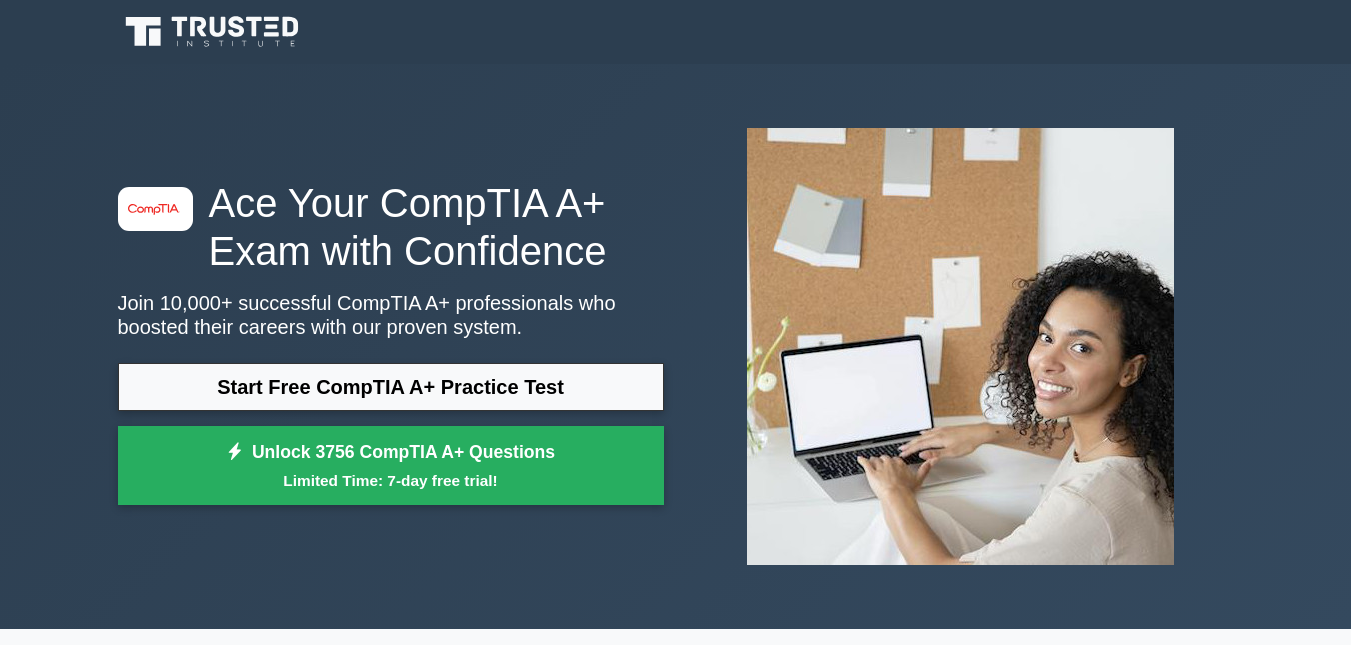 scroll, scrollTop: 0, scrollLeft: 0, axis: both 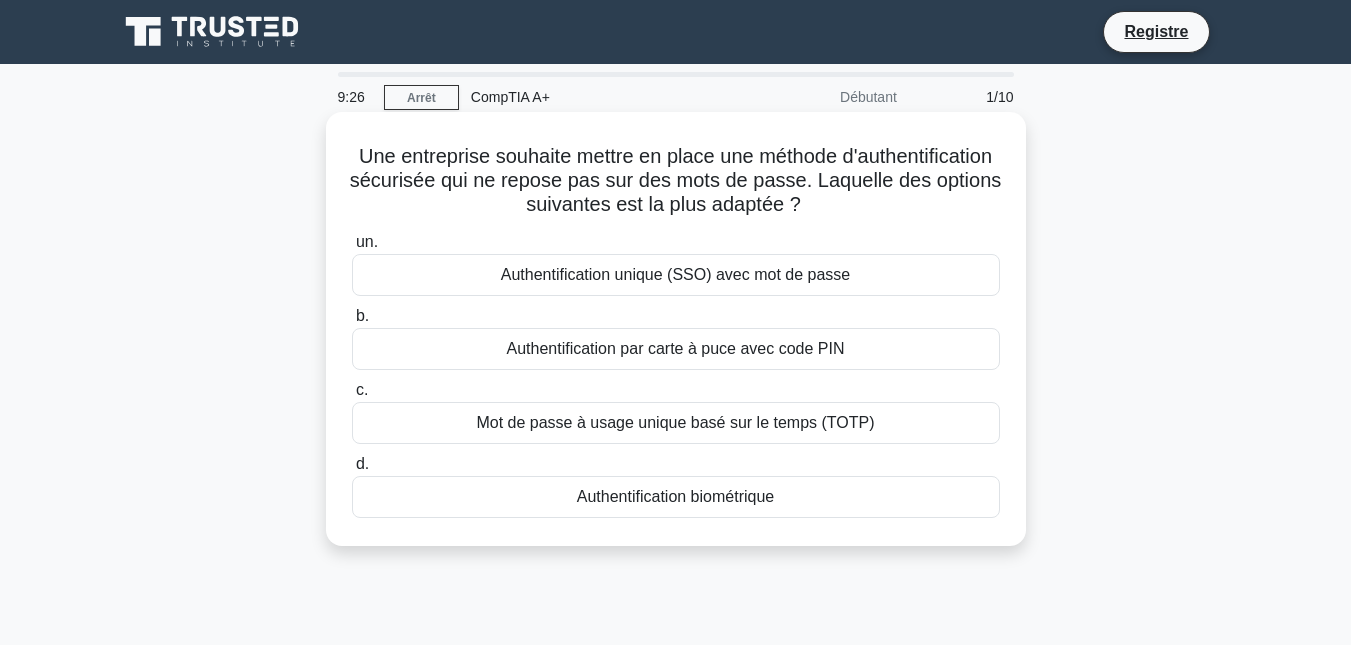 click on "Authentification biométrique" at bounding box center (675, 496) 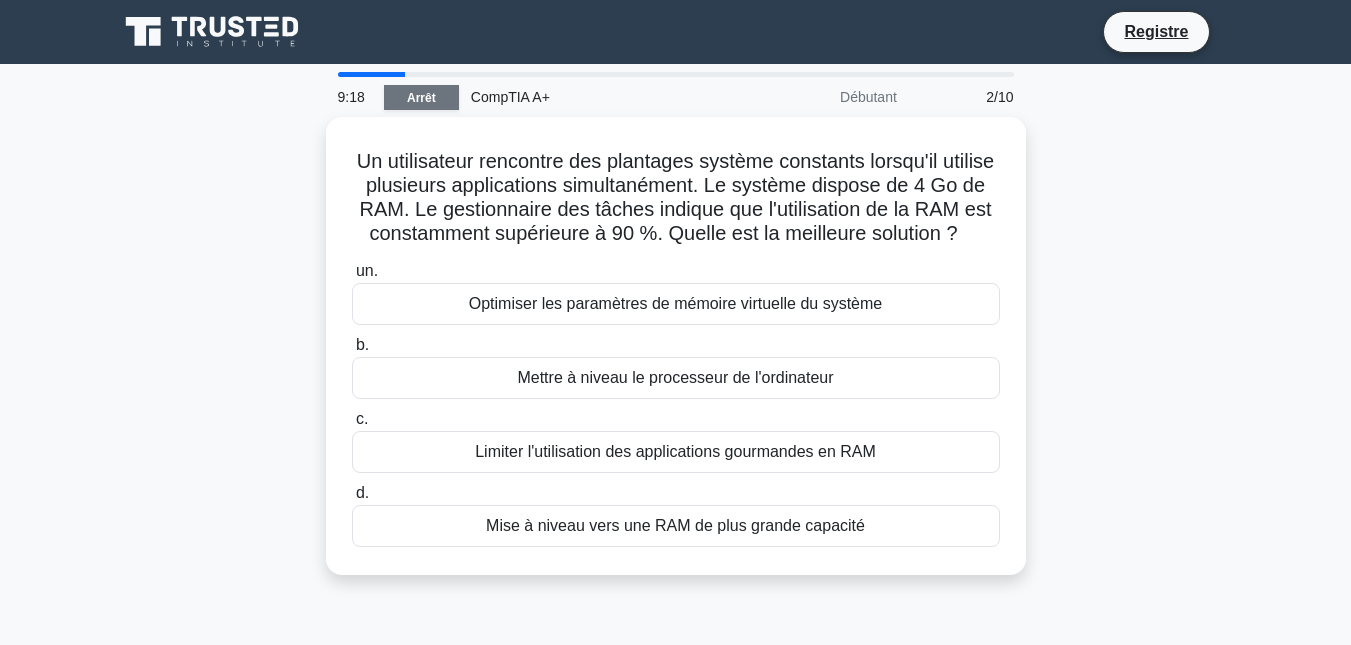 click on "Arrêt" at bounding box center [421, 97] 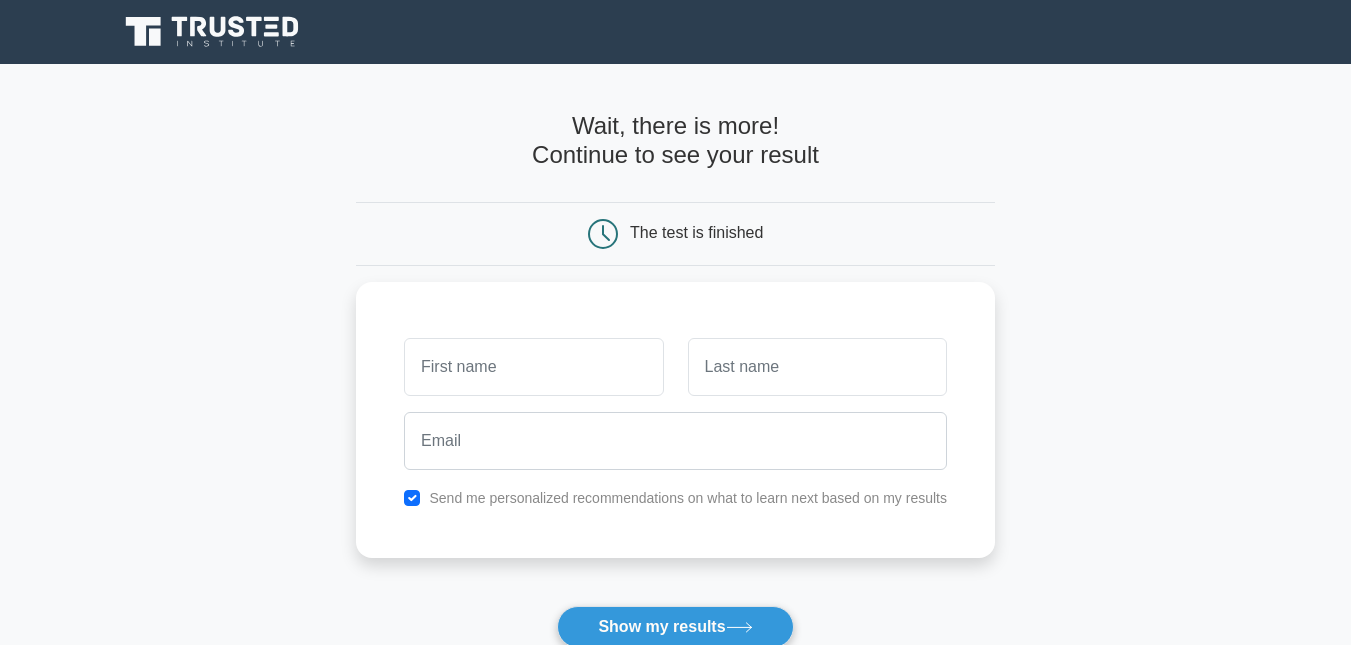 scroll, scrollTop: 0, scrollLeft: 0, axis: both 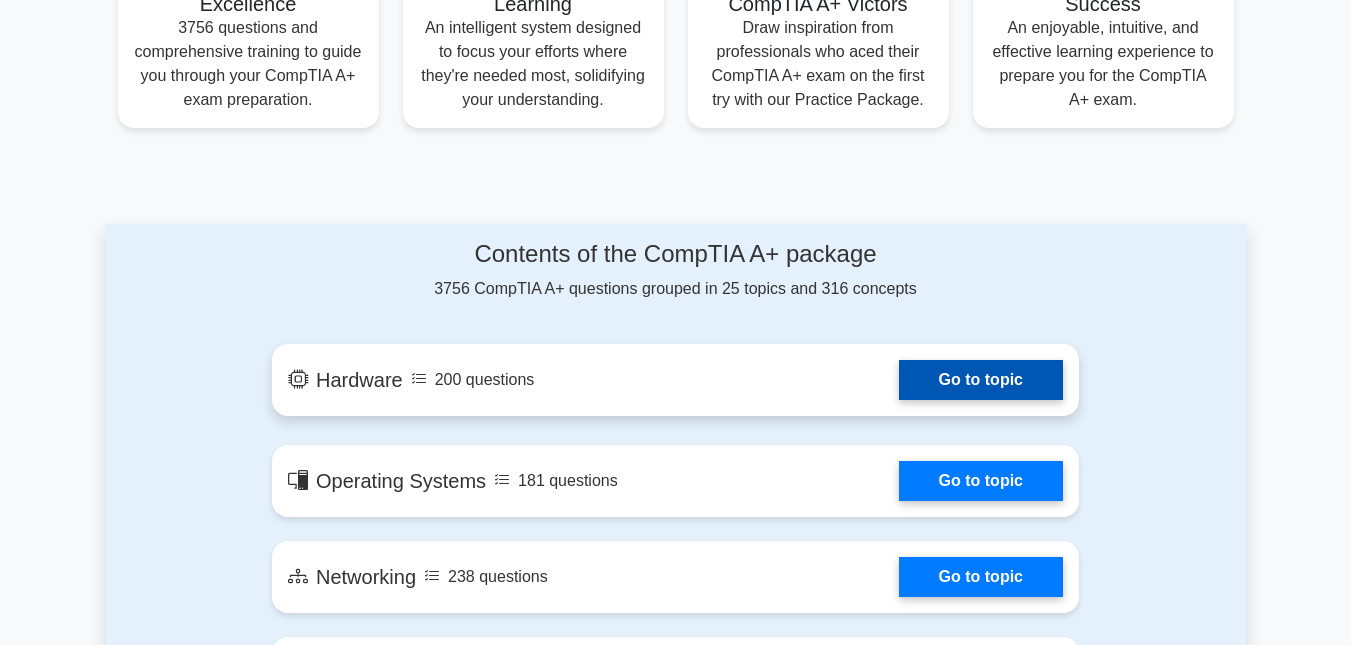 click on "Go to topic" at bounding box center [981, 380] 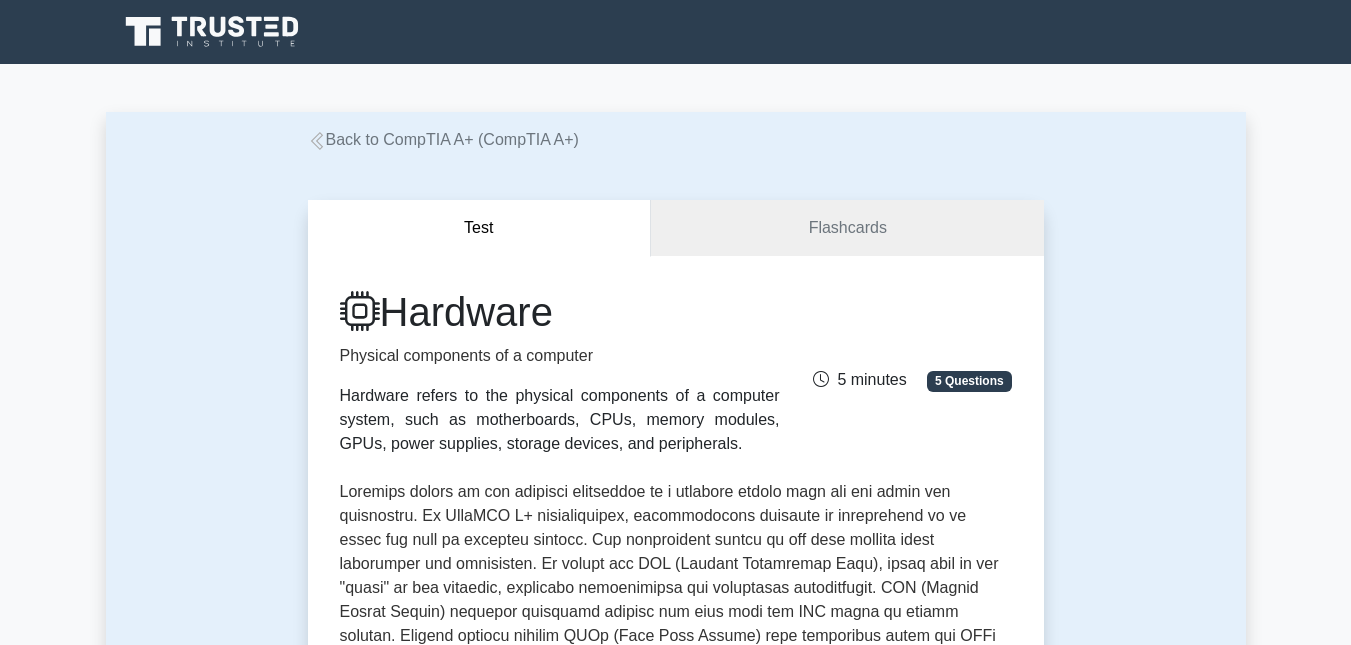 scroll, scrollTop: 0, scrollLeft: 0, axis: both 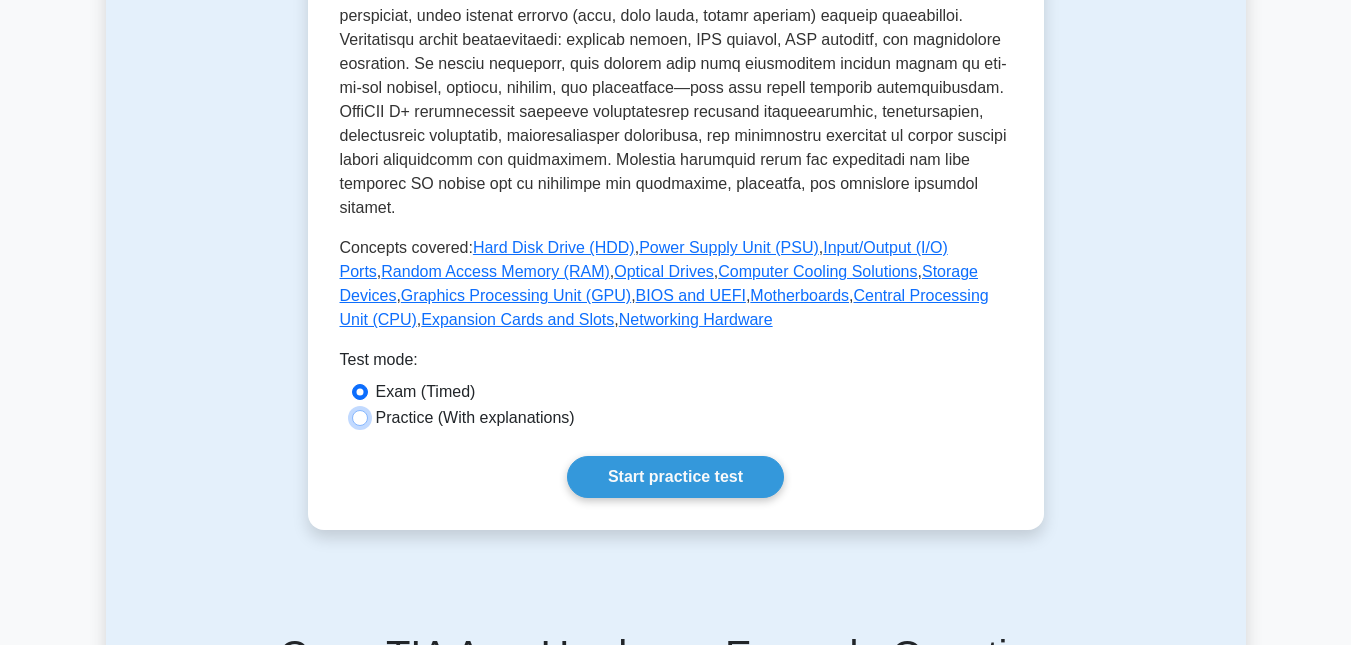 click on "Practice (With explanations)" at bounding box center (360, 418) 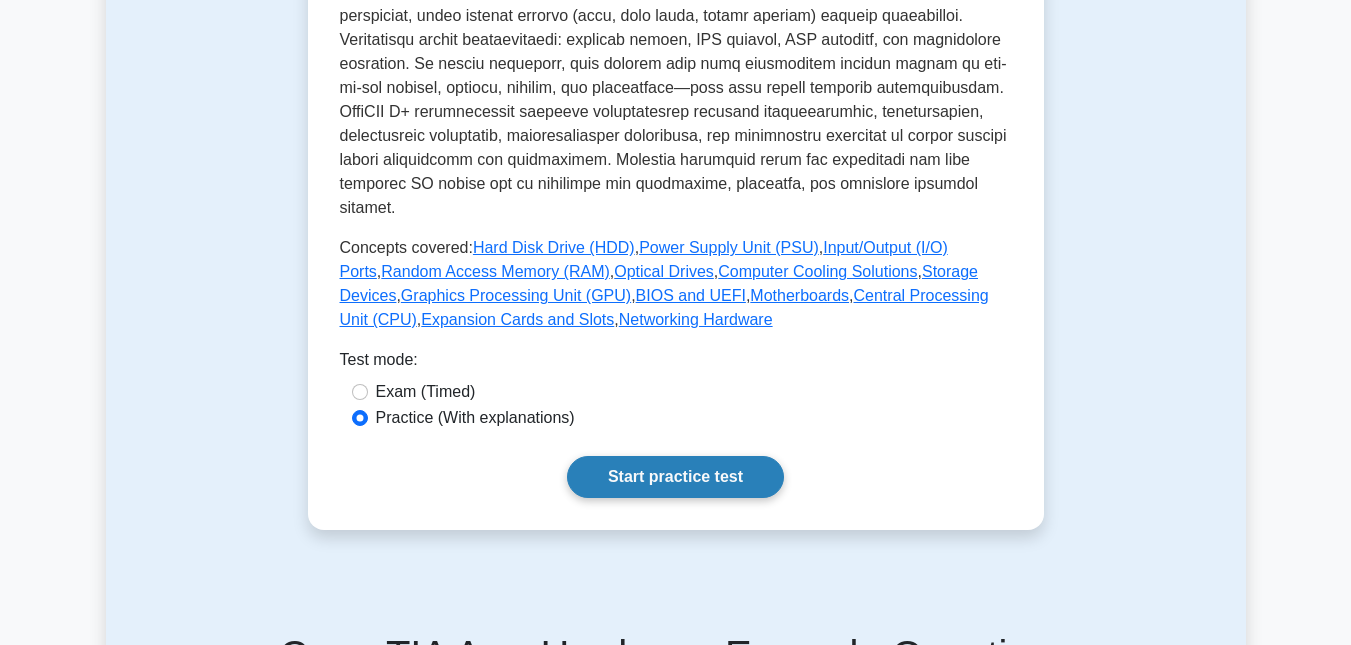 click on "Start practice test" at bounding box center [675, 477] 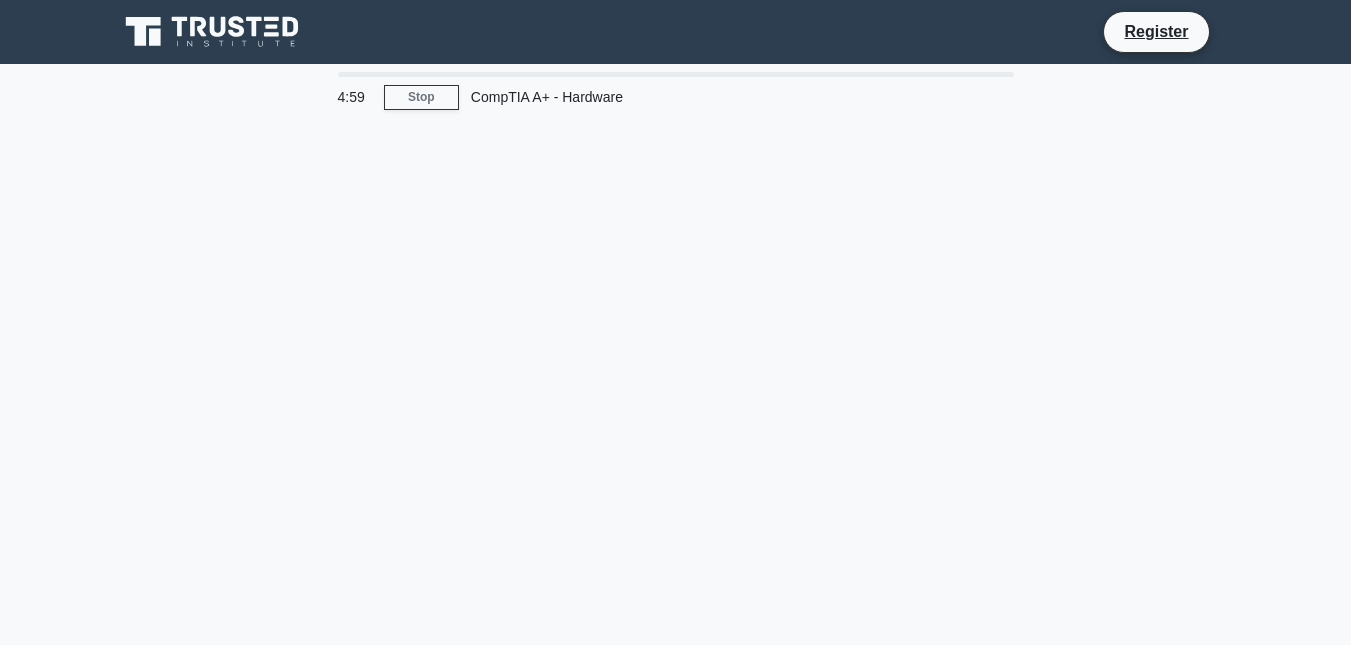 scroll, scrollTop: 0, scrollLeft: 0, axis: both 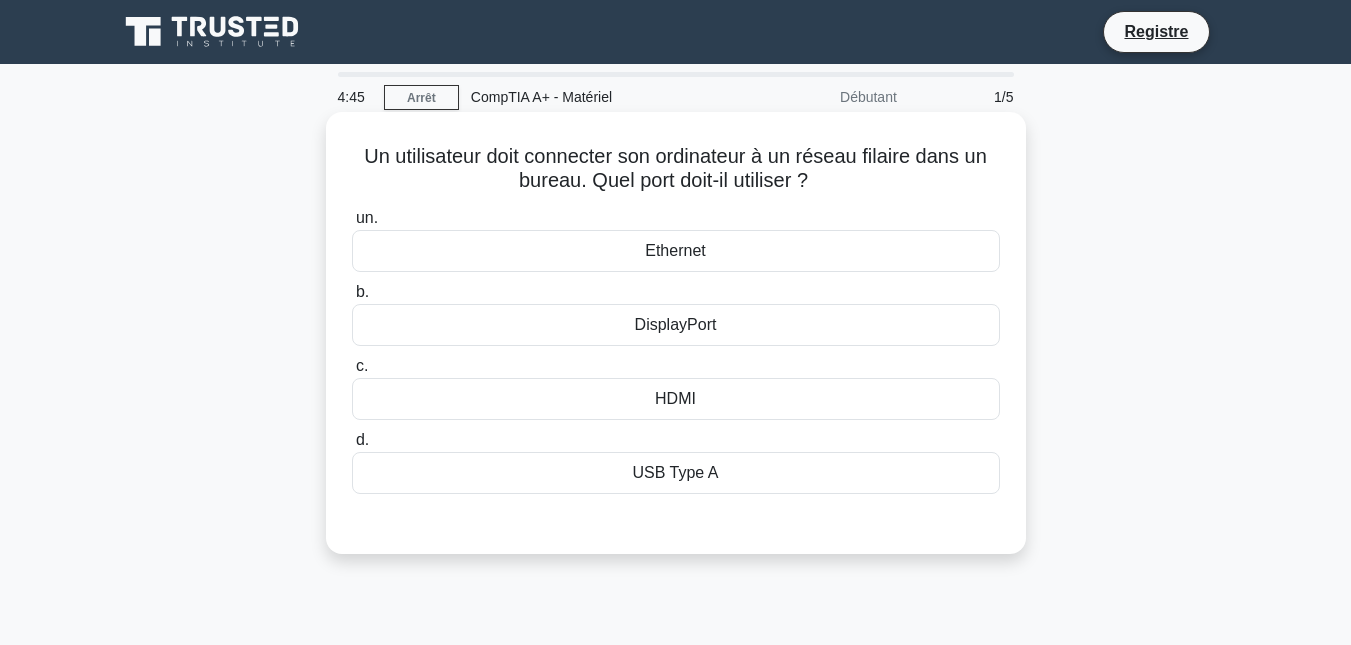 click on "Ethernet" at bounding box center [676, 251] 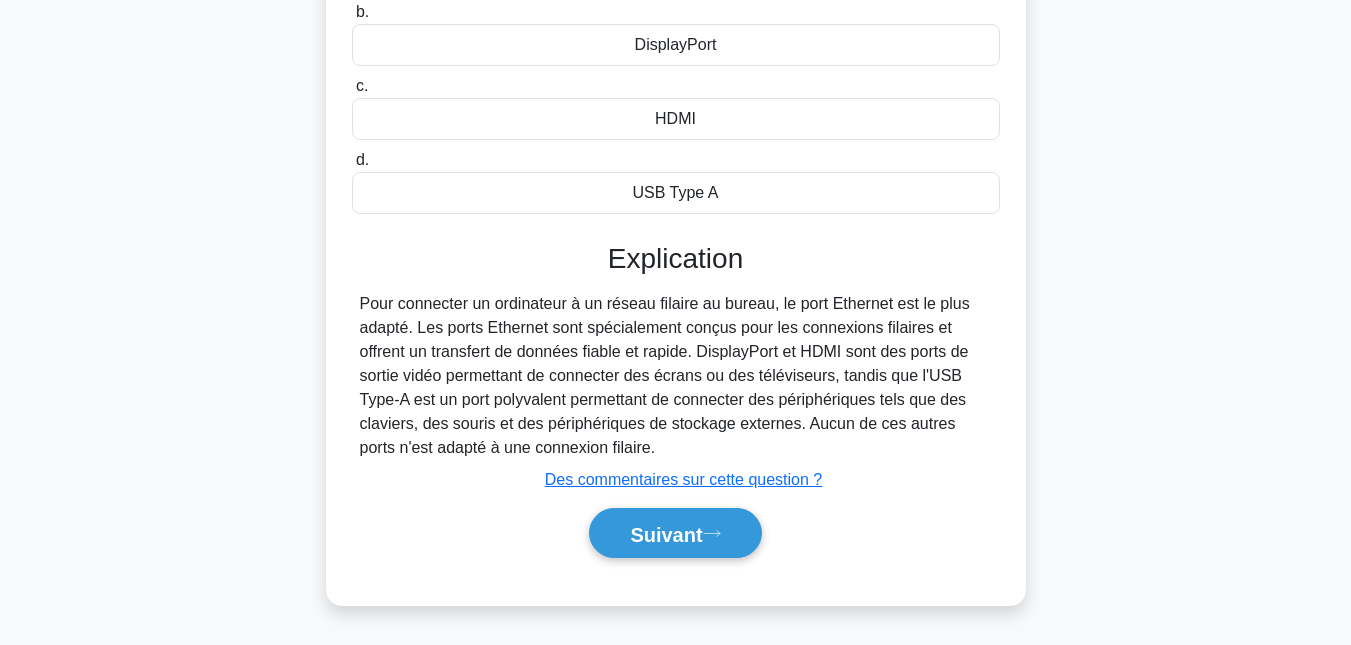 scroll, scrollTop: 287, scrollLeft: 0, axis: vertical 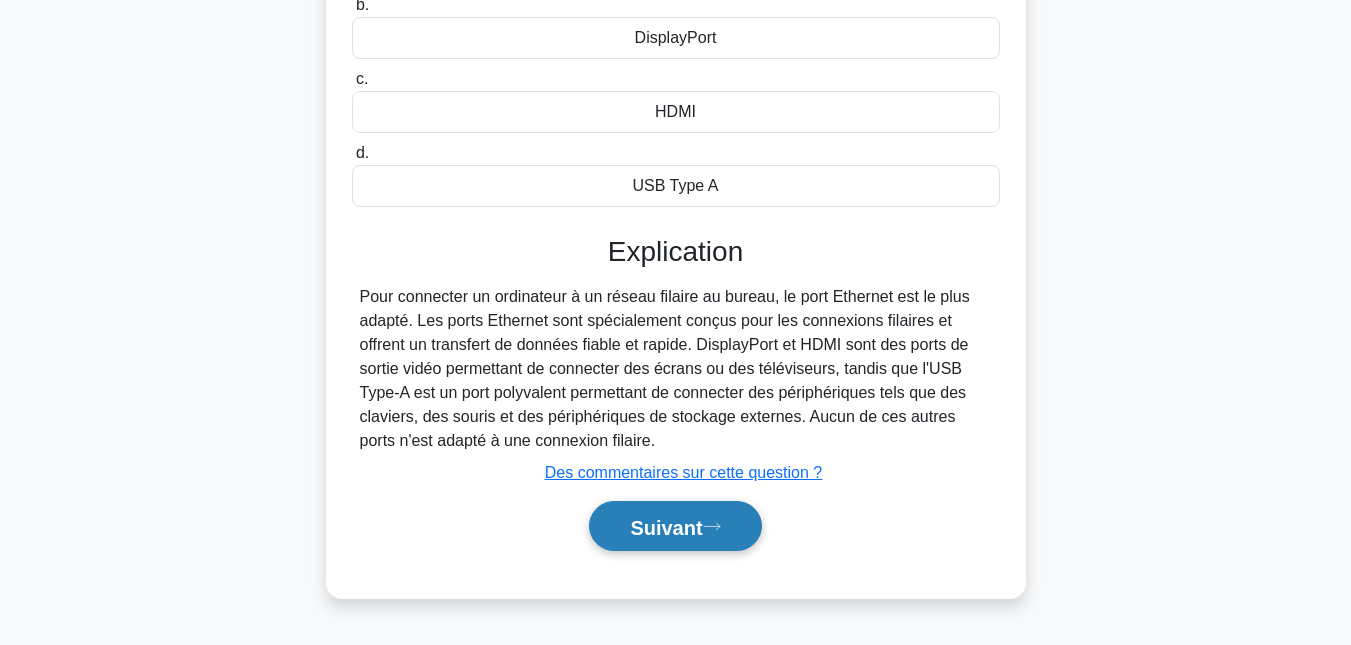 click on "Suivant" at bounding box center [666, 527] 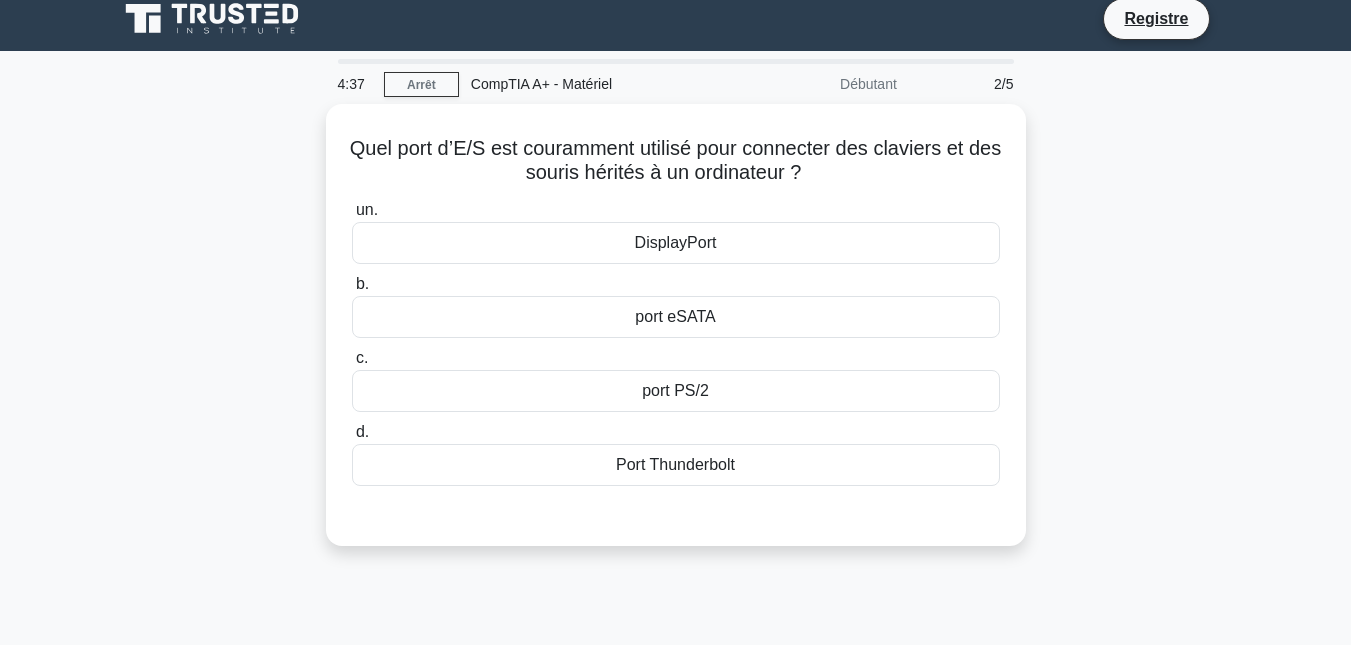 scroll, scrollTop: 0, scrollLeft: 0, axis: both 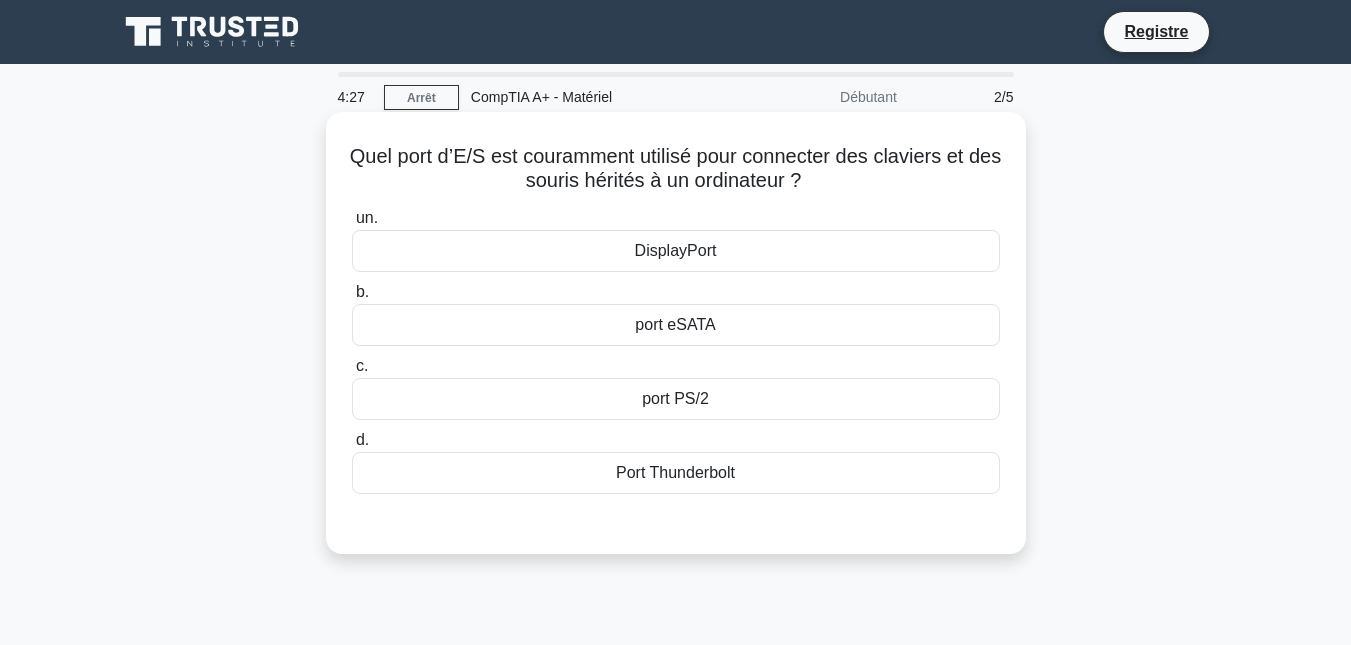 click on "DisplayPort" at bounding box center (676, 250) 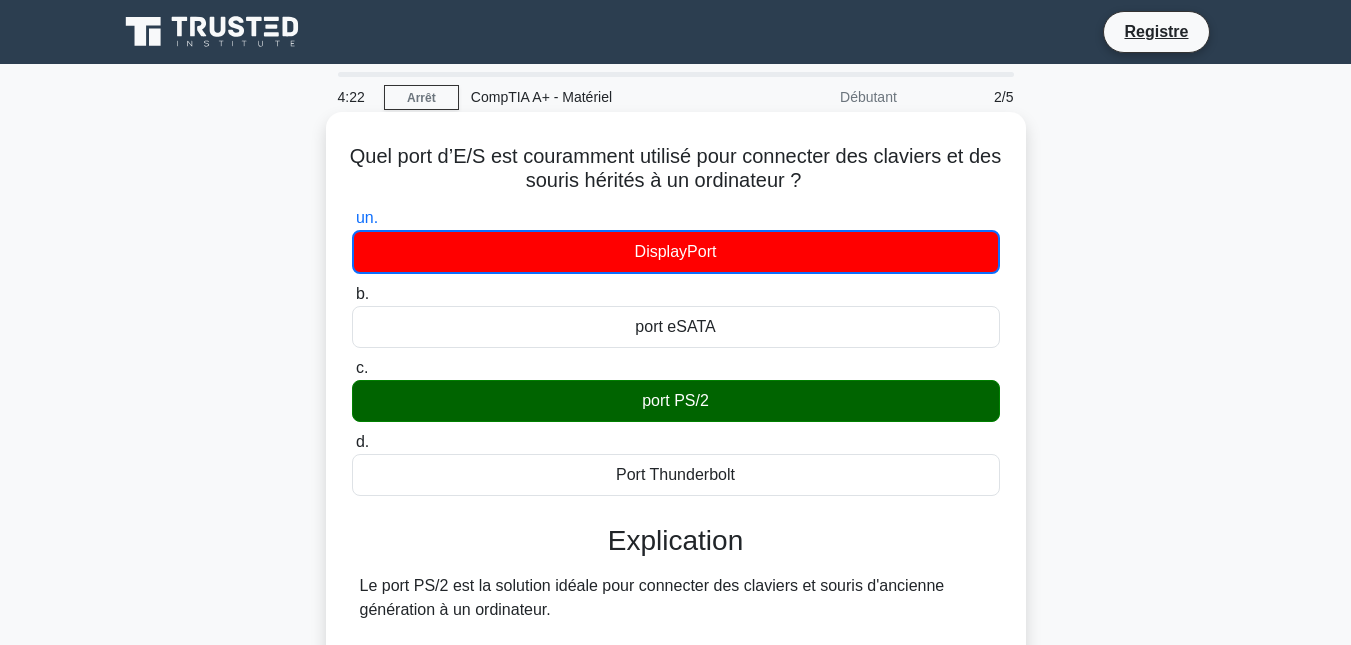 click on "port PS/2" at bounding box center [675, 400] 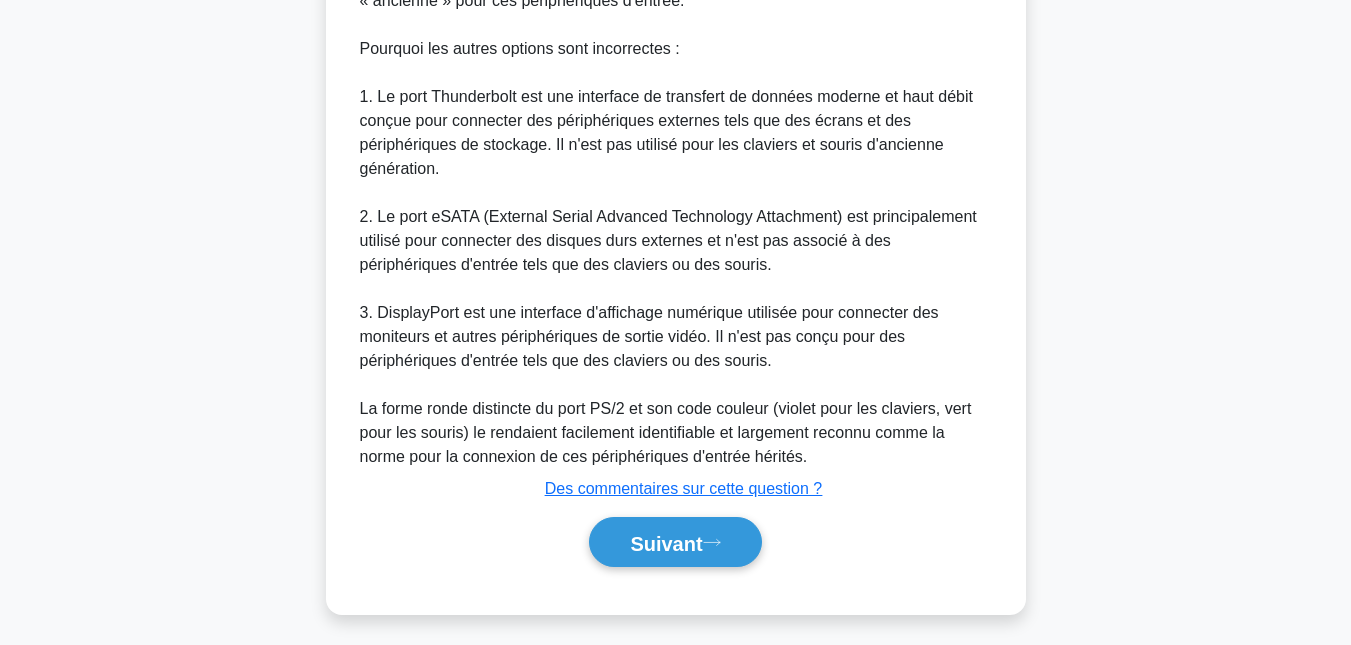 scroll, scrollTop: 784, scrollLeft: 0, axis: vertical 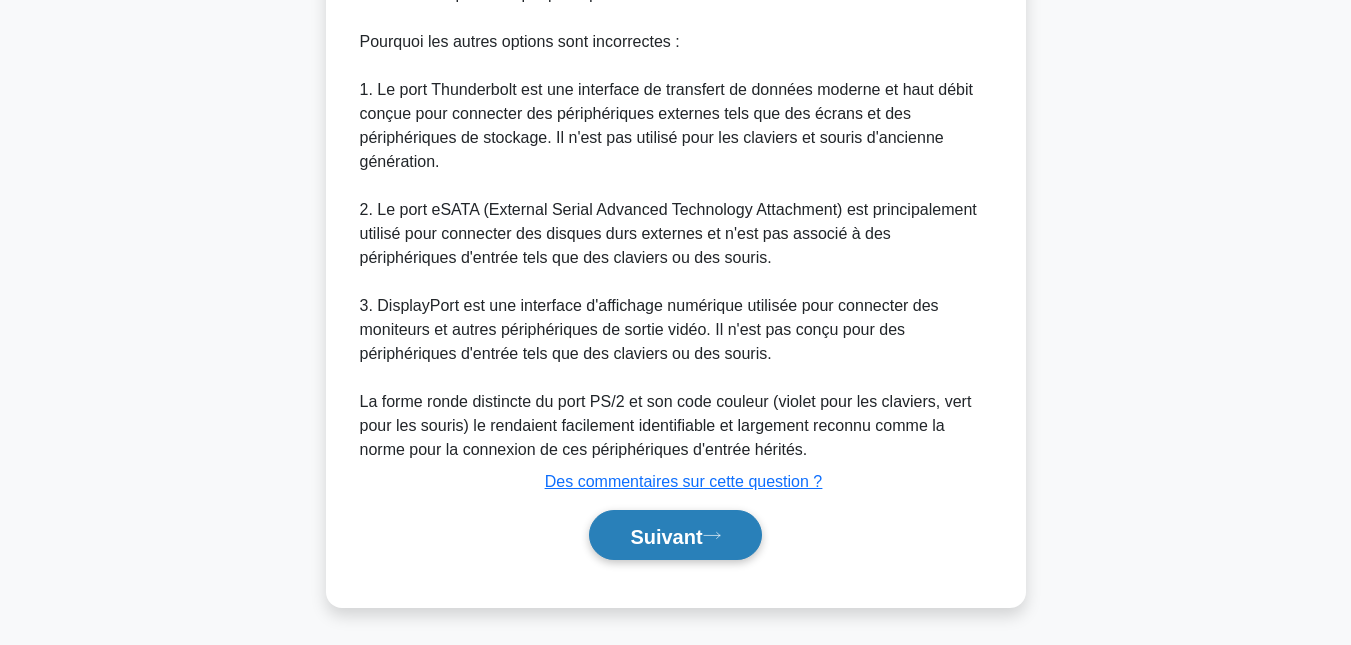 click on "Suivant" at bounding box center (666, 536) 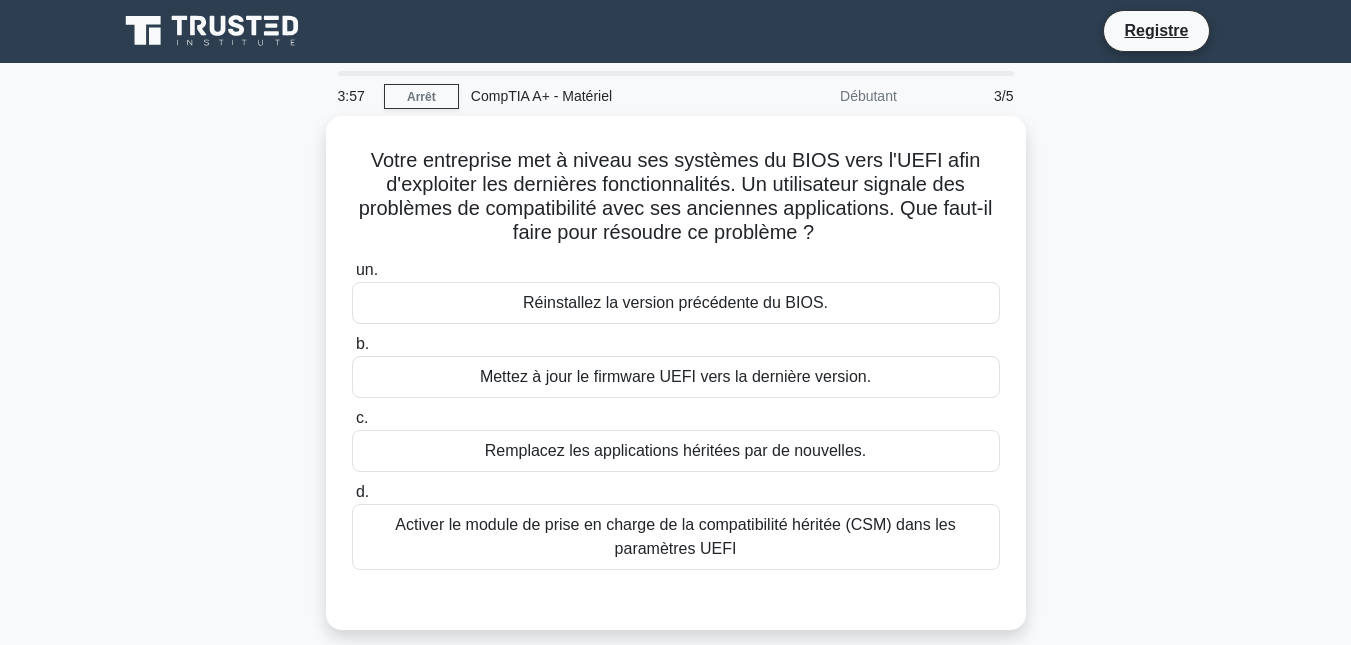 scroll, scrollTop: 0, scrollLeft: 0, axis: both 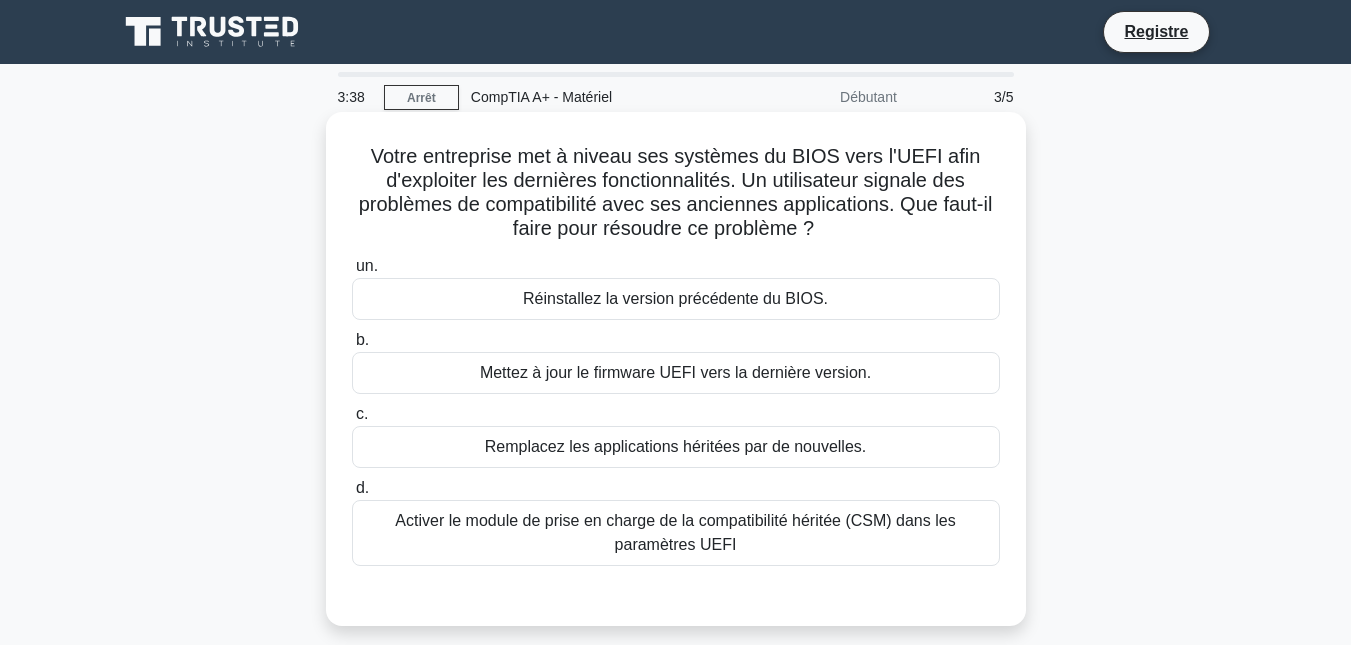click on "Réinstallez la version précédente du BIOS." at bounding box center [675, 298] 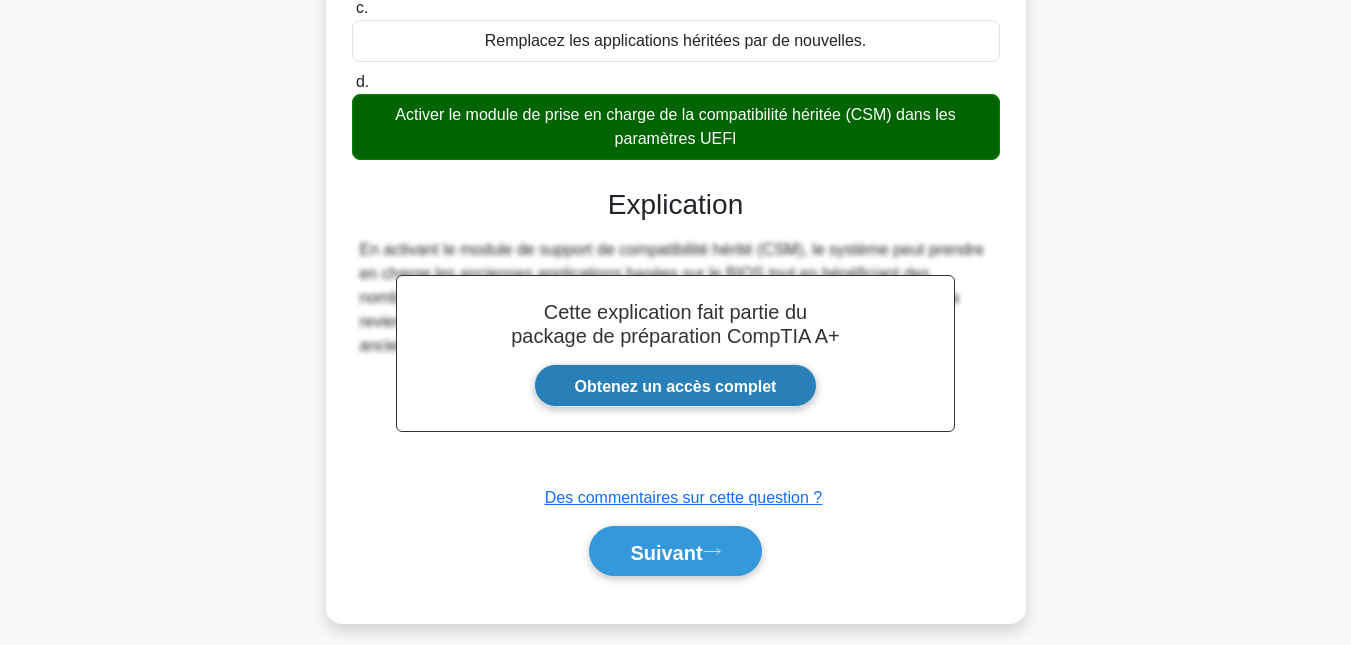 scroll, scrollTop: 435, scrollLeft: 0, axis: vertical 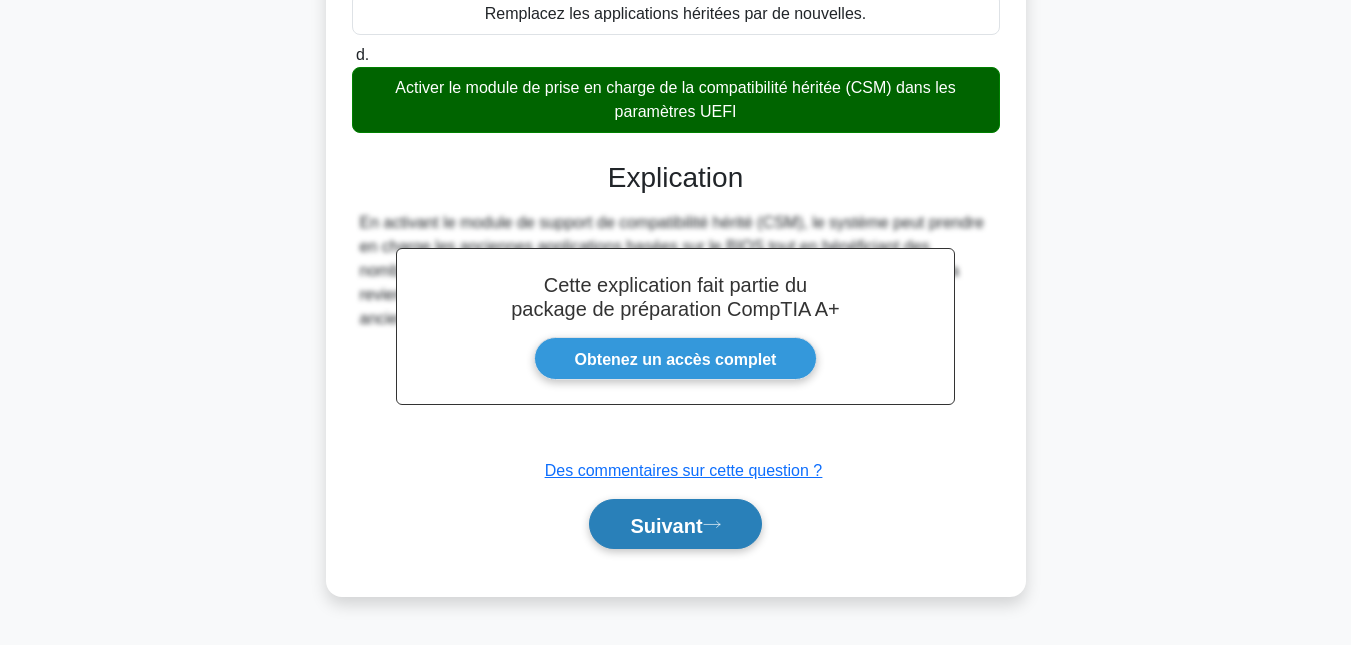 click on "Suivant" at bounding box center (666, 525) 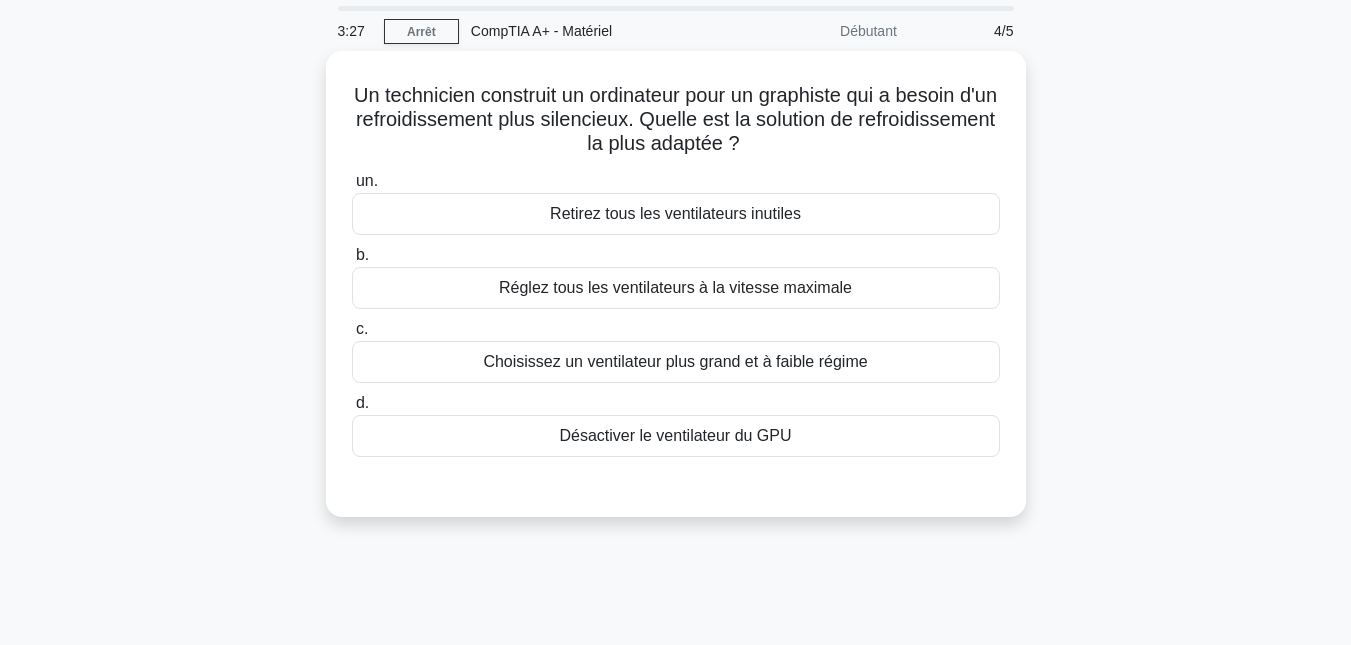 scroll, scrollTop: 35, scrollLeft: 0, axis: vertical 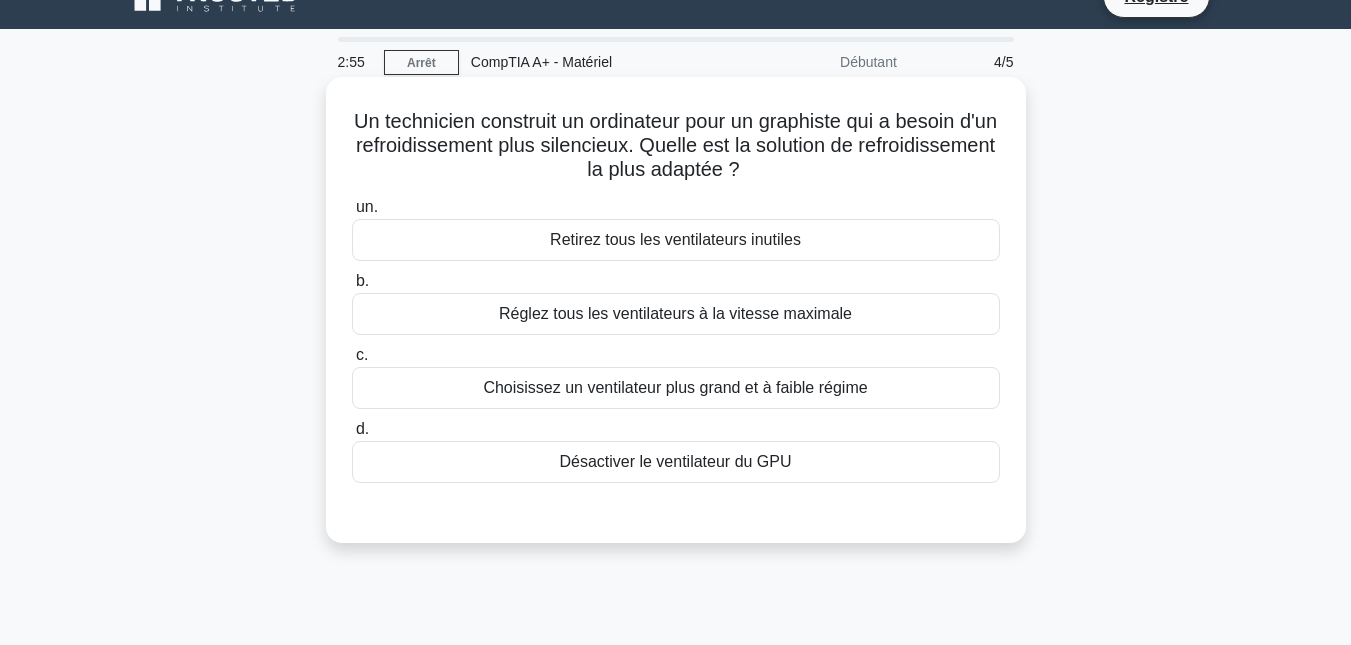 click on "Choisissez un ventilateur plus grand et à faible régime" at bounding box center (675, 387) 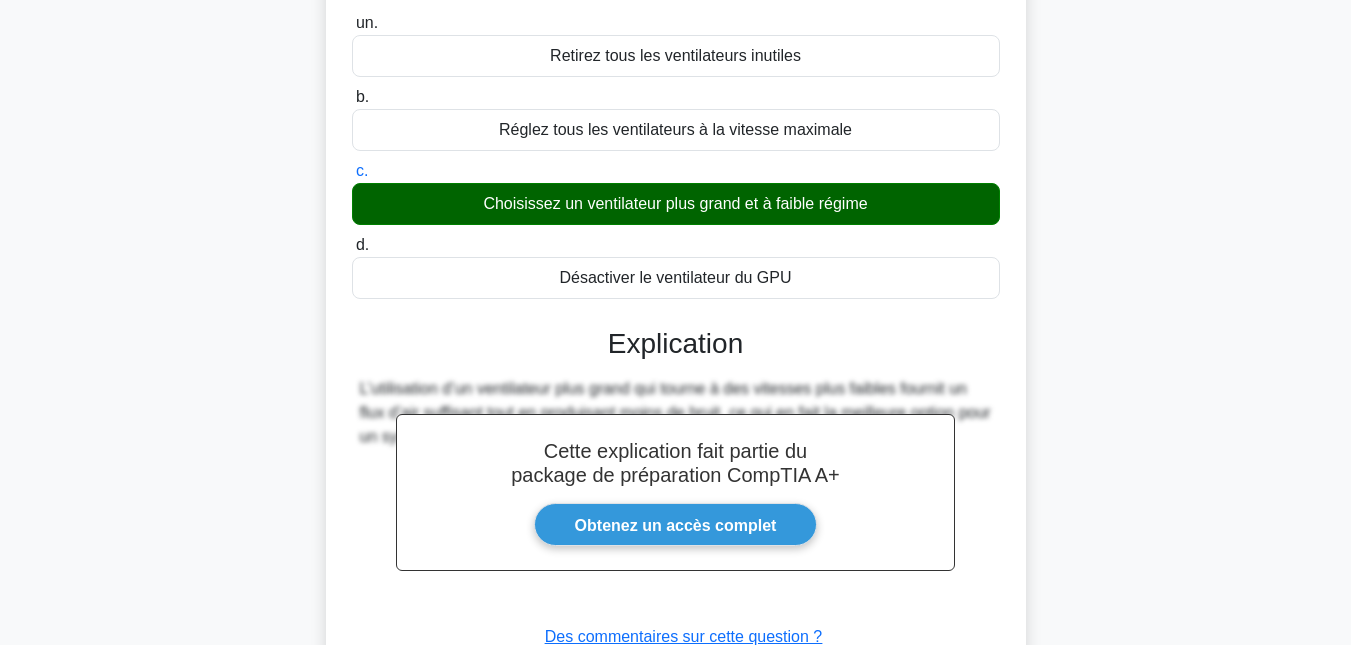 scroll, scrollTop: 435, scrollLeft: 0, axis: vertical 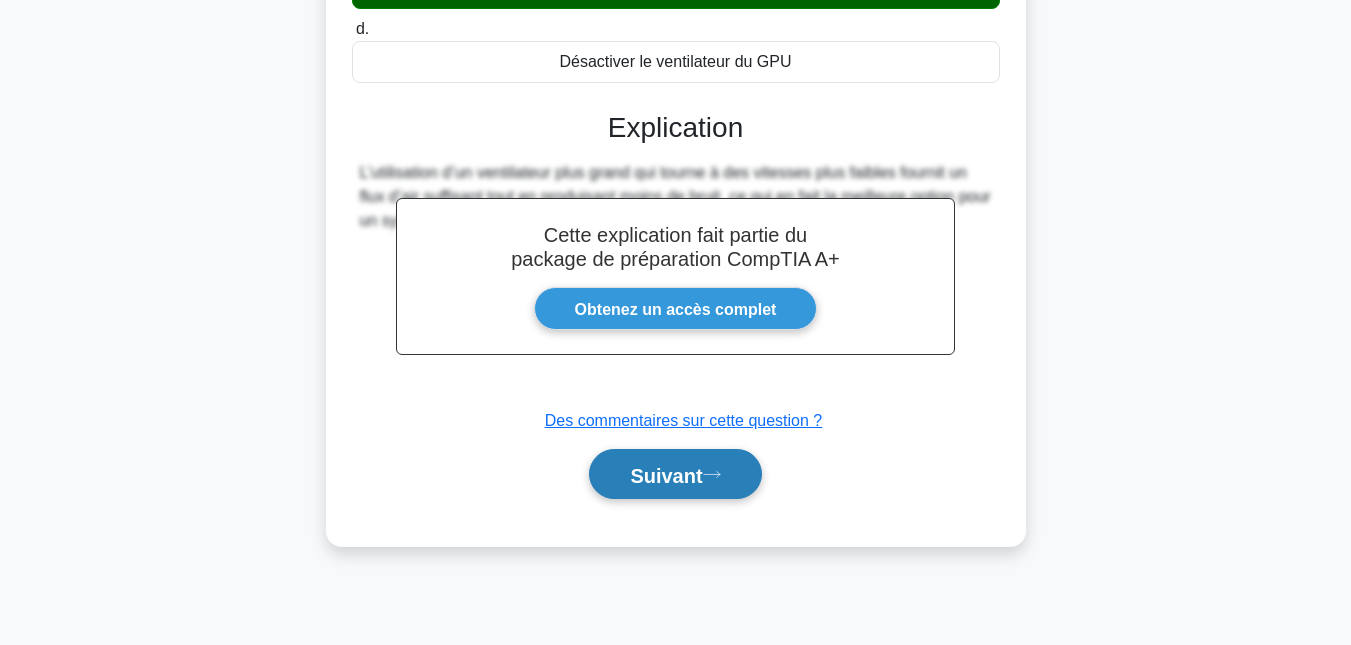 click on "Suivant" at bounding box center (666, 474) 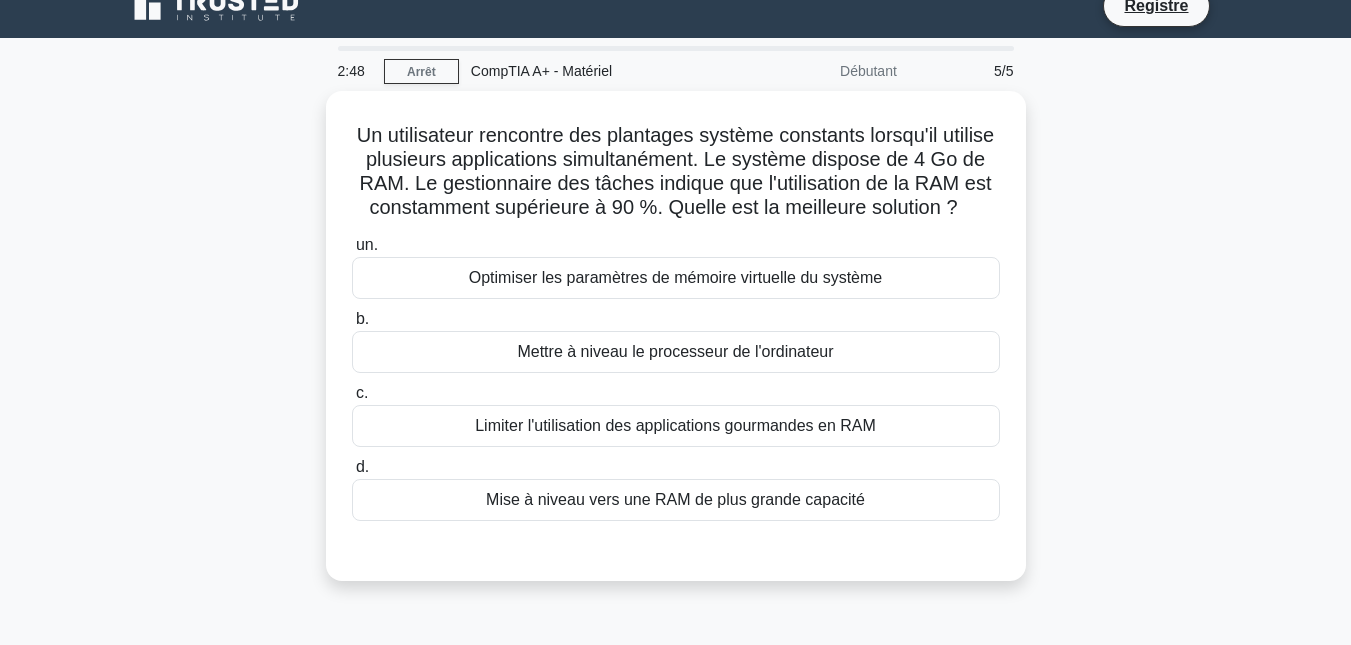 scroll, scrollTop: 0, scrollLeft: 0, axis: both 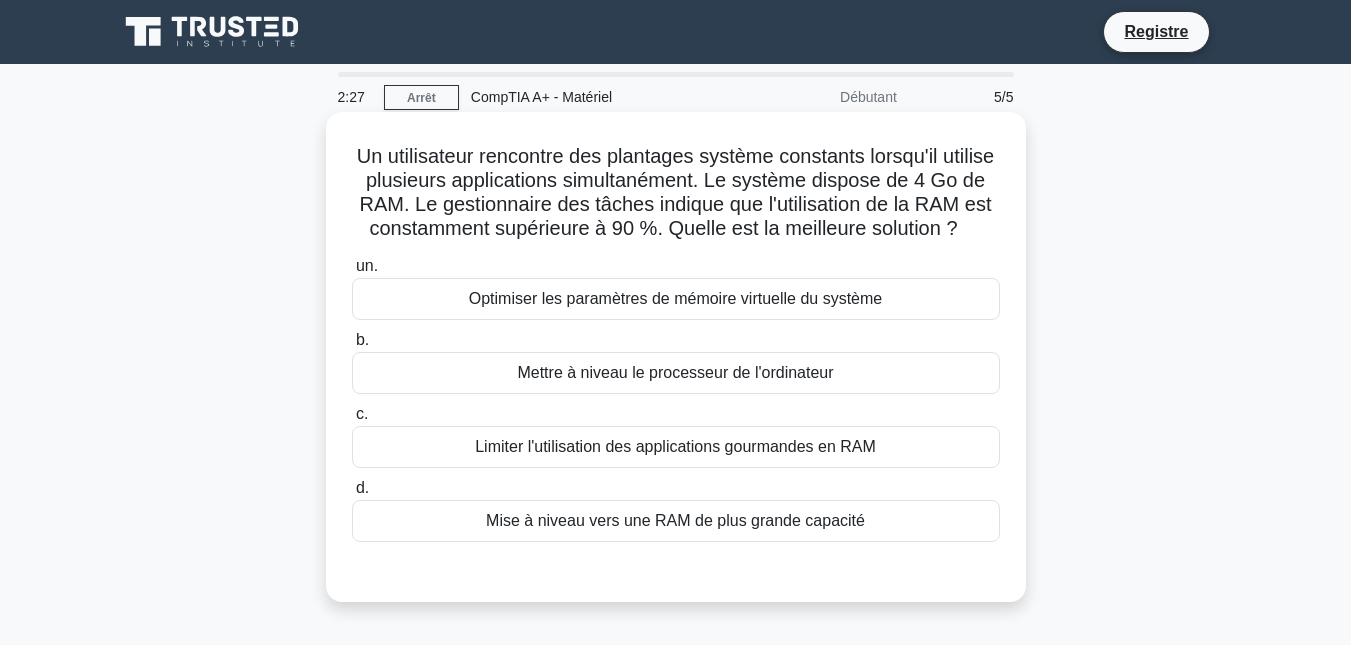 click on "Mise à niveau vers une RAM de plus grande capacité" at bounding box center (675, 520) 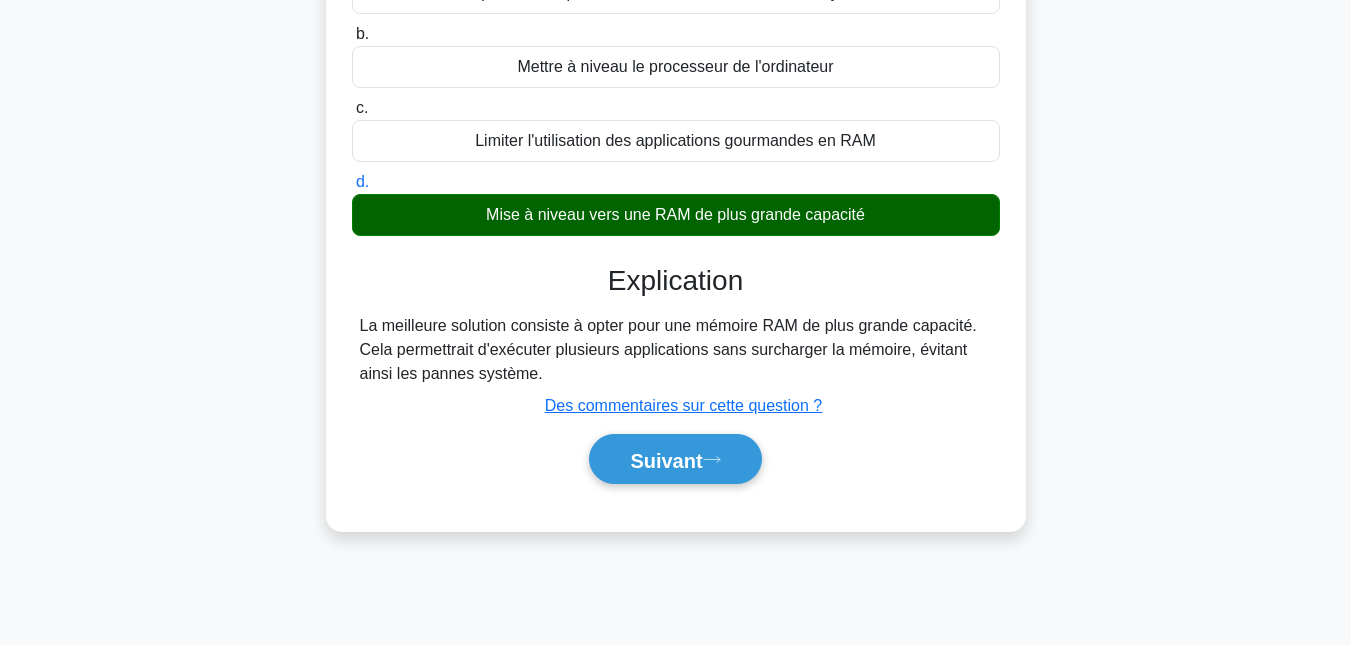 scroll, scrollTop: 307, scrollLeft: 0, axis: vertical 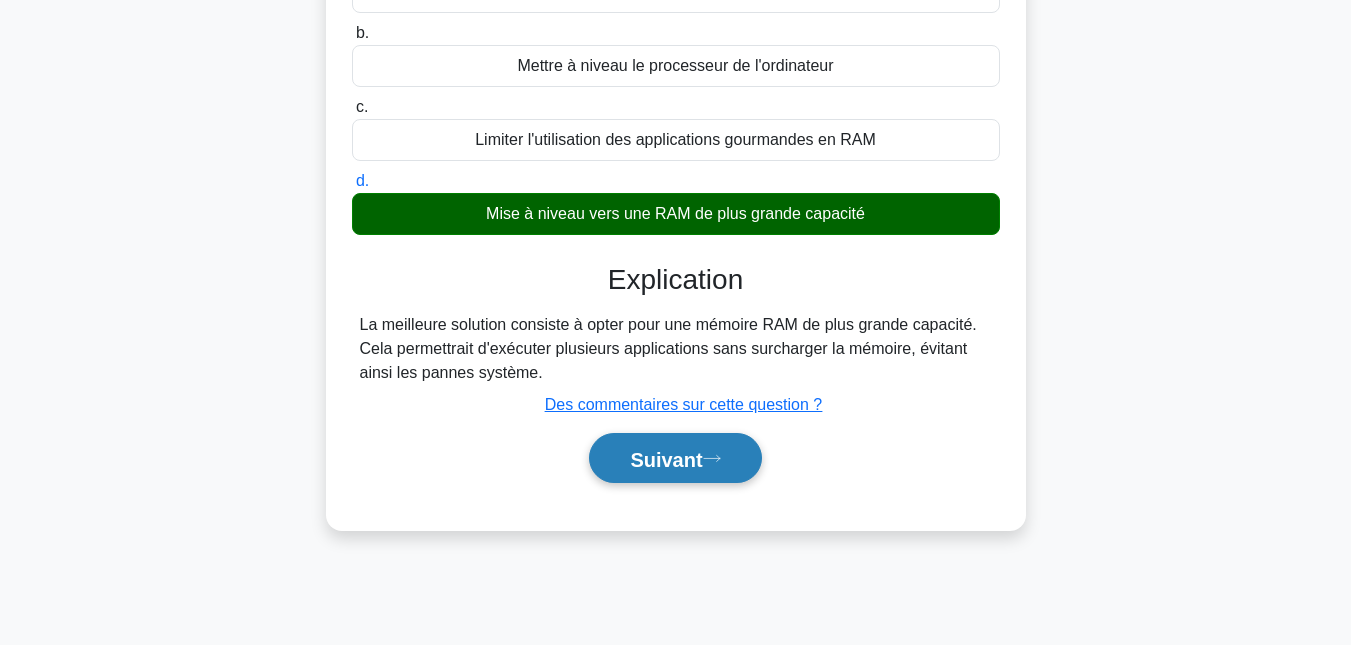 click on "Suivant" at bounding box center (666, 459) 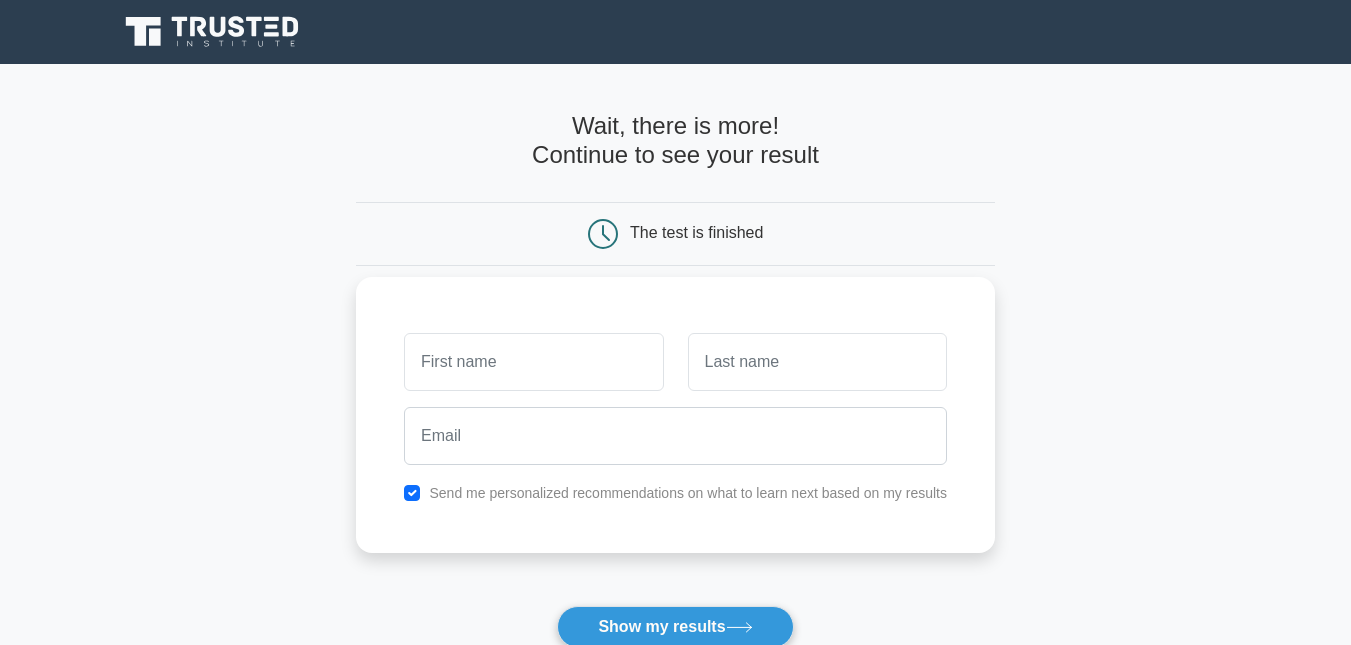 scroll, scrollTop: 0, scrollLeft: 0, axis: both 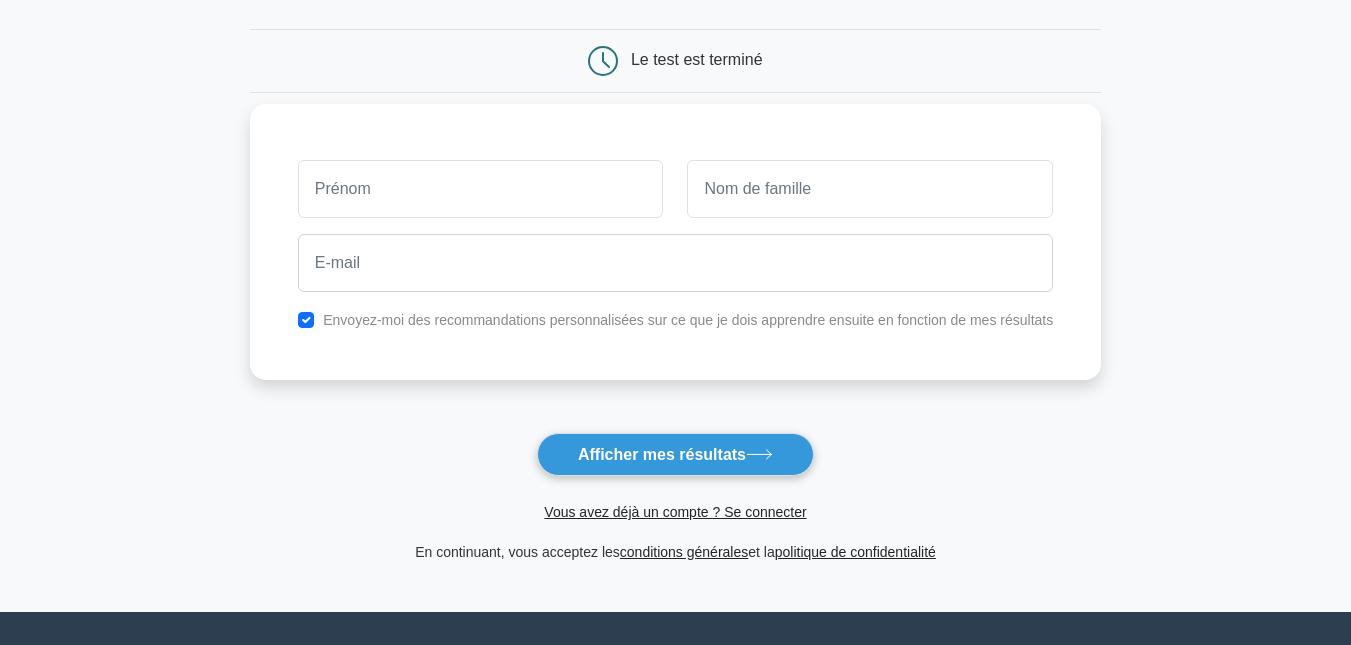 click at bounding box center [481, 189] 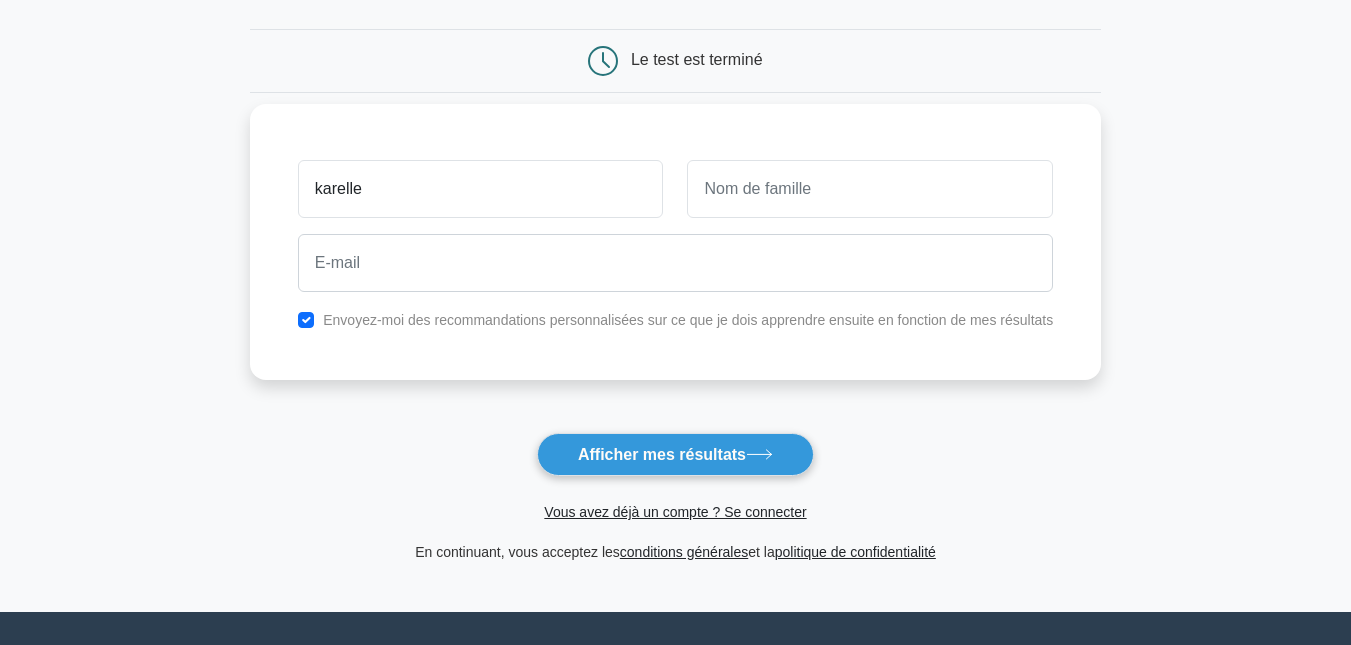 type on "karelle" 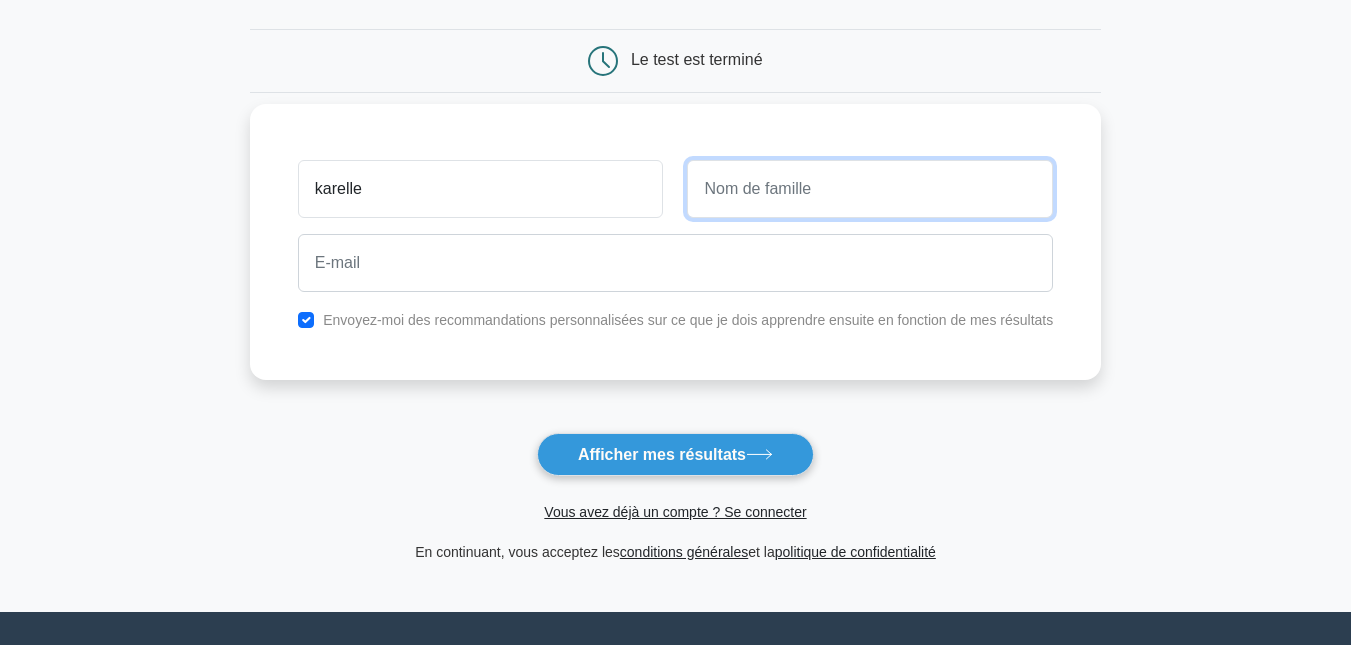 click at bounding box center (870, 189) 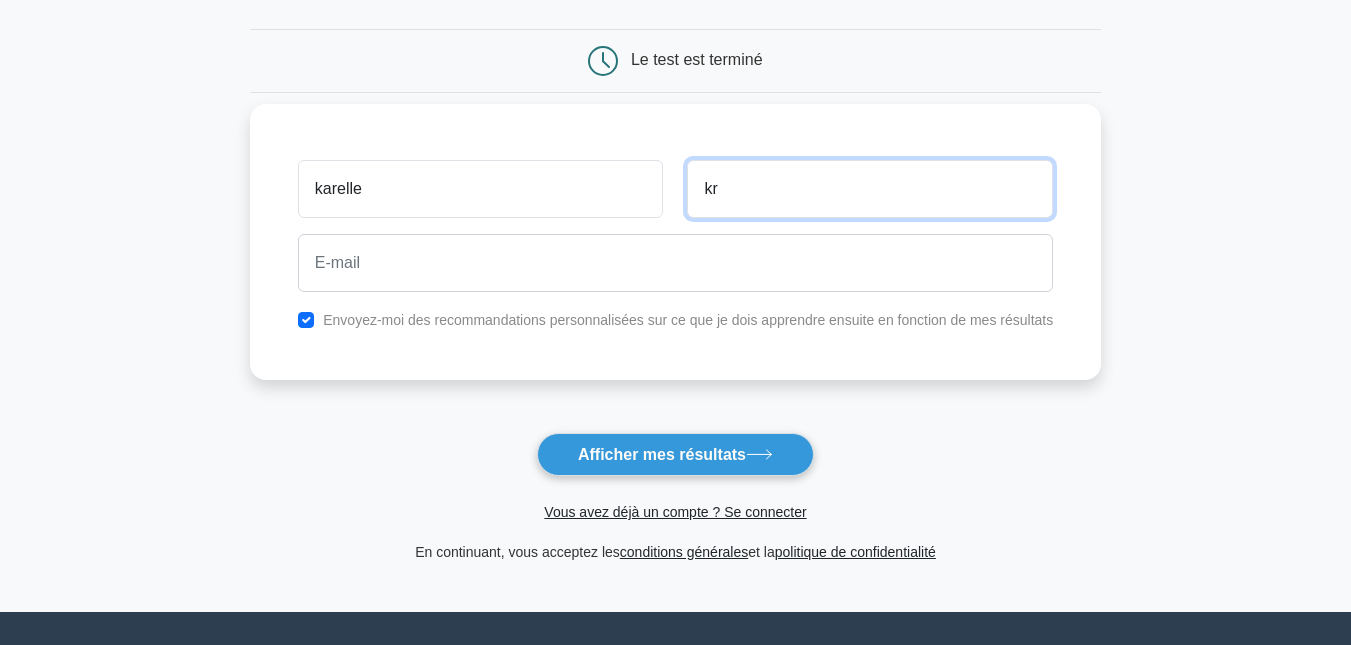 type on "k" 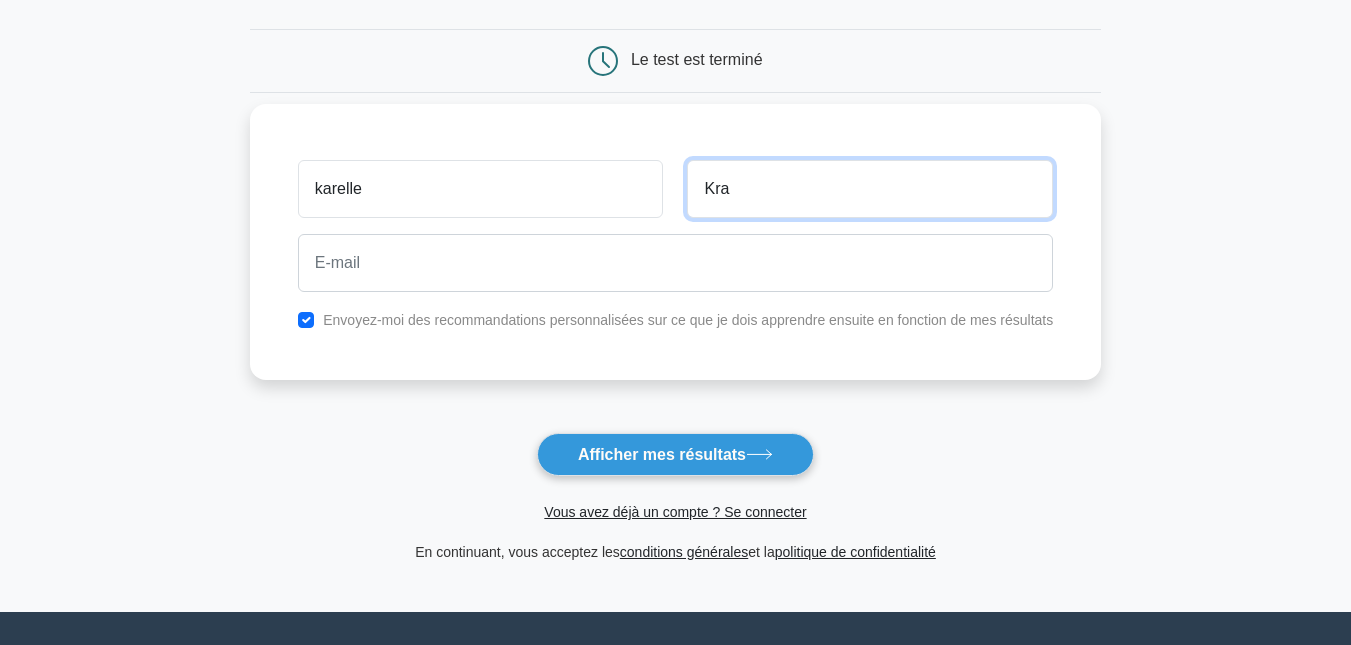 type on "Kra" 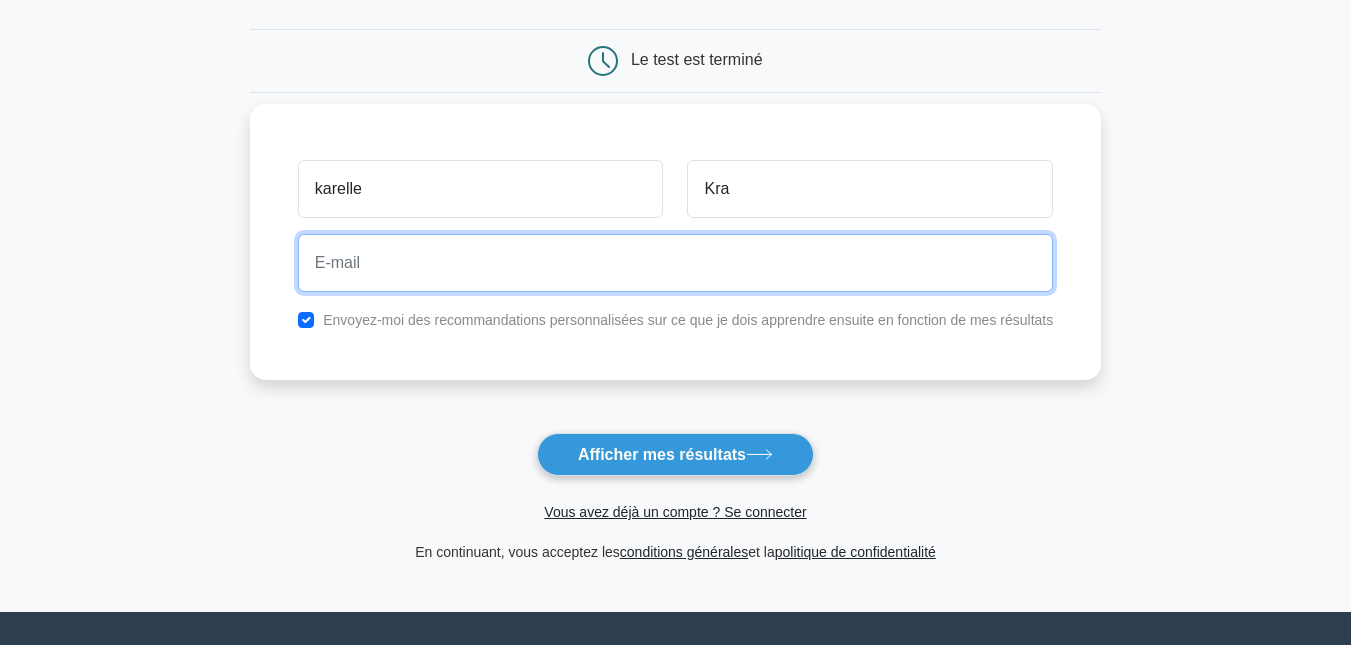 click at bounding box center (675, 263) 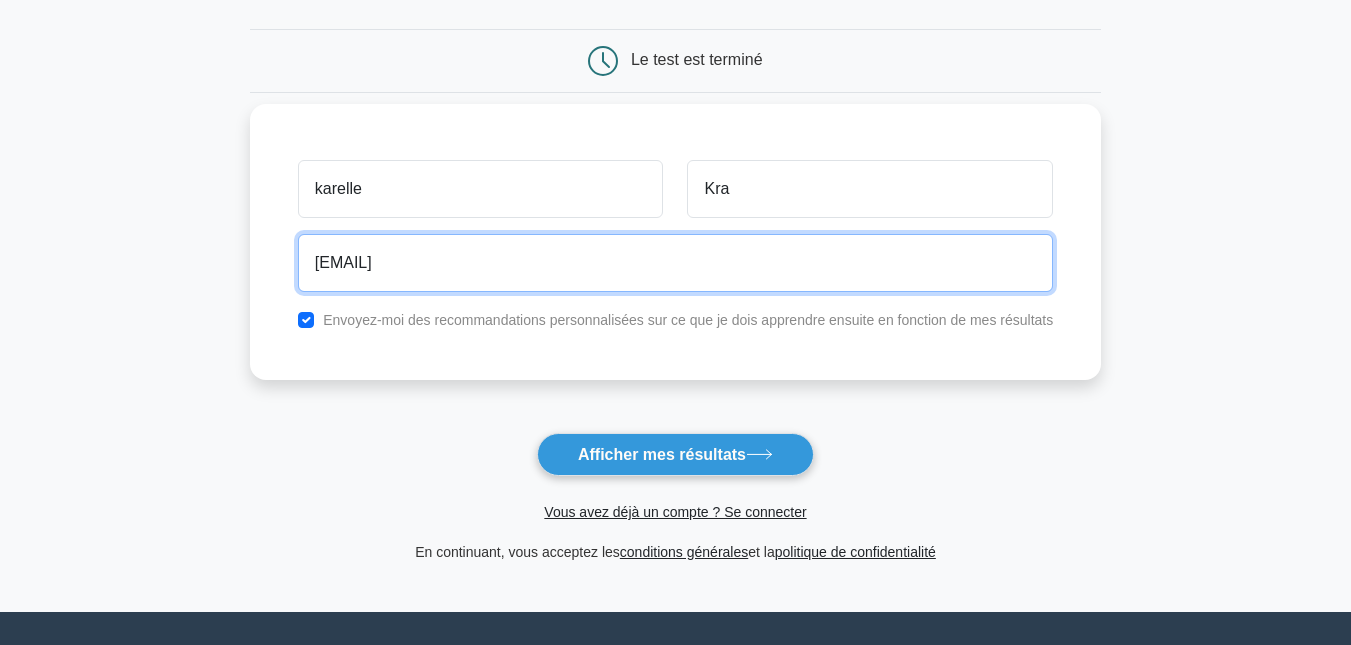 type on "krakarelle2@gmail.com" 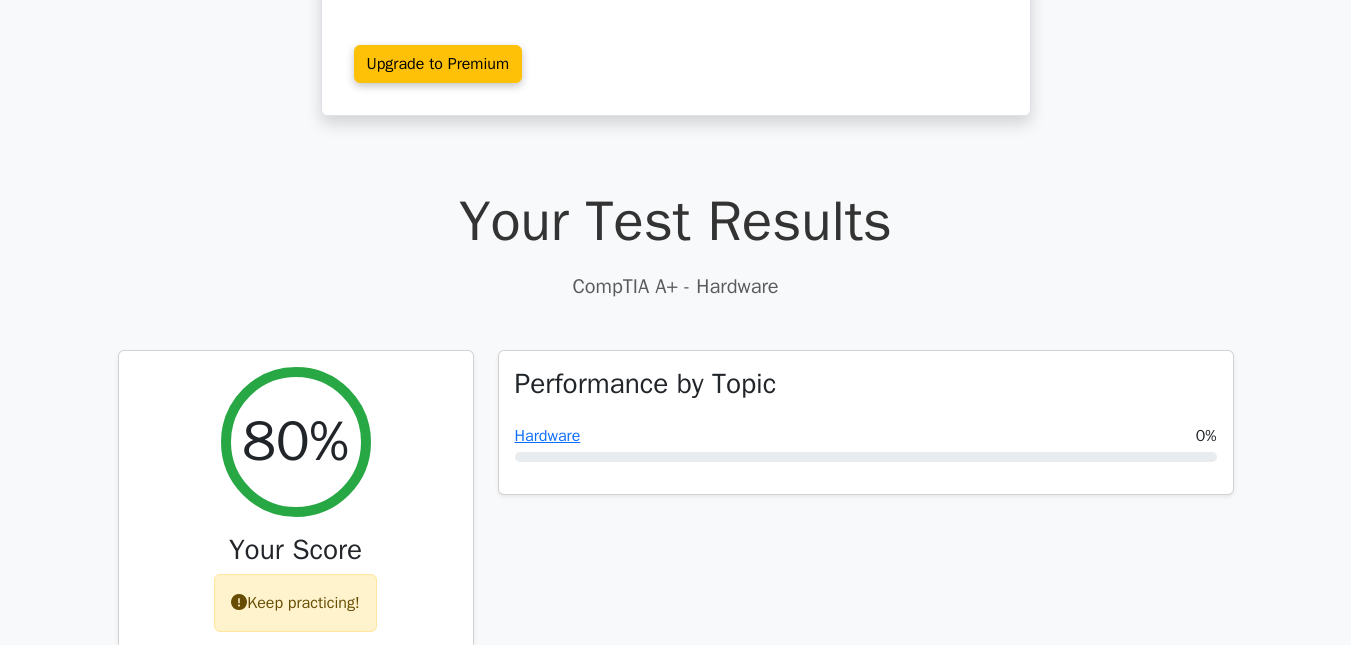 scroll, scrollTop: 0, scrollLeft: 0, axis: both 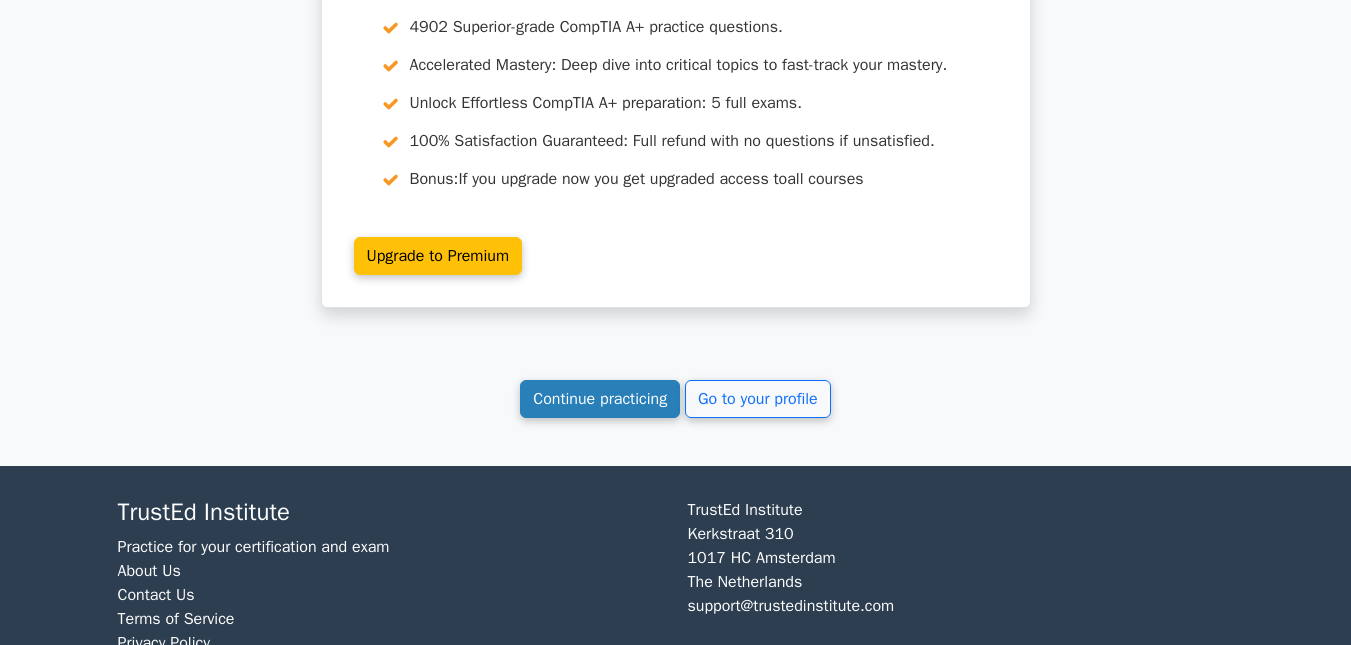 click on "Continue practicing" at bounding box center [600, 399] 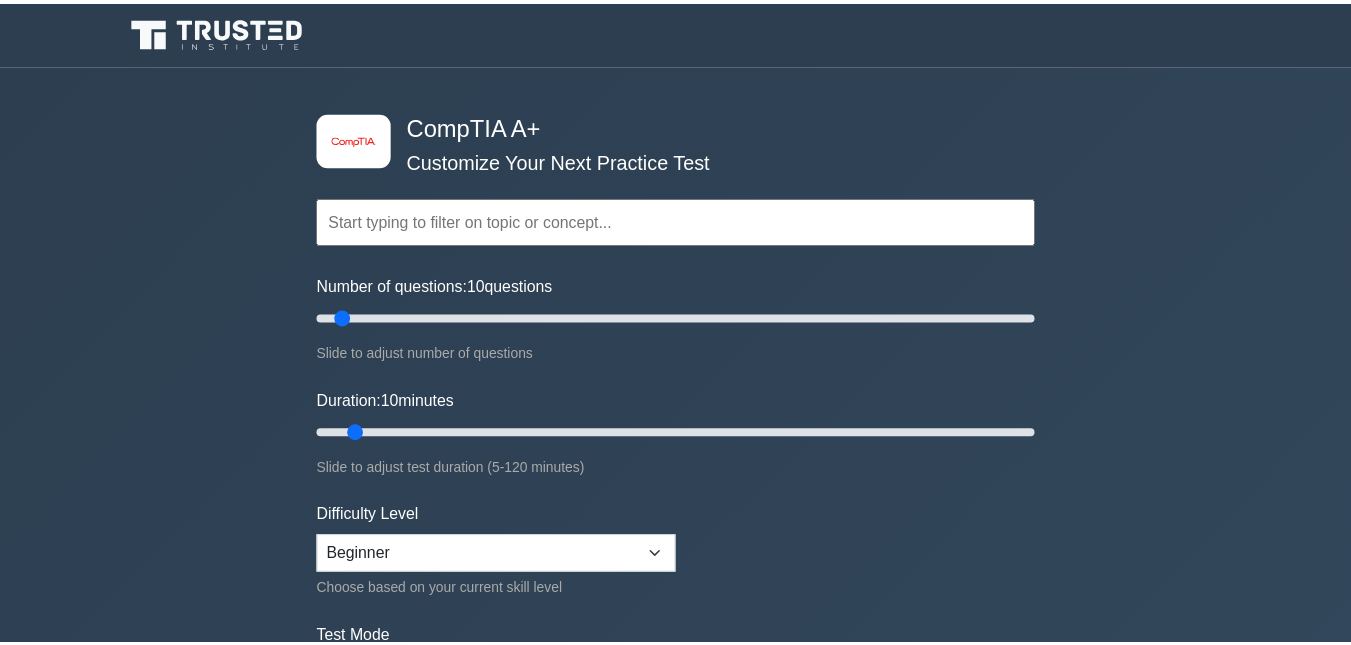 scroll, scrollTop: 0, scrollLeft: 0, axis: both 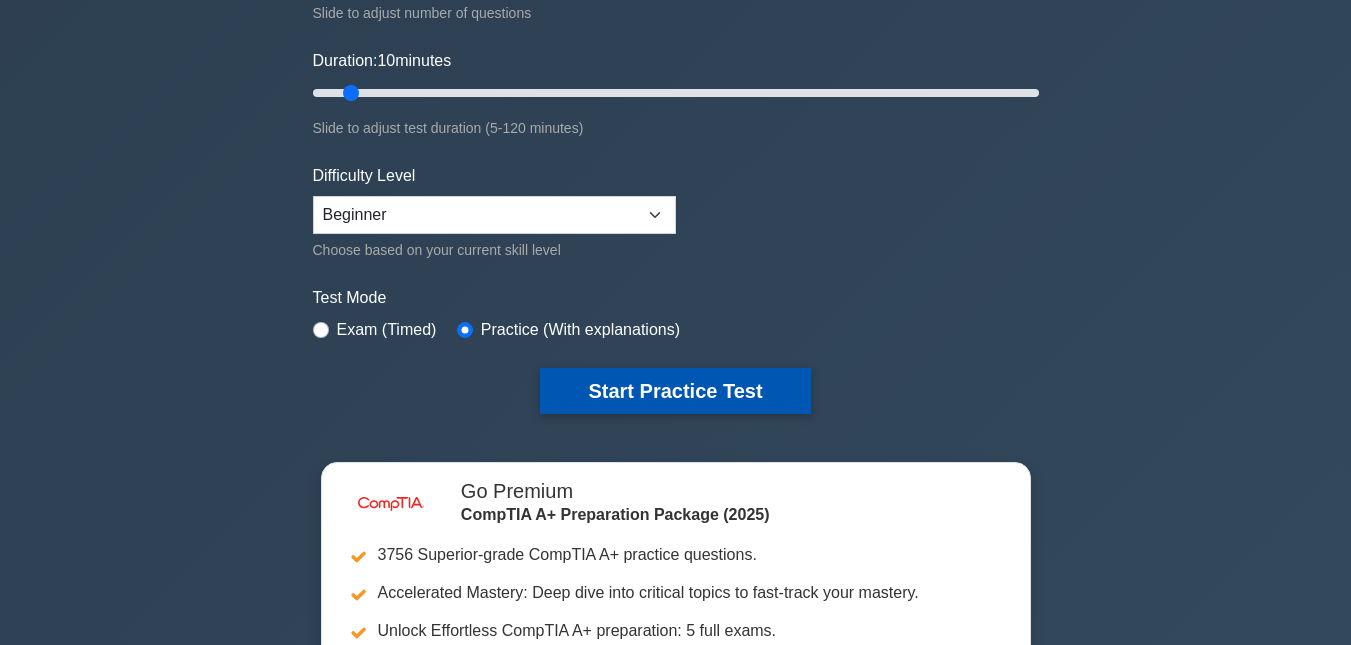 click on "Start Practice Test" at bounding box center [675, 391] 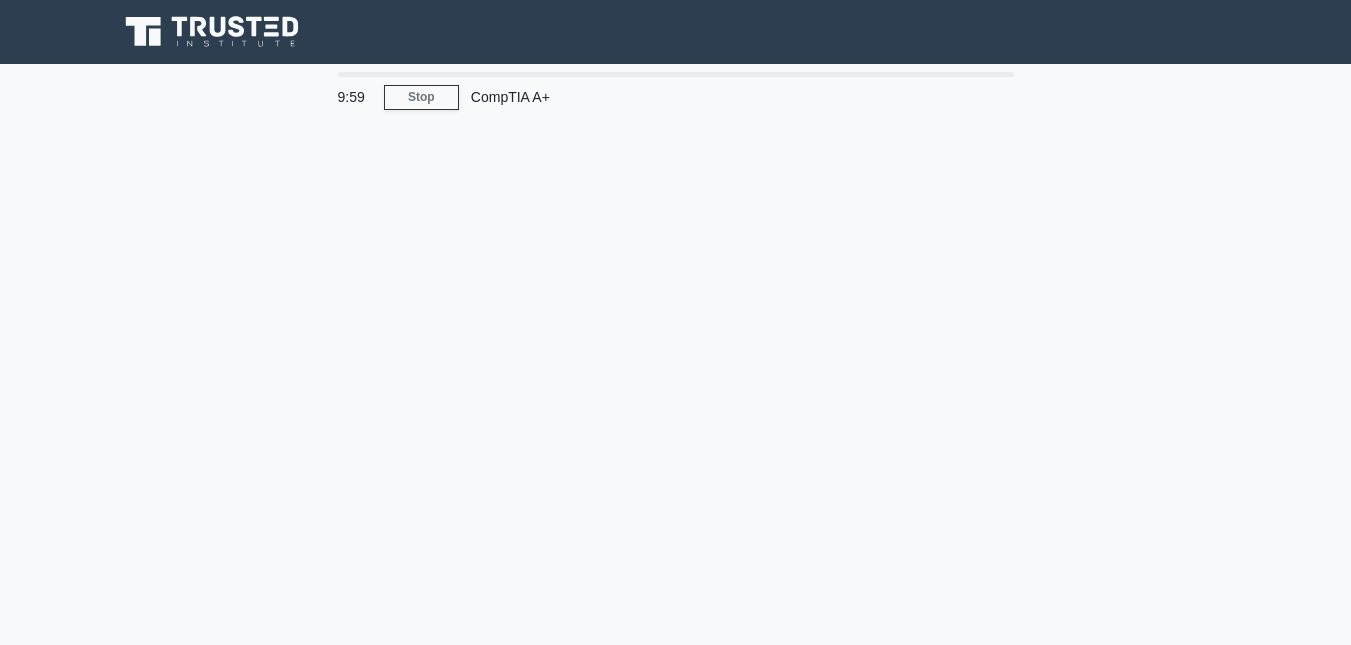 scroll, scrollTop: 0, scrollLeft: 0, axis: both 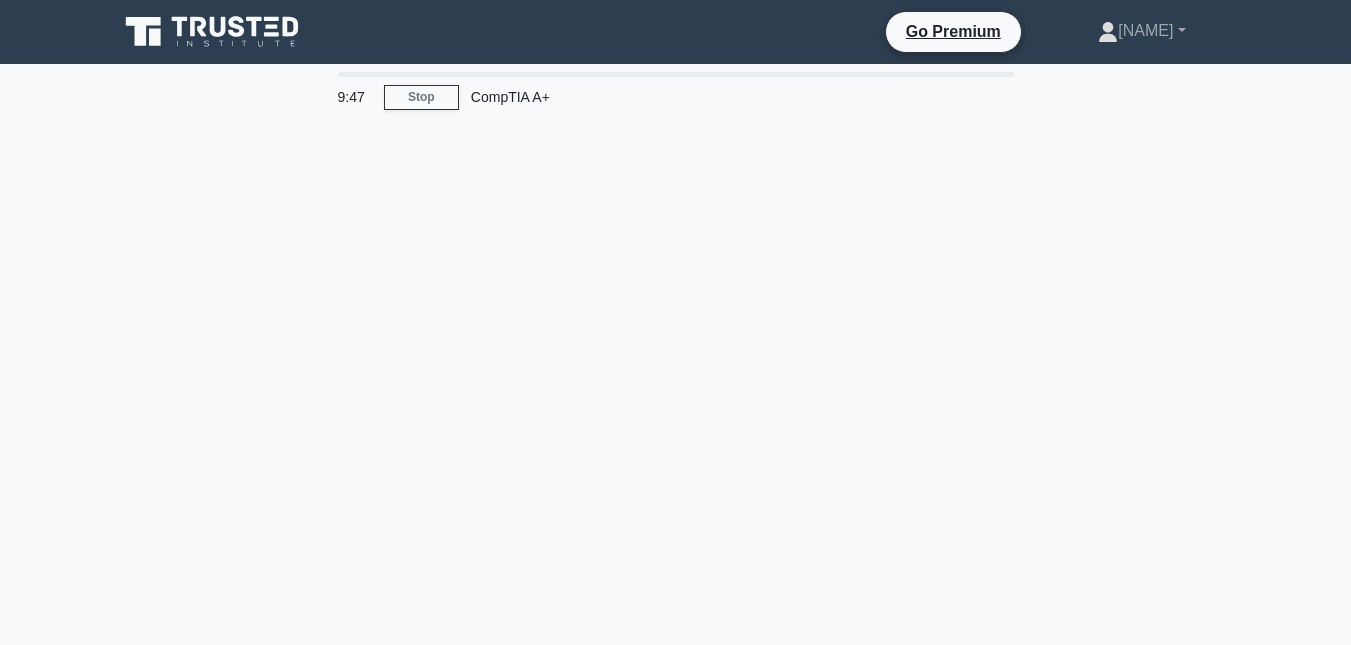 click on "9:47
Stop
CompTIA A+" at bounding box center [676, 572] 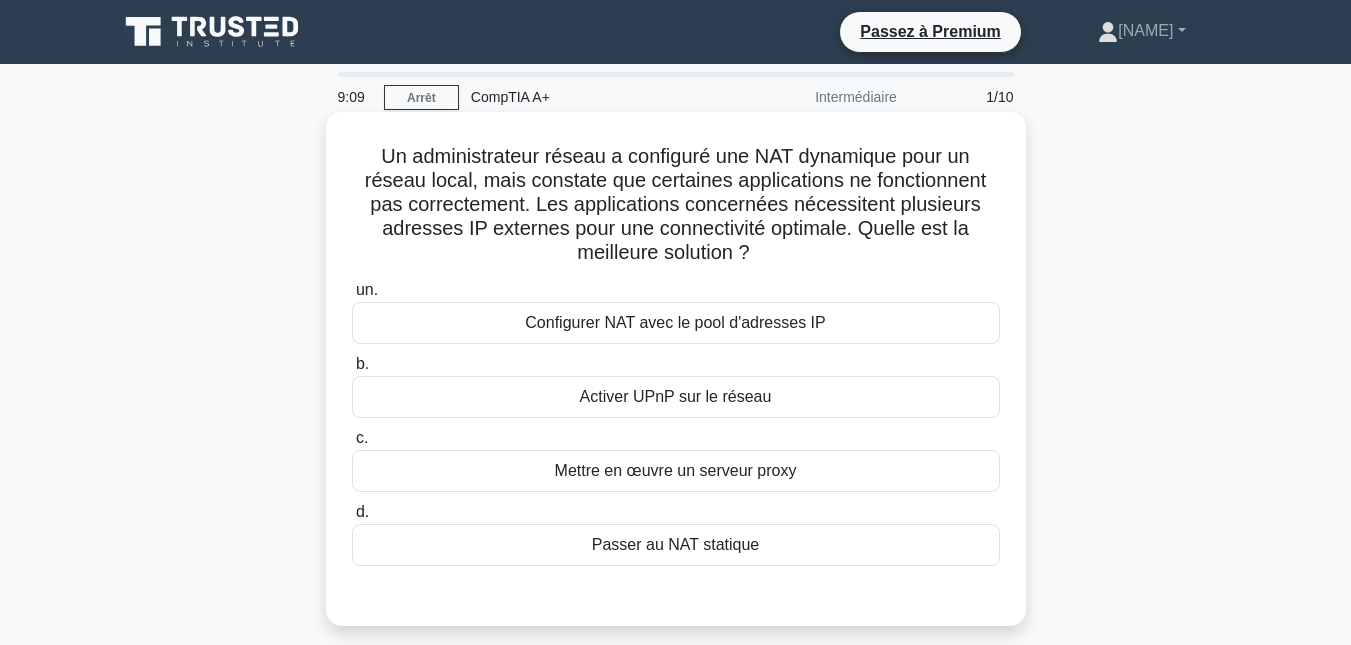 click on "Passer au NAT statique" at bounding box center [676, 544] 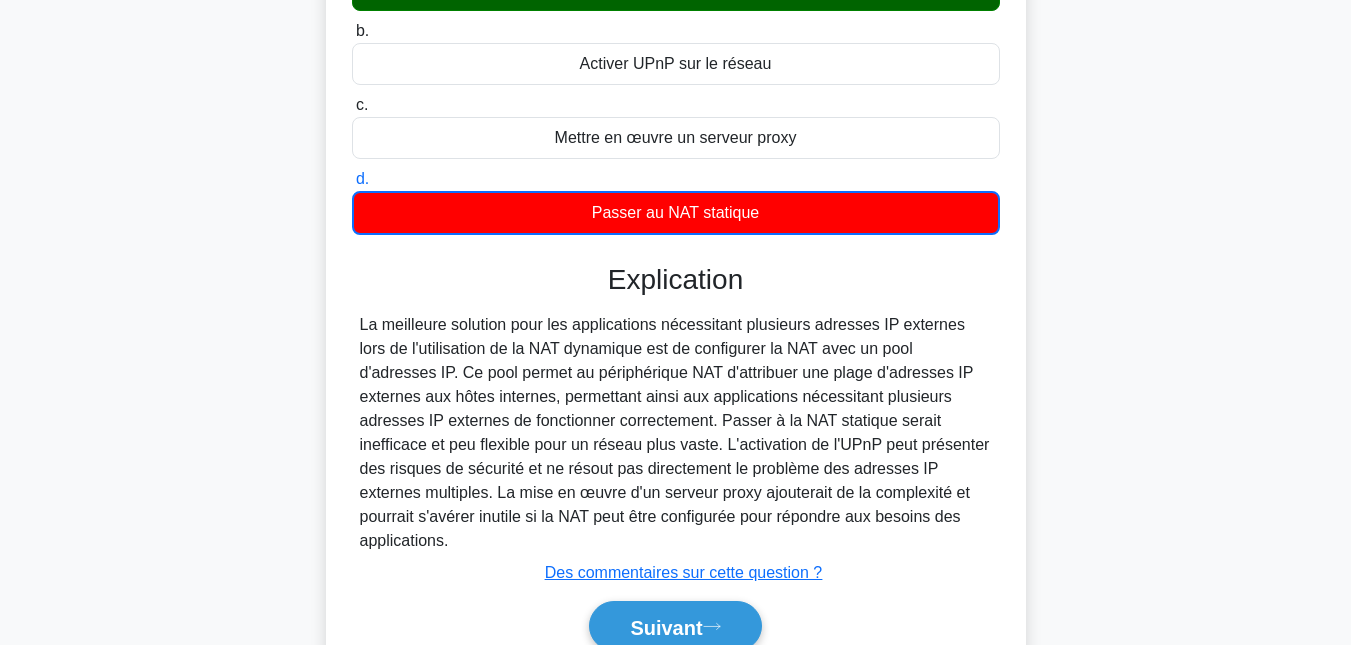 scroll, scrollTop: 327, scrollLeft: 0, axis: vertical 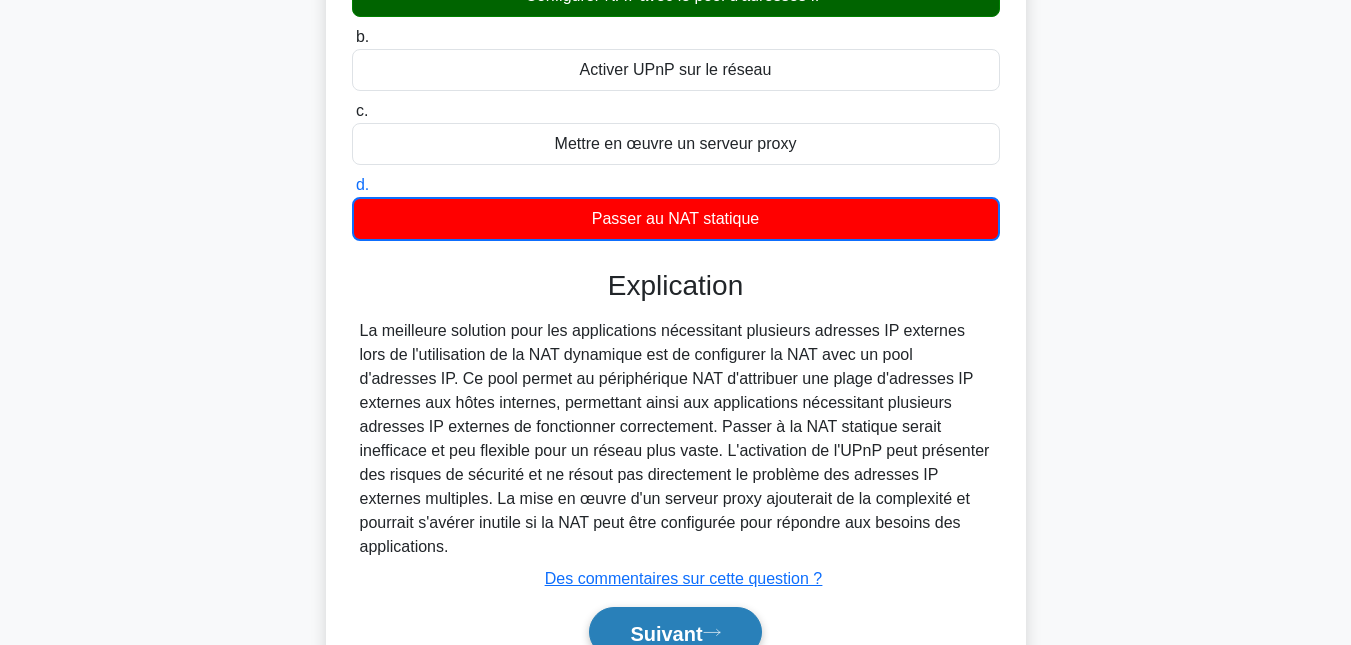 click on "Suivant" at bounding box center [675, 632] 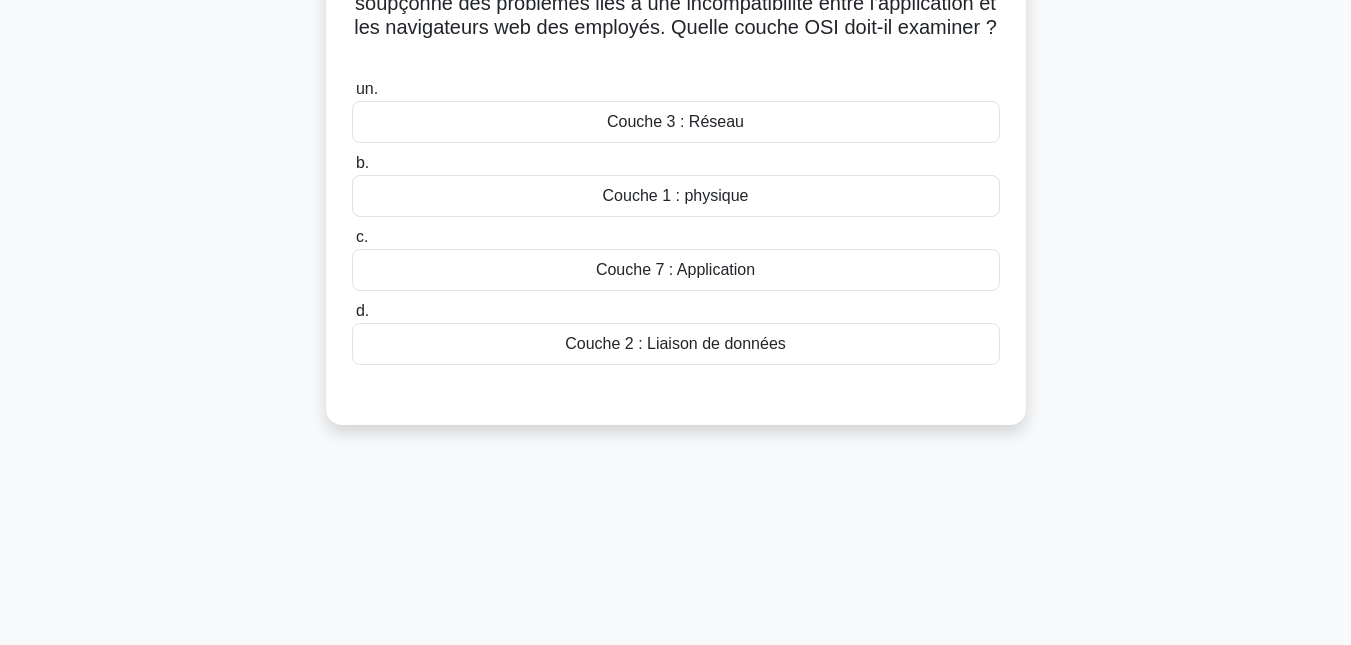 scroll, scrollTop: 0, scrollLeft: 0, axis: both 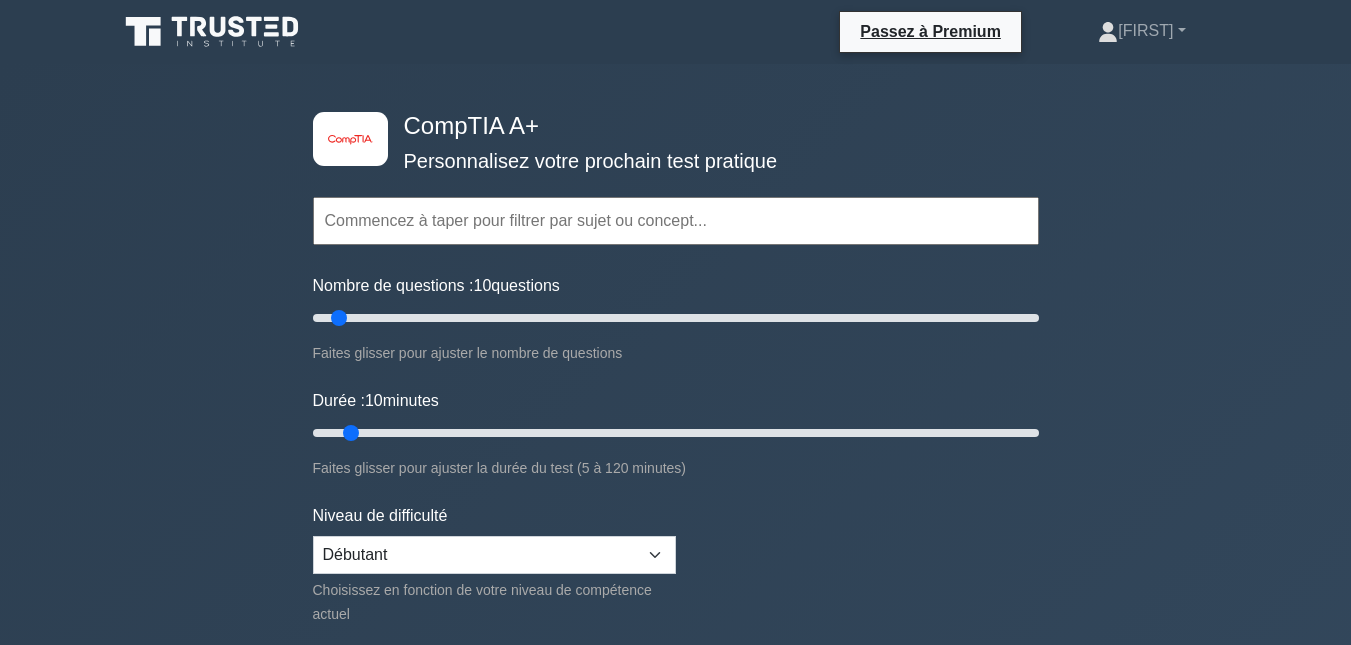 click at bounding box center [676, 221] 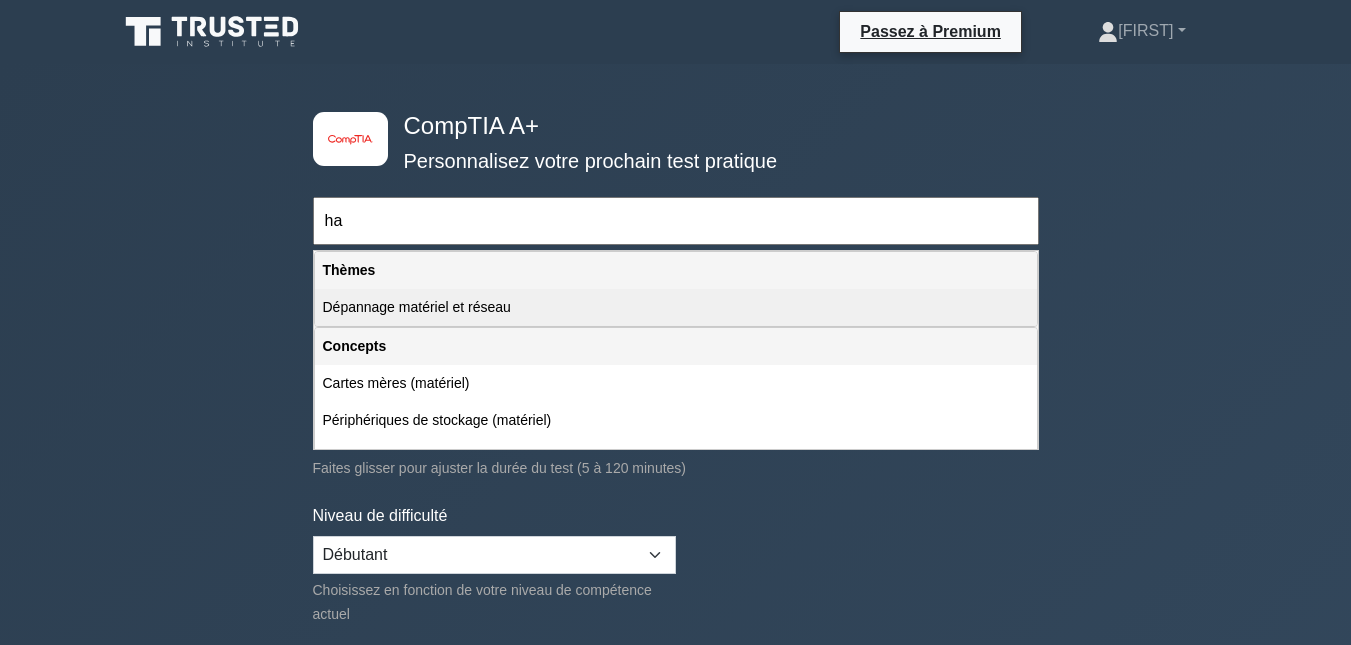 click on "Dépannage matériel et réseau" at bounding box center (676, 307) 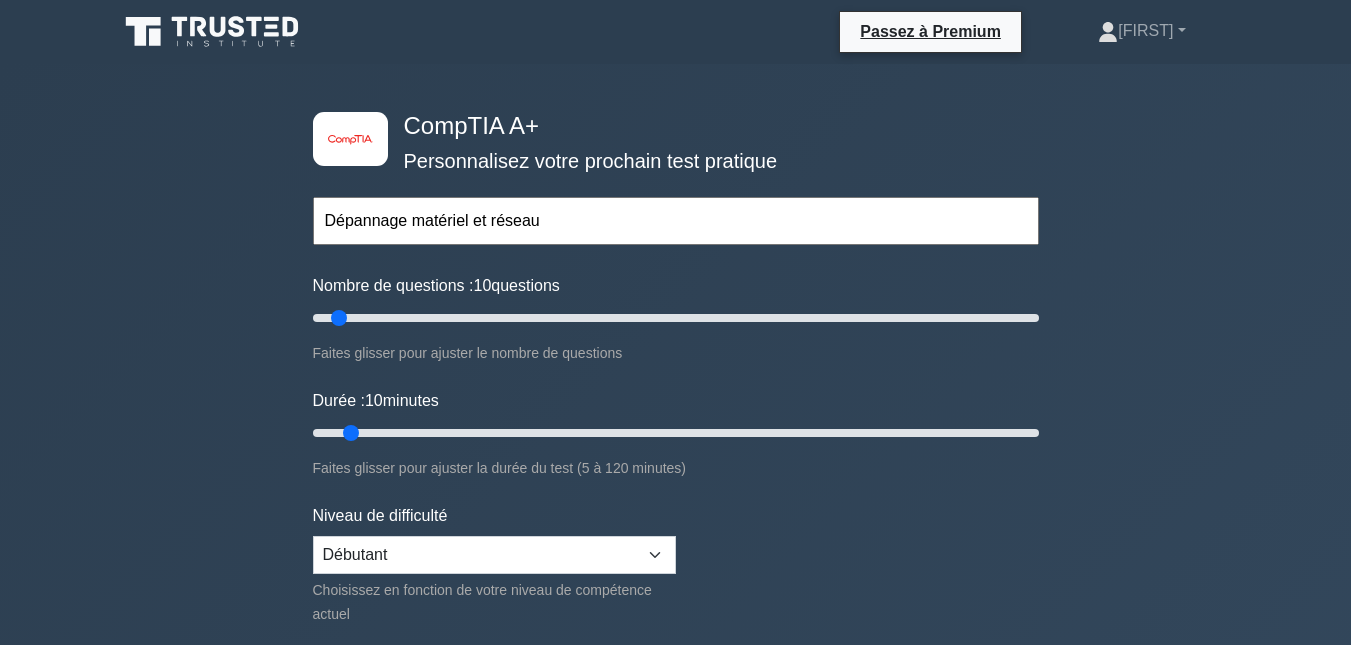click on "Dépannage matériel et réseau" at bounding box center (676, 221) 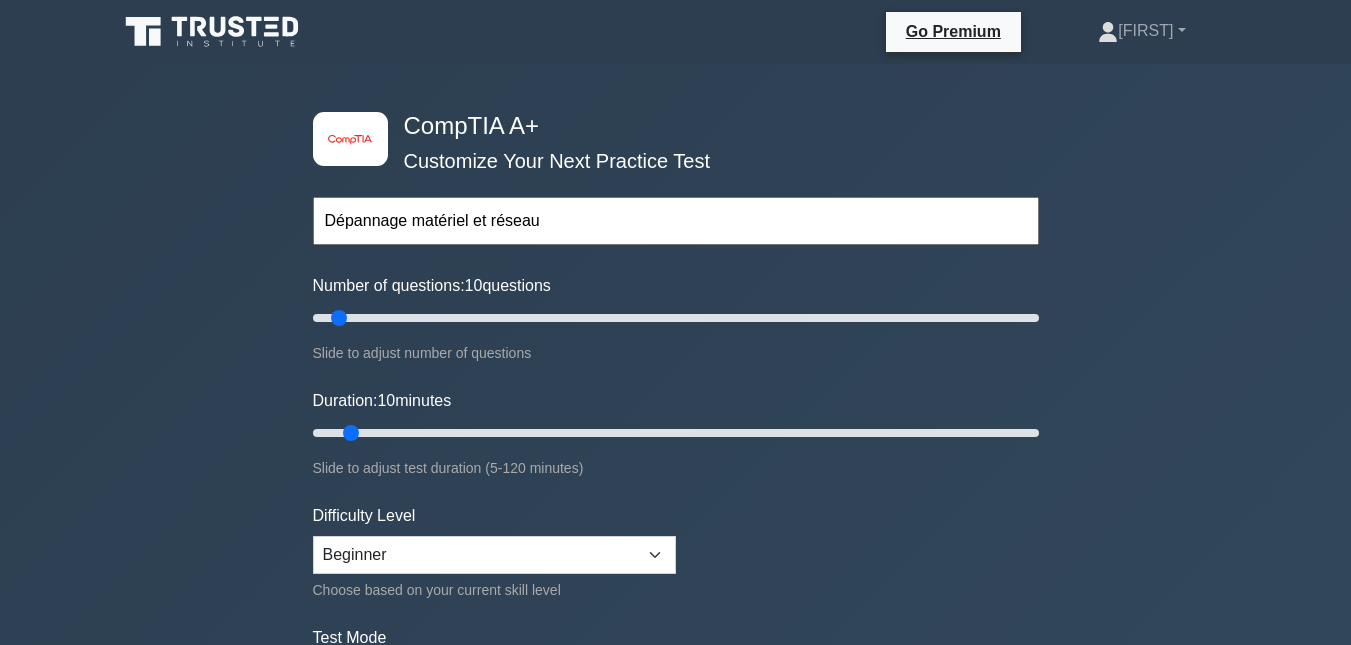 click on "Dépannage matériel et réseau" at bounding box center [676, 221] 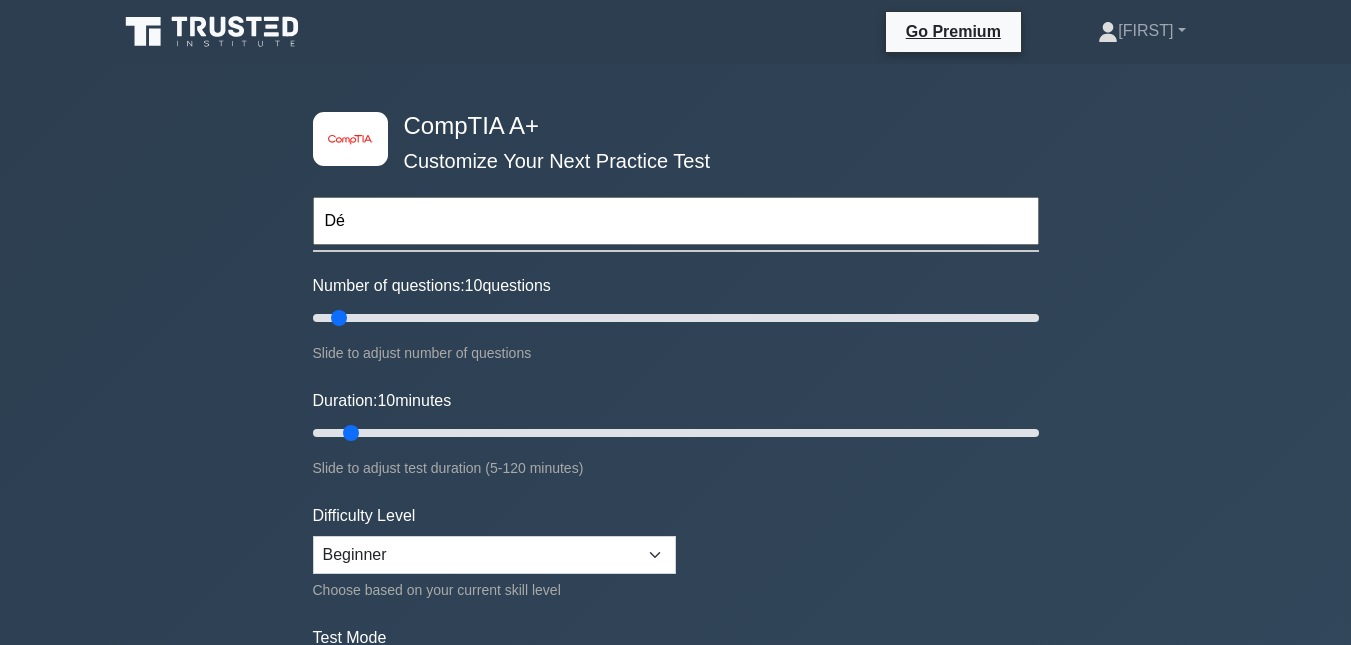 type on "D" 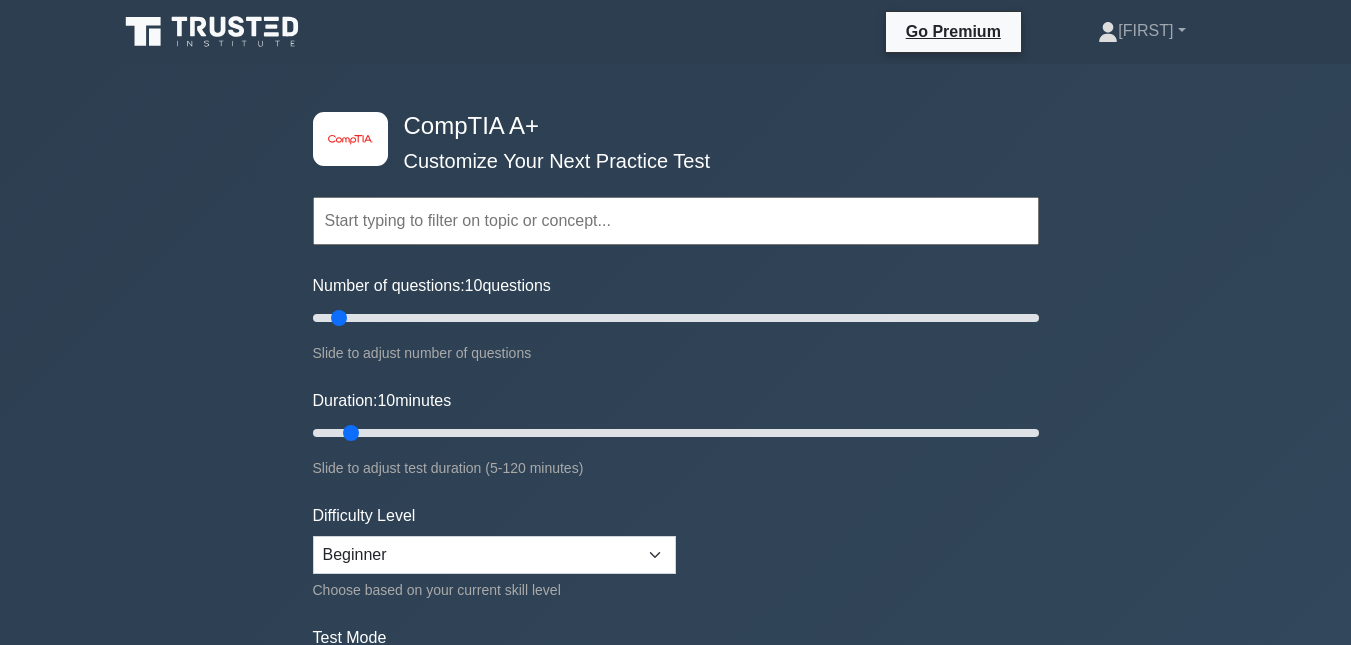 click at bounding box center (676, 221) 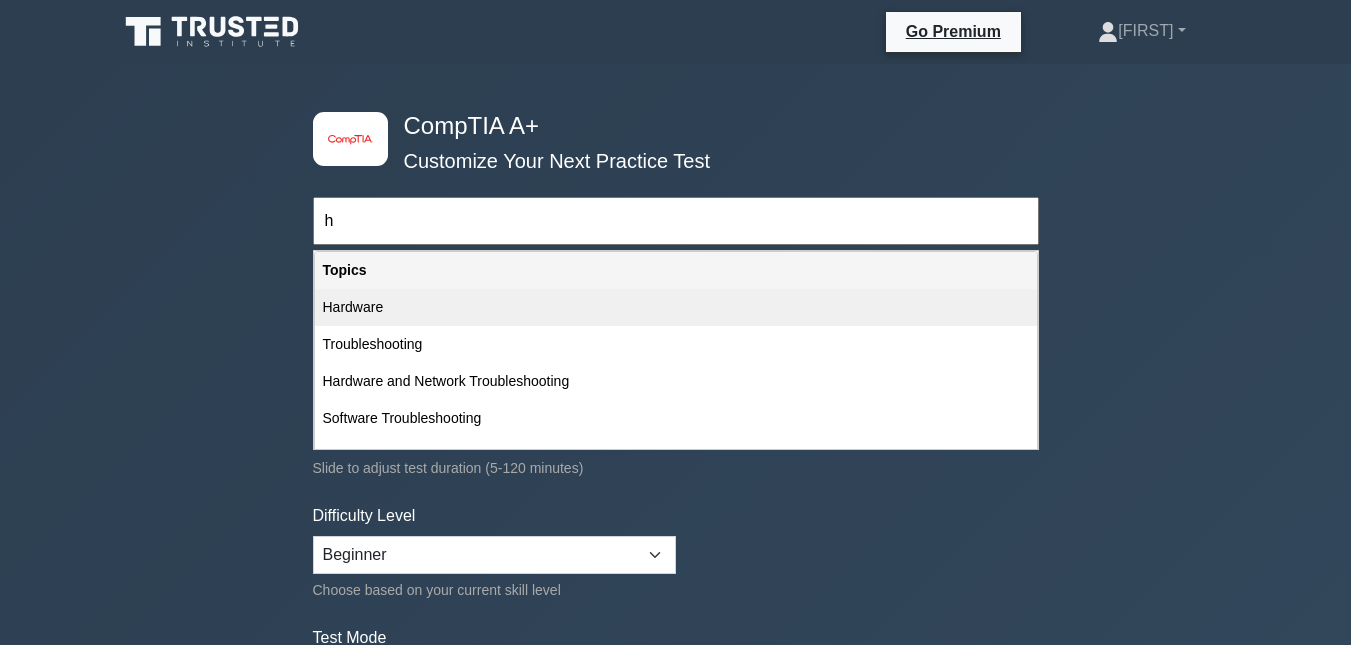 click on "Hardware" at bounding box center (676, 307) 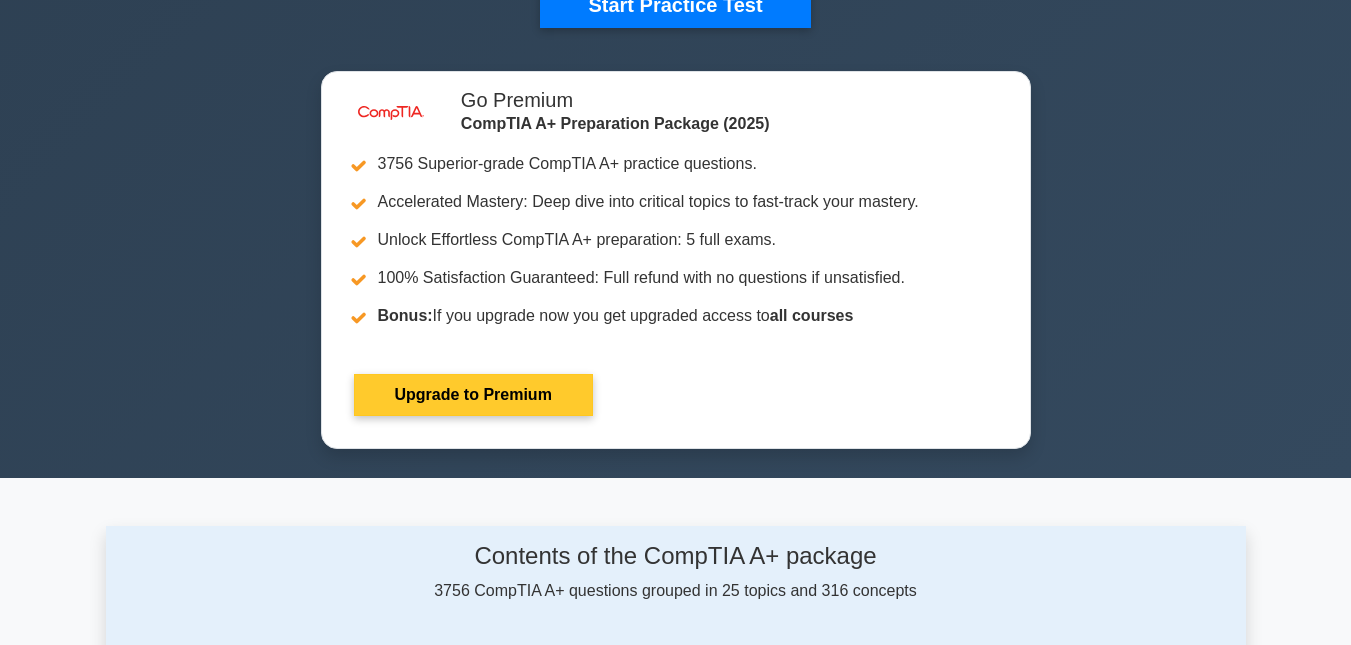 scroll, scrollTop: 727, scrollLeft: 0, axis: vertical 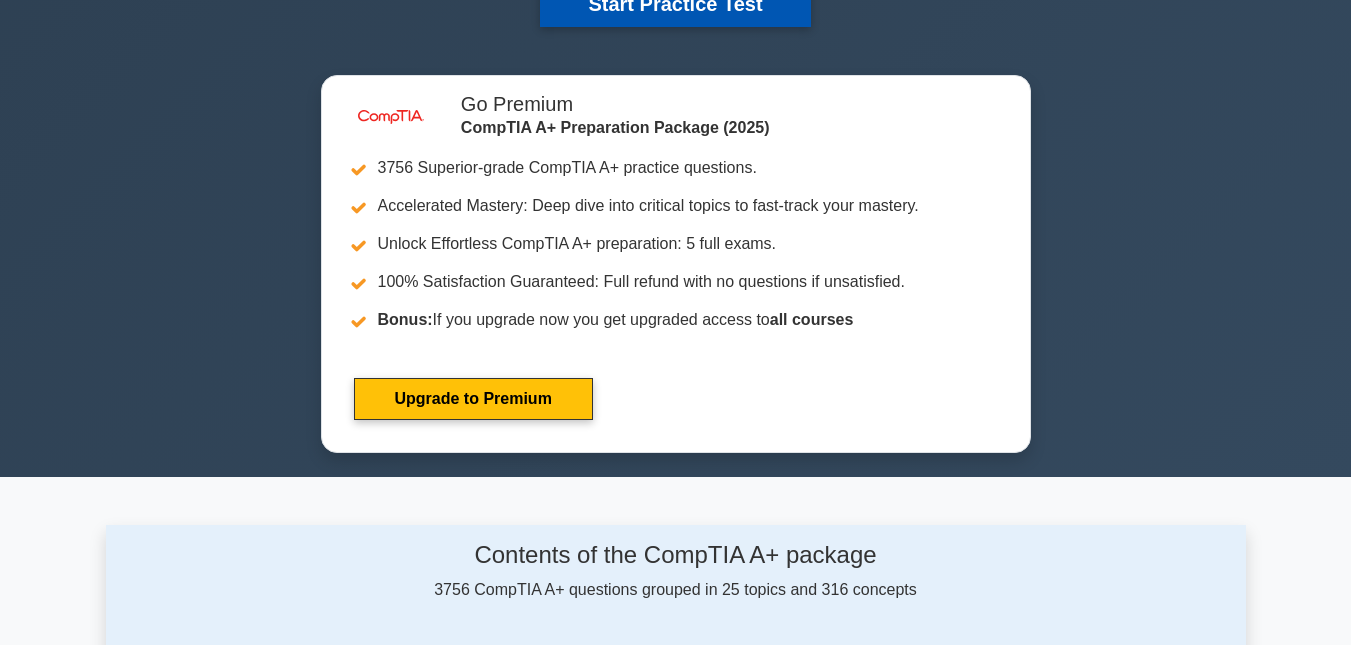 click on "Start Practice Test" at bounding box center (675, 4) 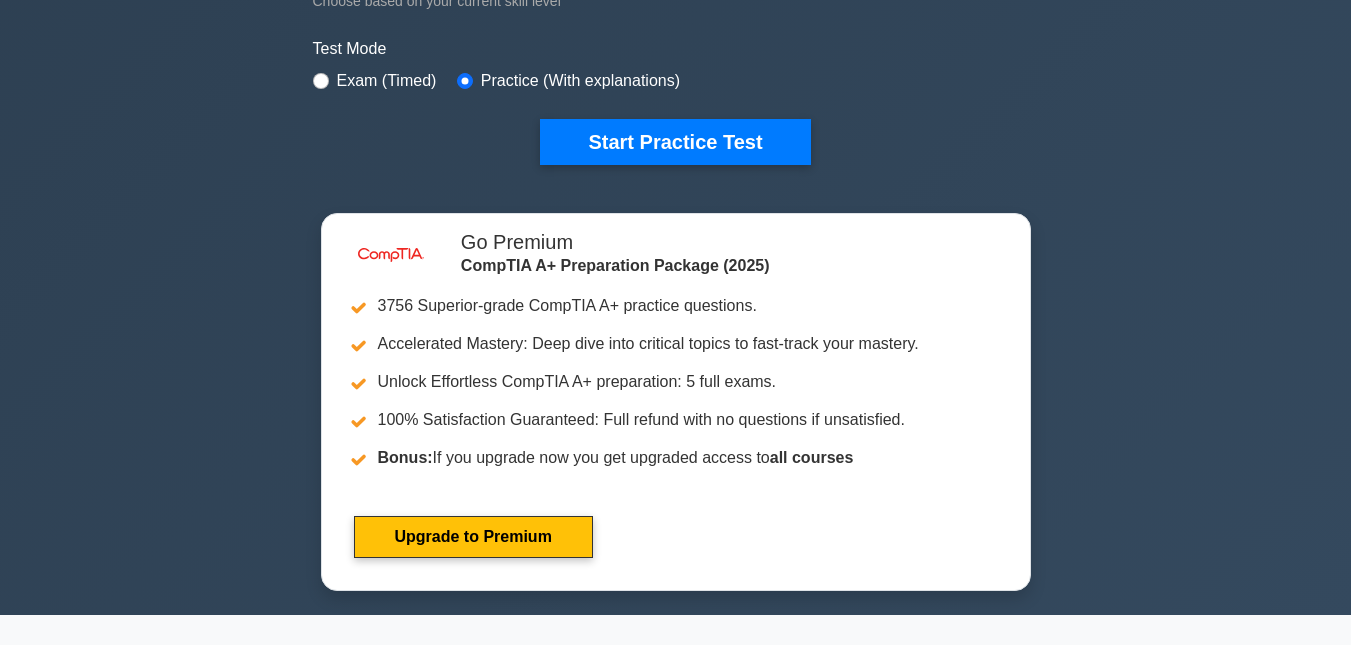 scroll, scrollTop: 0, scrollLeft: 0, axis: both 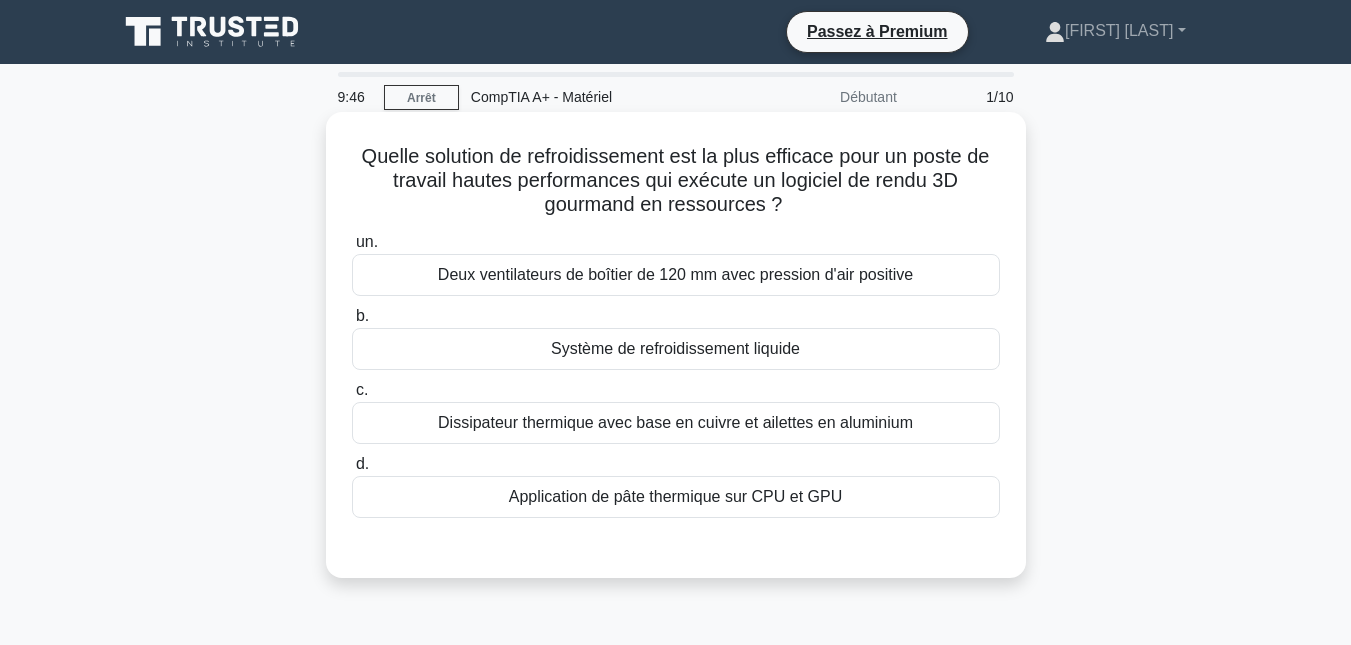 click on "Système de refroidissement liquide" at bounding box center [675, 348] 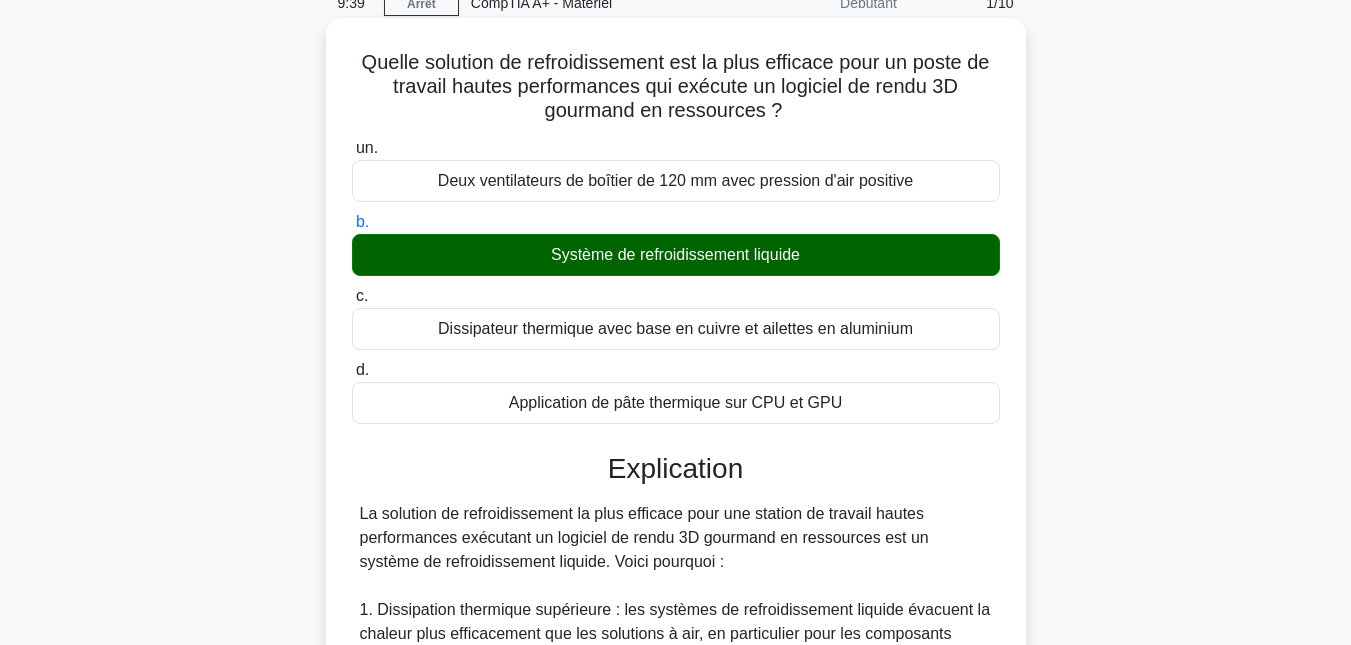 scroll, scrollTop: 93, scrollLeft: 0, axis: vertical 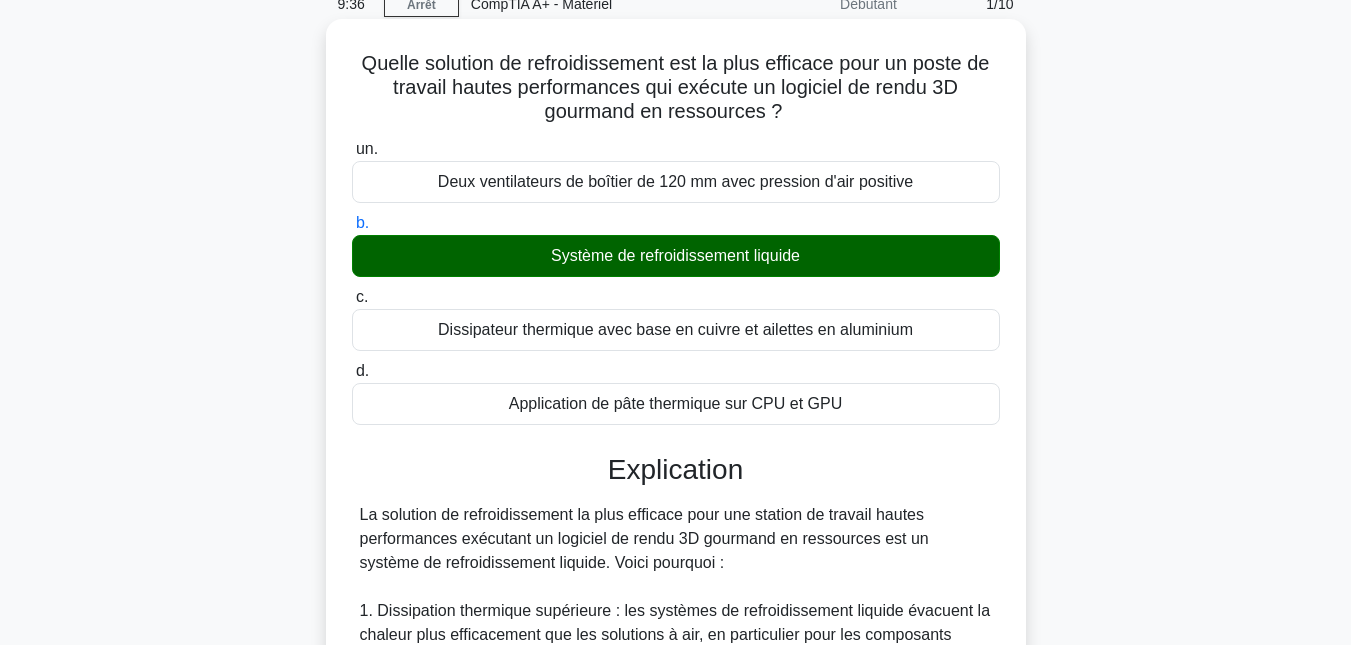 click on "Explication
La solution de refroidissement la plus efficace pour une station de travail hautes performances exécutant un logiciel de rendu 3D gourmand en ressources est un système de refroidissement liquide. Voici pourquoi :  1. Dissipation thermique supérieure : les systèmes de refroidissement liquide évacuent la chaleur plus efficacement que les solutions à air, en particulier pour les composants hautes performances qui génèrent une chaleur importante lors de tâches intensives comme le rendu 3D.  2. Performances constantes : le refroidissement liquide permet de maintenir des températures plus basses et plus stables, permettant au processeur et au processeur graphique de fonctionner à des performances optimales pendant de longues périodes sans limitation thermique." at bounding box center (676, 975) 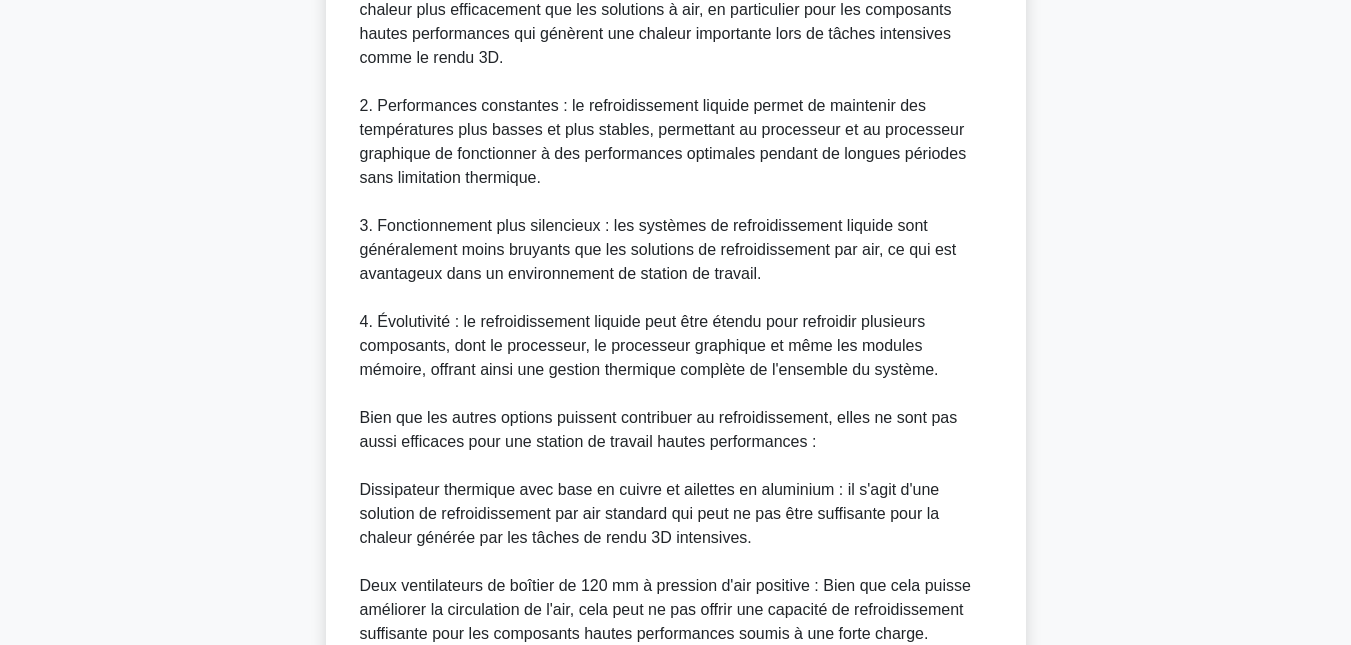 click on "Dissipateur thermique avec base en cuivre et ailettes en aluminium : il s'agit d'une solution de refroidissement par air standard qui peut ne pas être suffisante pour la chaleur générée par les tâches de rendu 3D intensives." at bounding box center (650, 513) 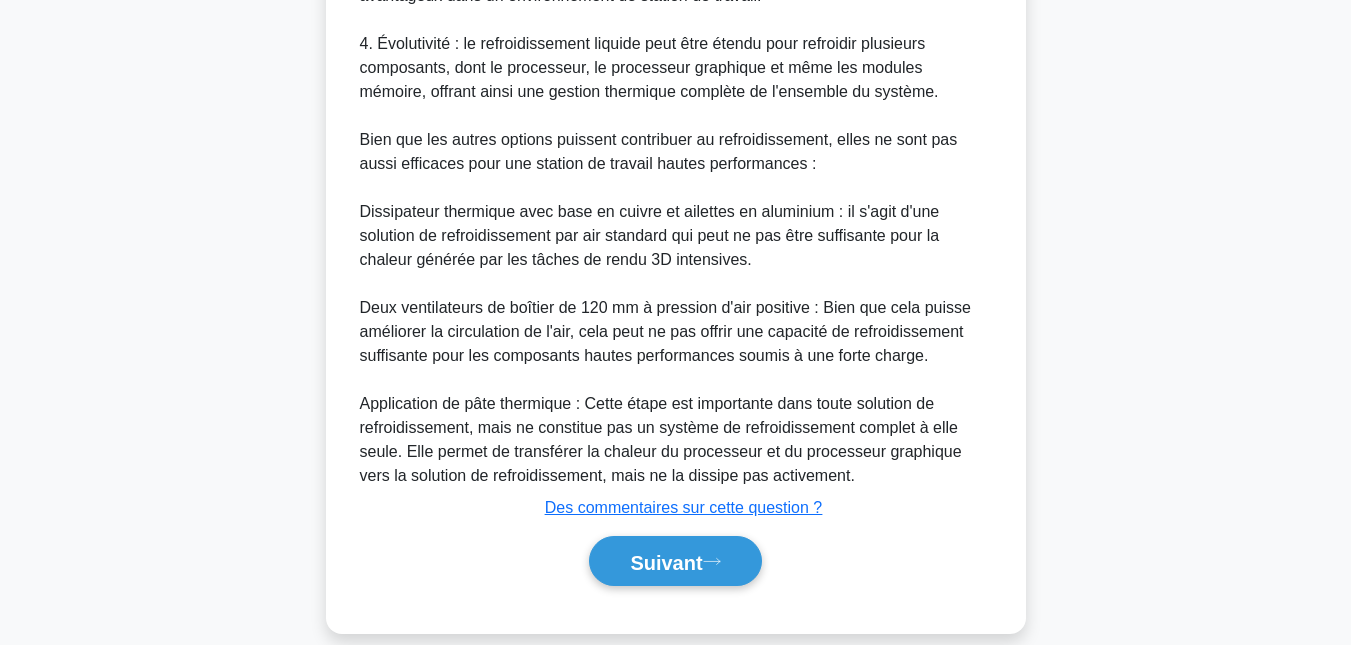 scroll, scrollTop: 1000, scrollLeft: 0, axis: vertical 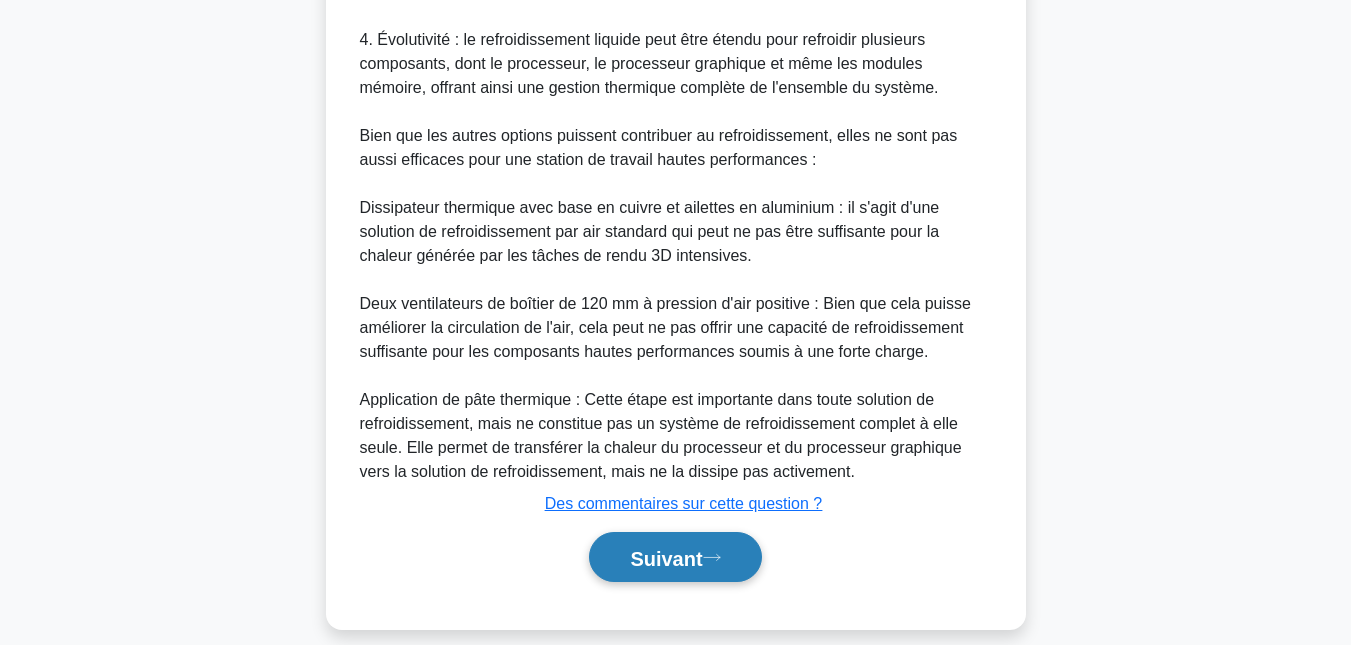 click on "Suivant" at bounding box center (666, 558) 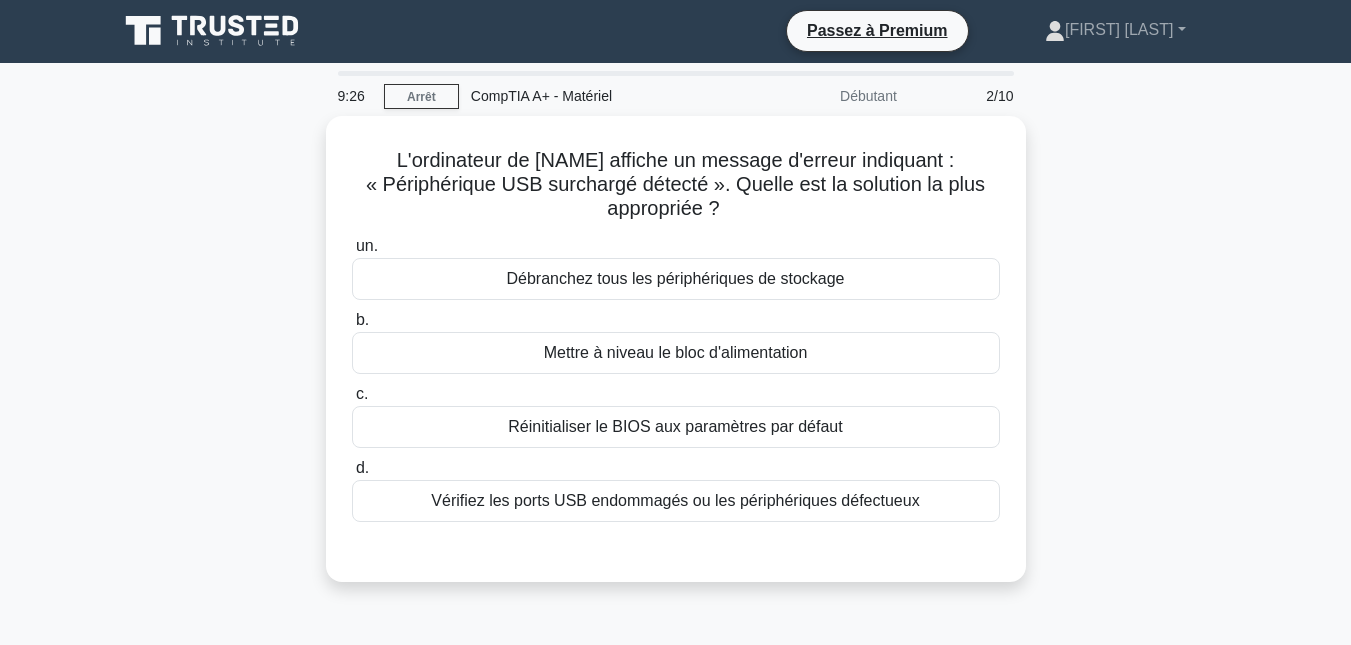 scroll, scrollTop: 0, scrollLeft: 0, axis: both 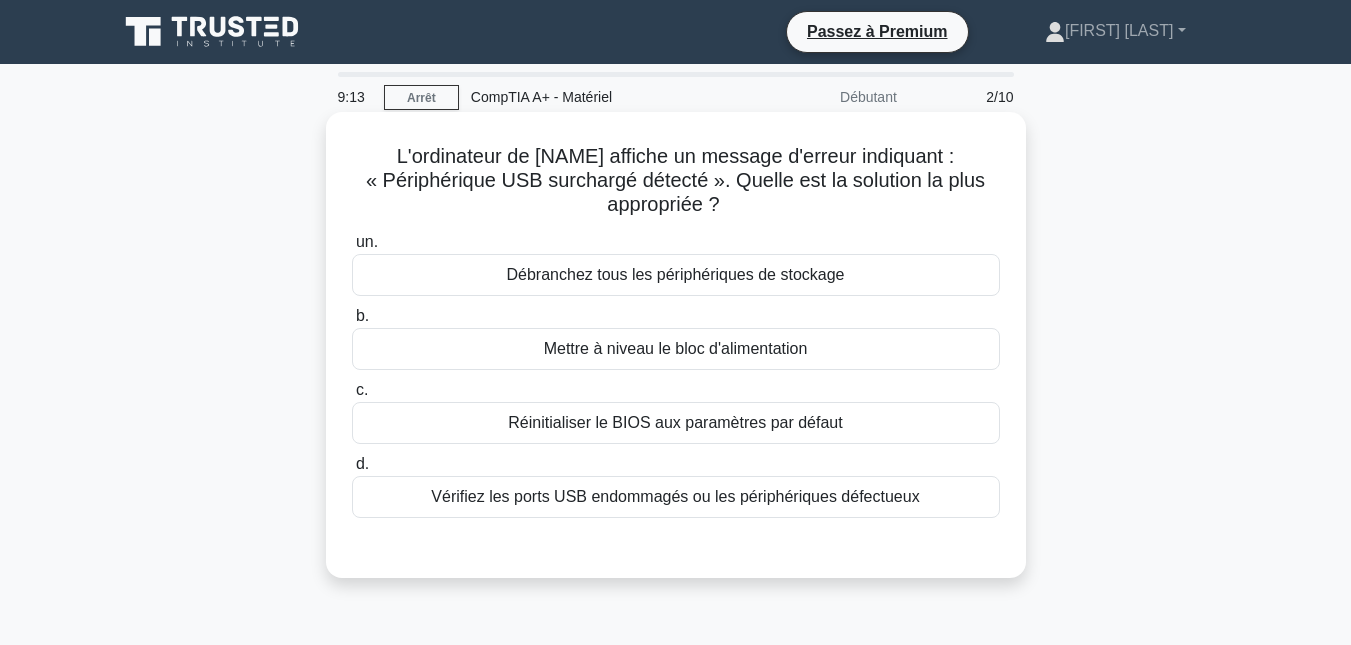 click on "Vérifiez les ports USB endommagés ou les périphériques défectueux" at bounding box center [675, 496] 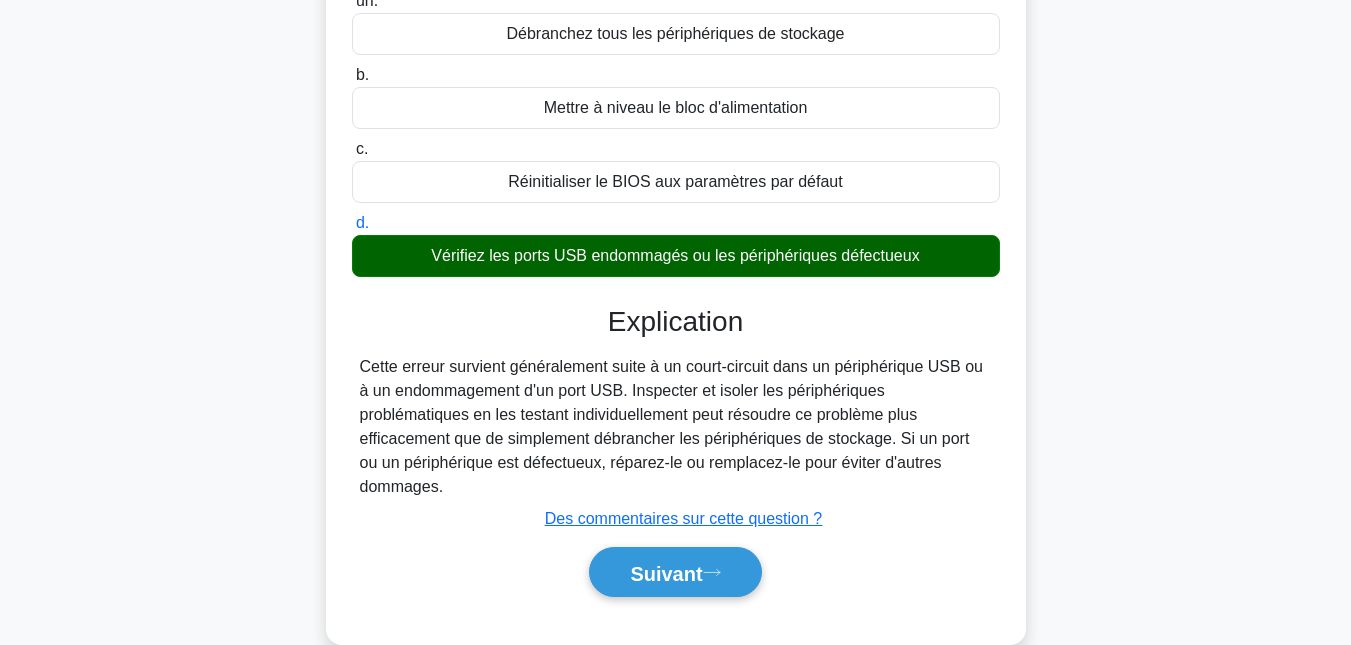 scroll, scrollTop: 280, scrollLeft: 0, axis: vertical 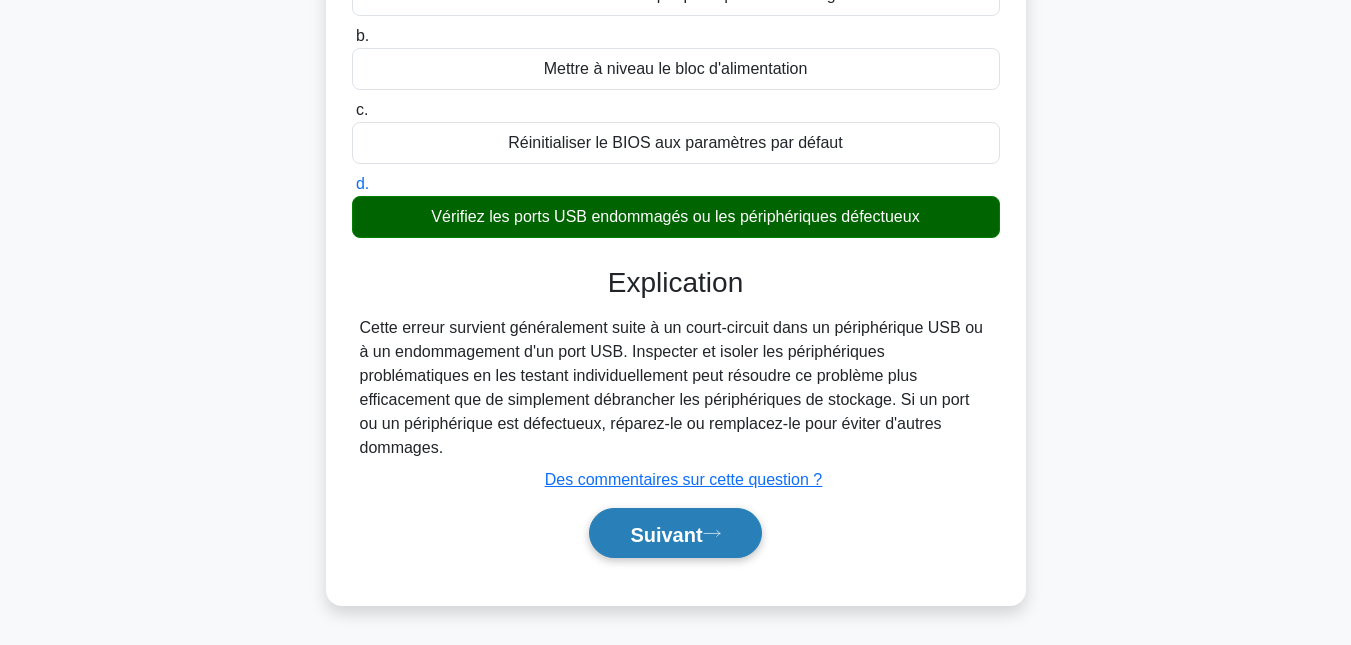 click on "Suivant" at bounding box center [675, 533] 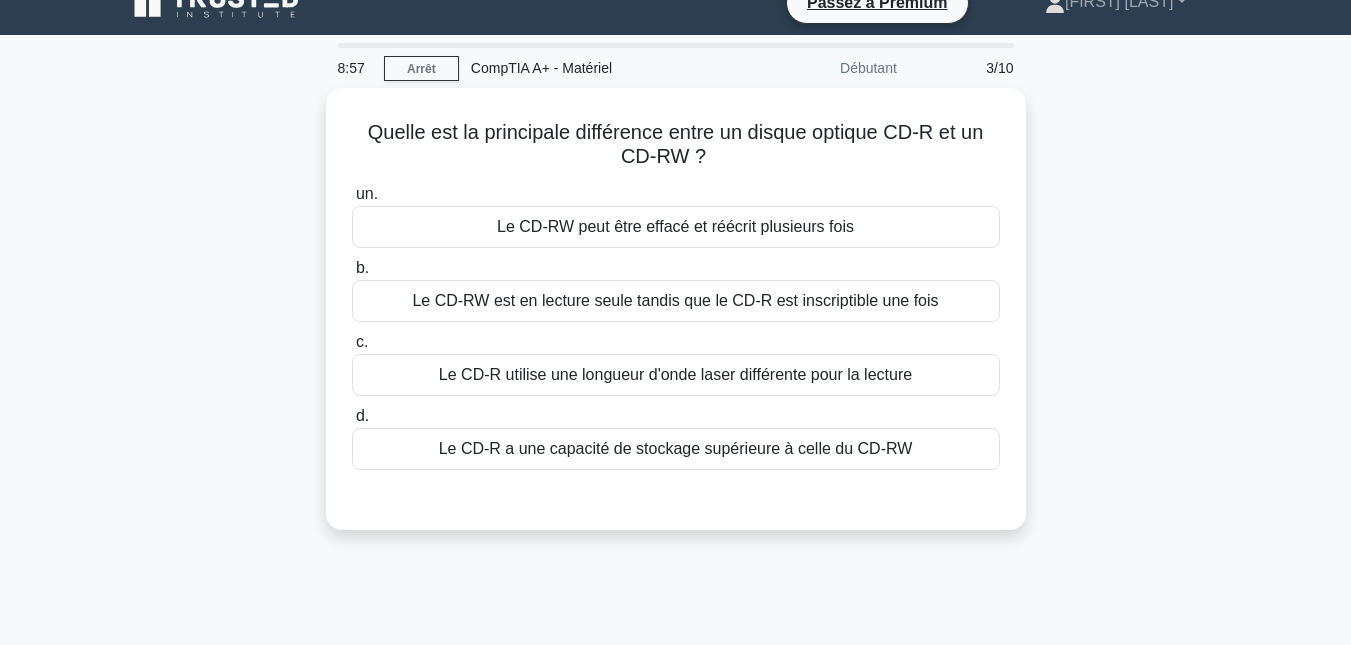 scroll, scrollTop: 0, scrollLeft: 0, axis: both 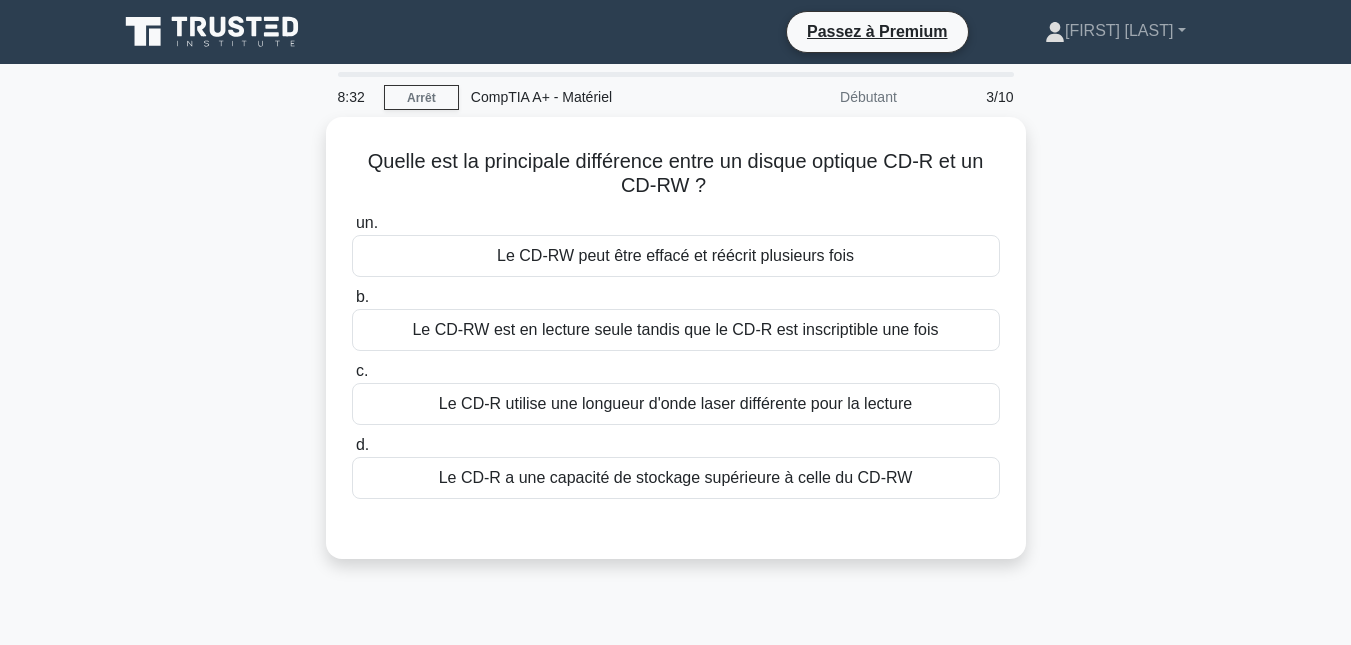 click on "Le CD-R a une capacité de stockage supérieure à celle du CD-RW" at bounding box center [676, 477] 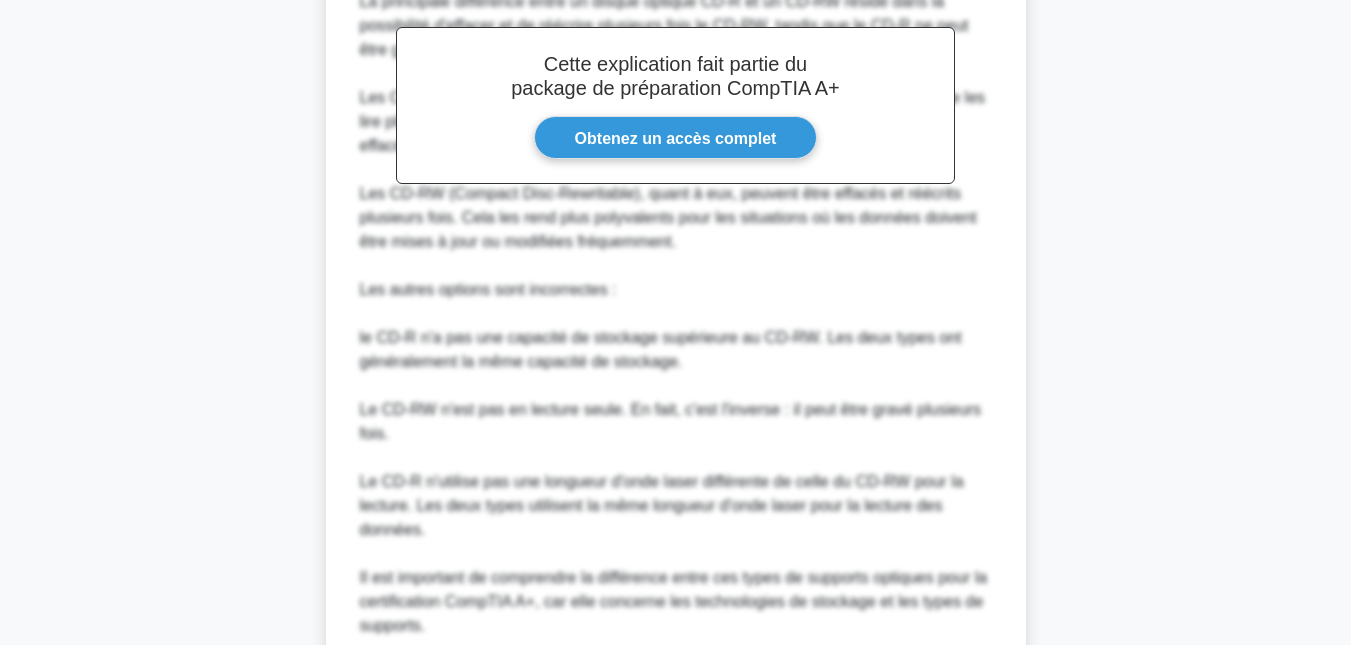 scroll, scrollTop: 762, scrollLeft: 0, axis: vertical 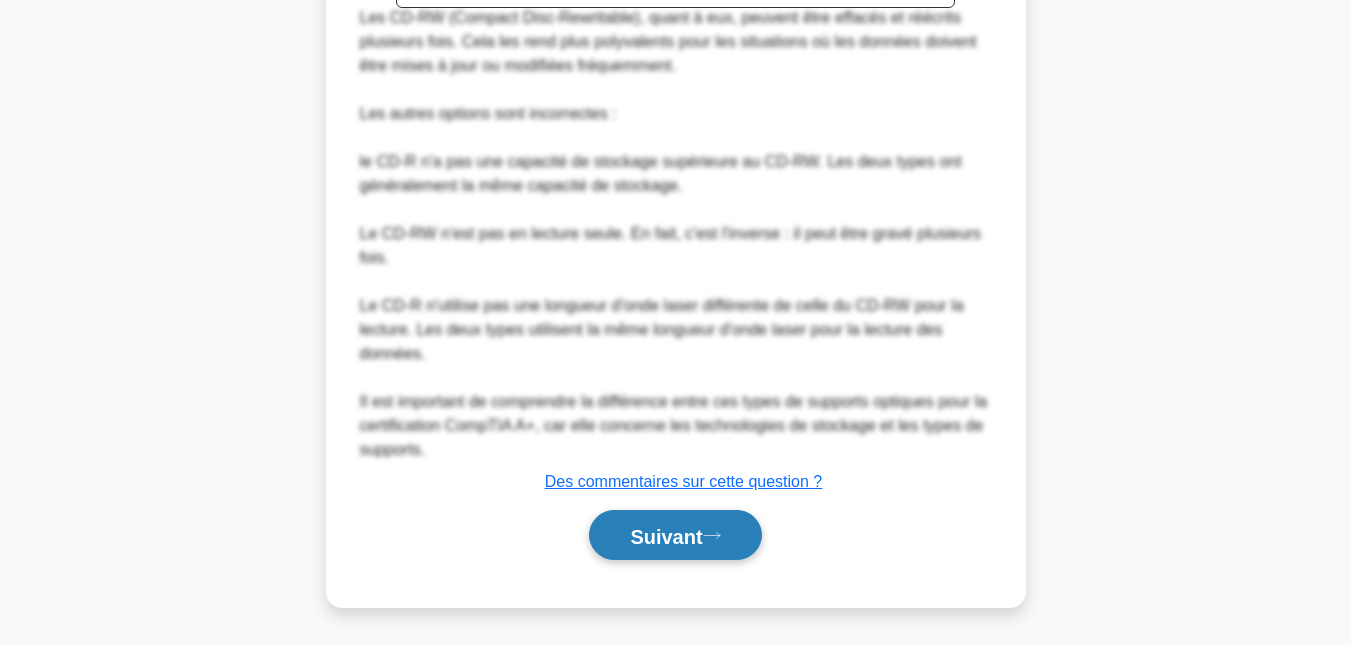 click on "Suivant" at bounding box center (666, 536) 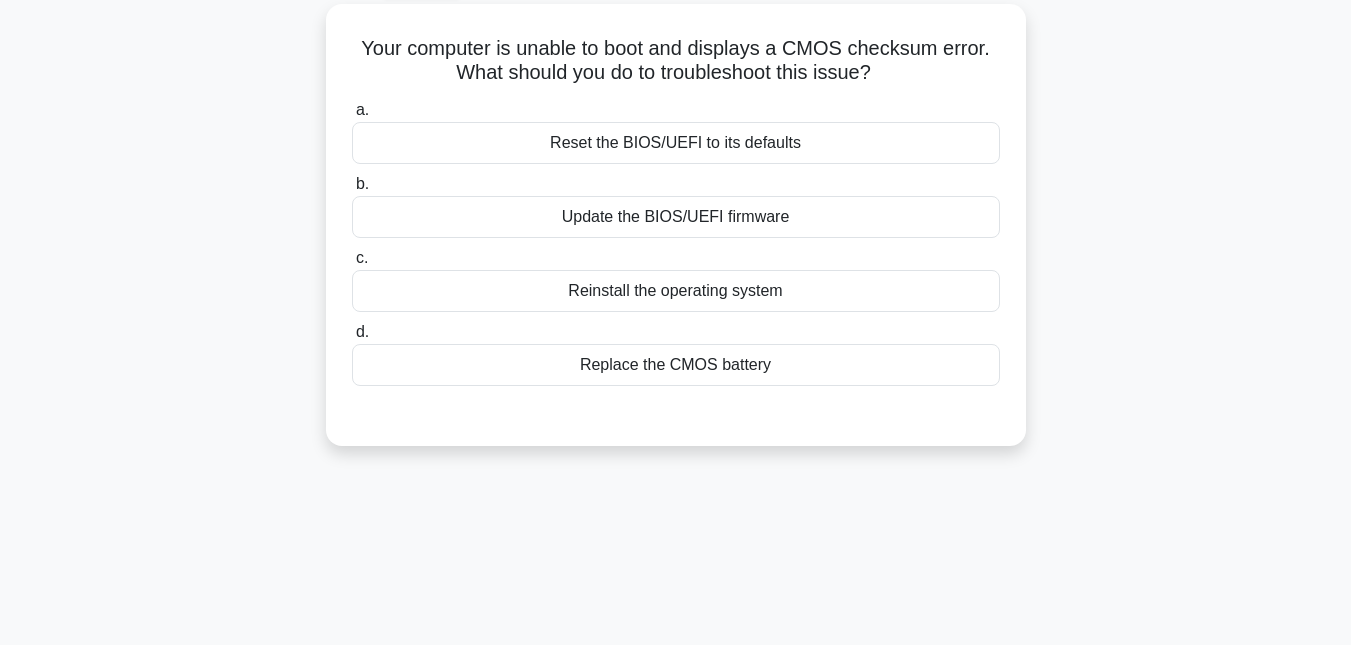 scroll, scrollTop: 0, scrollLeft: 0, axis: both 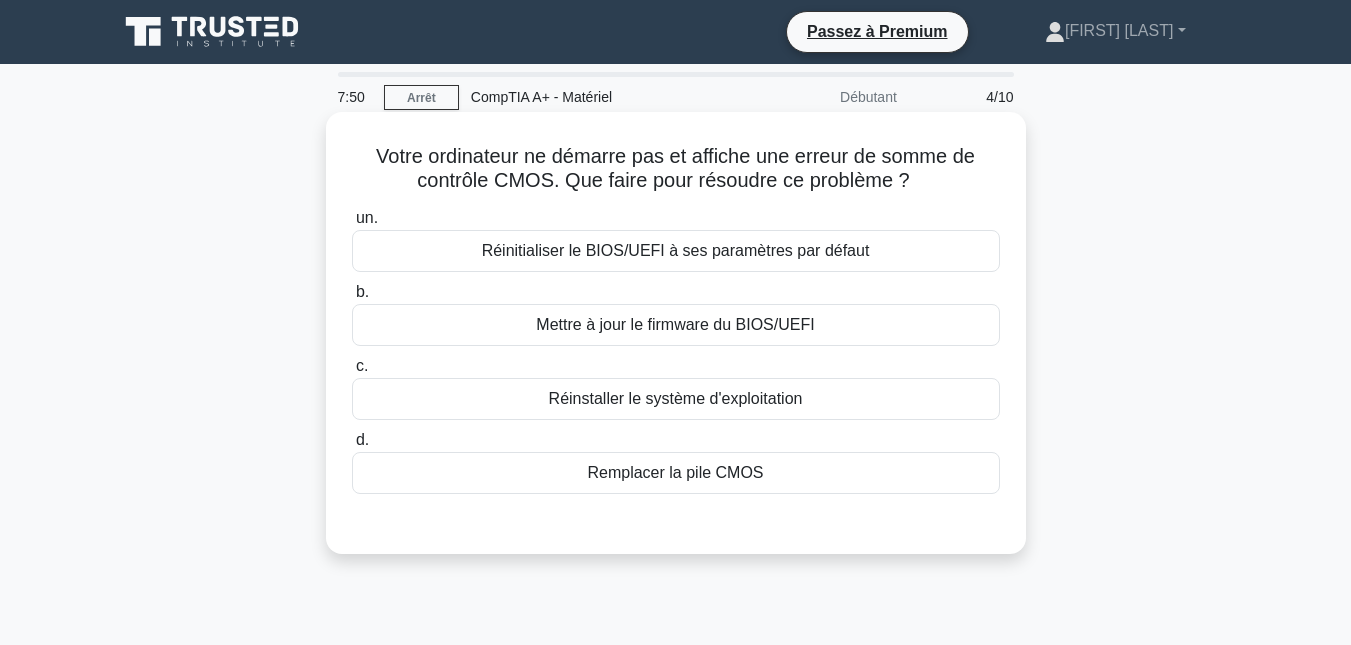 click on "Remplacer la pile CMOS" at bounding box center (675, 472) 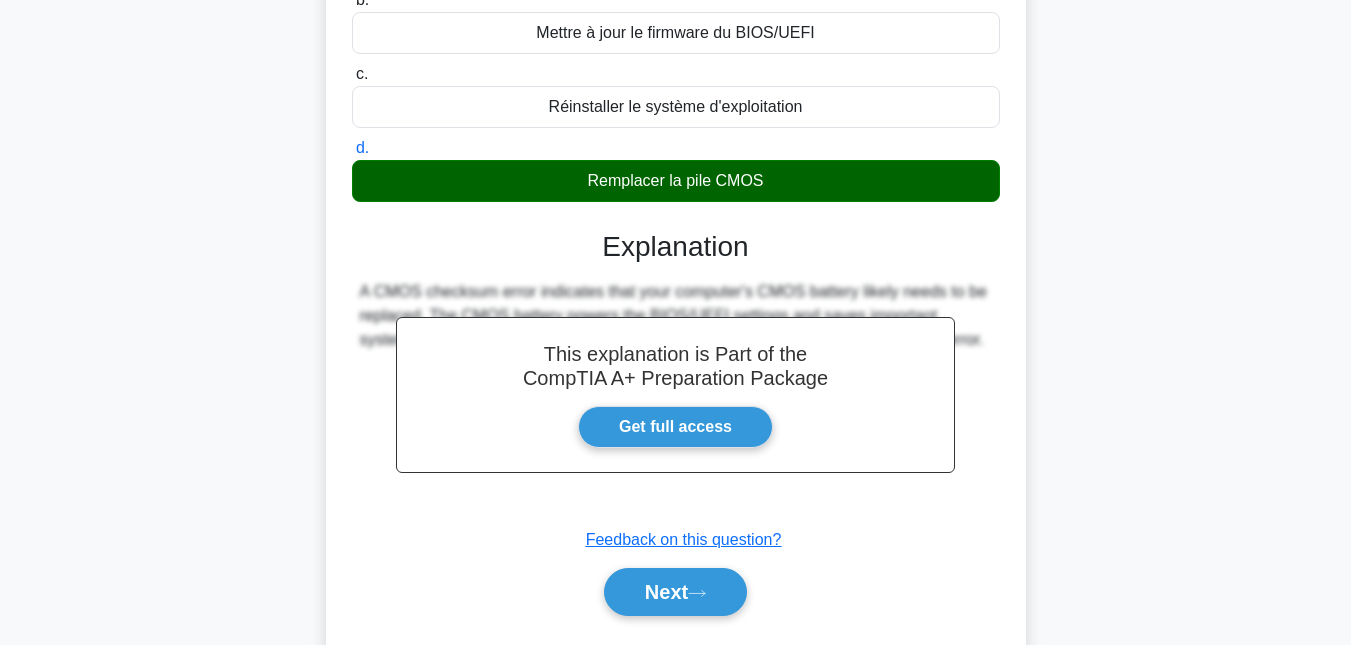 scroll, scrollTop: 293, scrollLeft: 0, axis: vertical 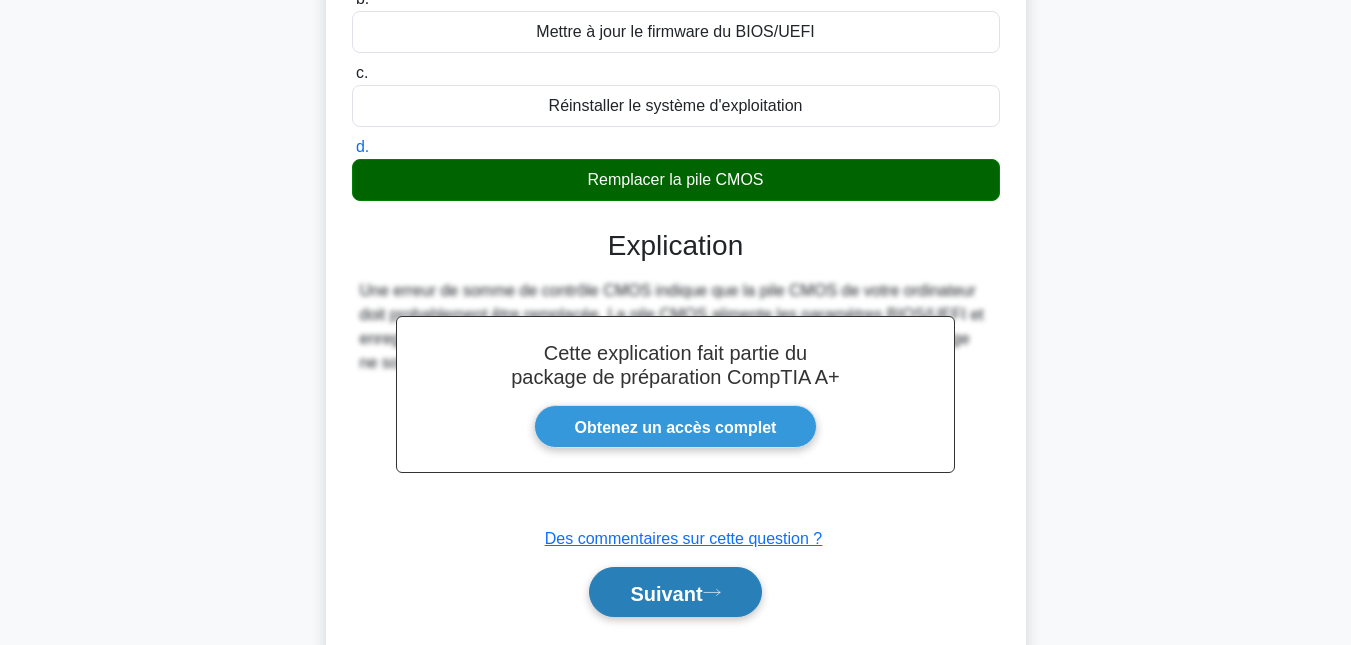 click on "Suivant" at bounding box center (666, 593) 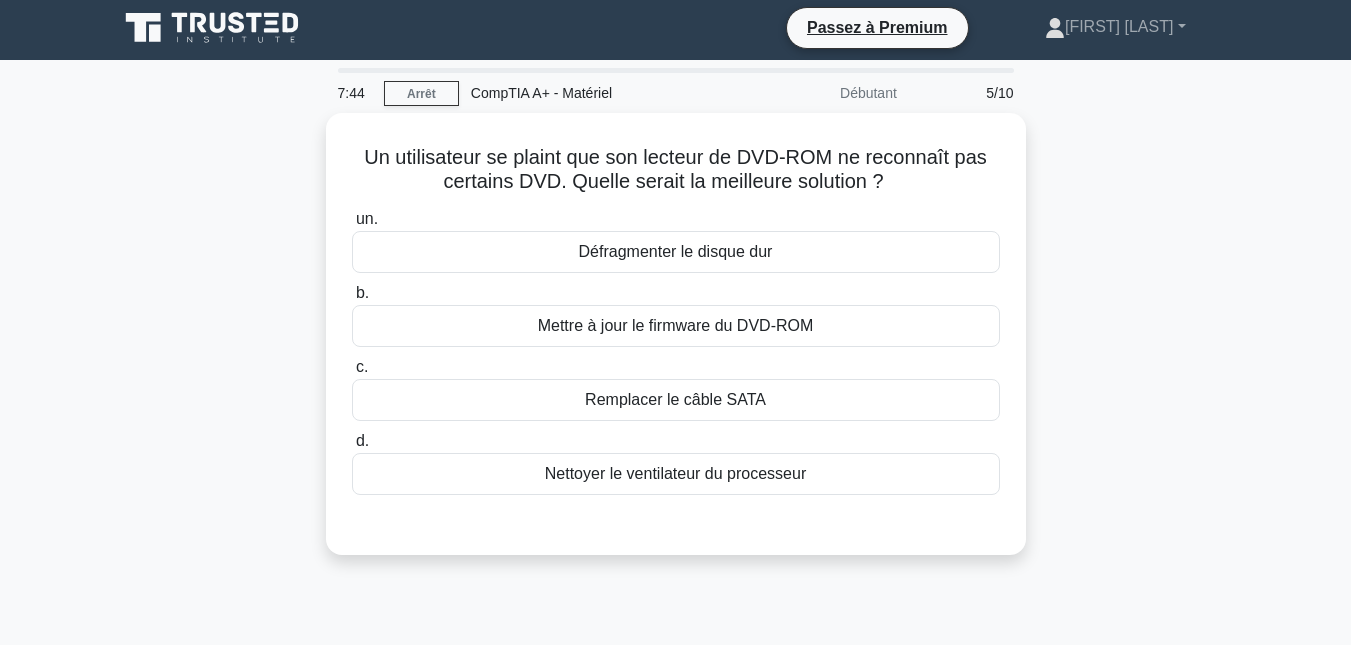 scroll, scrollTop: 0, scrollLeft: 0, axis: both 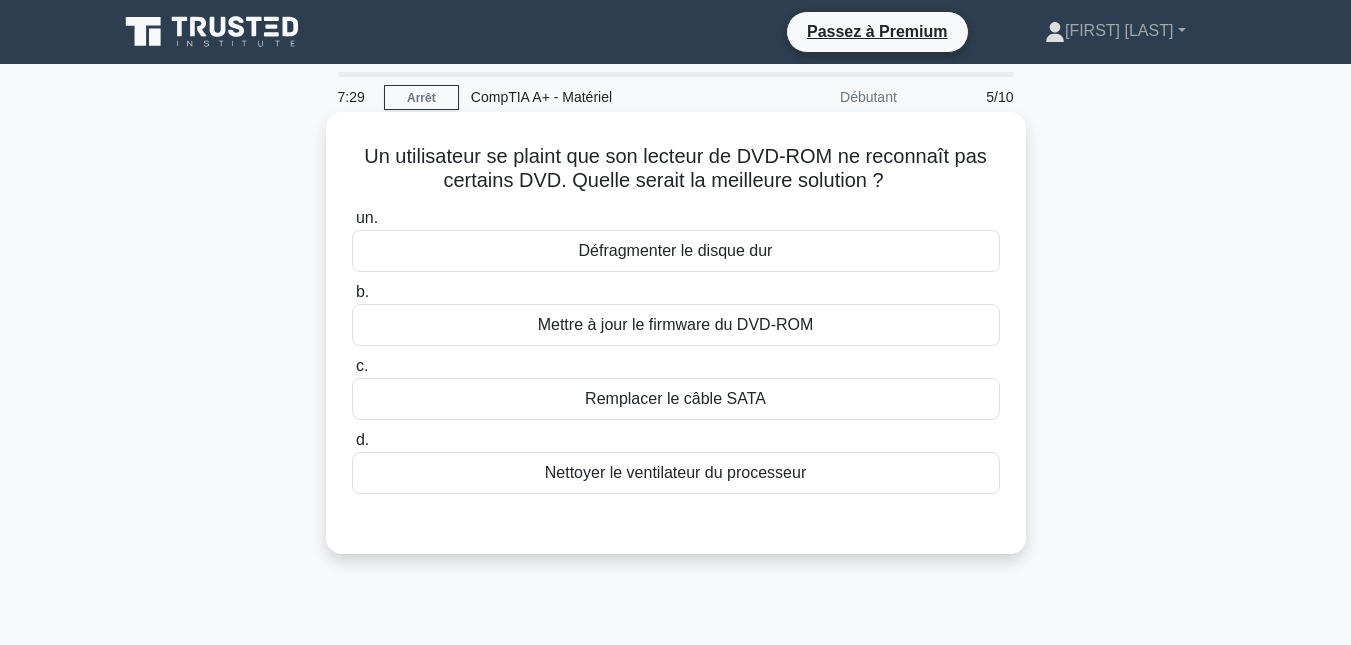 click on "Mettre à jour le firmware du DVD-ROM" at bounding box center (676, 324) 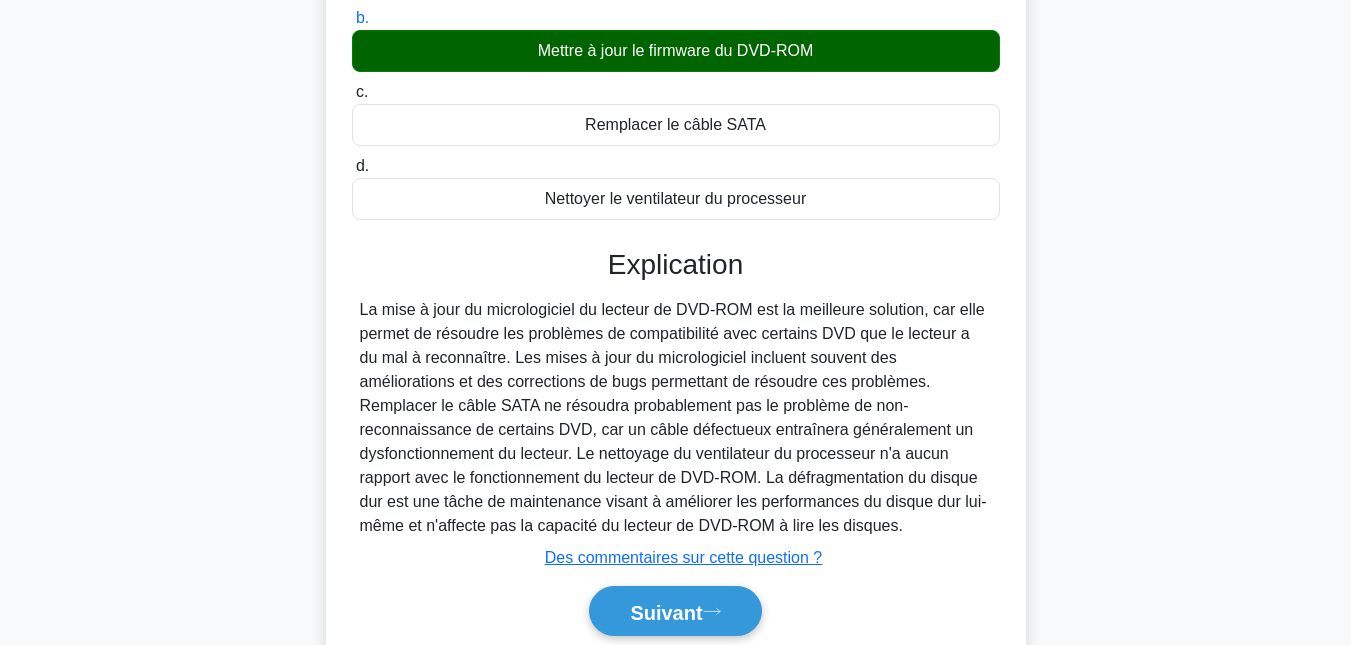 scroll, scrollTop: 435, scrollLeft: 0, axis: vertical 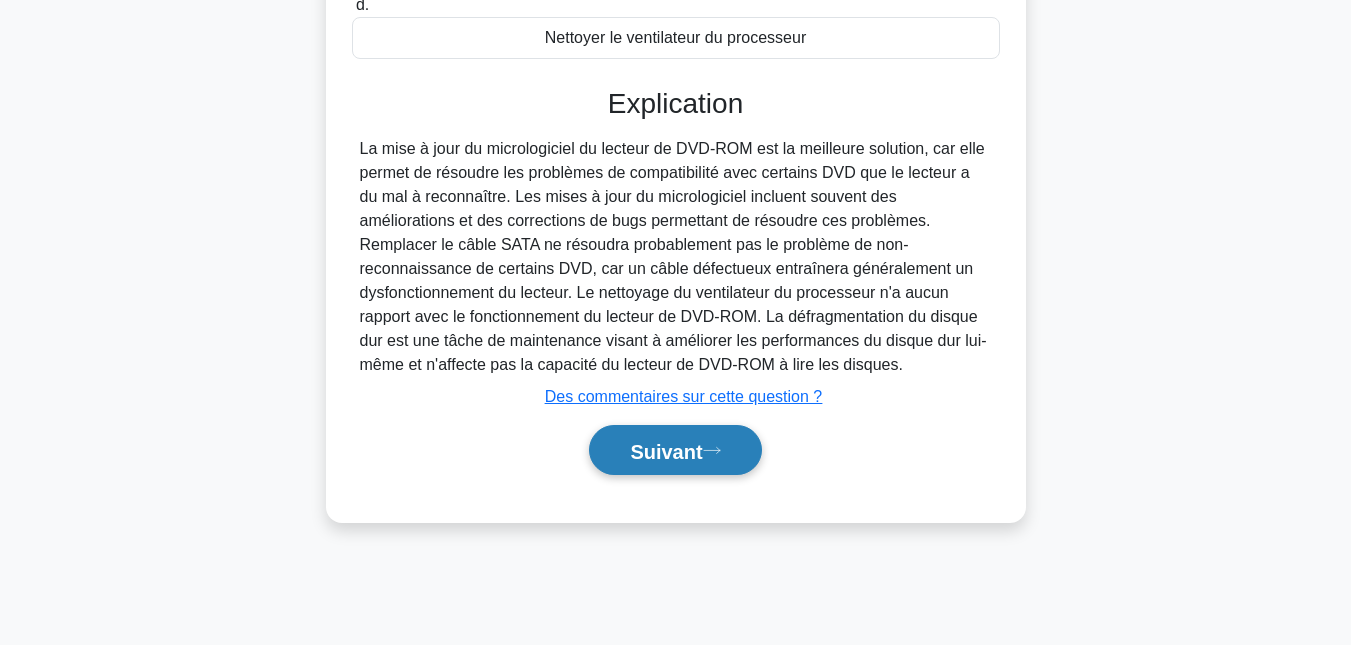 click on "Suivant" at bounding box center (675, 450) 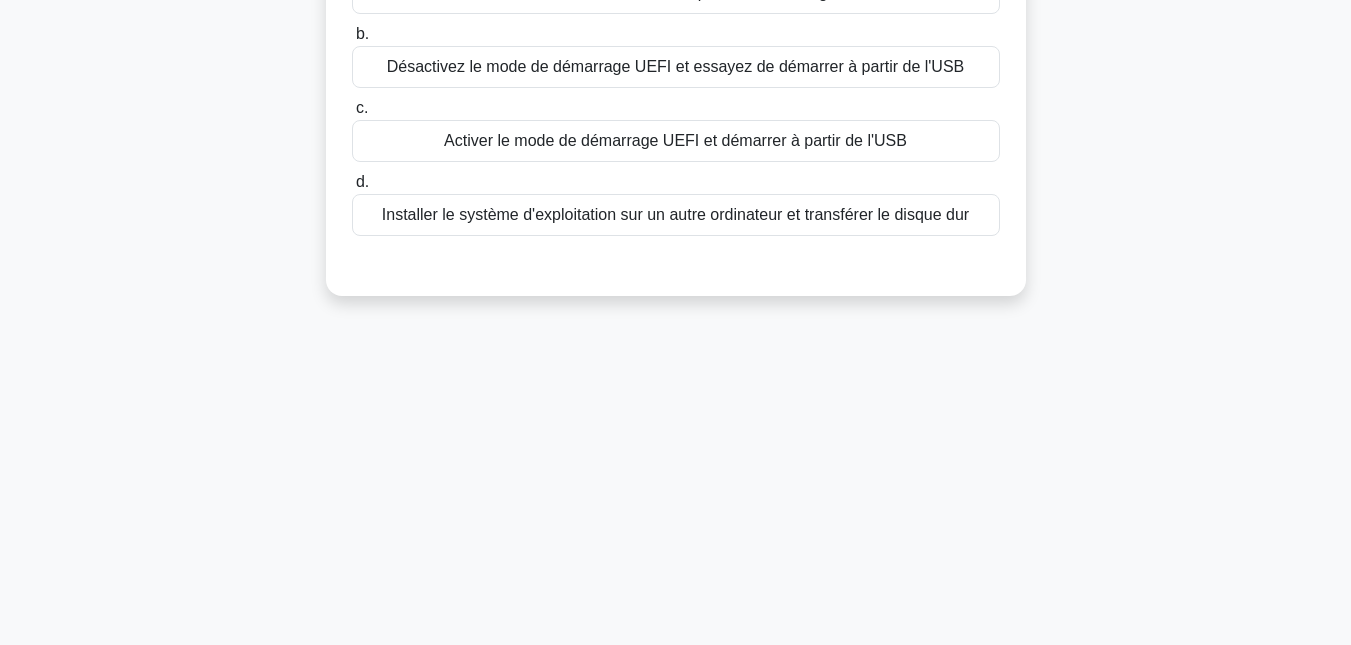 scroll, scrollTop: 0, scrollLeft: 0, axis: both 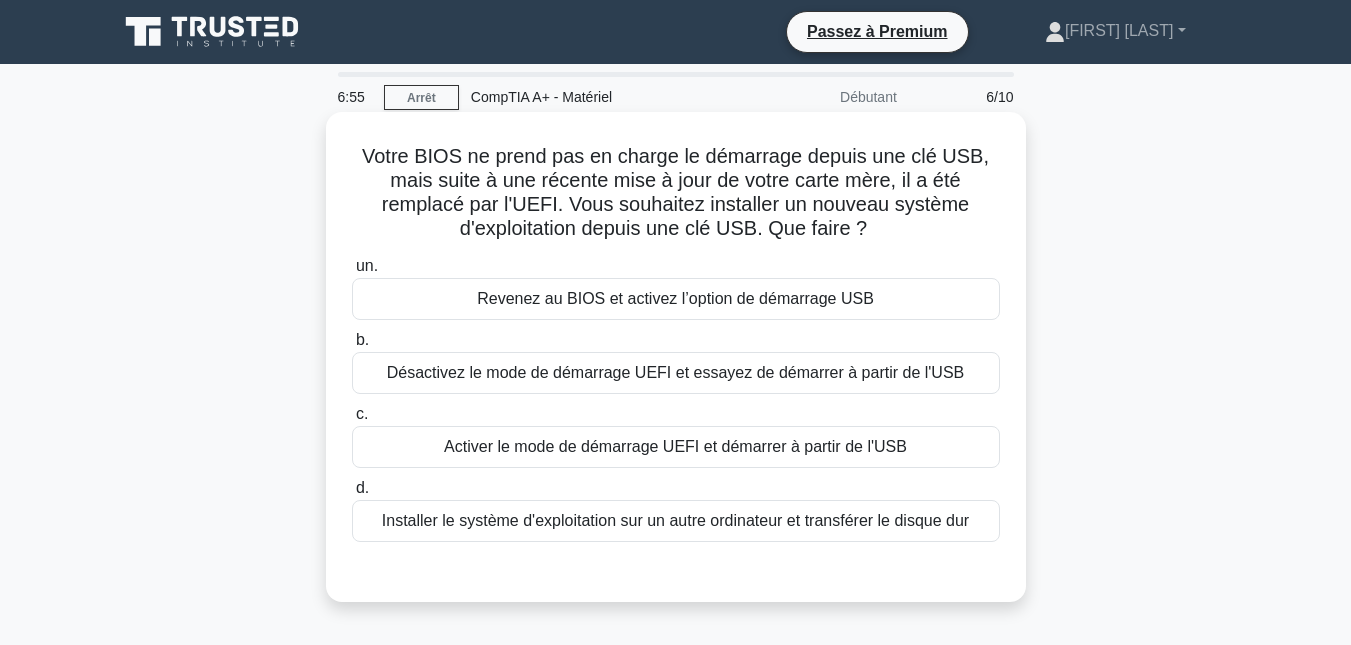 click on "Revenez au BIOS et activez l’option de démarrage USB" at bounding box center [675, 298] 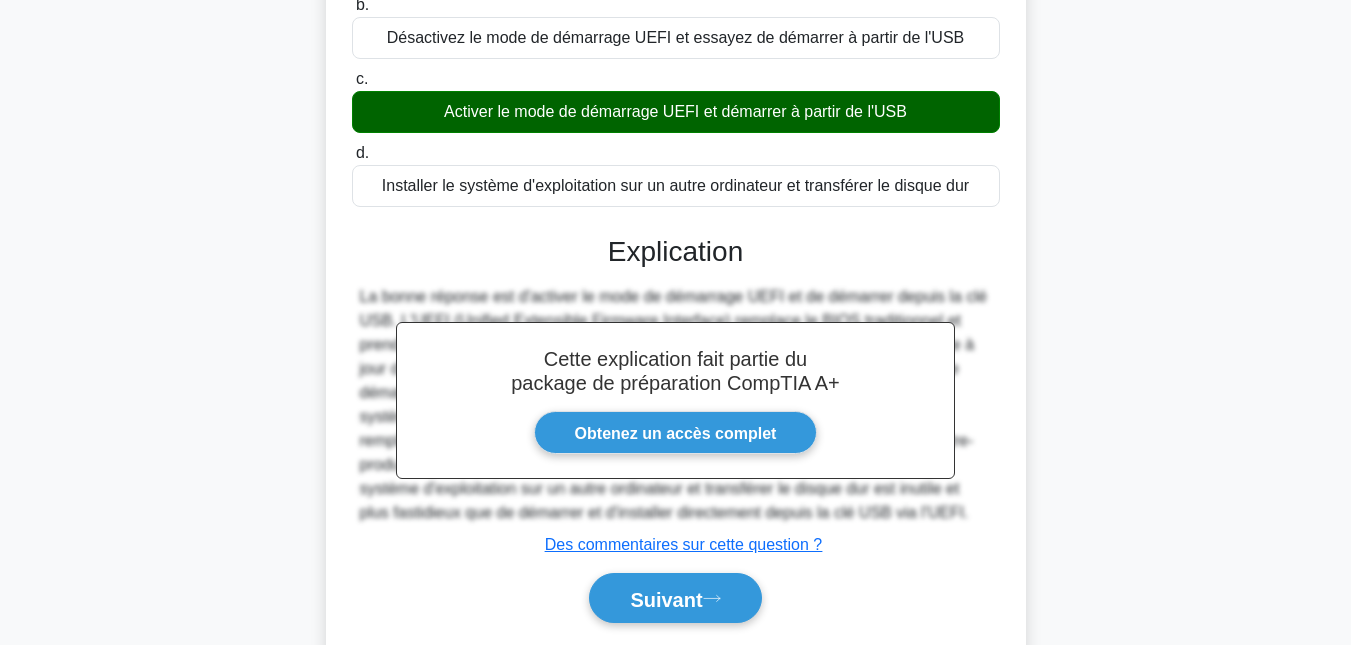 scroll, scrollTop: 367, scrollLeft: 0, axis: vertical 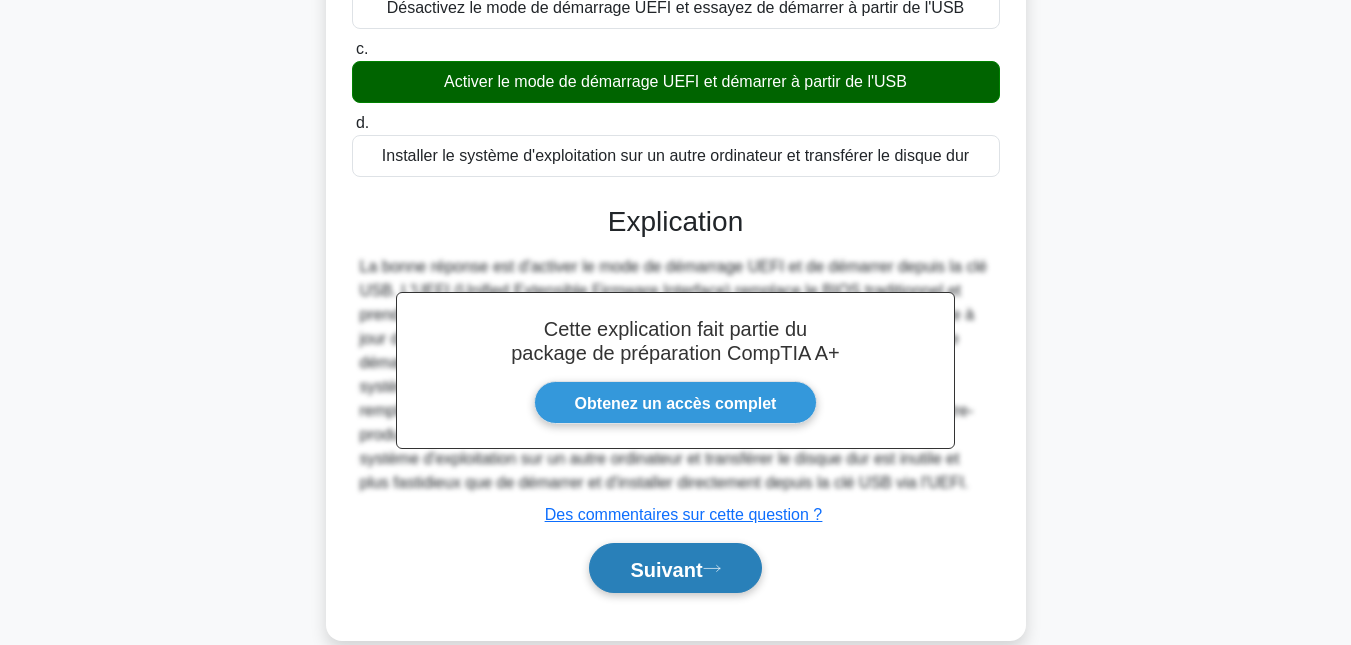 click on "Suivant" at bounding box center (666, 569) 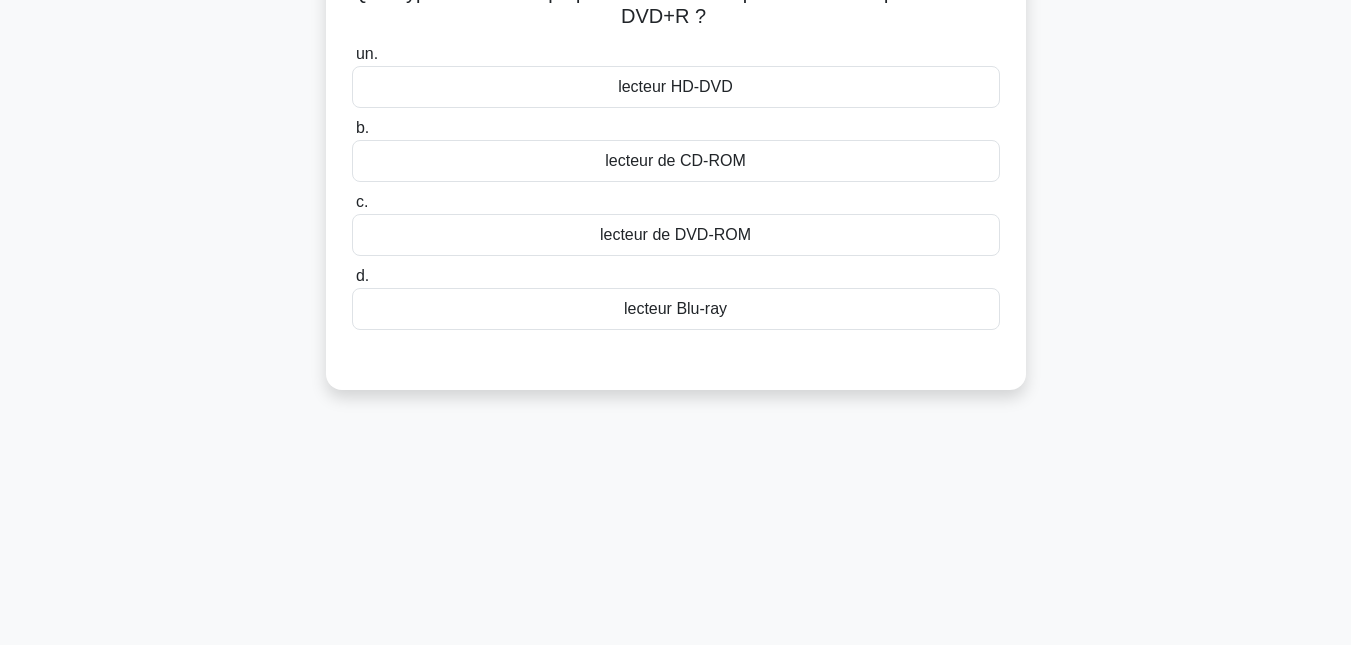 scroll, scrollTop: 0, scrollLeft: 0, axis: both 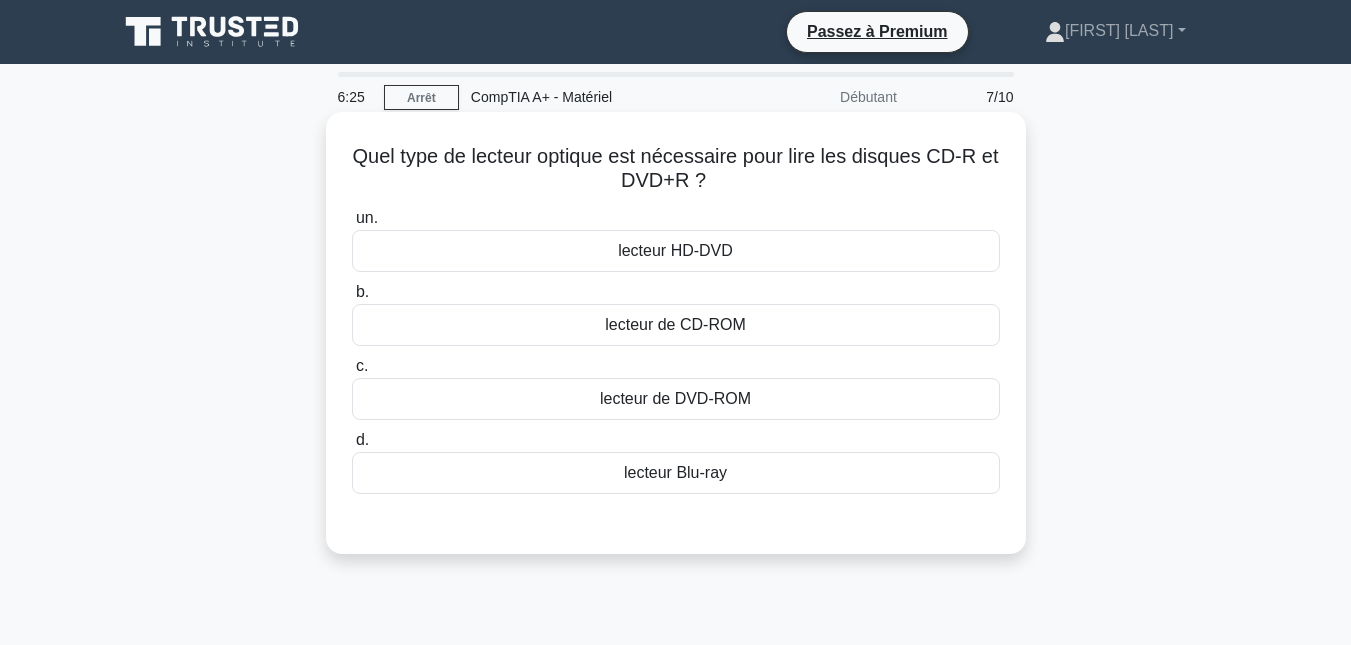 click on "lecteur de CD-ROM" at bounding box center [675, 324] 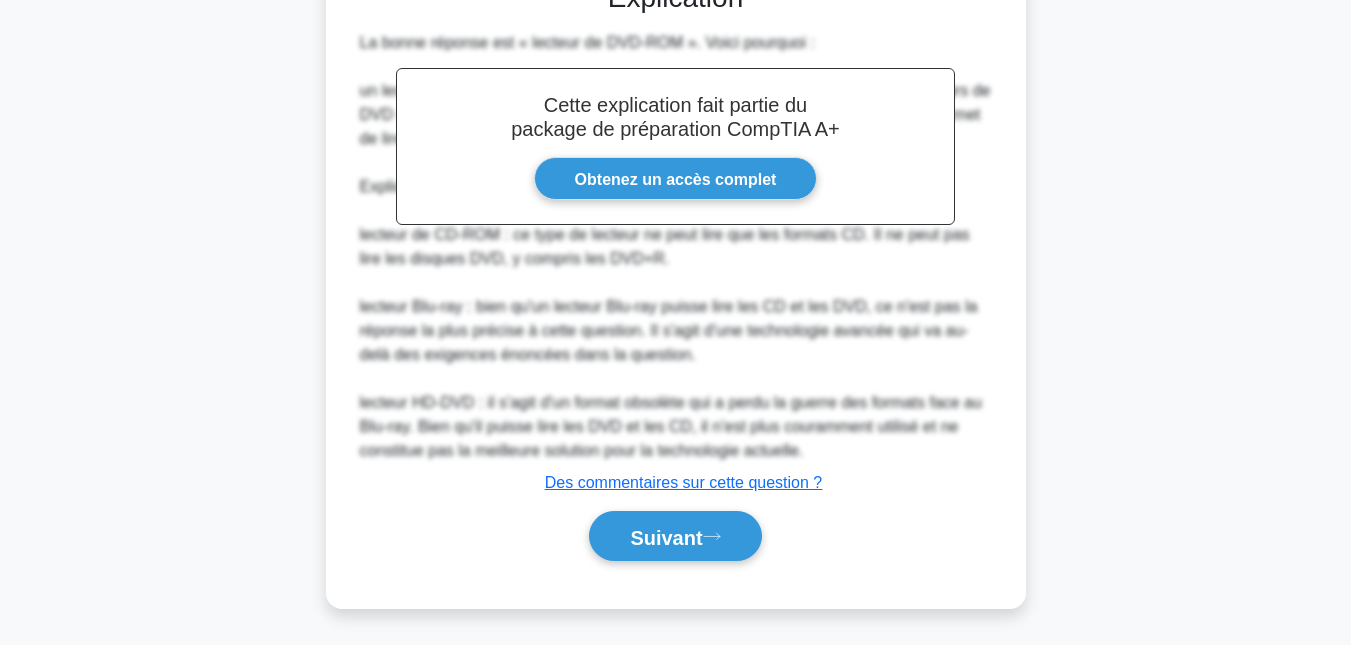 scroll, scrollTop: 546, scrollLeft: 0, axis: vertical 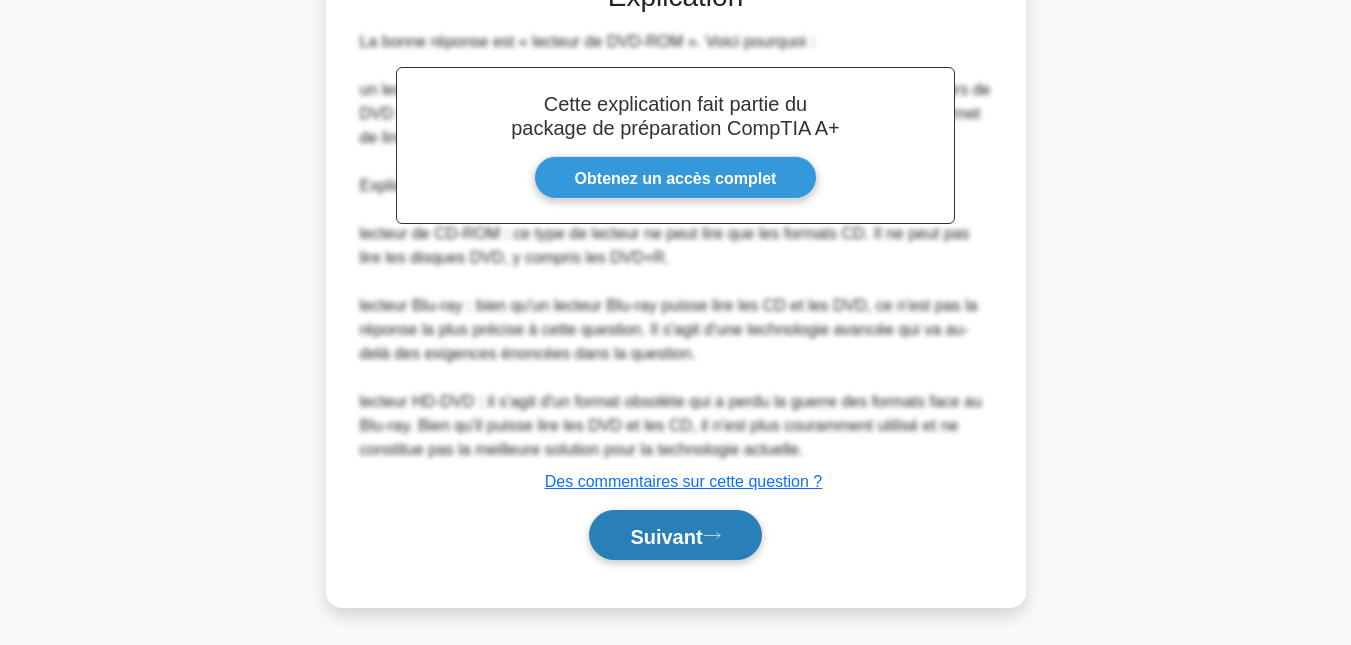 click on "Suivant" at bounding box center [675, 535] 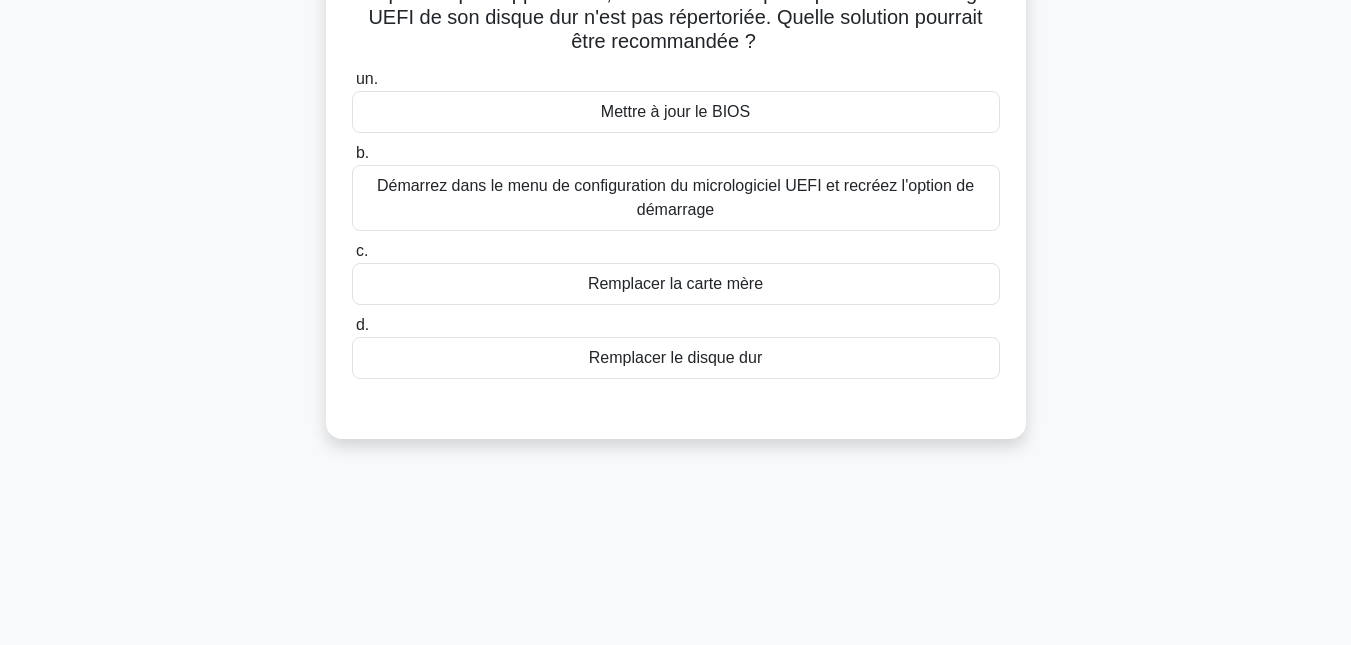 scroll, scrollTop: 0, scrollLeft: 0, axis: both 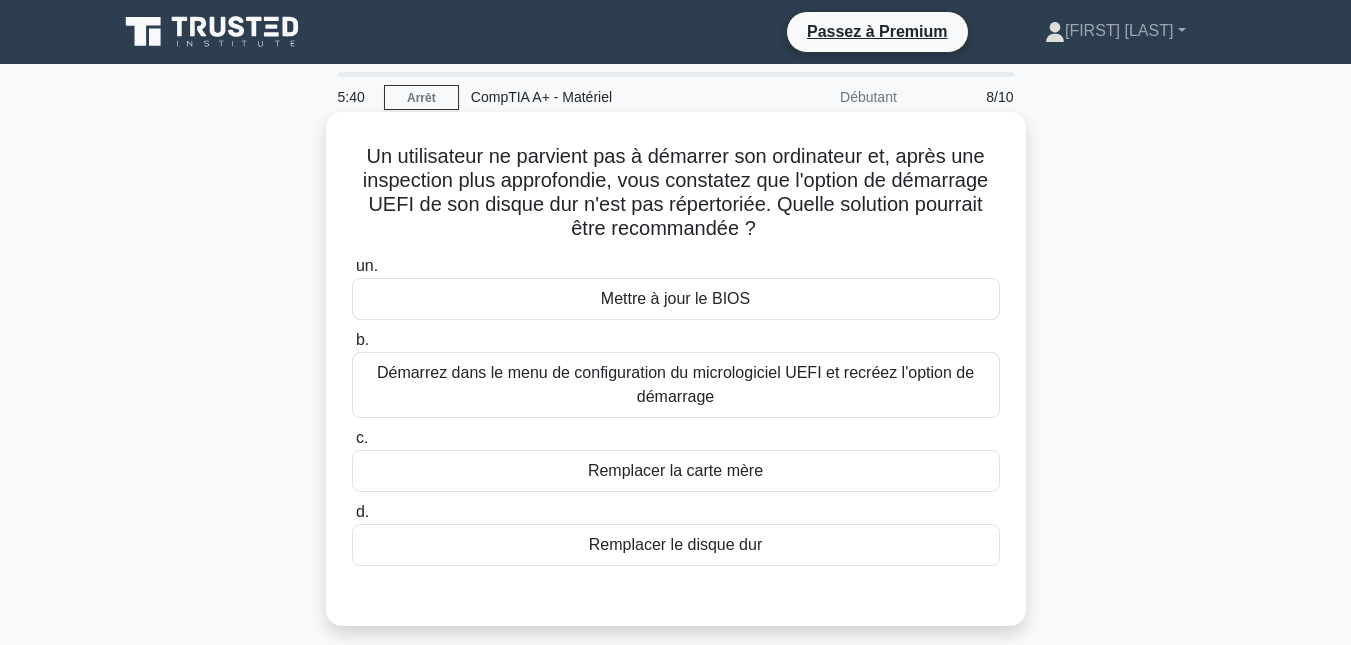 click on "Mettre à jour le BIOS" at bounding box center [675, 298] 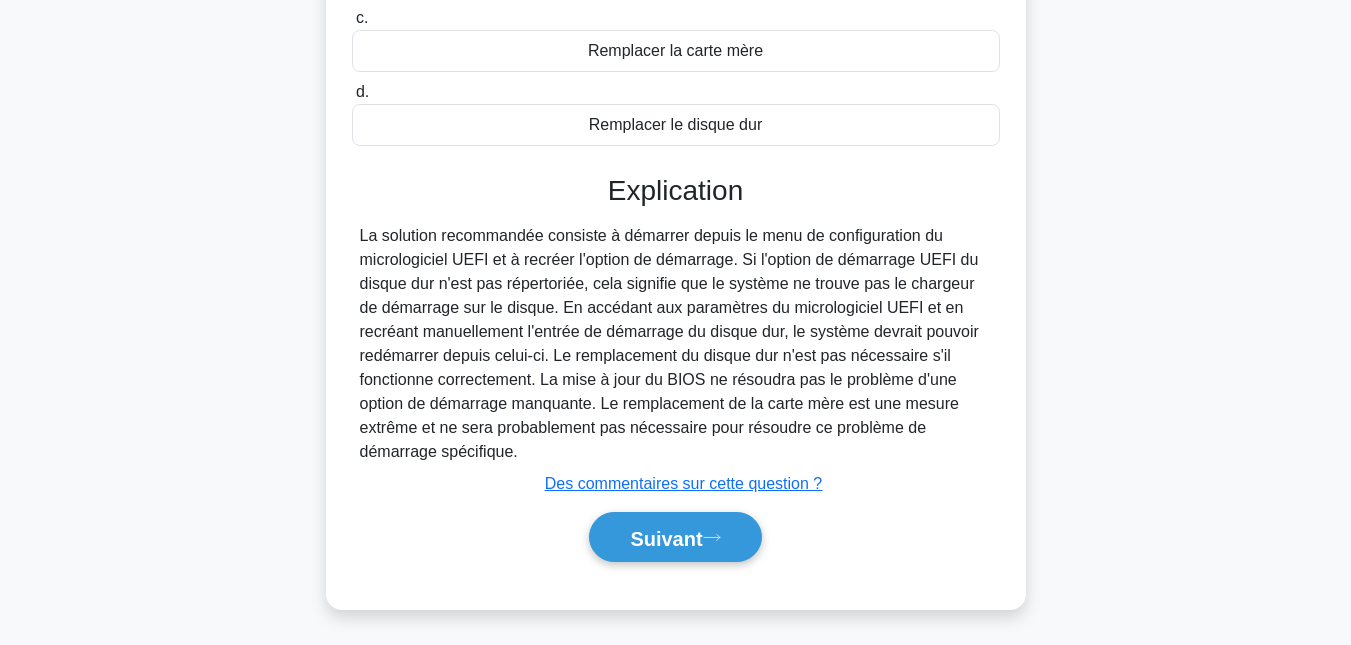scroll, scrollTop: 435, scrollLeft: 0, axis: vertical 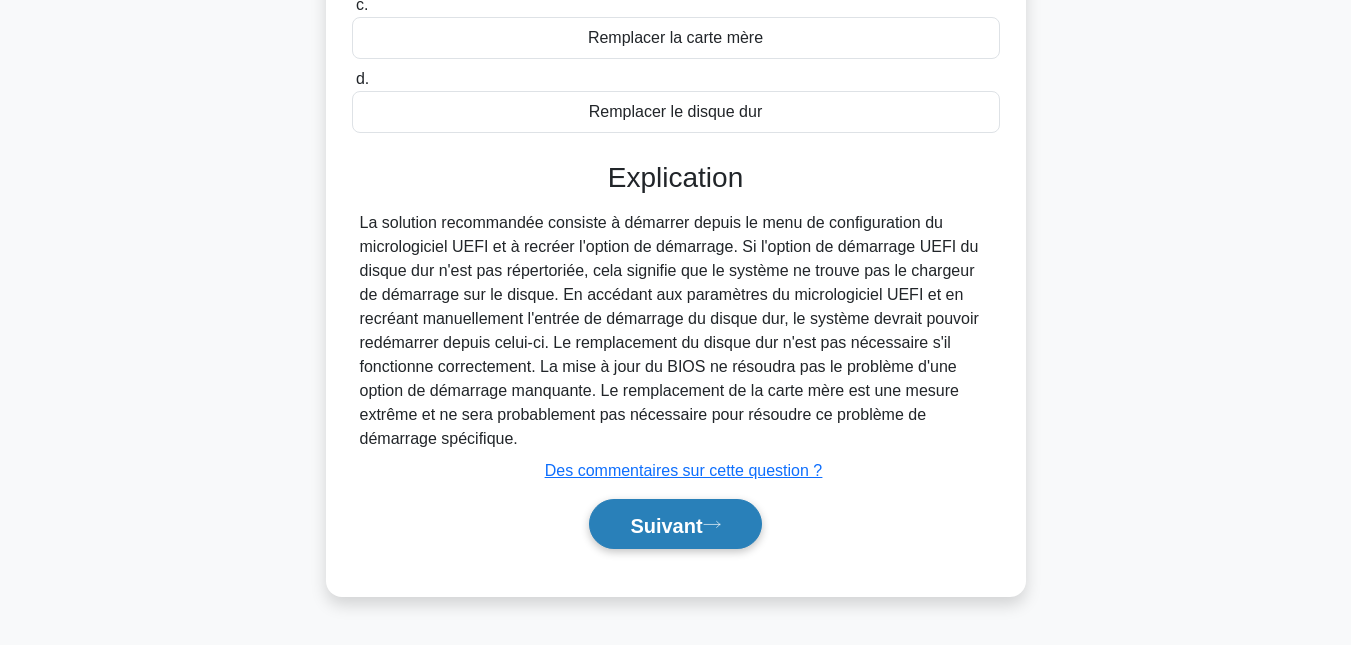 click on "Suivant" at bounding box center (666, 525) 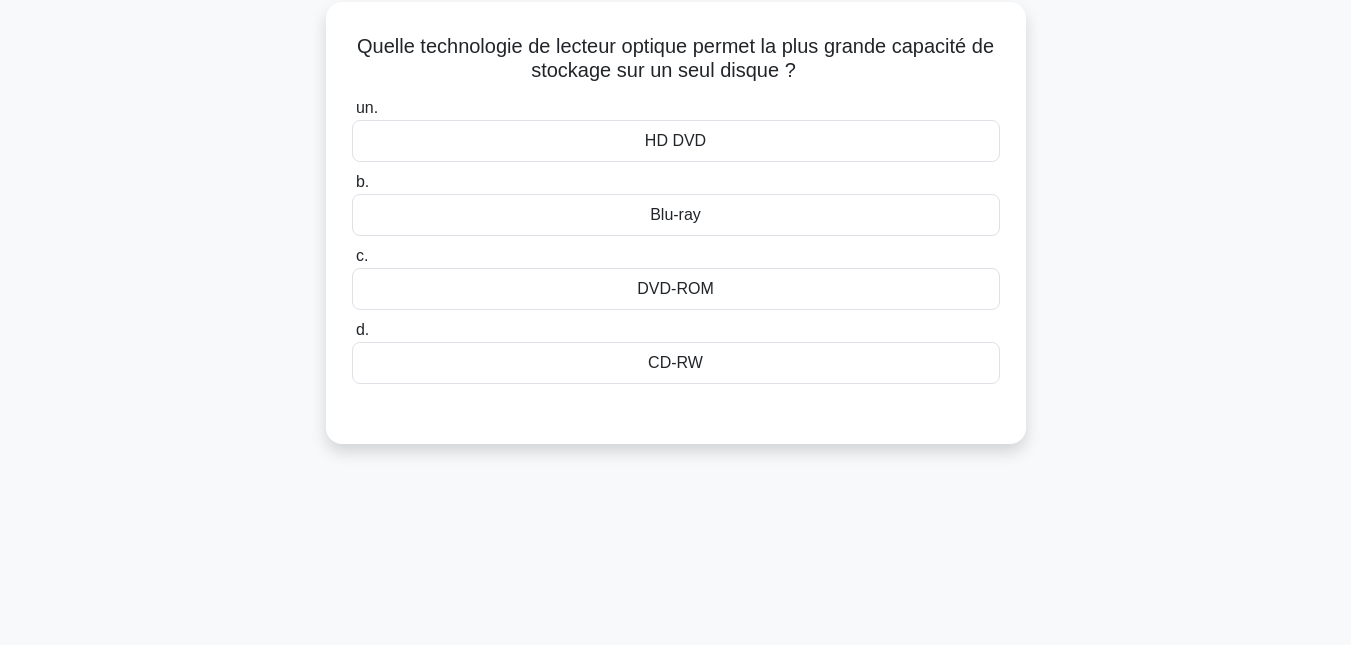 scroll, scrollTop: 0, scrollLeft: 0, axis: both 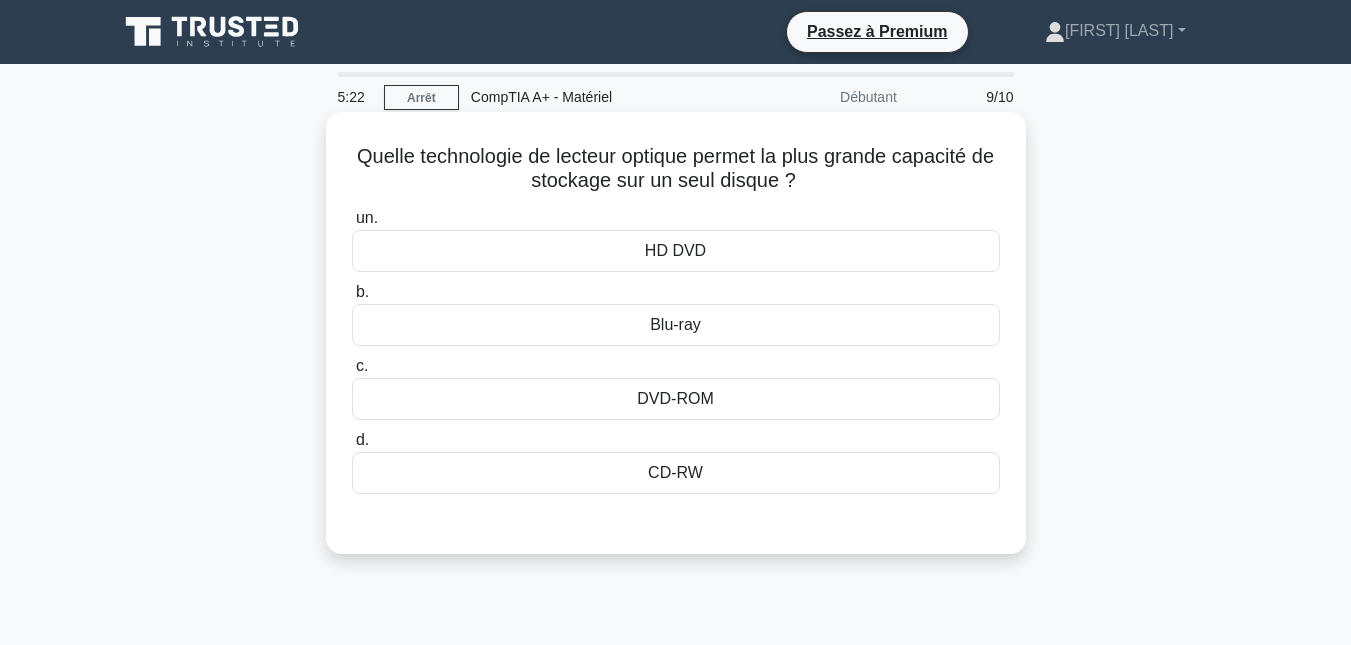 click on "Blu-ray" at bounding box center [676, 325] 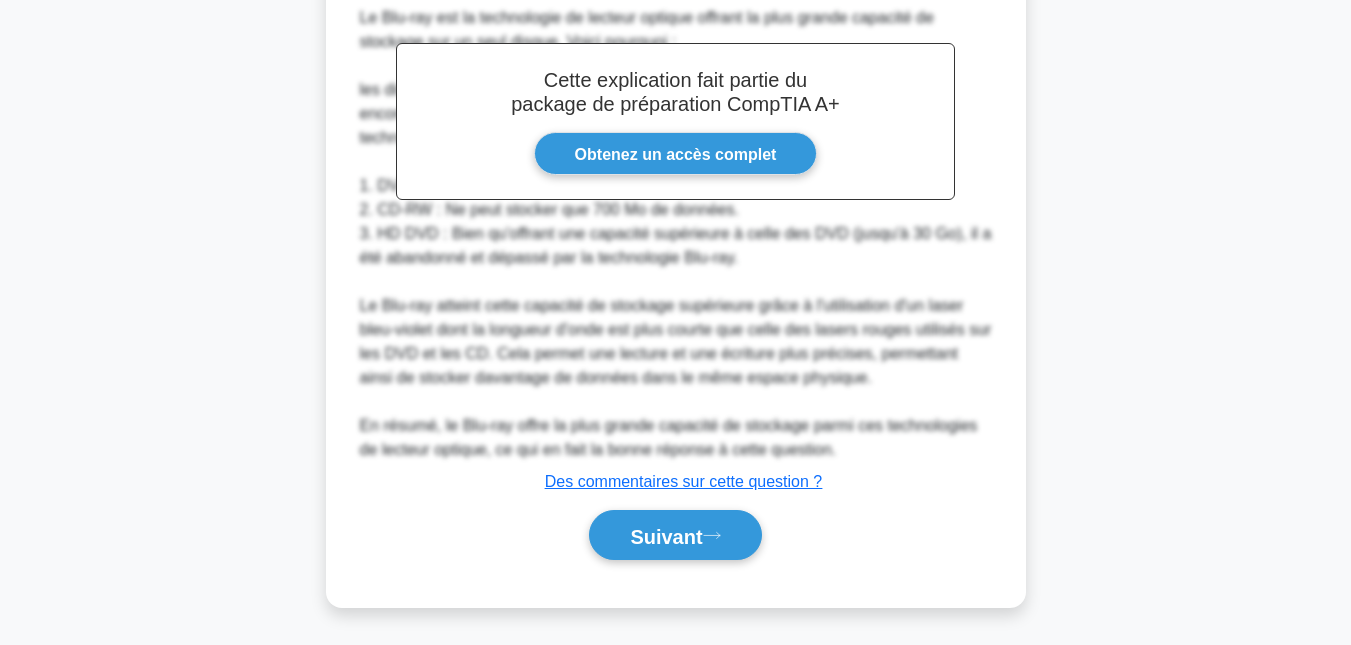 scroll, scrollTop: 568, scrollLeft: 0, axis: vertical 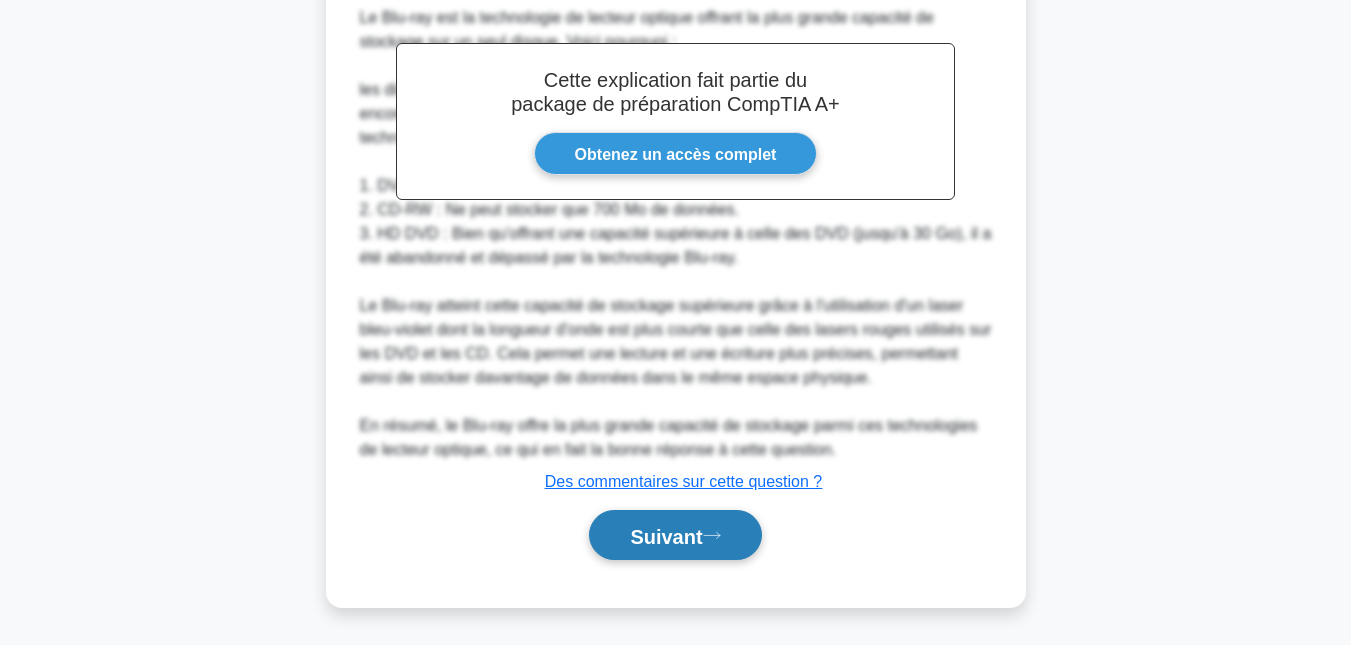 click on "Suivant" at bounding box center (666, 536) 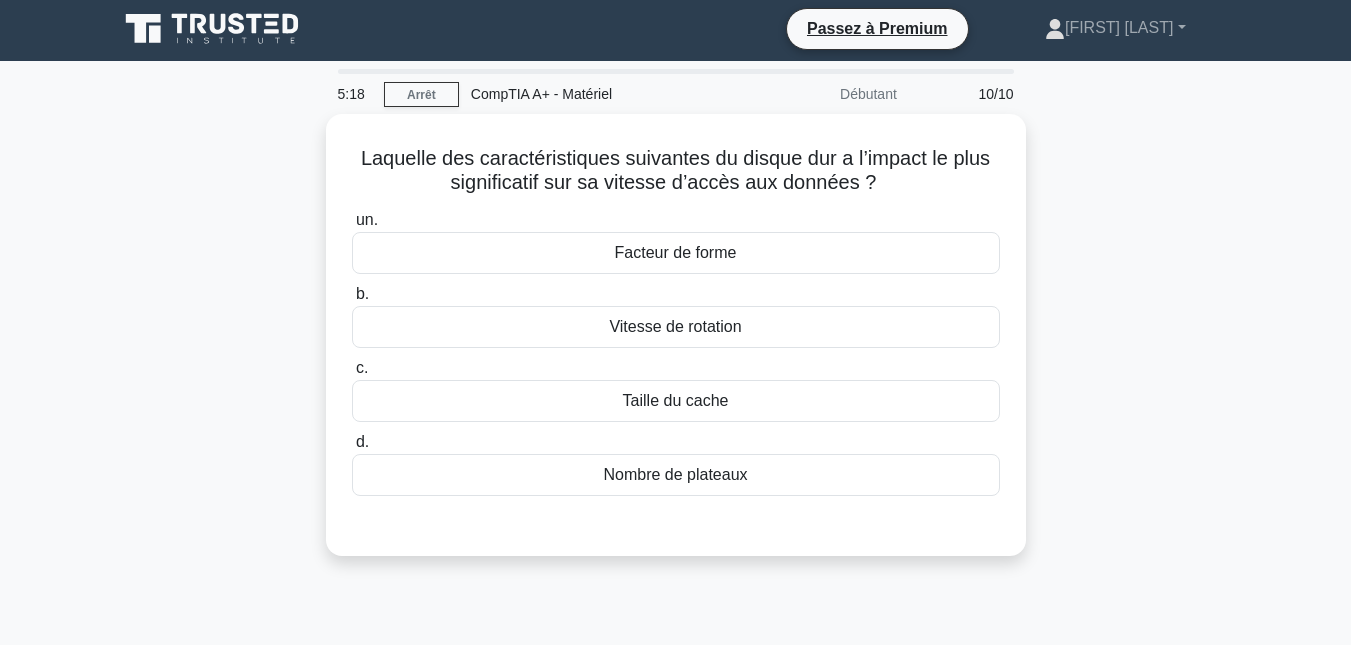 scroll, scrollTop: 0, scrollLeft: 0, axis: both 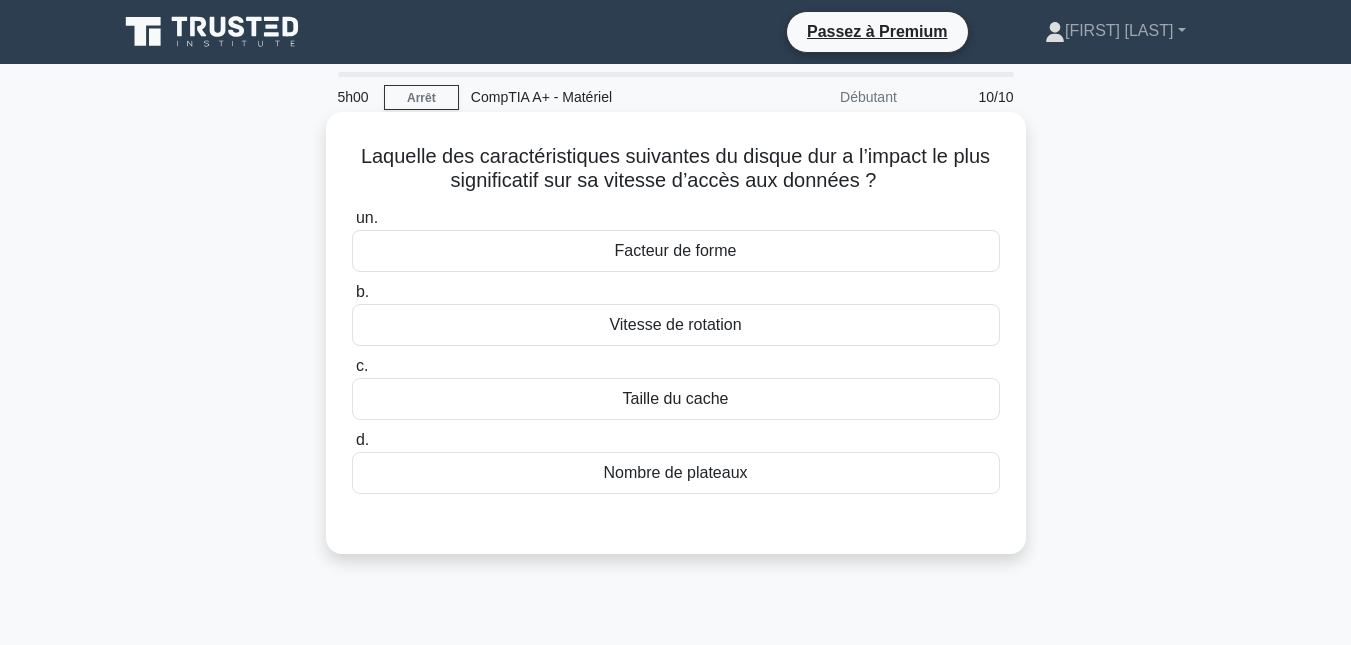 click on "Taille du cache" at bounding box center [676, 398] 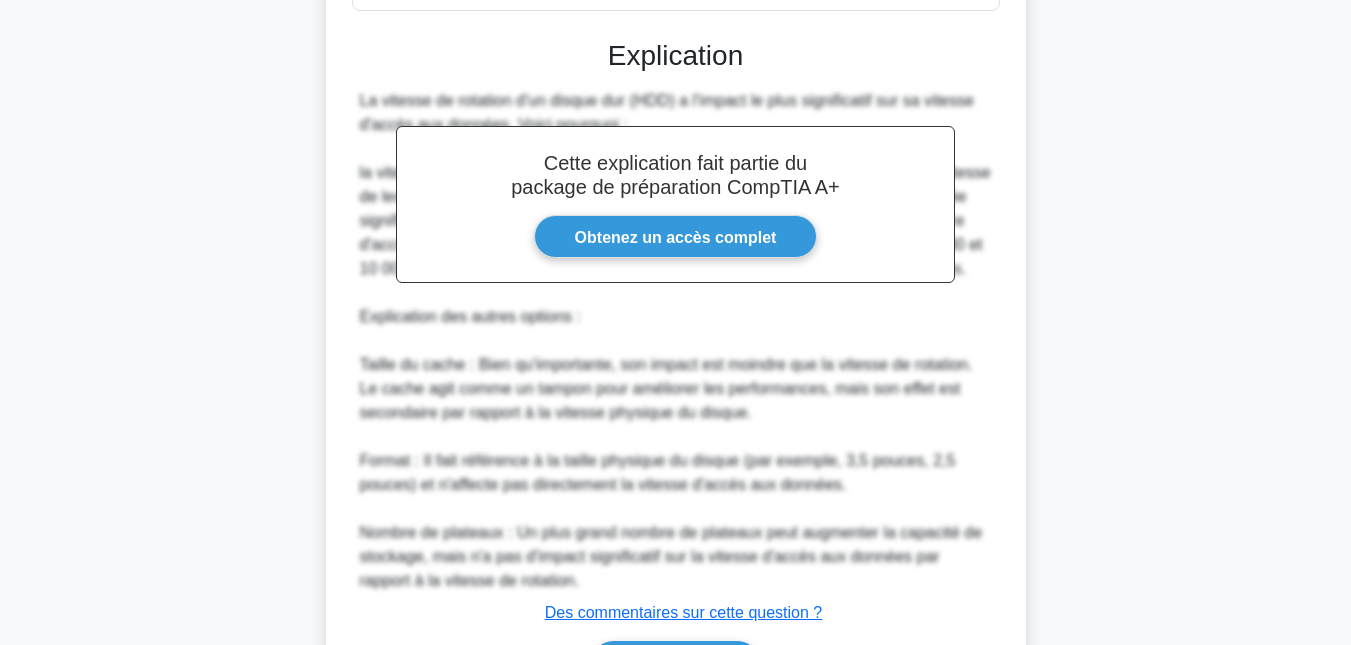 scroll, scrollTop: 618, scrollLeft: 0, axis: vertical 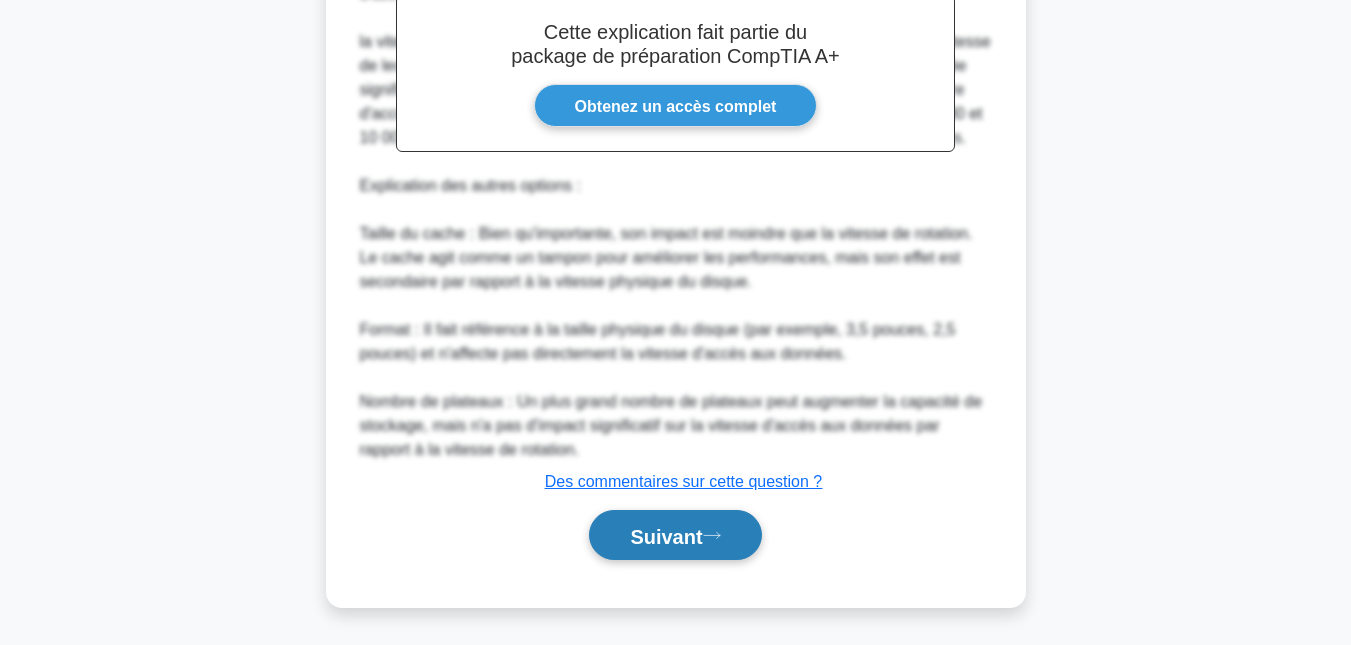 click on "Suivant" at bounding box center (666, 536) 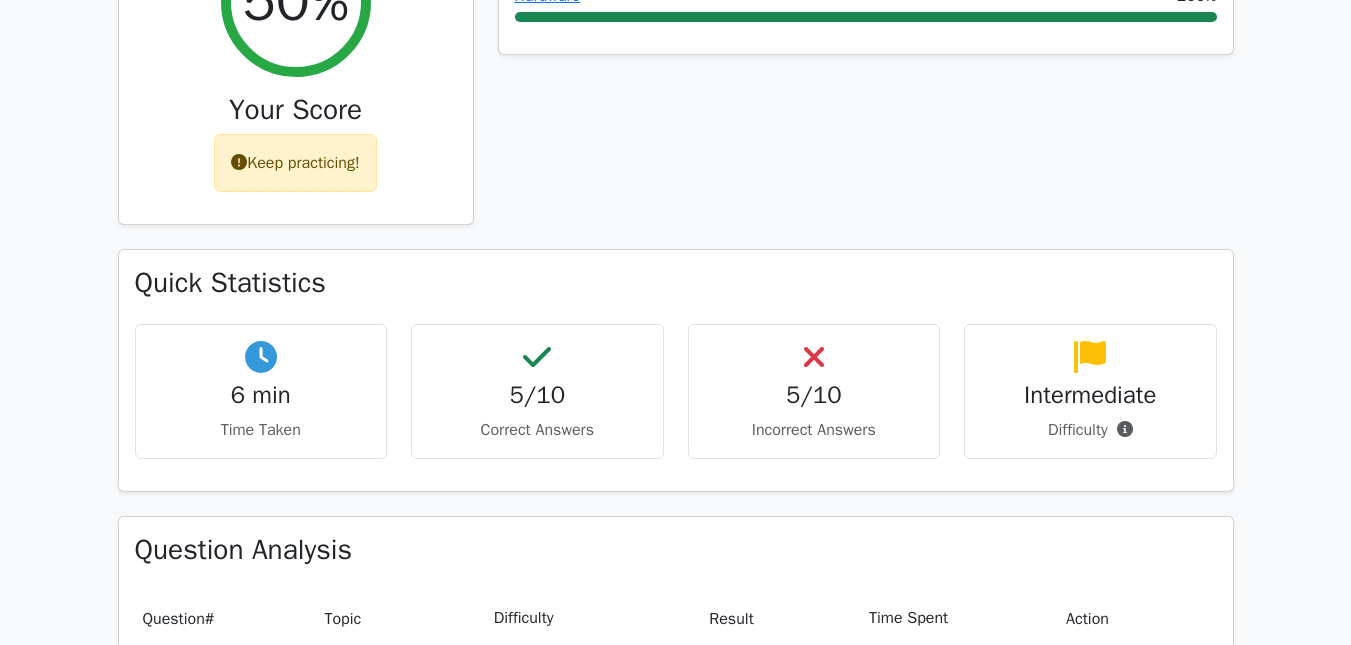 scroll, scrollTop: 879, scrollLeft: 0, axis: vertical 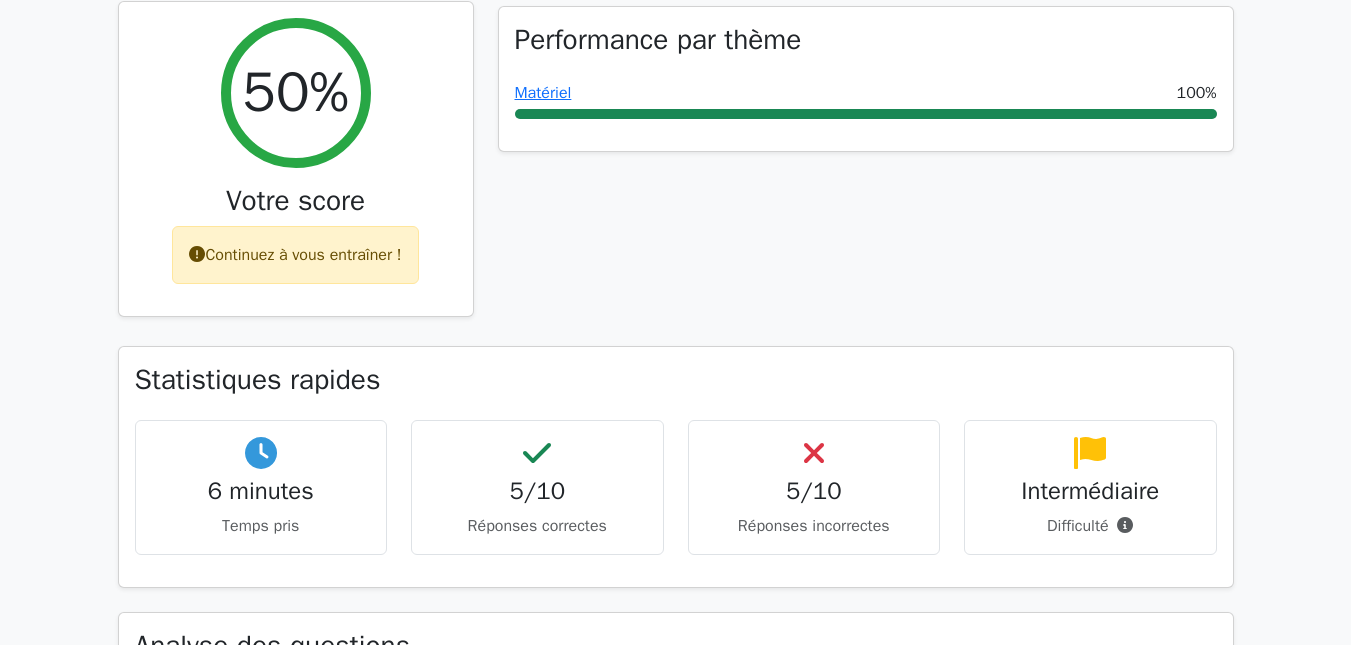 click on "Continuez à vous entraîner !" at bounding box center (303, 255) 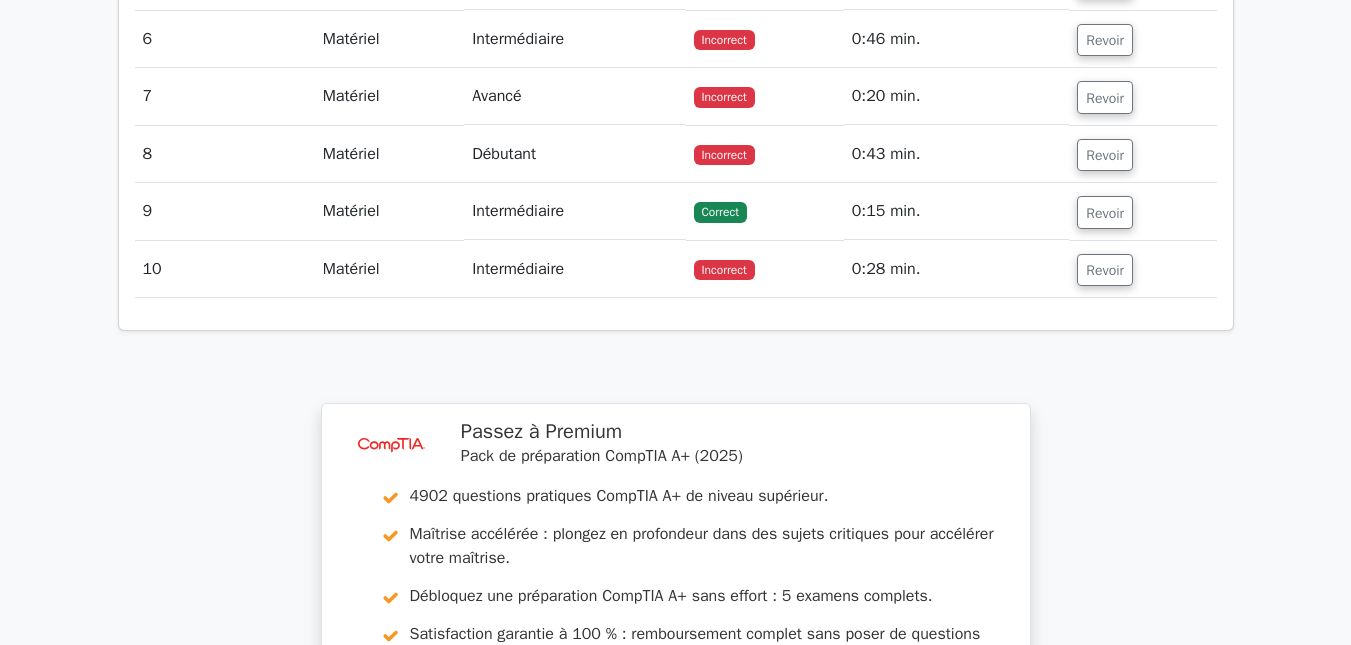 scroll, scrollTop: 3775, scrollLeft: 0, axis: vertical 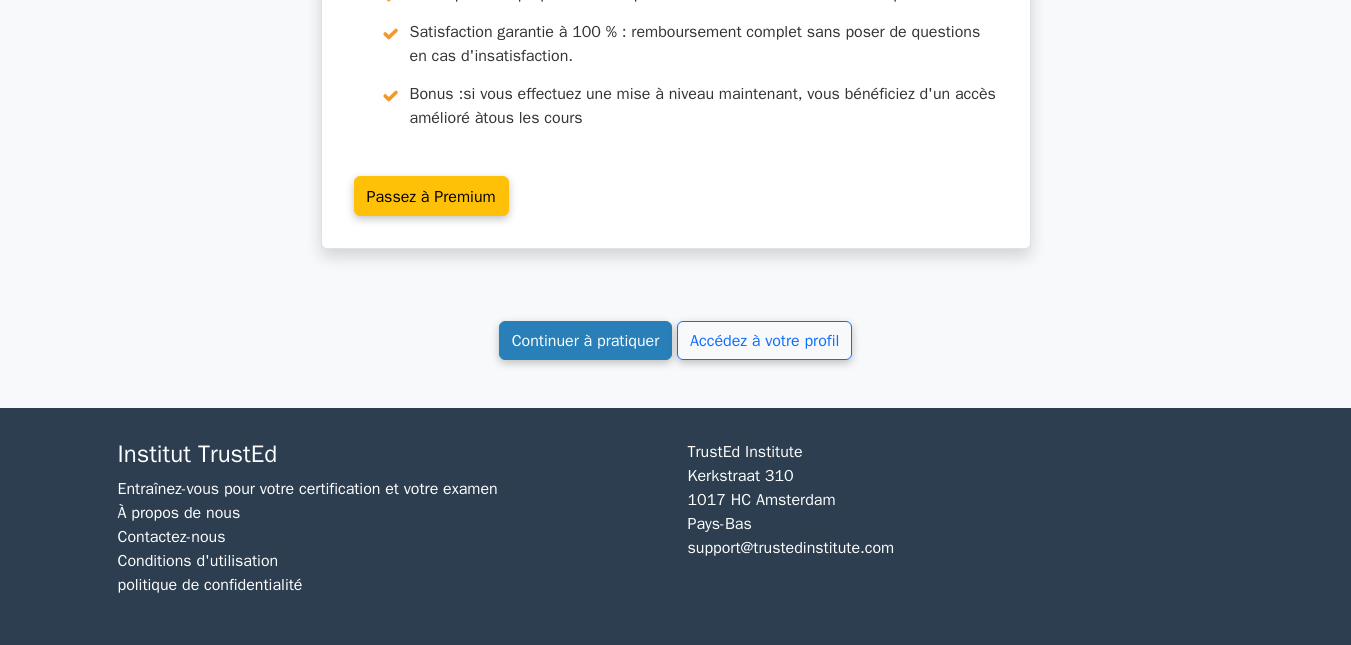 click on "Continuer à pratiquer" at bounding box center (586, 341) 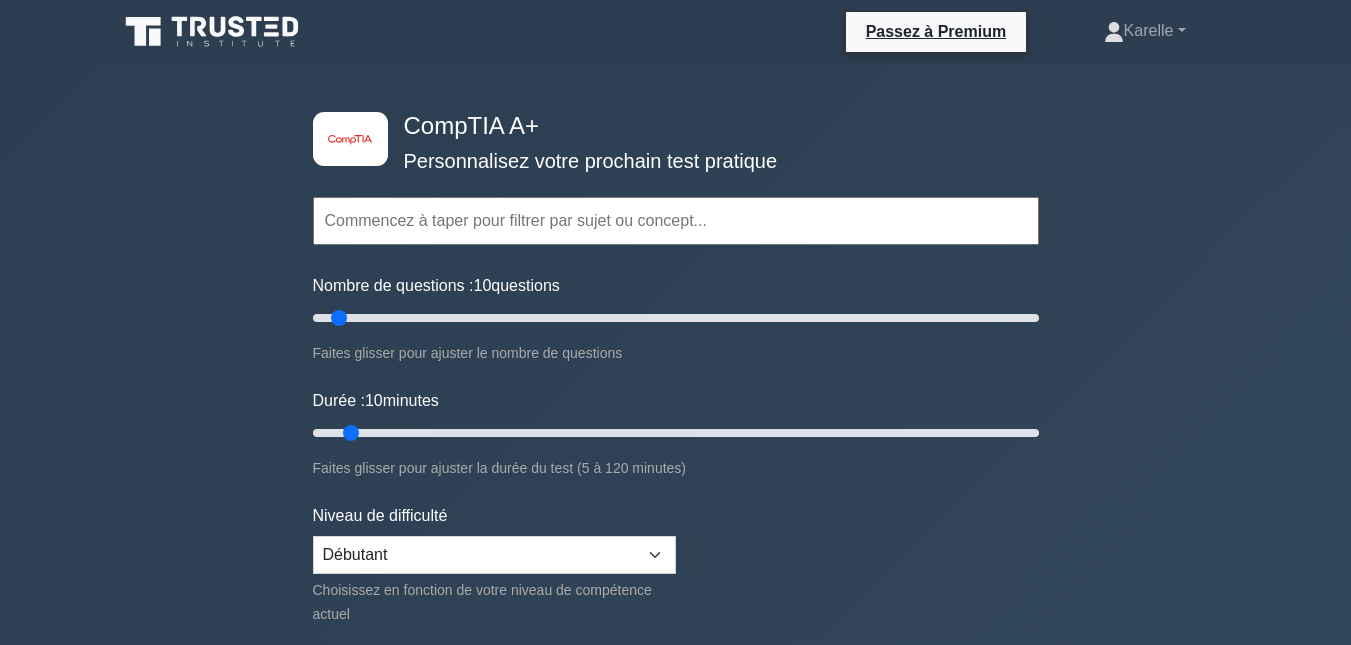 scroll, scrollTop: 0, scrollLeft: 0, axis: both 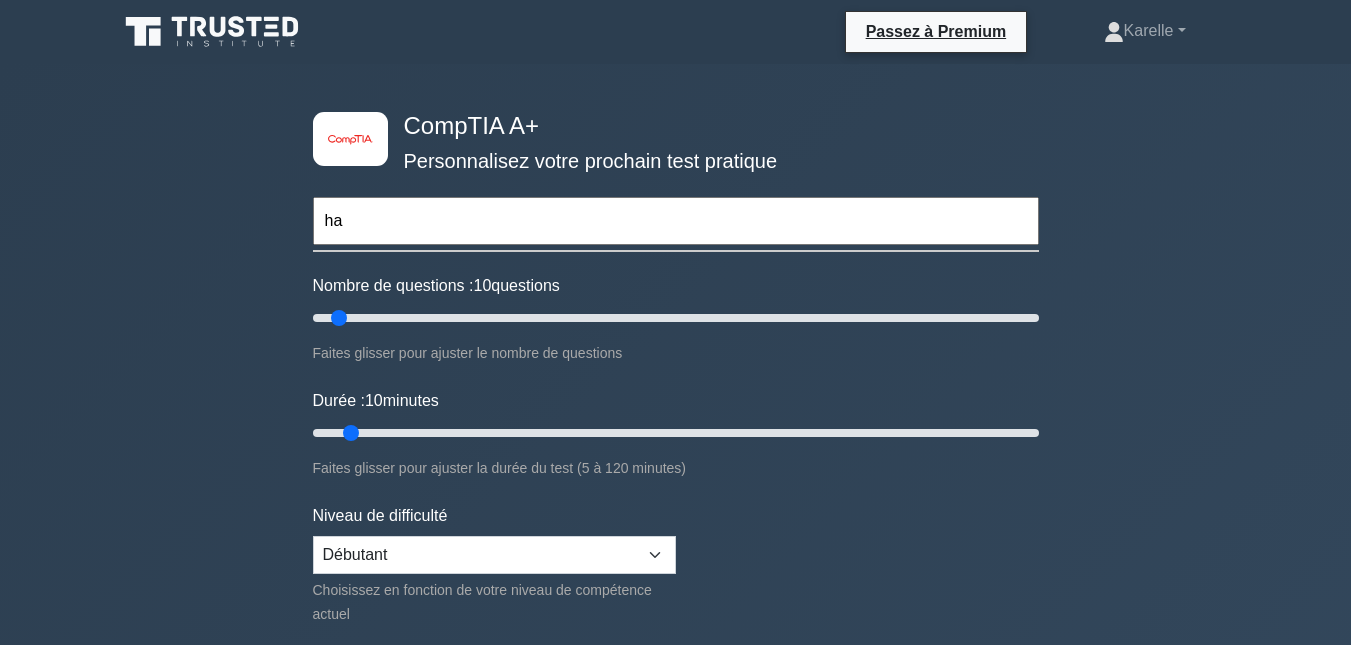 type on "h" 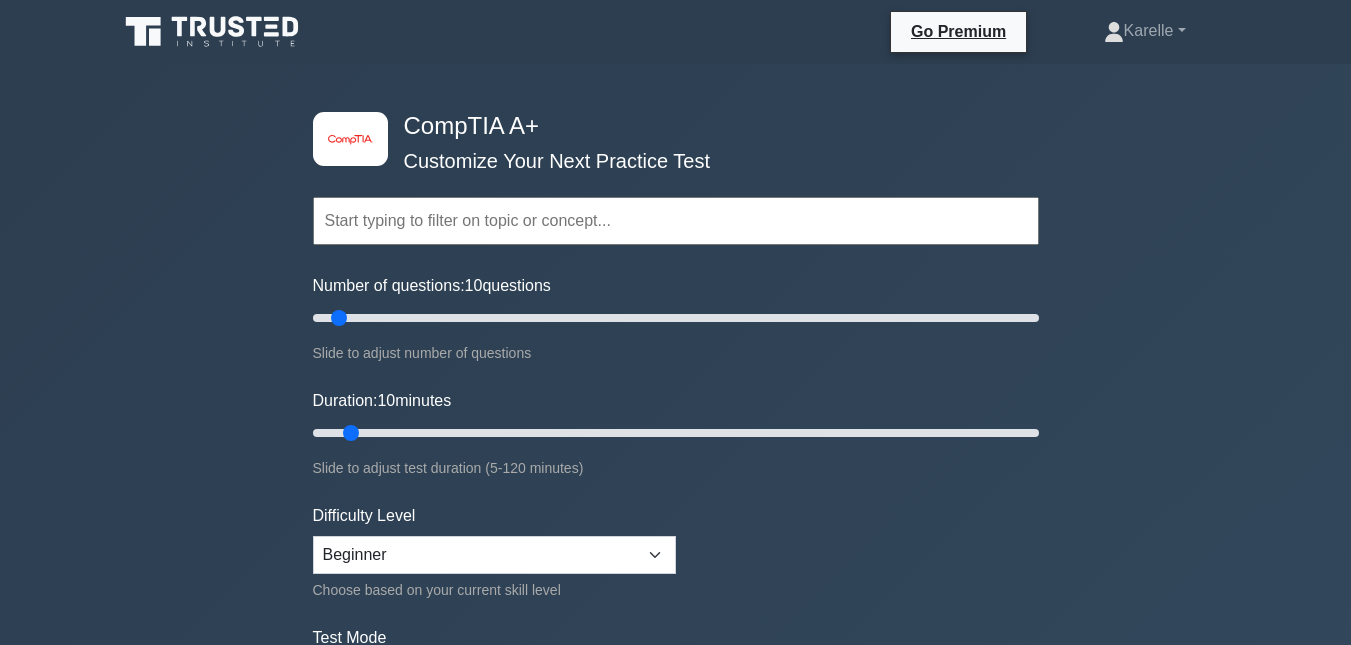 click at bounding box center [676, 221] 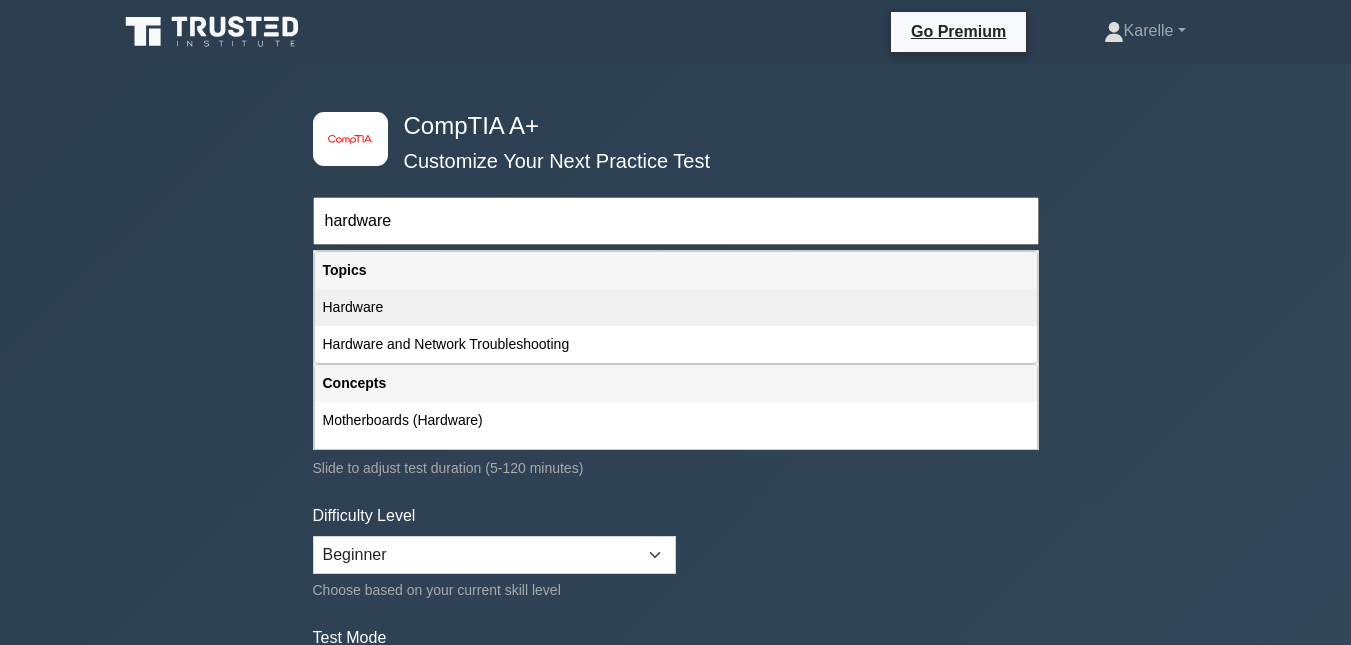 click on "Hardware" at bounding box center (676, 307) 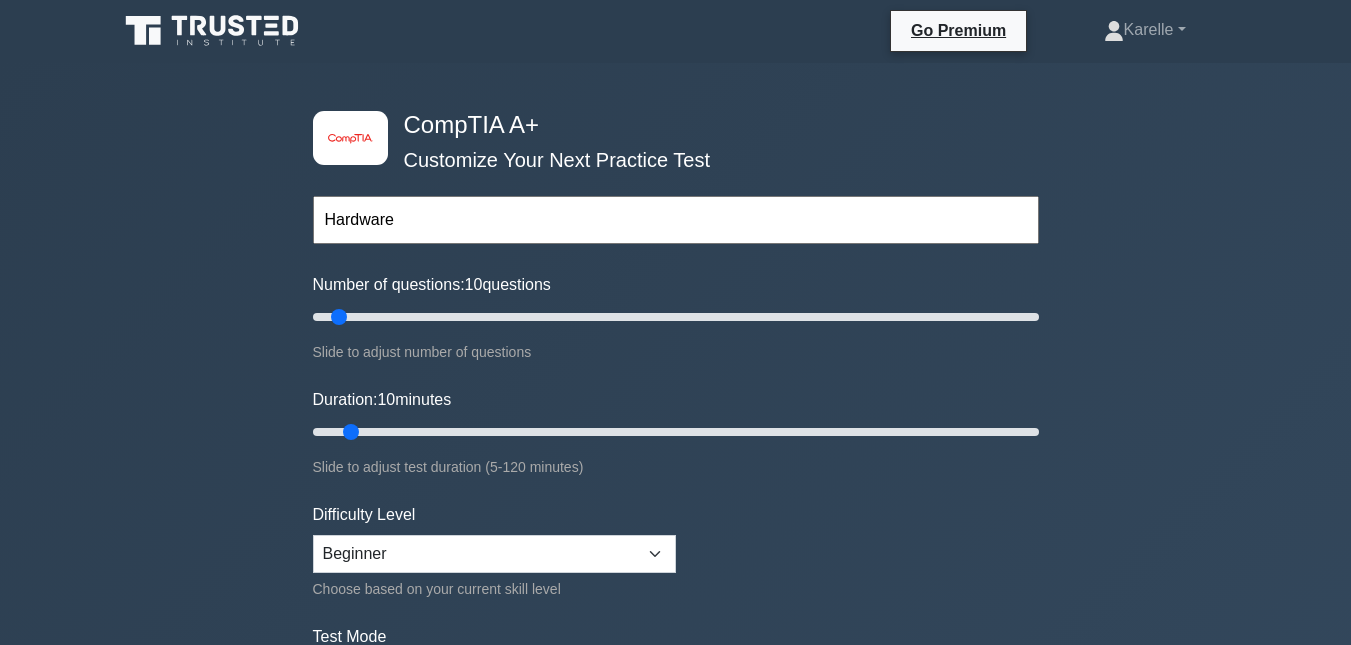 scroll, scrollTop: 0, scrollLeft: 0, axis: both 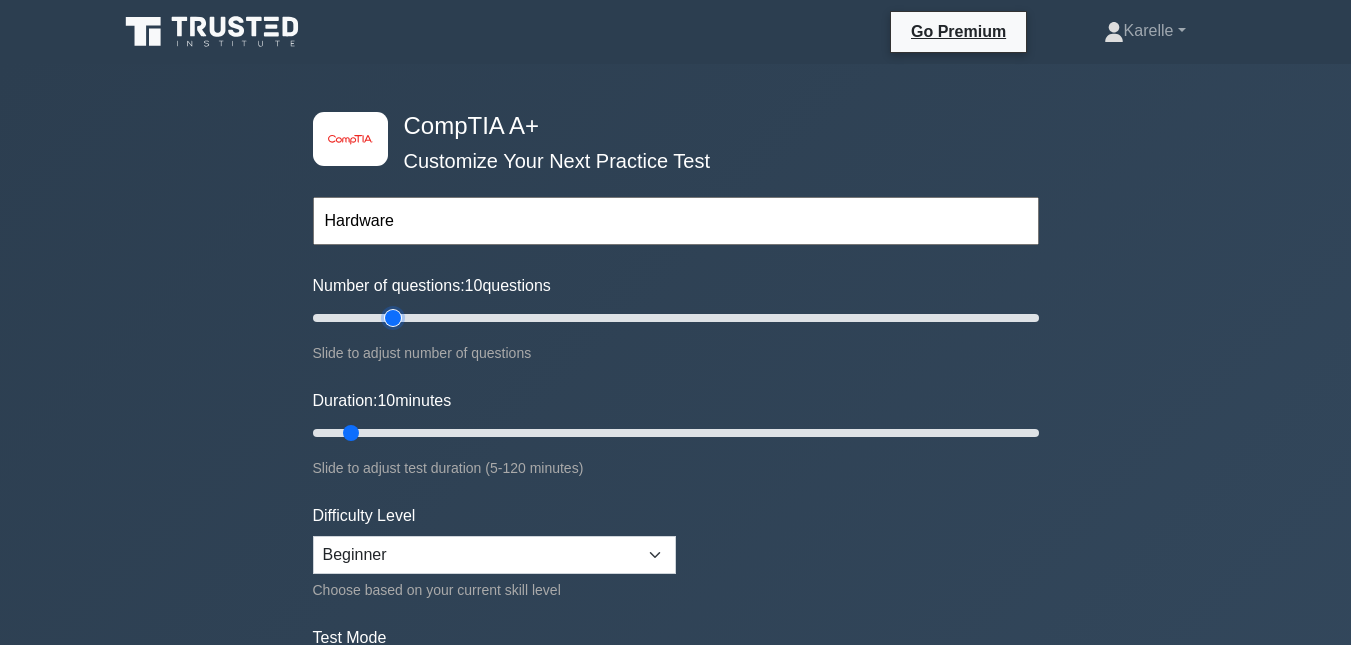 type on "25" 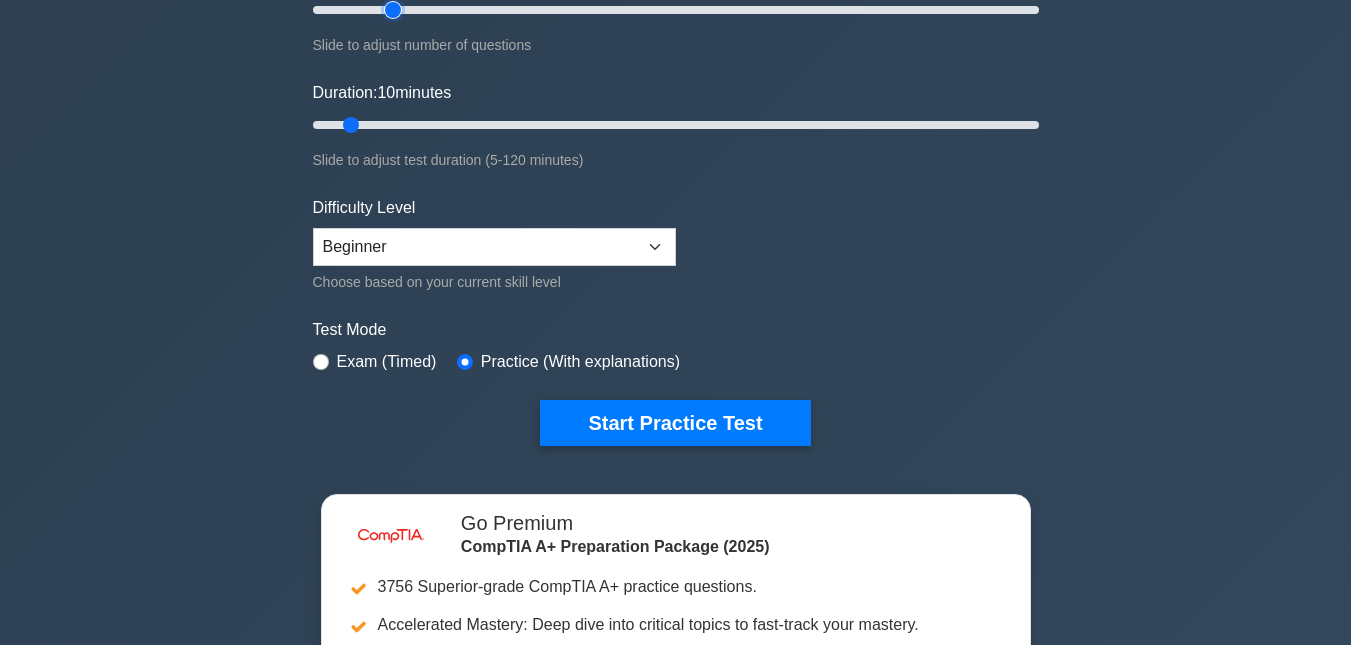 scroll, scrollTop: 313, scrollLeft: 0, axis: vertical 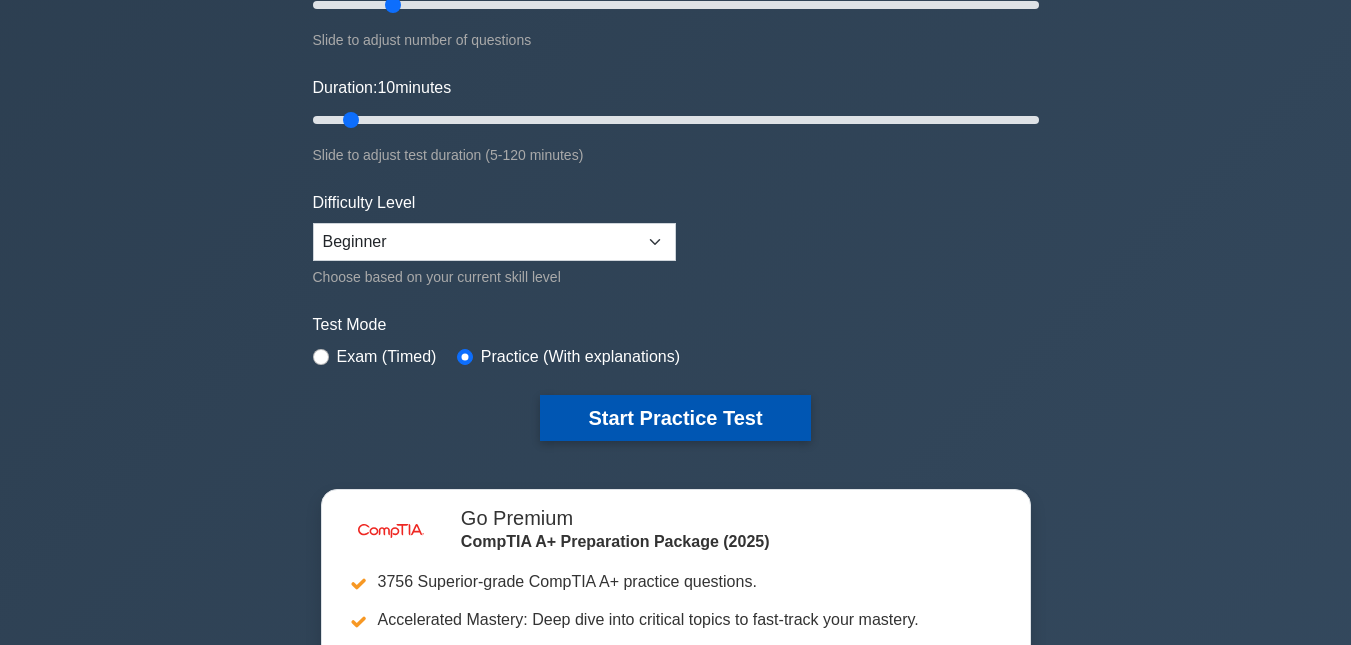 click on "Start Practice Test" at bounding box center [675, 418] 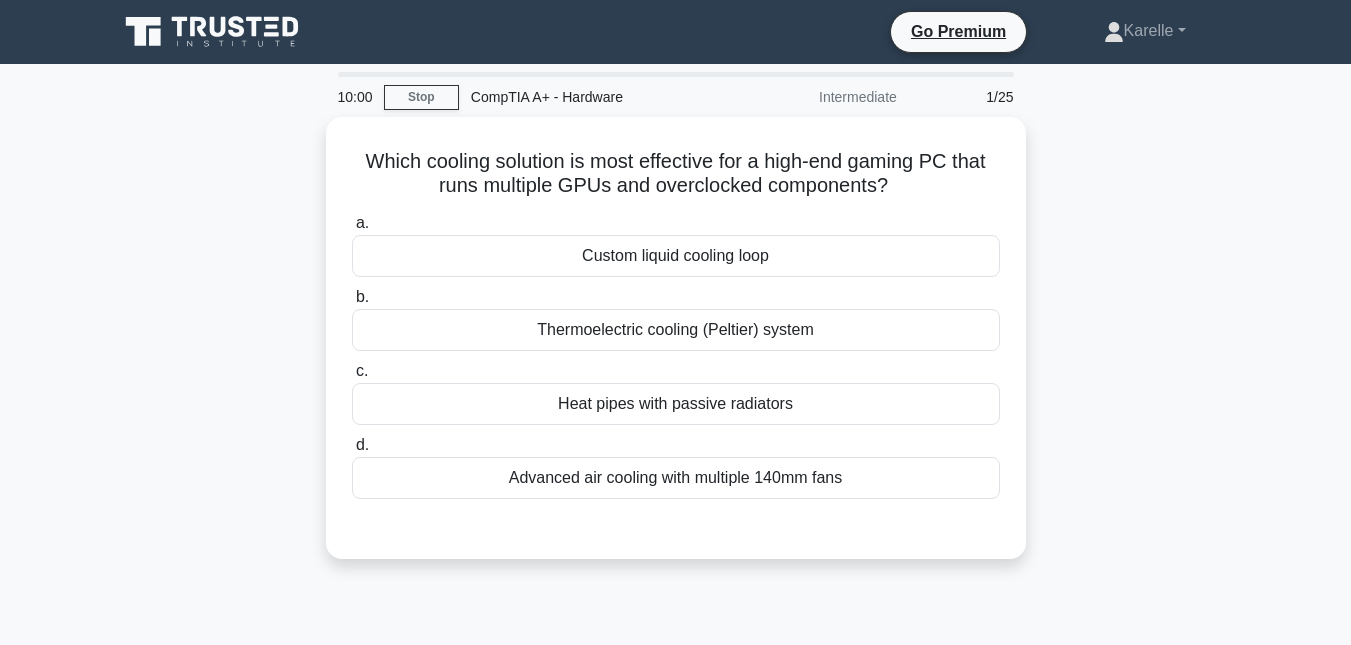 scroll, scrollTop: 0, scrollLeft: 0, axis: both 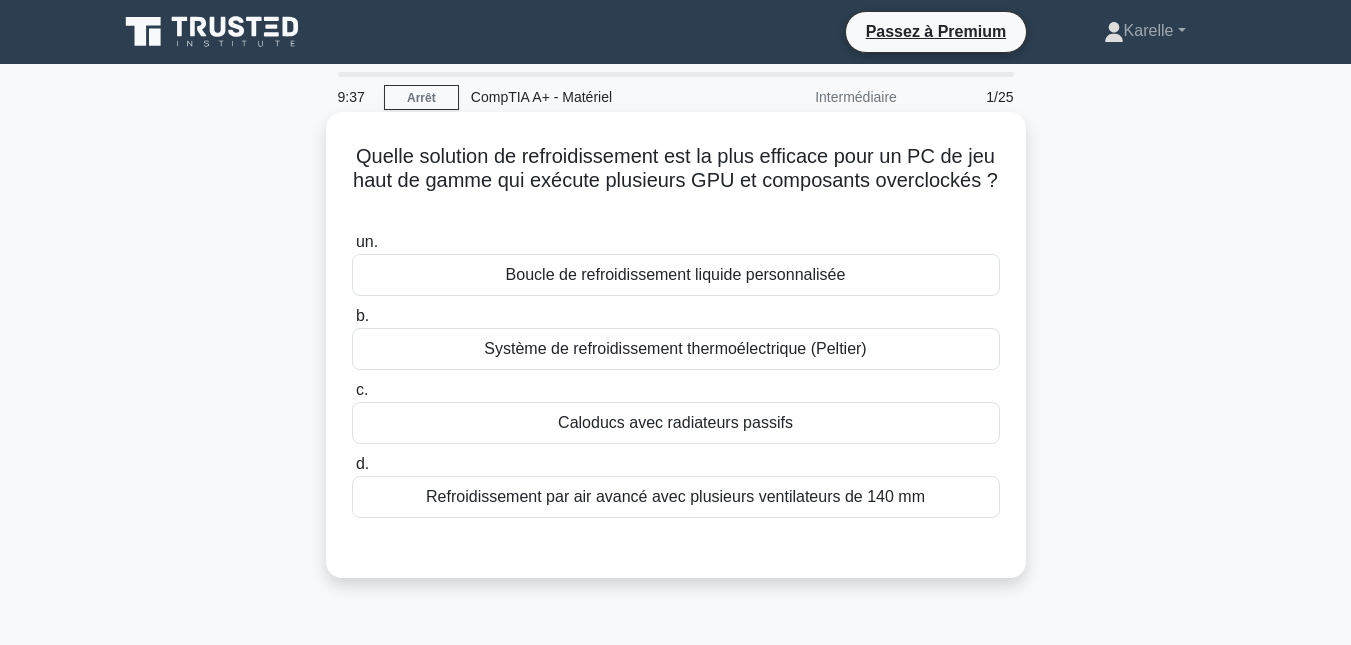 click on "Boucle de refroidissement liquide personnalisée" at bounding box center (676, 274) 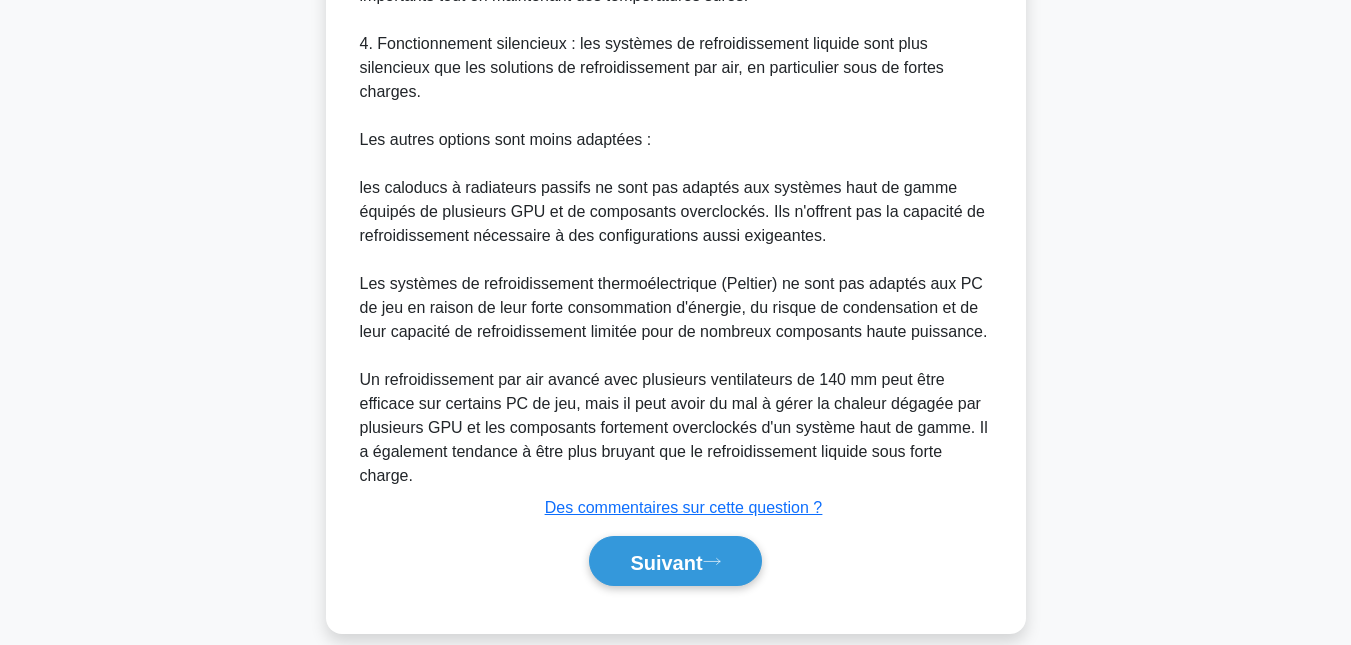 scroll, scrollTop: 952, scrollLeft: 0, axis: vertical 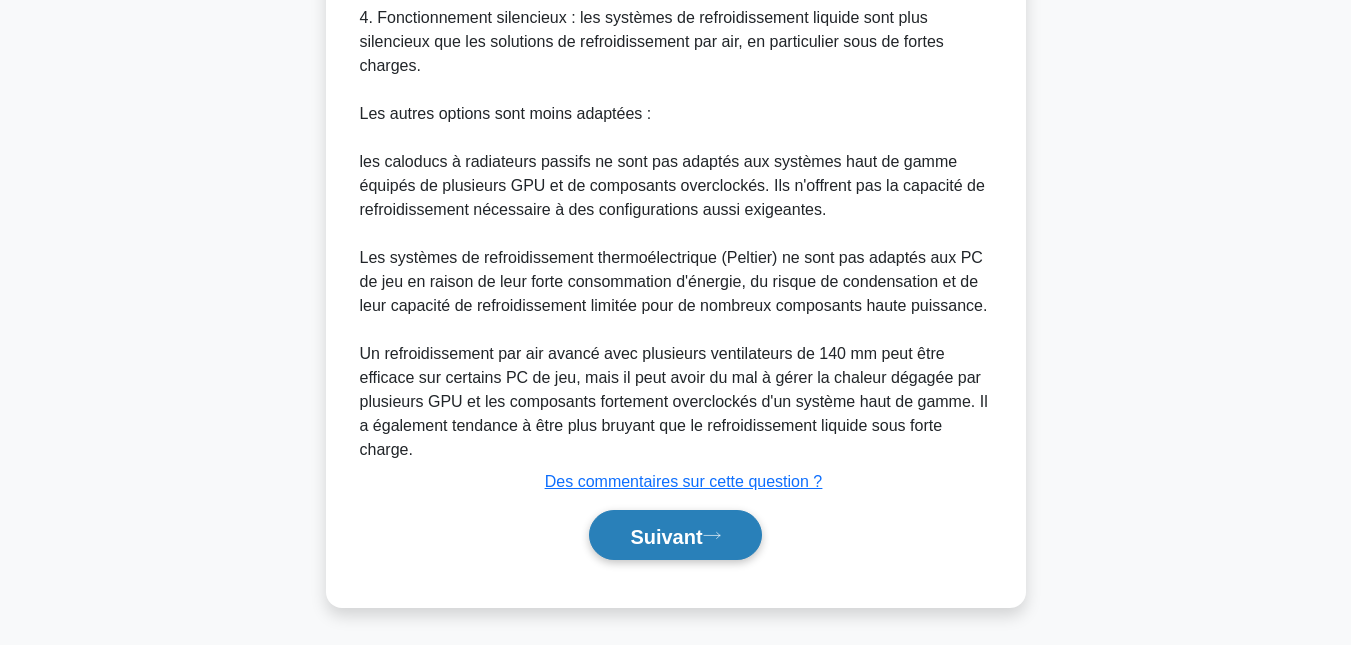 click on "Suivant" at bounding box center (666, 536) 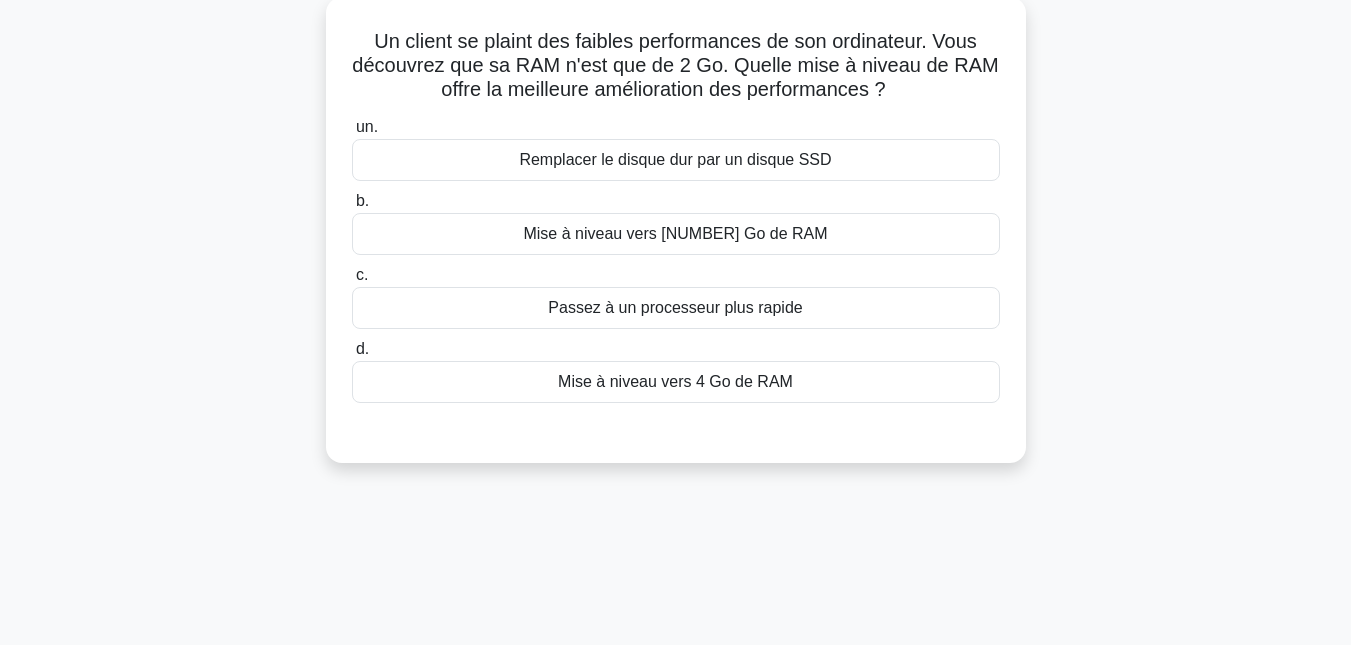 scroll, scrollTop: 0, scrollLeft: 0, axis: both 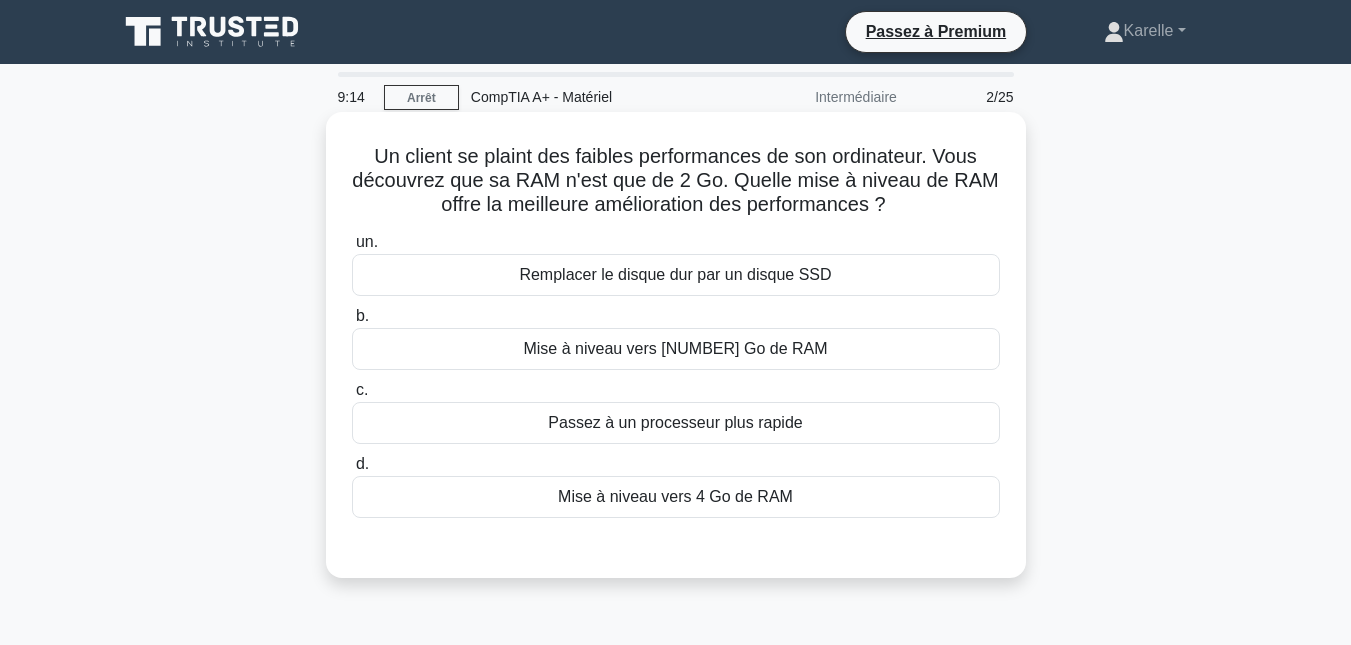 click on "Mise à niveau vers 4 Go de RAM" at bounding box center [675, 496] 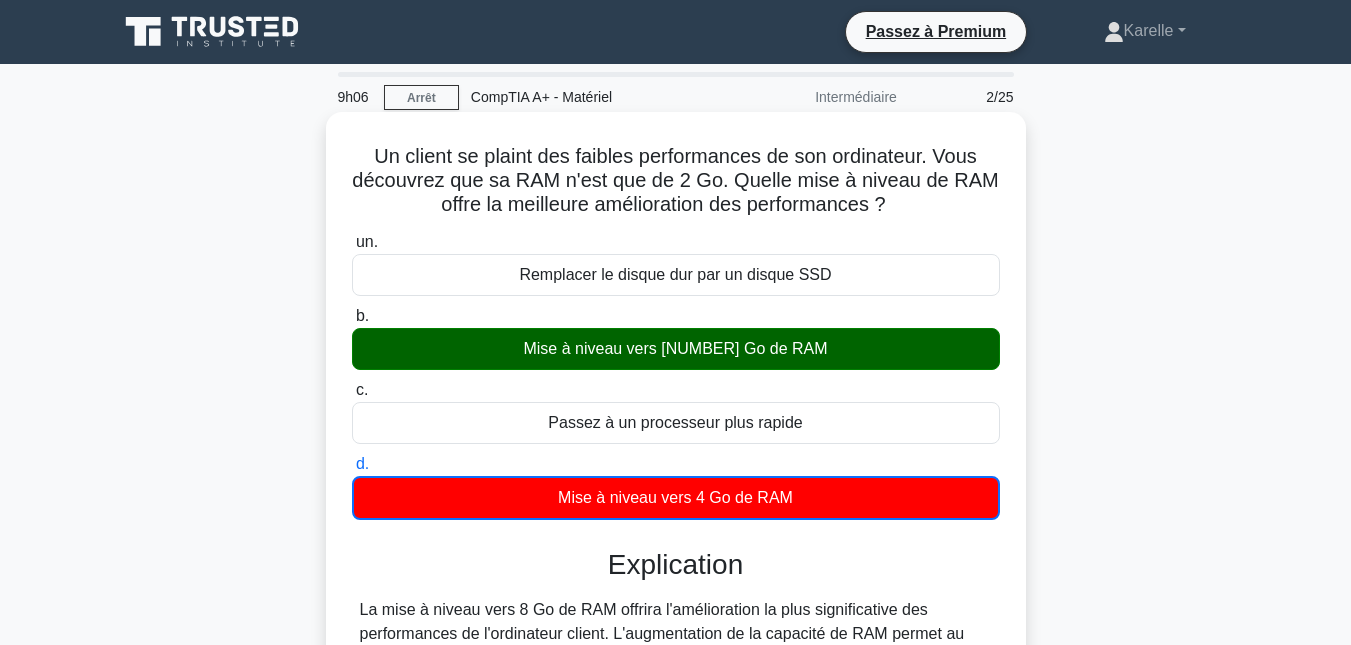 click on "Mise à niveau vers 4 Go de RAM" at bounding box center (675, 497) 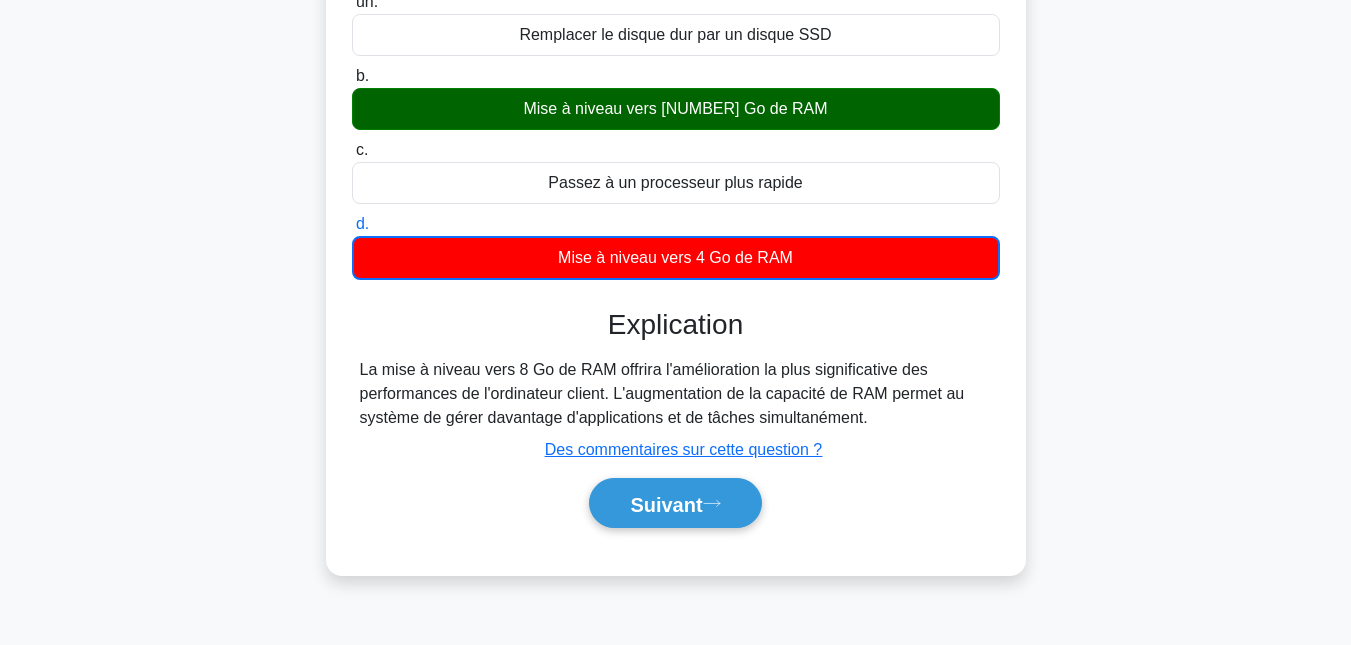 scroll, scrollTop: 353, scrollLeft: 0, axis: vertical 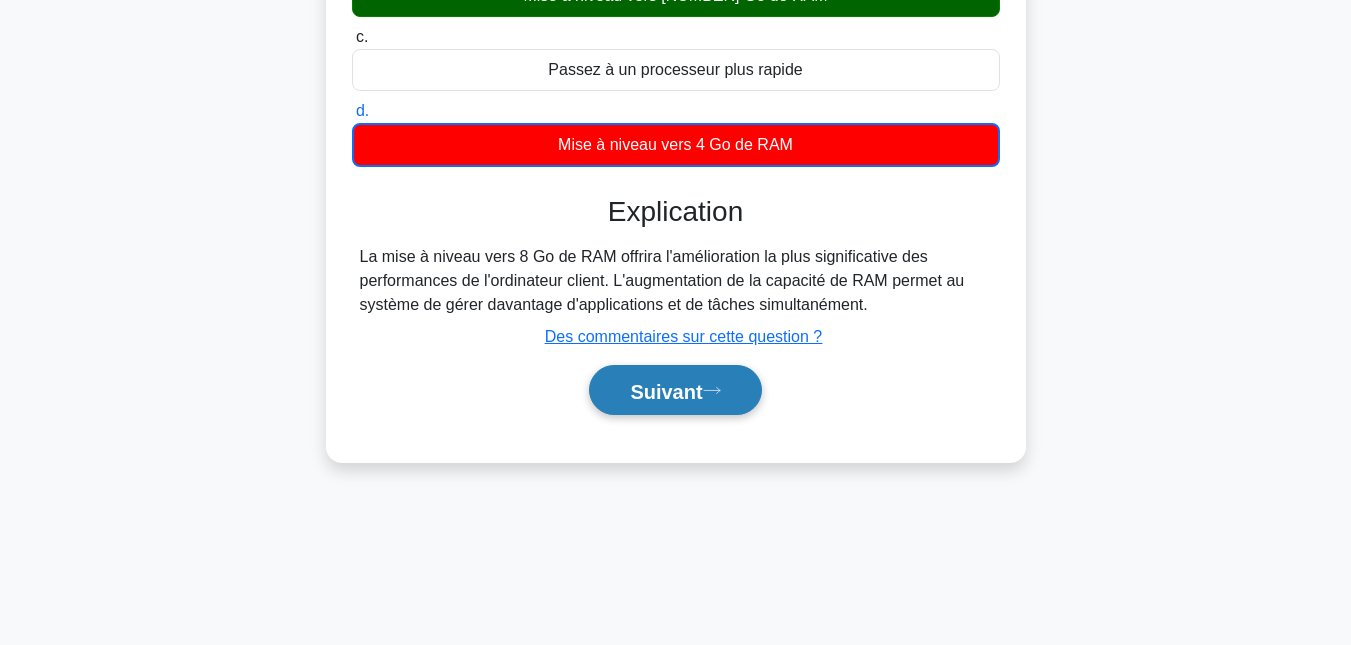 click on "Suivant" at bounding box center [675, 390] 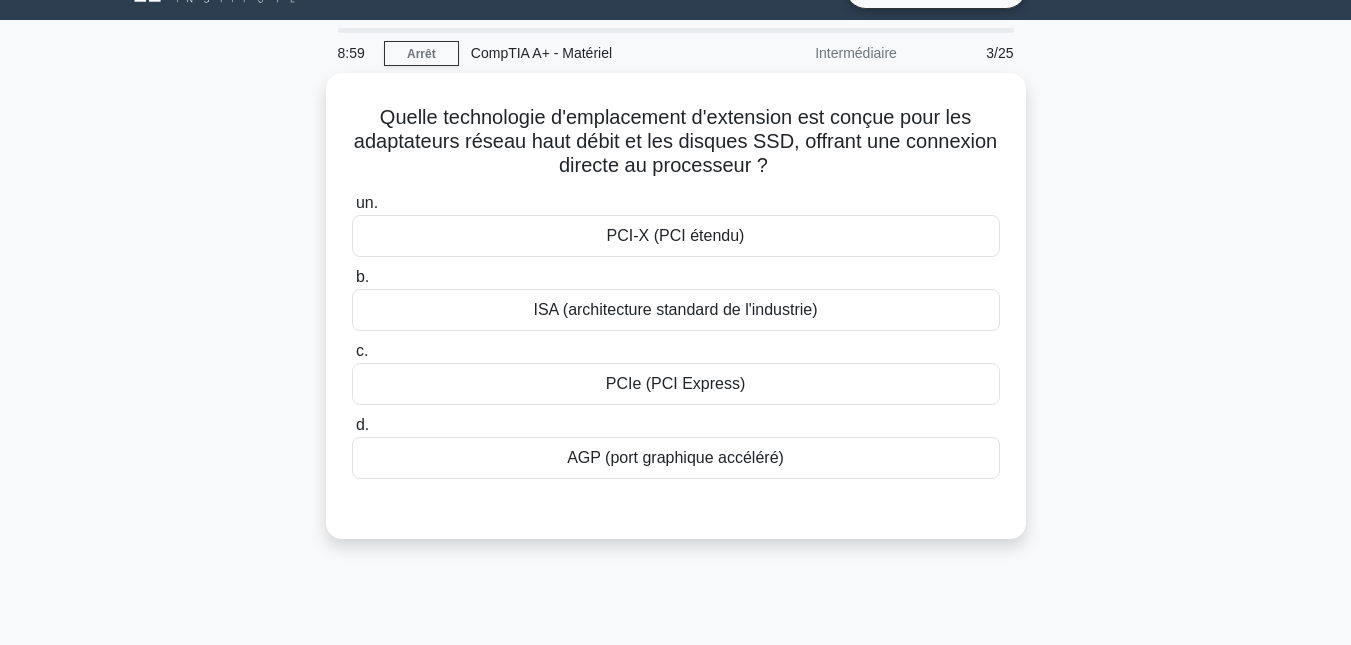 scroll, scrollTop: 0, scrollLeft: 0, axis: both 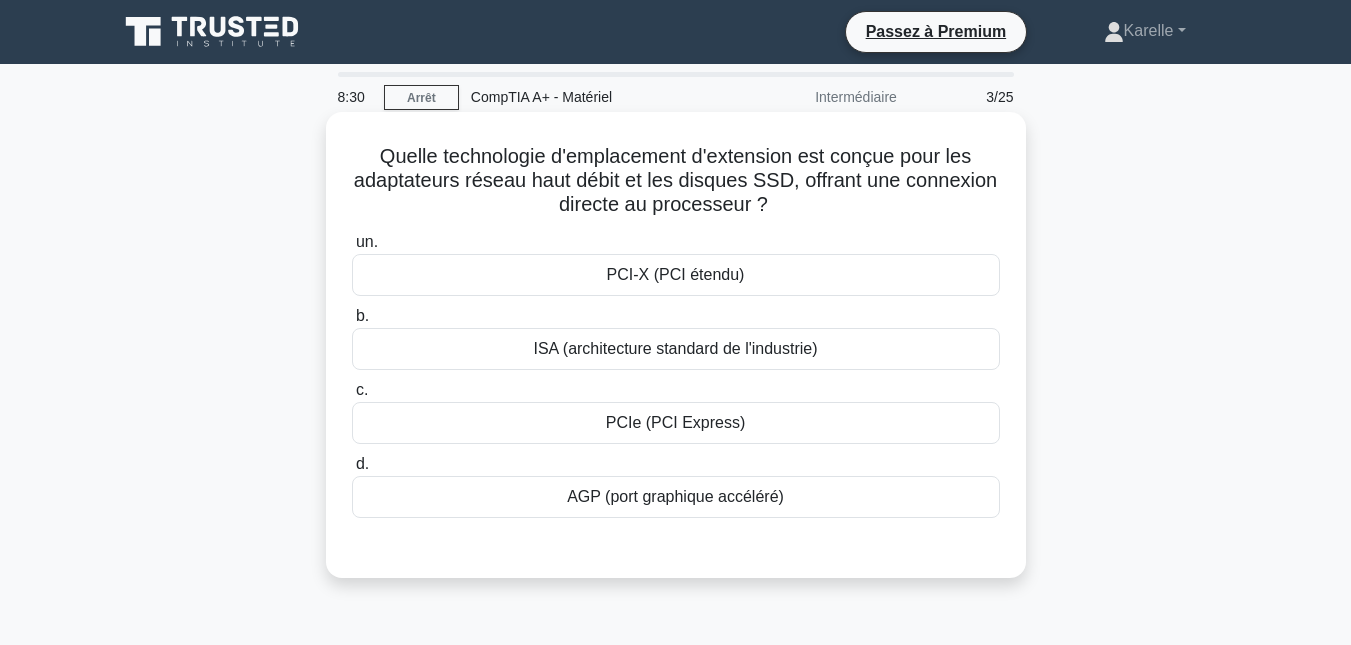 click on "PCIe (PCI Express)" at bounding box center (676, 422) 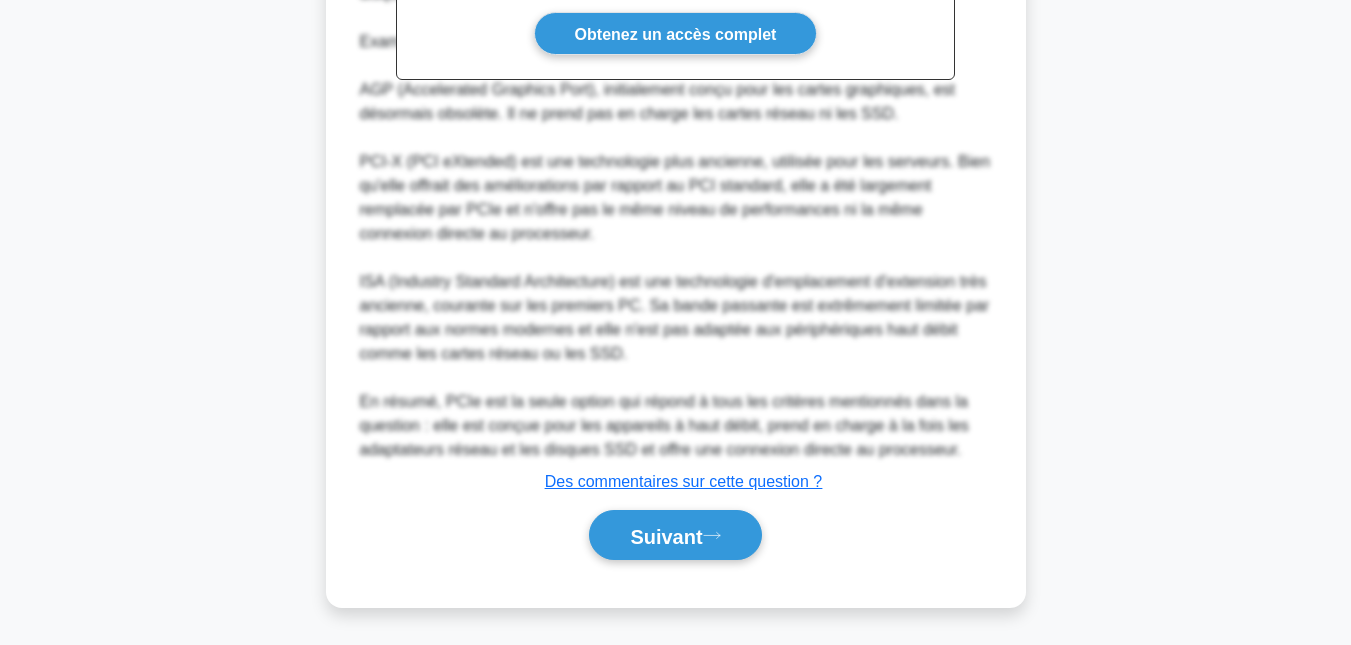 scroll, scrollTop: 712, scrollLeft: 0, axis: vertical 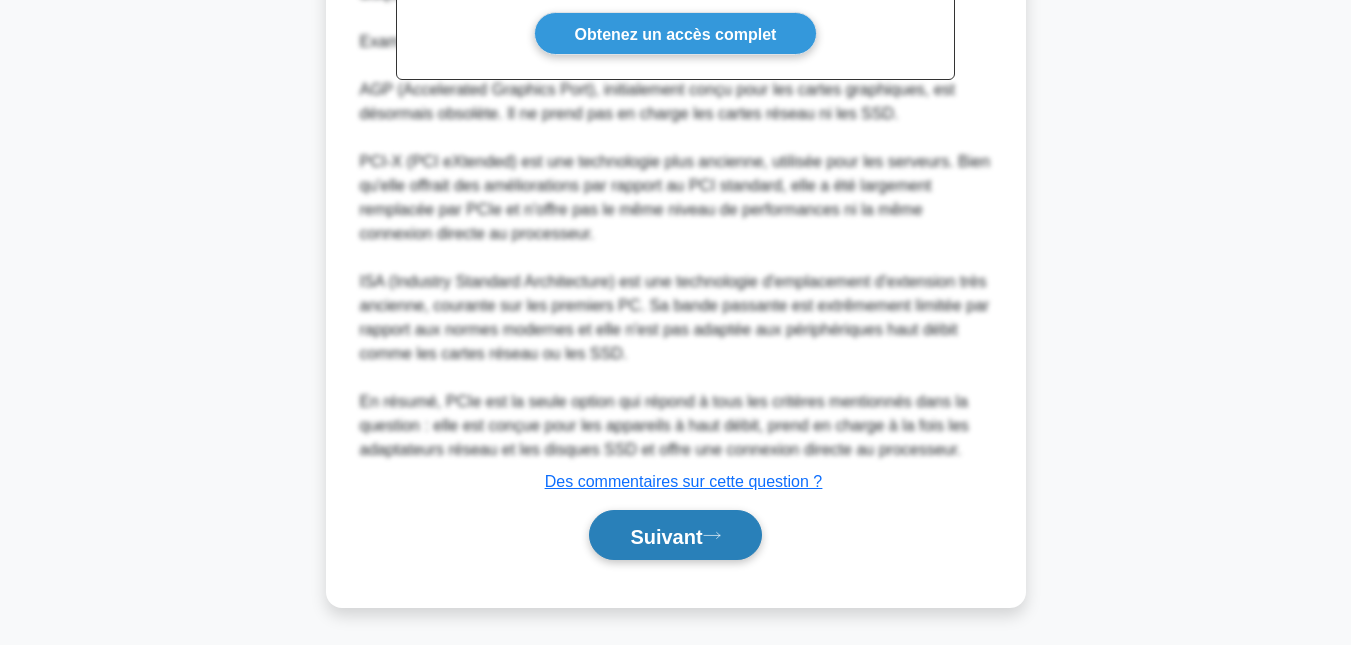 click on "Suivant" at bounding box center [666, 536] 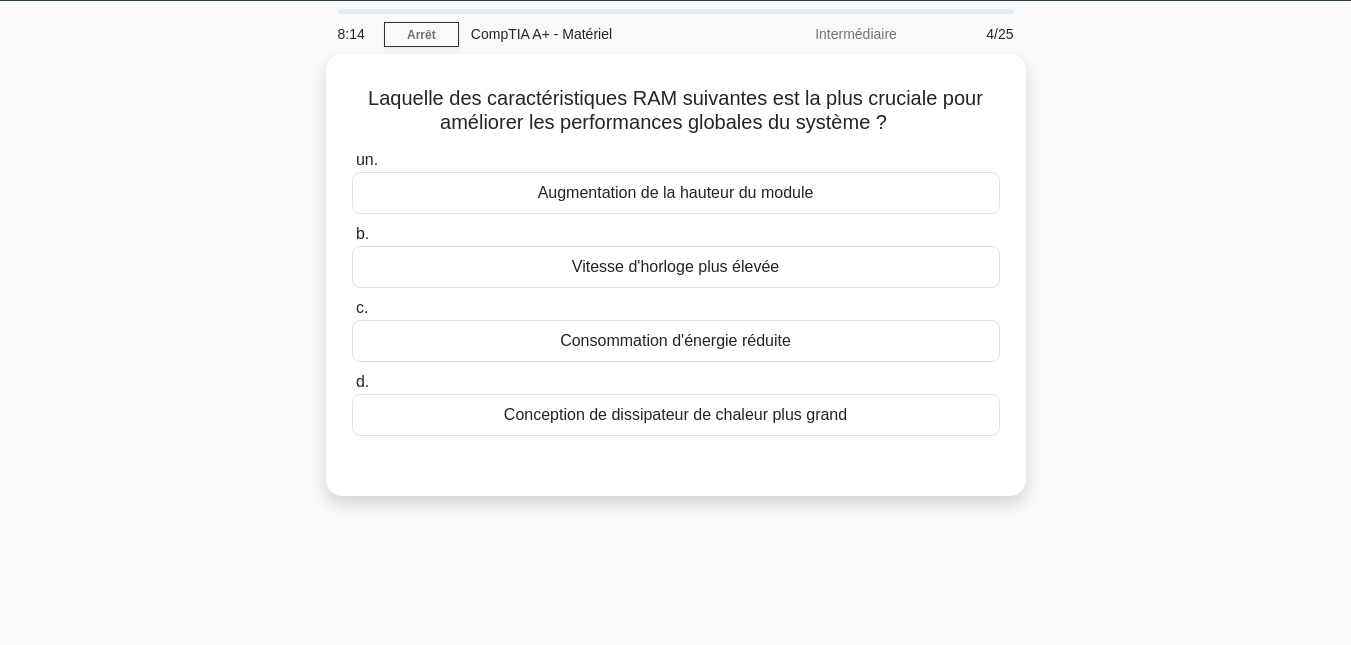 scroll, scrollTop: 62, scrollLeft: 0, axis: vertical 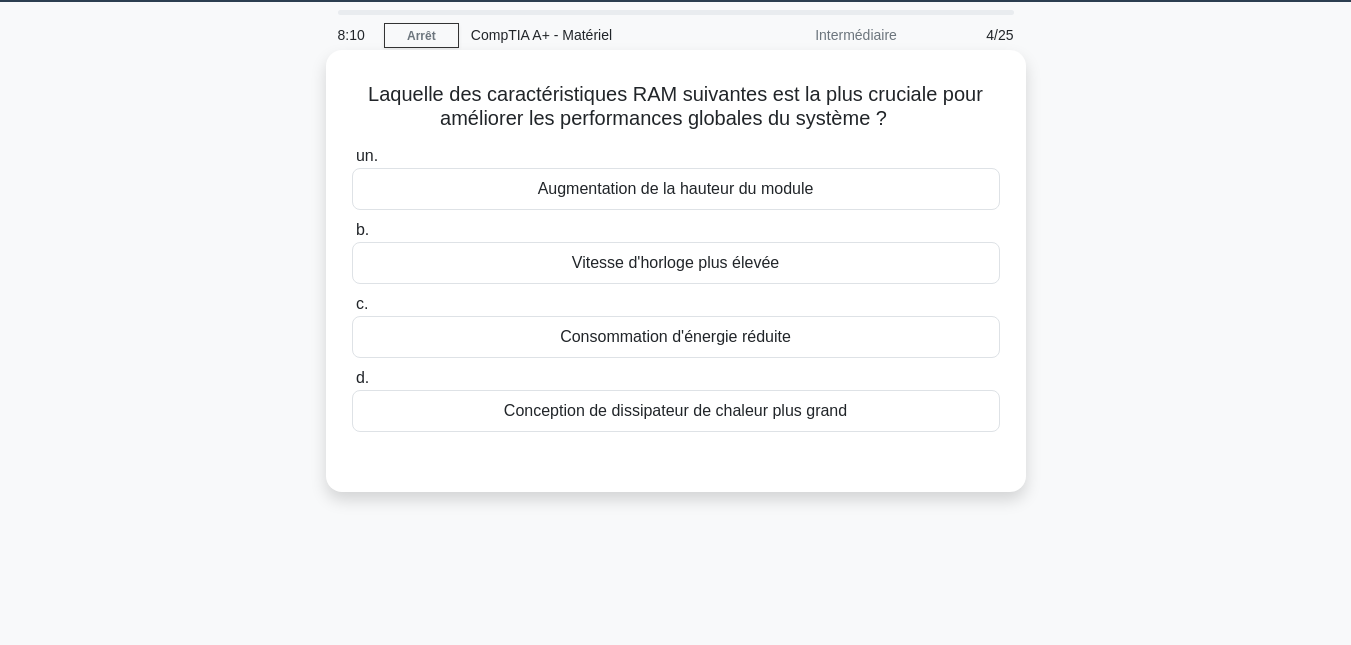 click on "Augmentation de la hauteur du module" at bounding box center (676, 189) 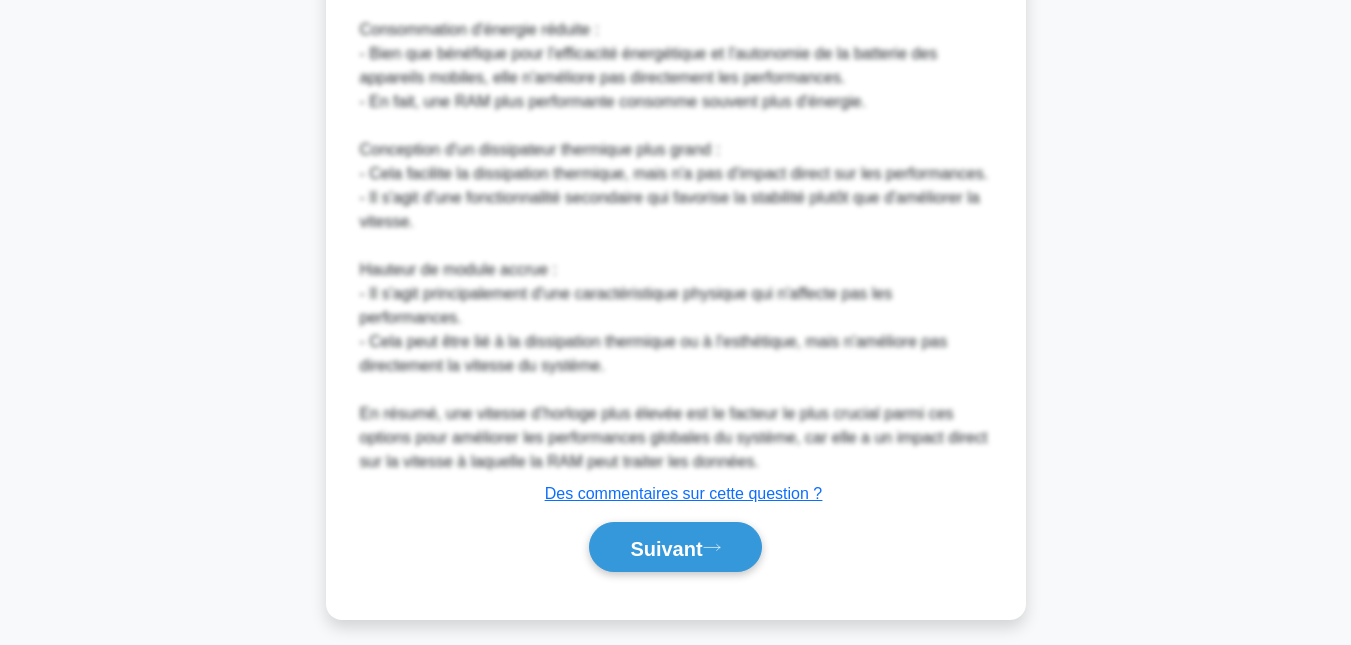 scroll, scrollTop: 906, scrollLeft: 0, axis: vertical 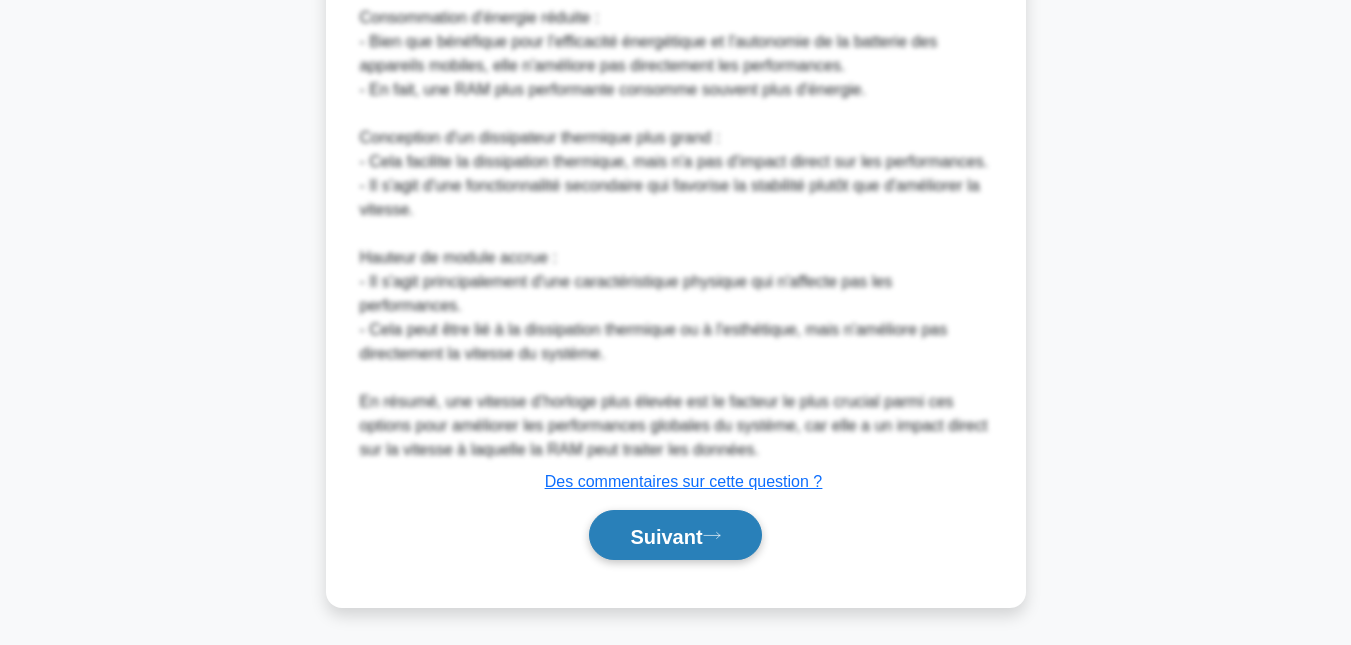click on "Suivant" at bounding box center [675, 535] 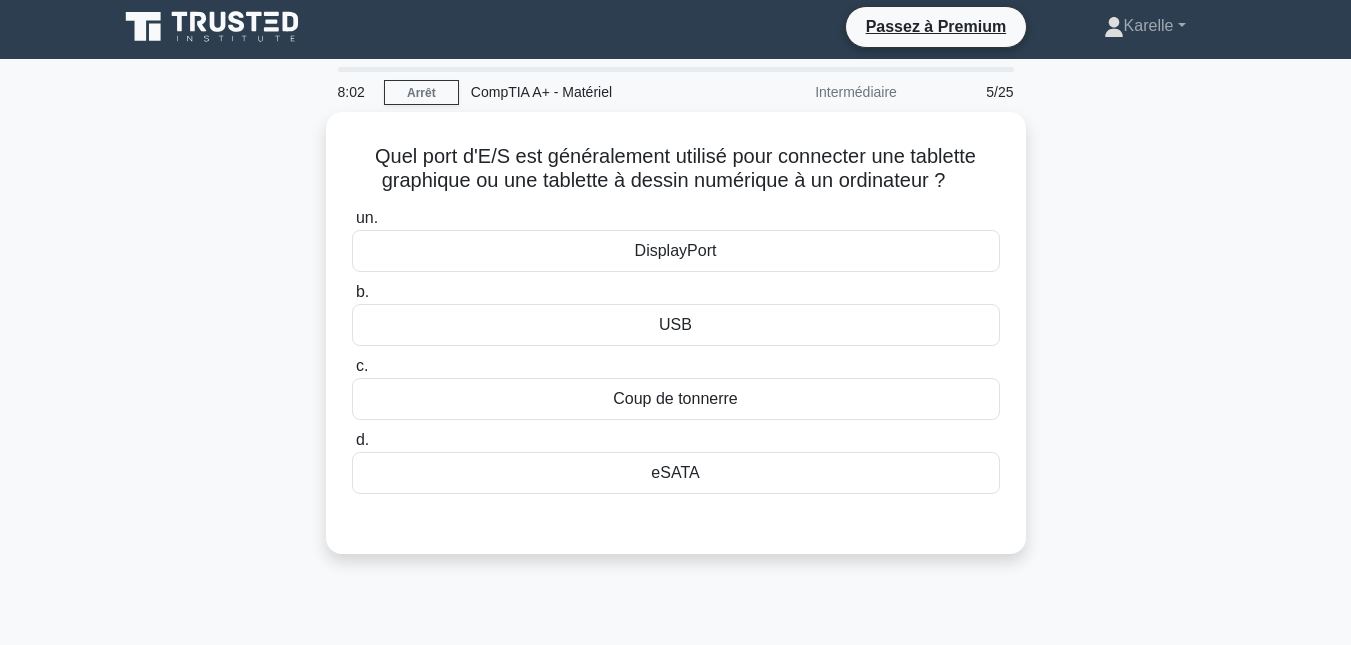 scroll, scrollTop: 0, scrollLeft: 0, axis: both 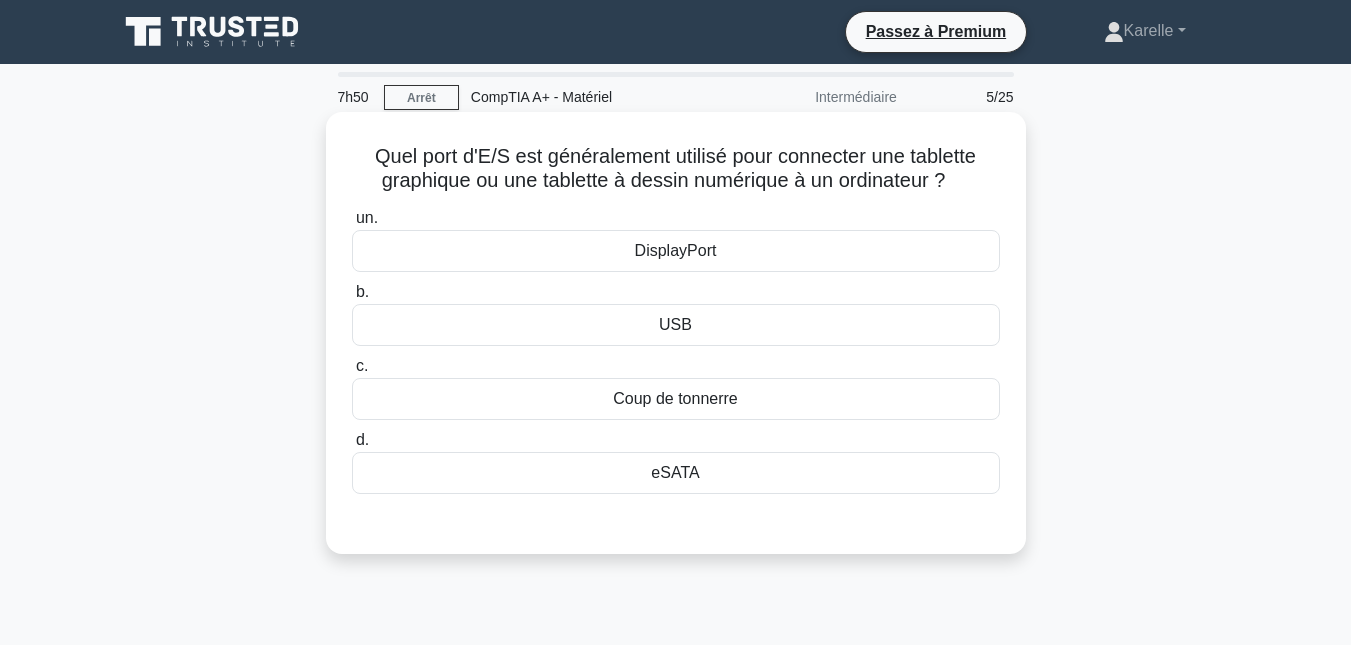 click on "DisplayPort" at bounding box center [676, 251] 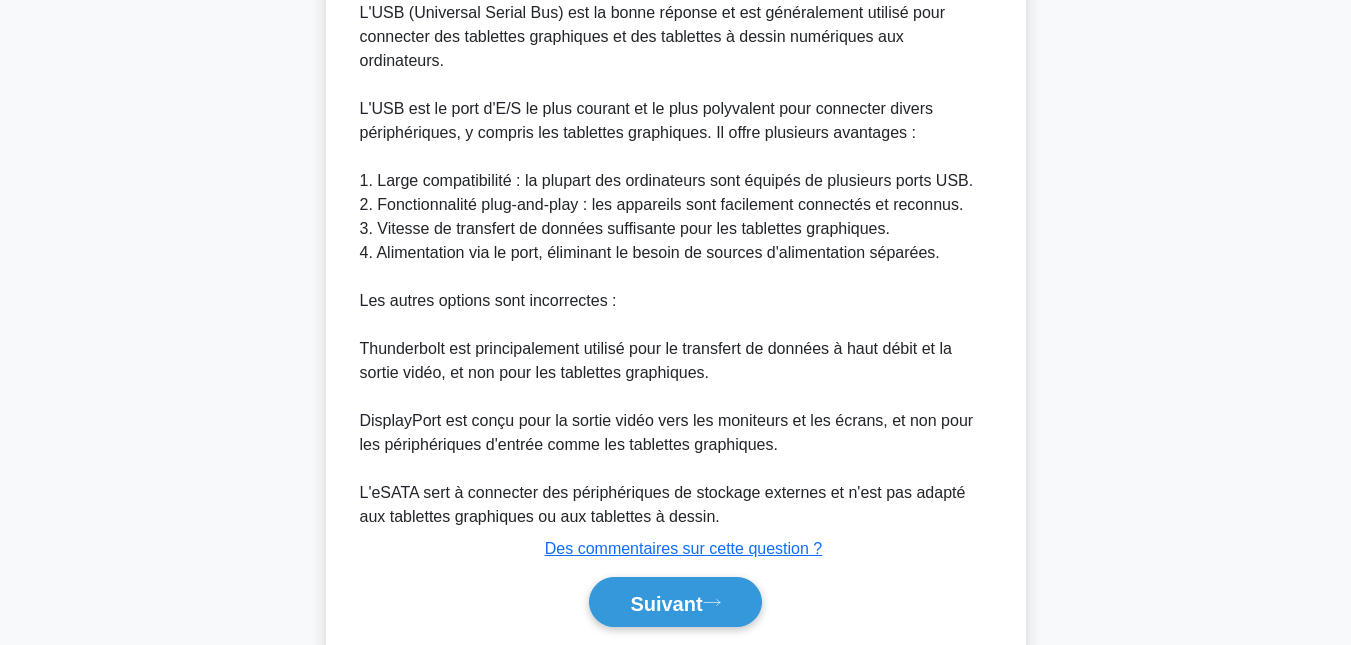 scroll, scrollTop: 618, scrollLeft: 0, axis: vertical 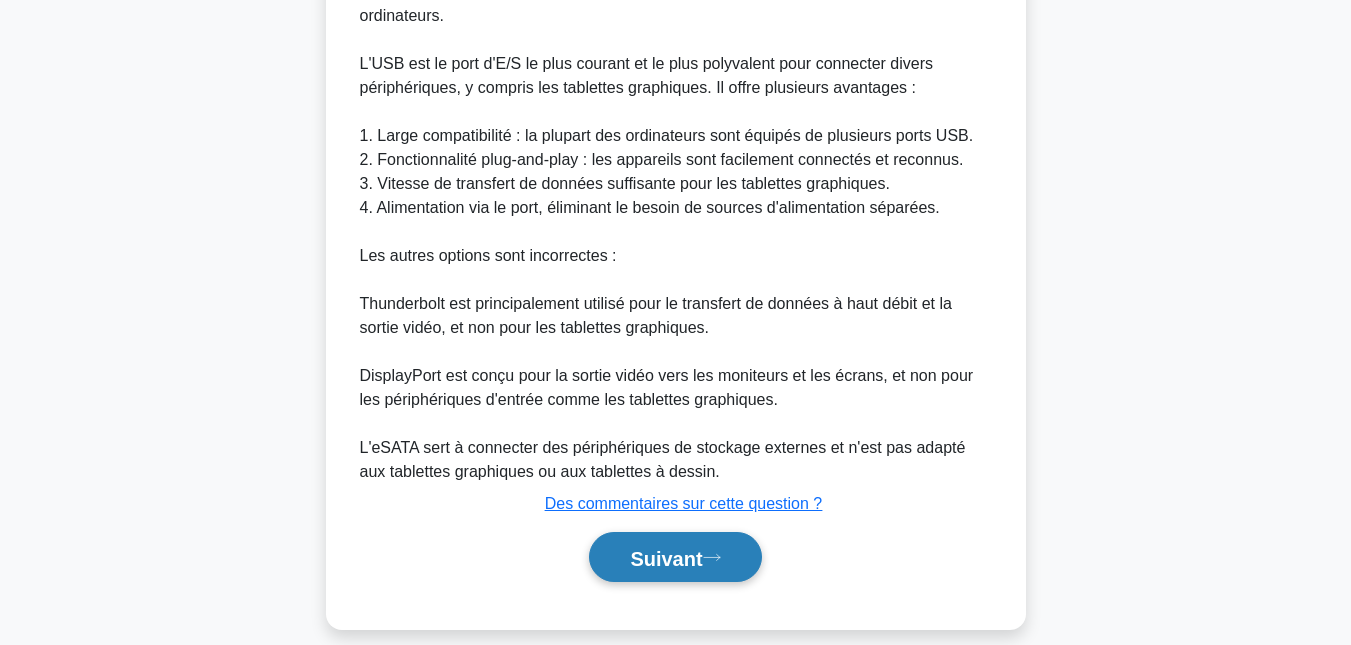 click on "Suivant" at bounding box center (675, 557) 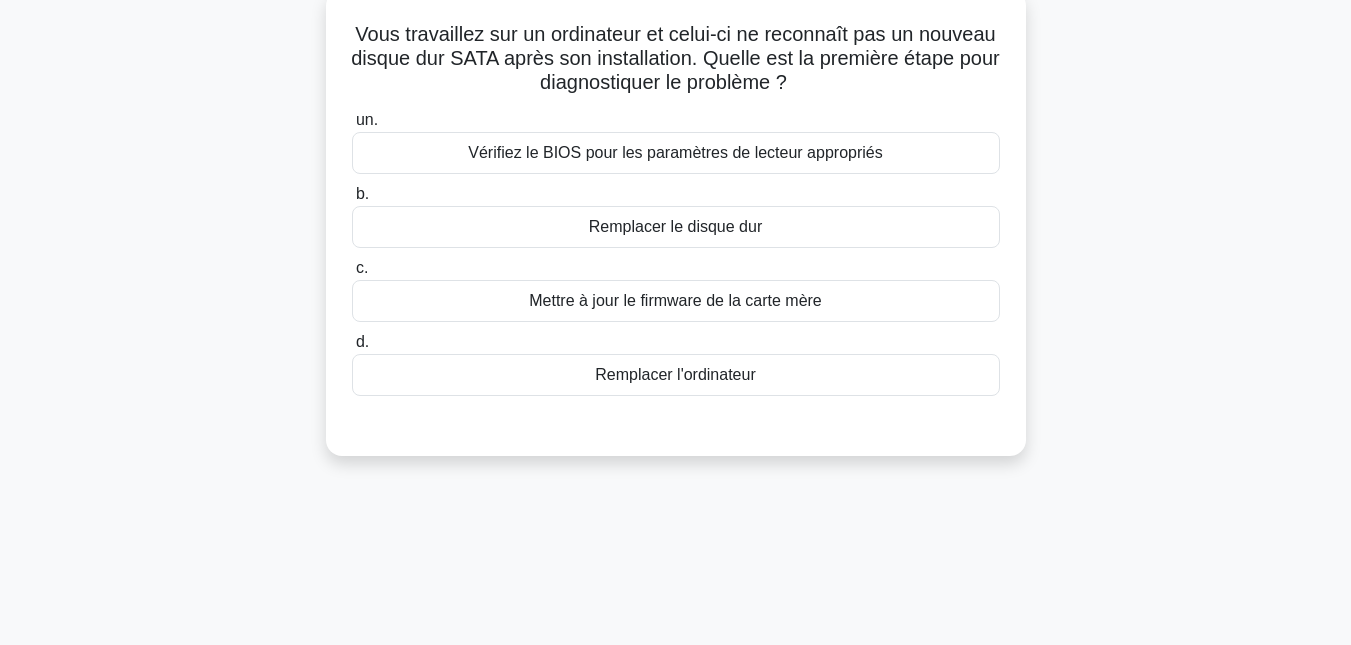 scroll, scrollTop: 0, scrollLeft: 0, axis: both 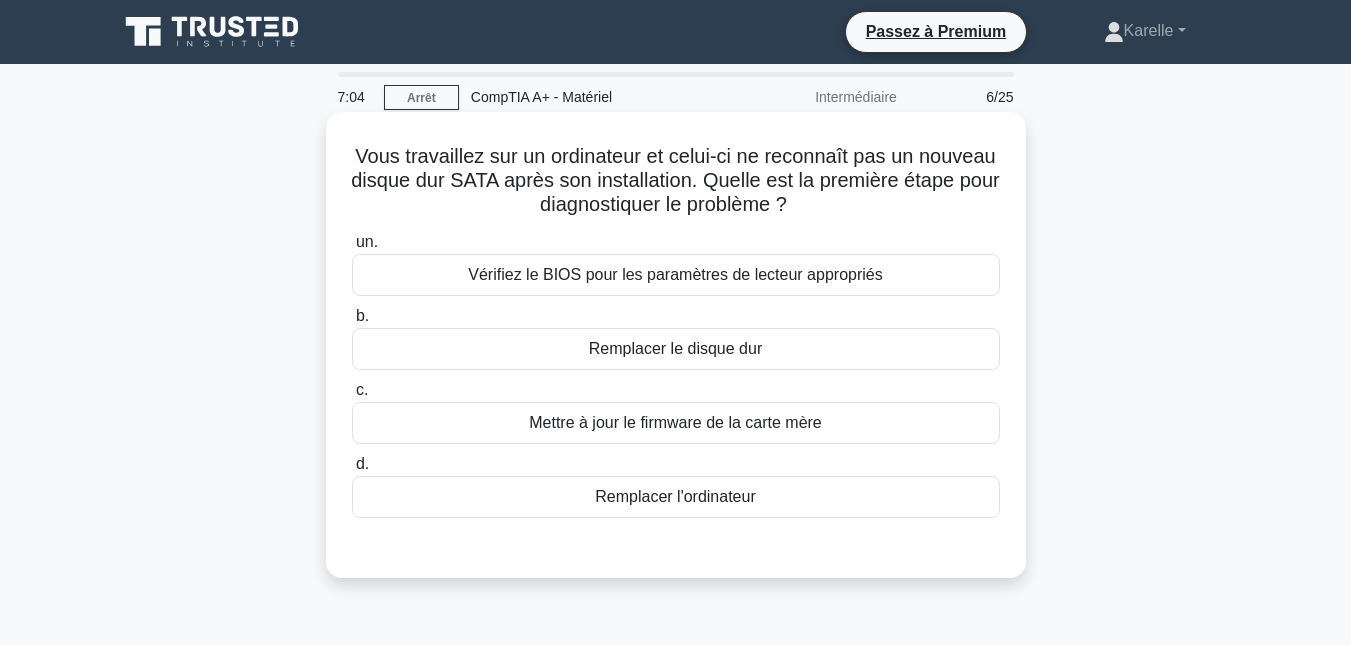 click on "Remplacer le disque dur" at bounding box center (675, 348) 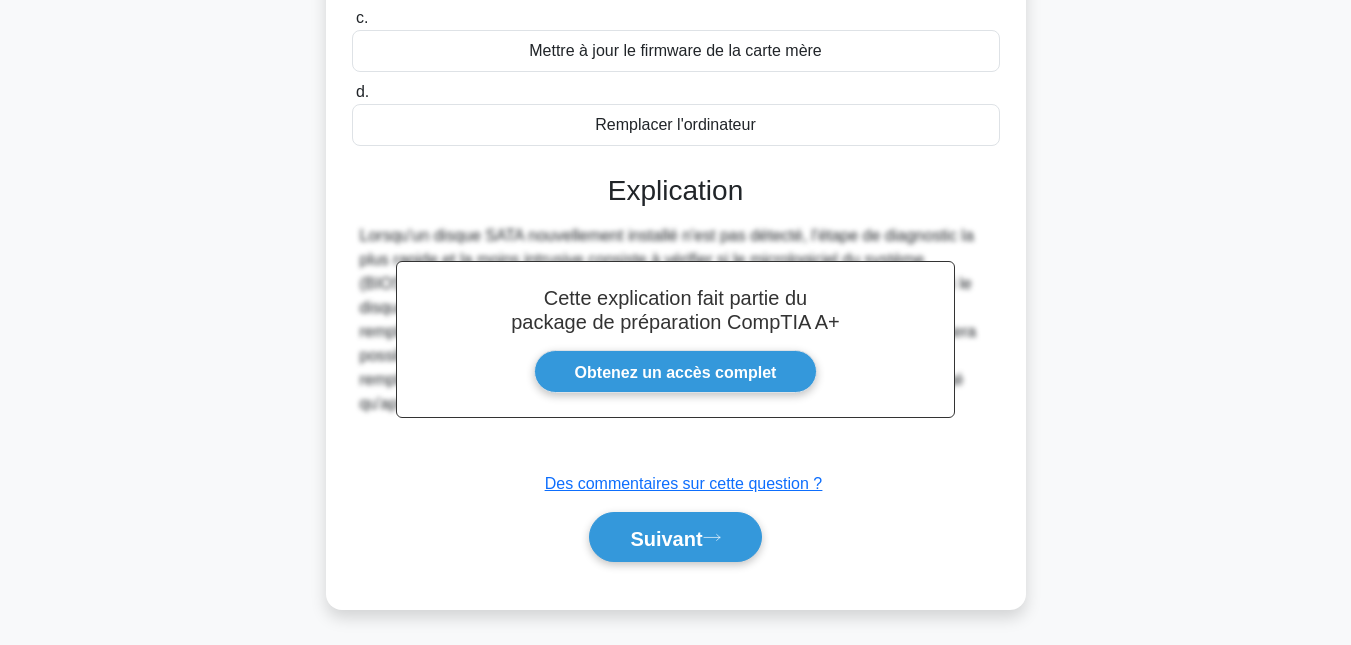 scroll, scrollTop: 435, scrollLeft: 0, axis: vertical 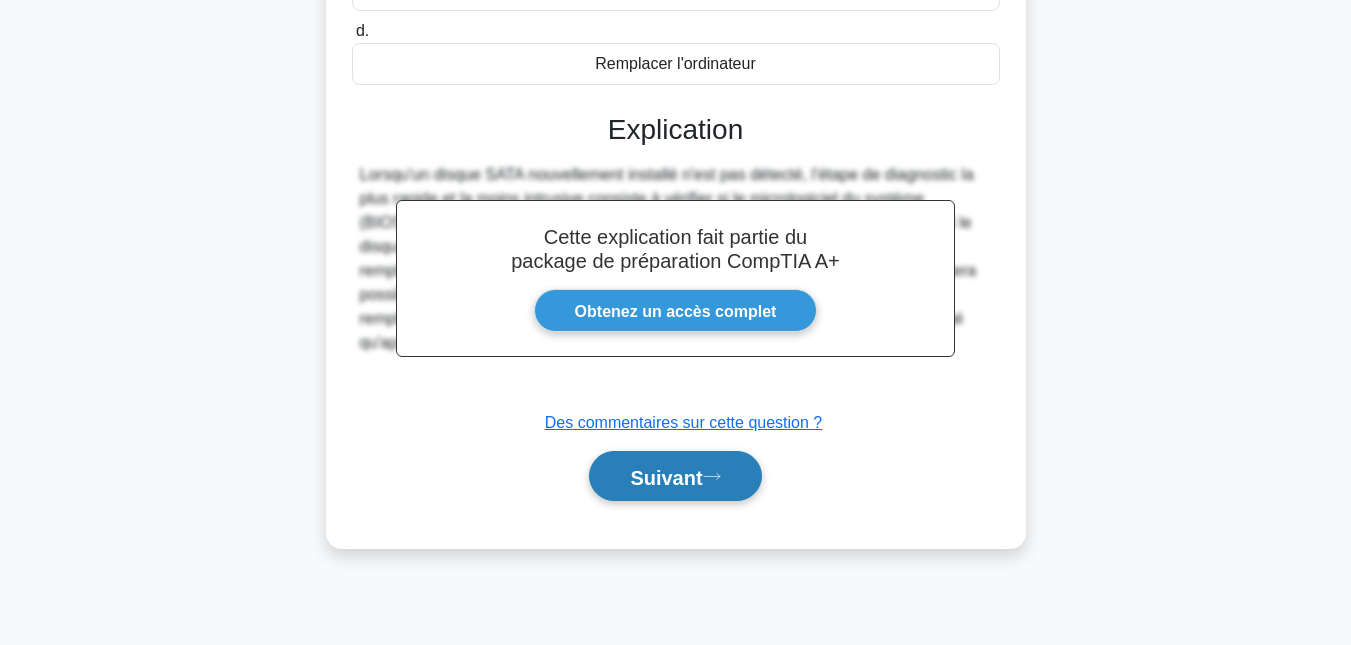 click on "Suivant" at bounding box center (675, 476) 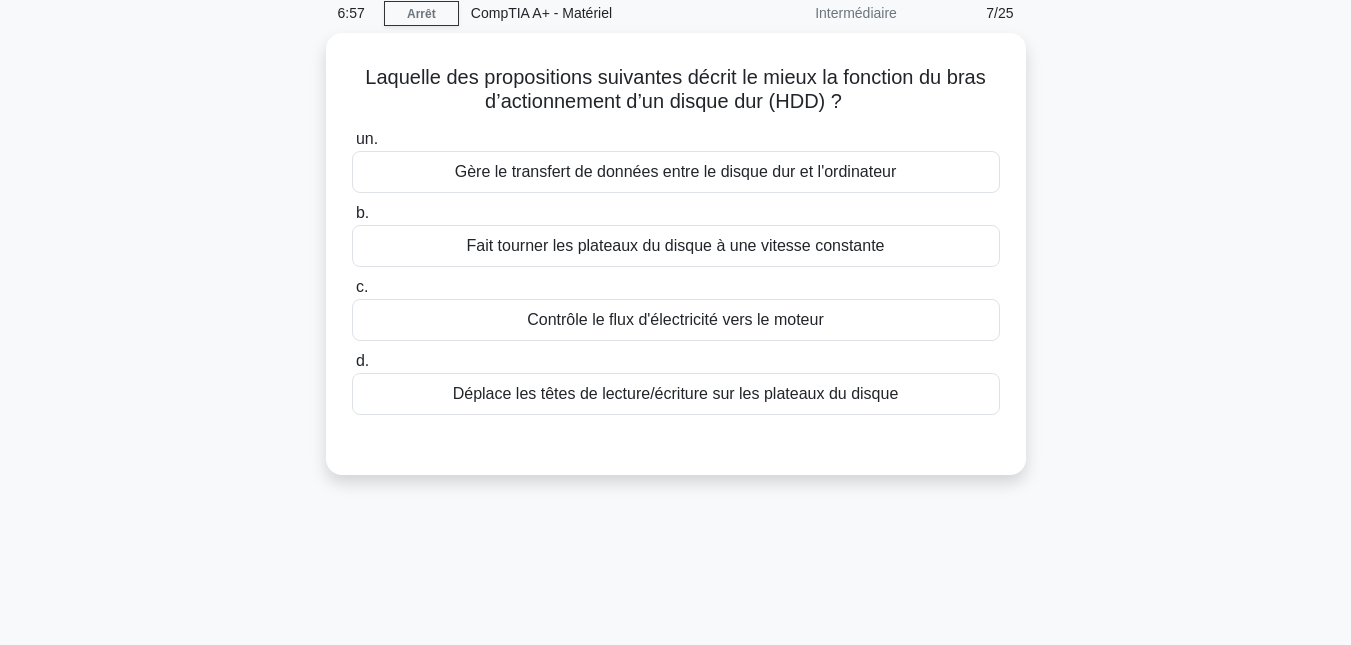 scroll, scrollTop: 82, scrollLeft: 0, axis: vertical 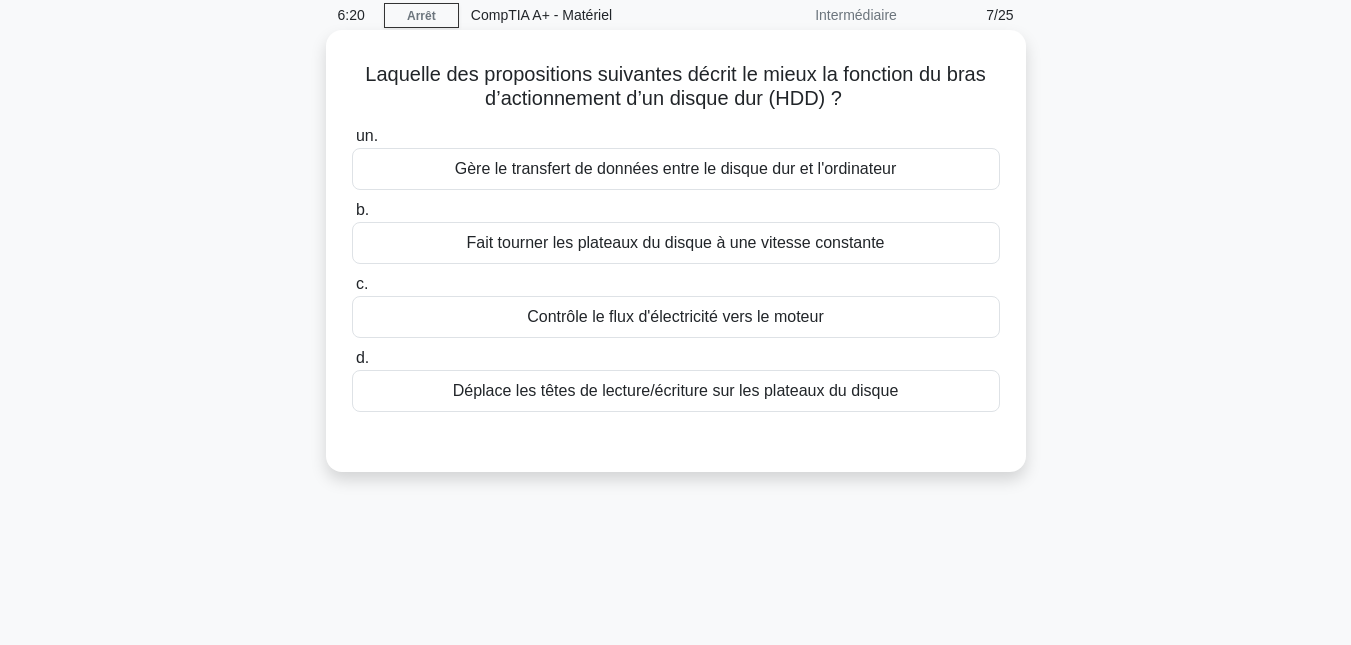 click on "Gère le transfert de données entre le disque dur et l'ordinateur" at bounding box center [676, 169] 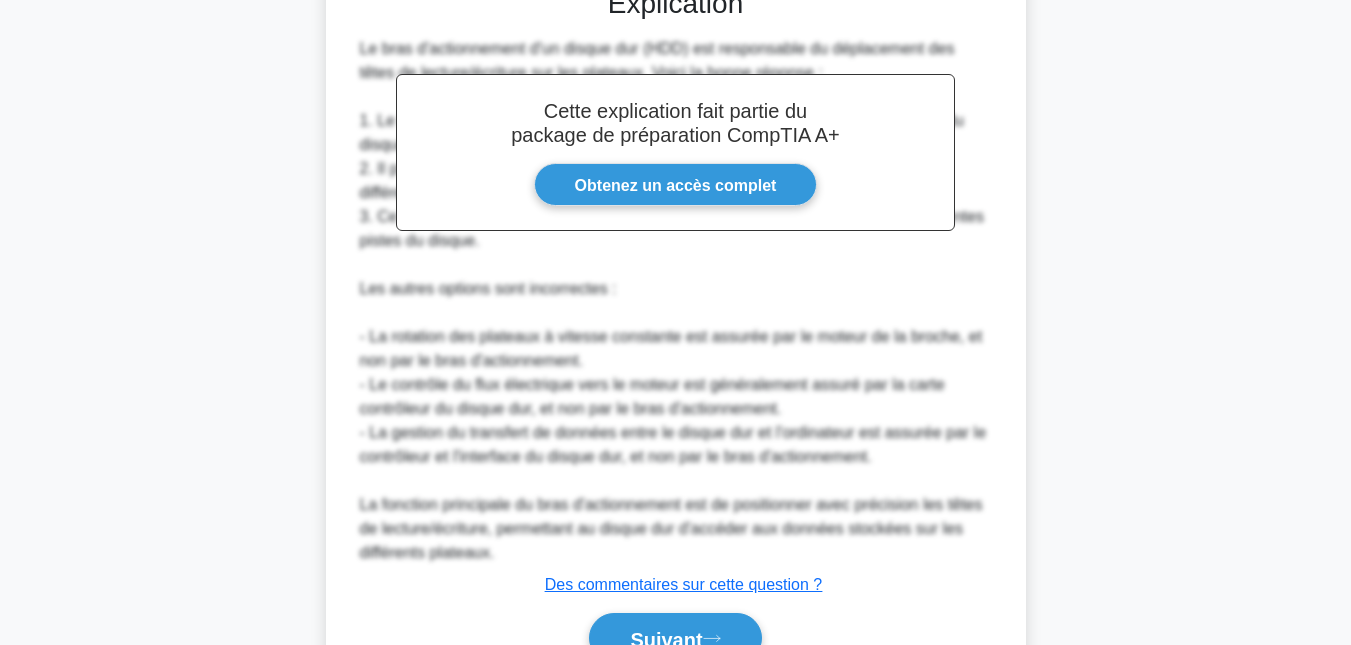 scroll, scrollTop: 642, scrollLeft: 0, axis: vertical 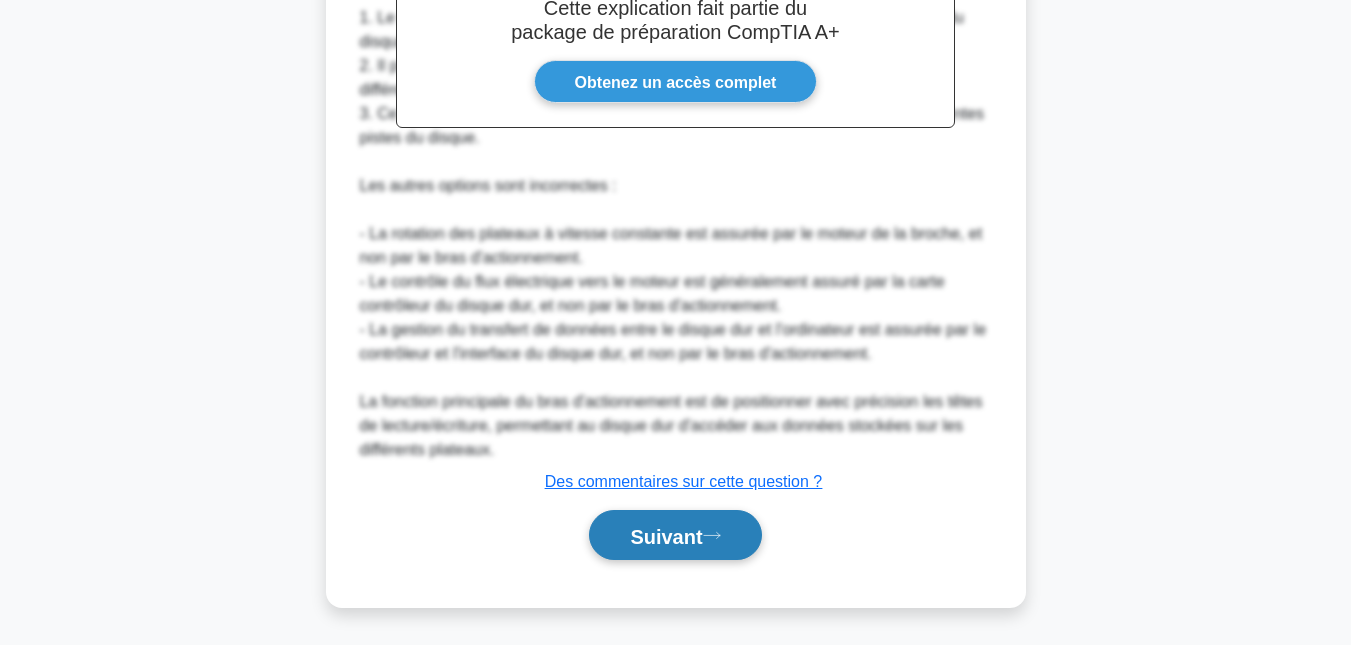 click on "Suivant" at bounding box center [675, 535] 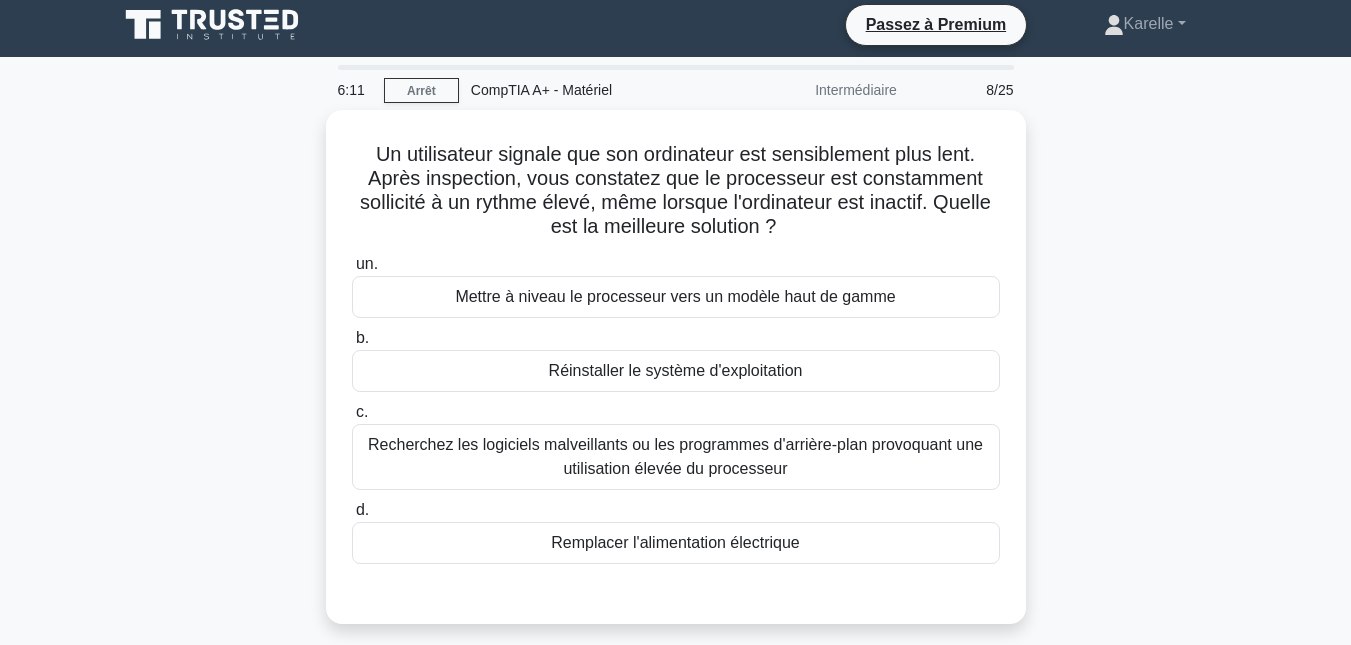 scroll, scrollTop: 0, scrollLeft: 0, axis: both 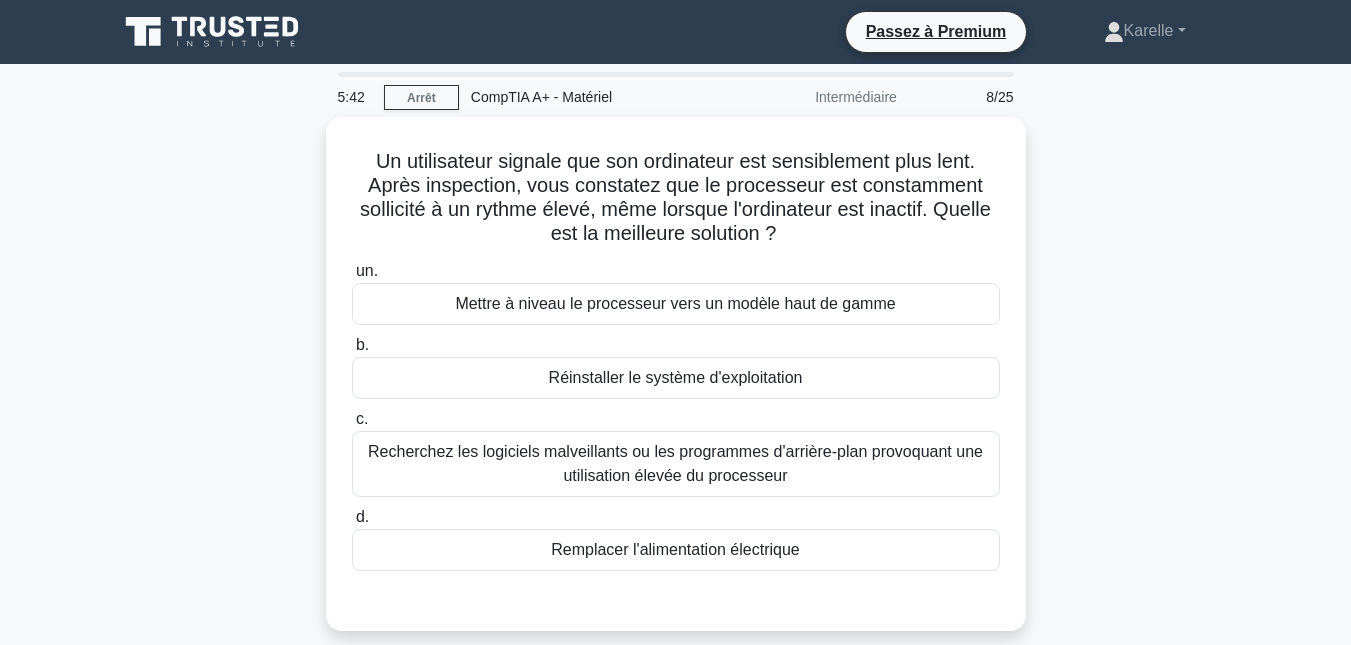 click on "Recherchez les logiciels malveillants ou les programmes d'arrière-plan provoquant une utilisation élevée du processeur" at bounding box center [675, 463] 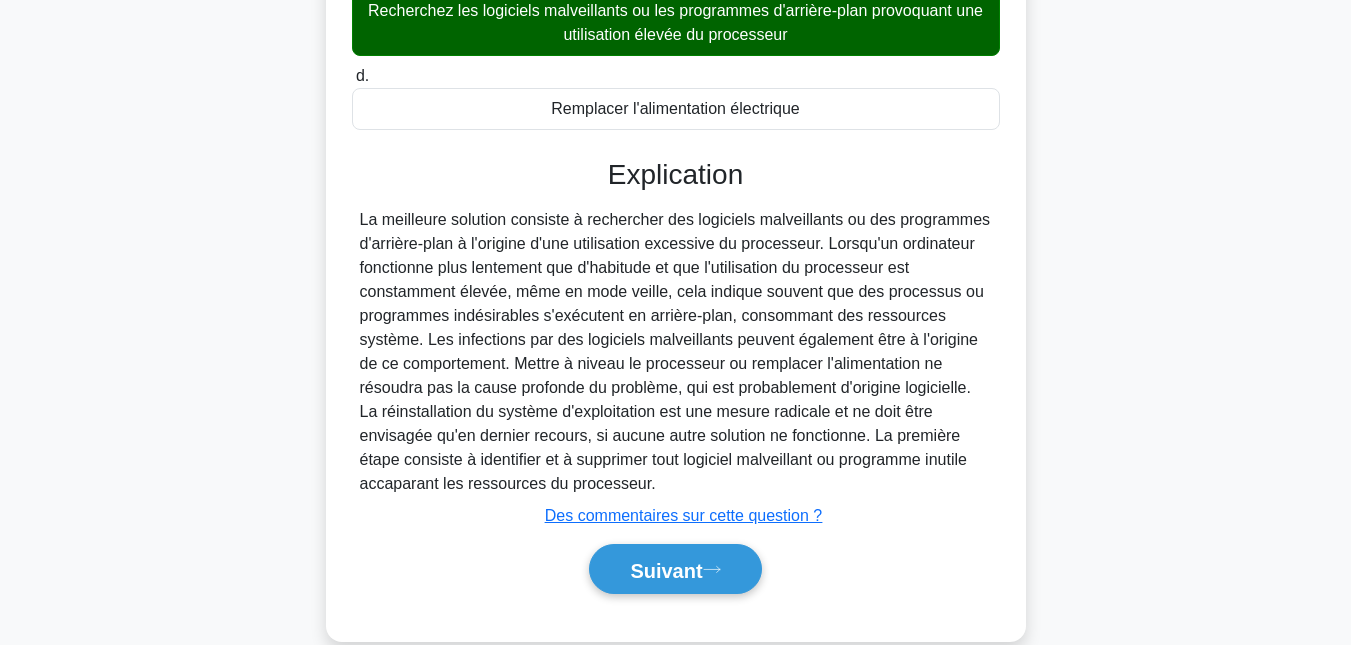 scroll, scrollTop: 472, scrollLeft: 0, axis: vertical 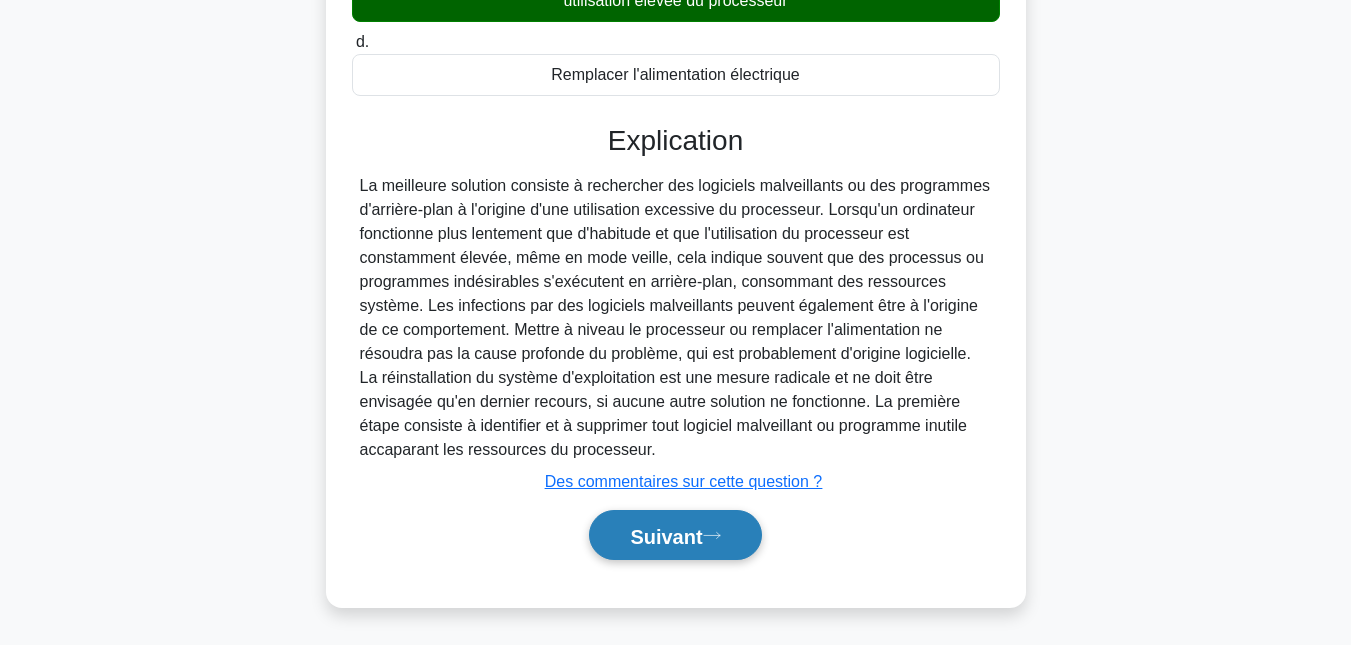 click on "Suivant" at bounding box center (666, 536) 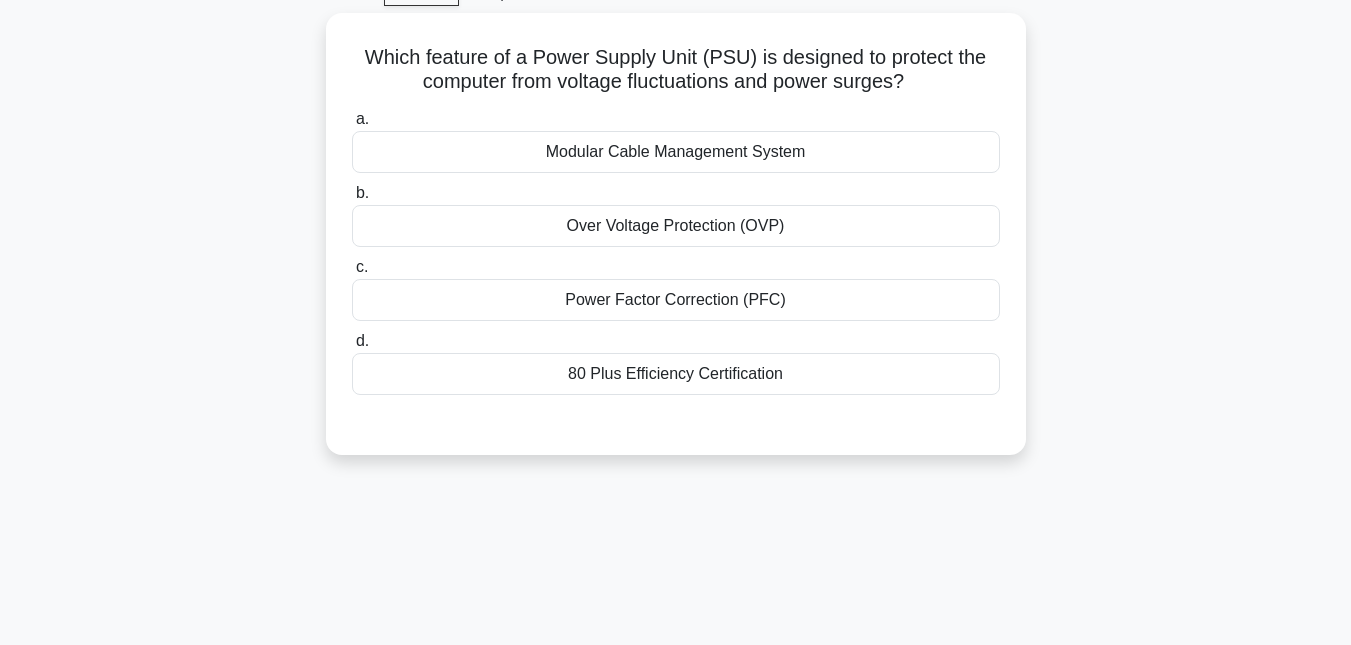 scroll, scrollTop: 0, scrollLeft: 0, axis: both 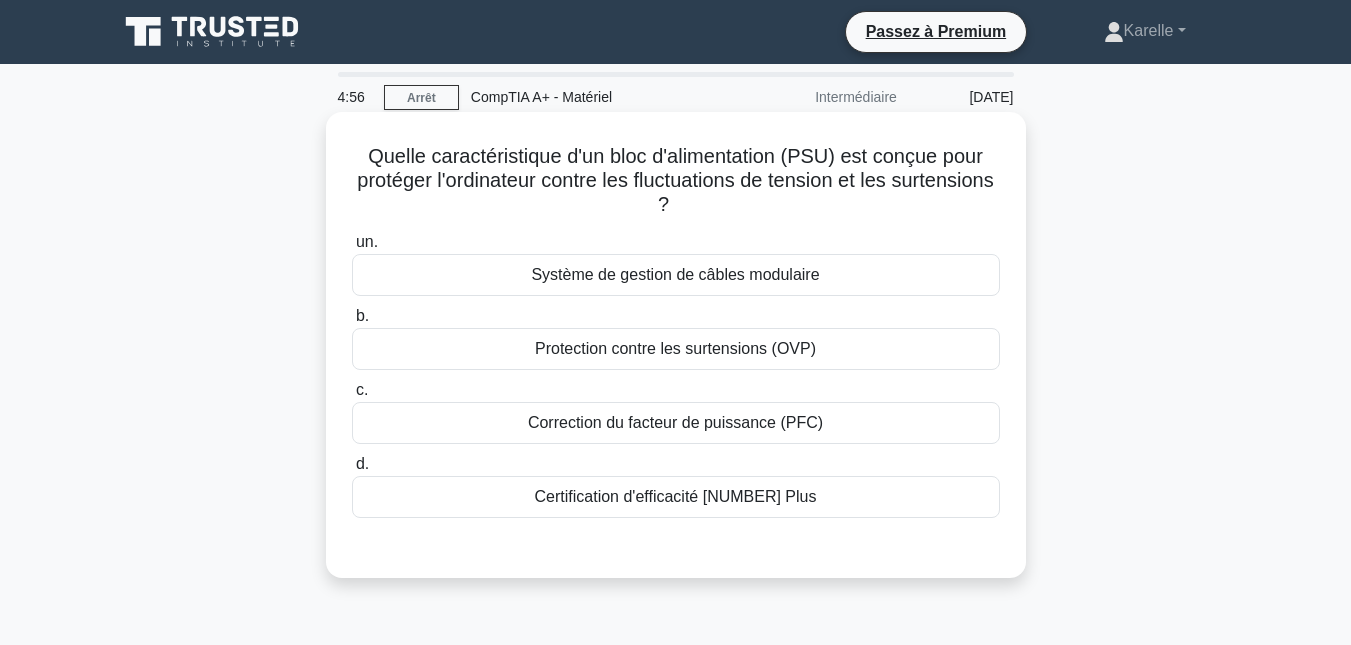 click on "Protection contre les surtensions (OVP)" at bounding box center [675, 348] 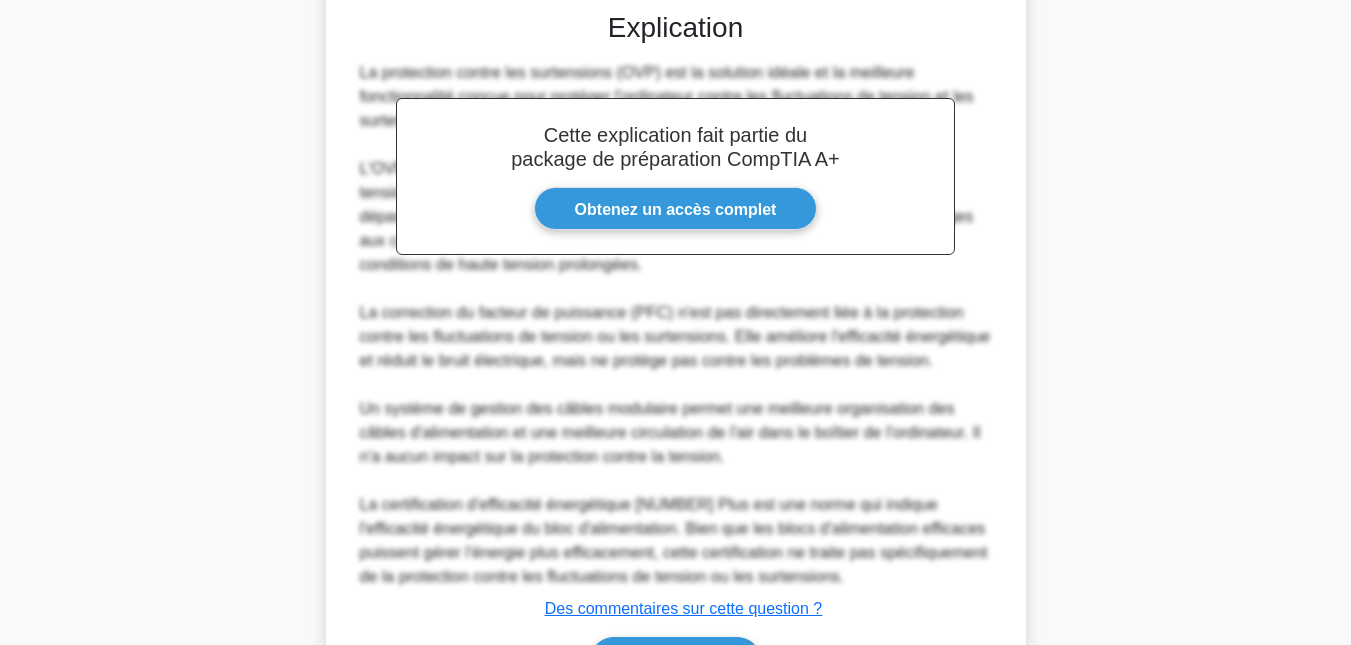 scroll, scrollTop: 664, scrollLeft: 0, axis: vertical 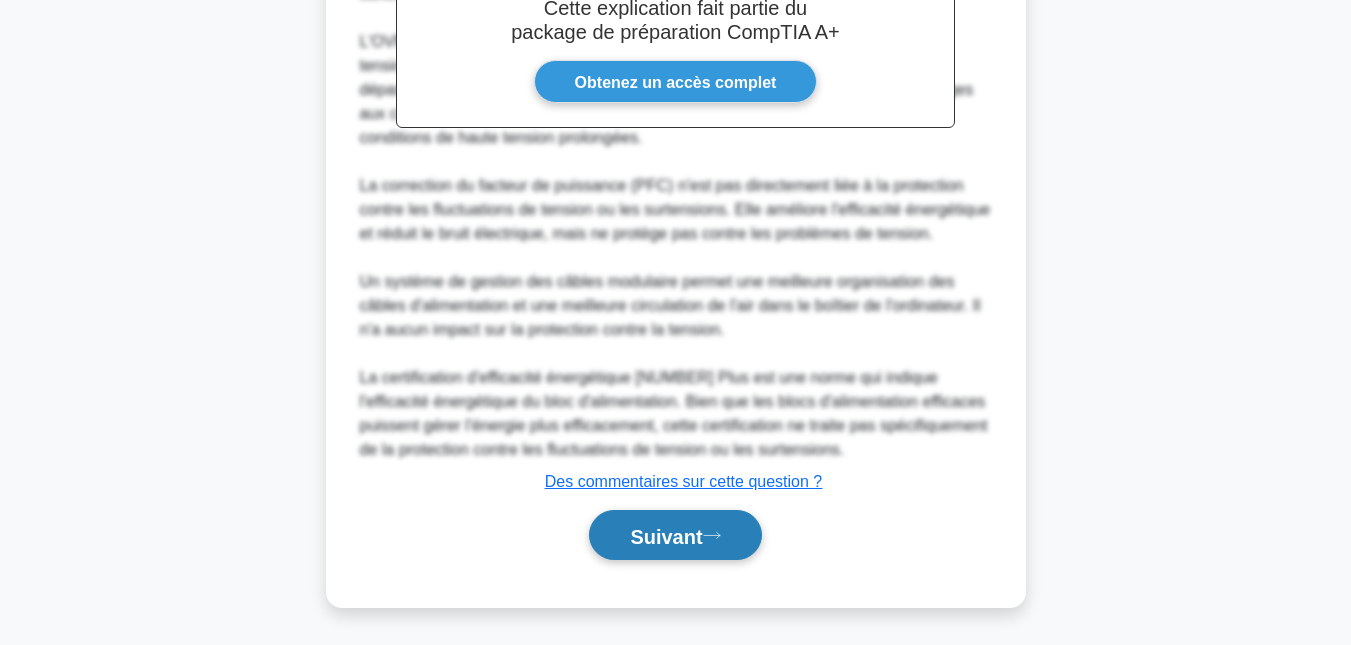 click on "Suivant" at bounding box center (675, 535) 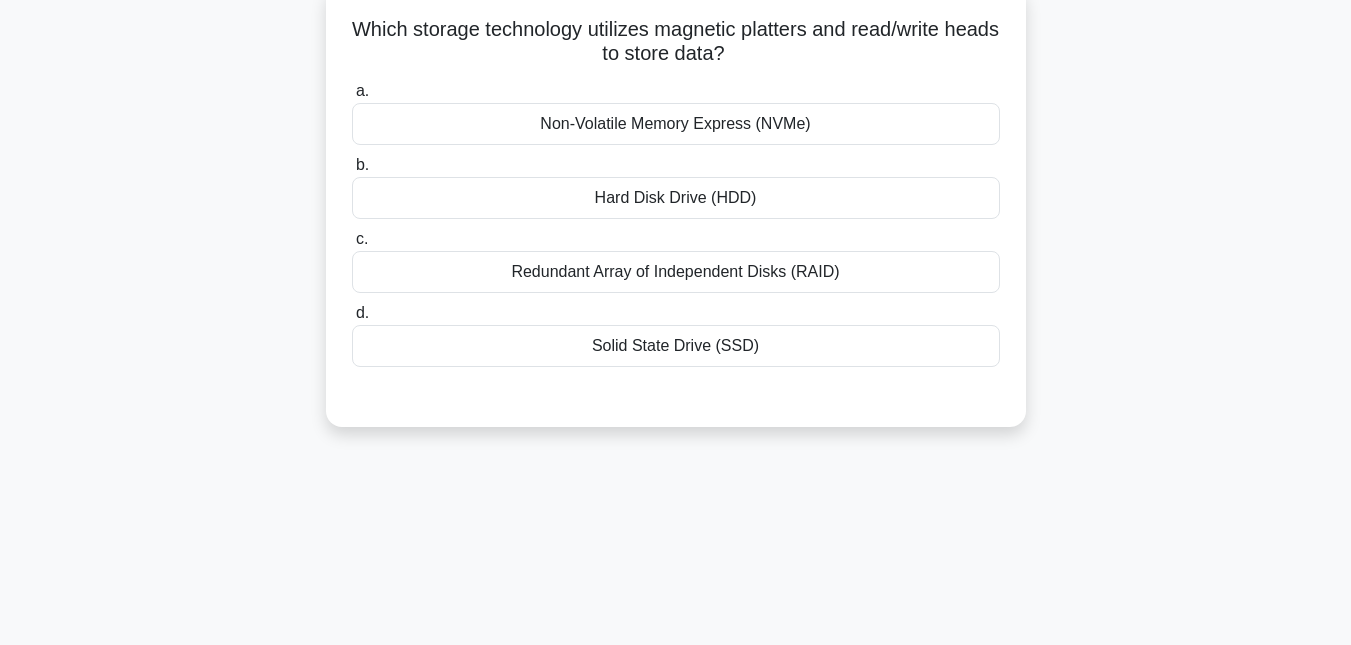 scroll, scrollTop: 0, scrollLeft: 0, axis: both 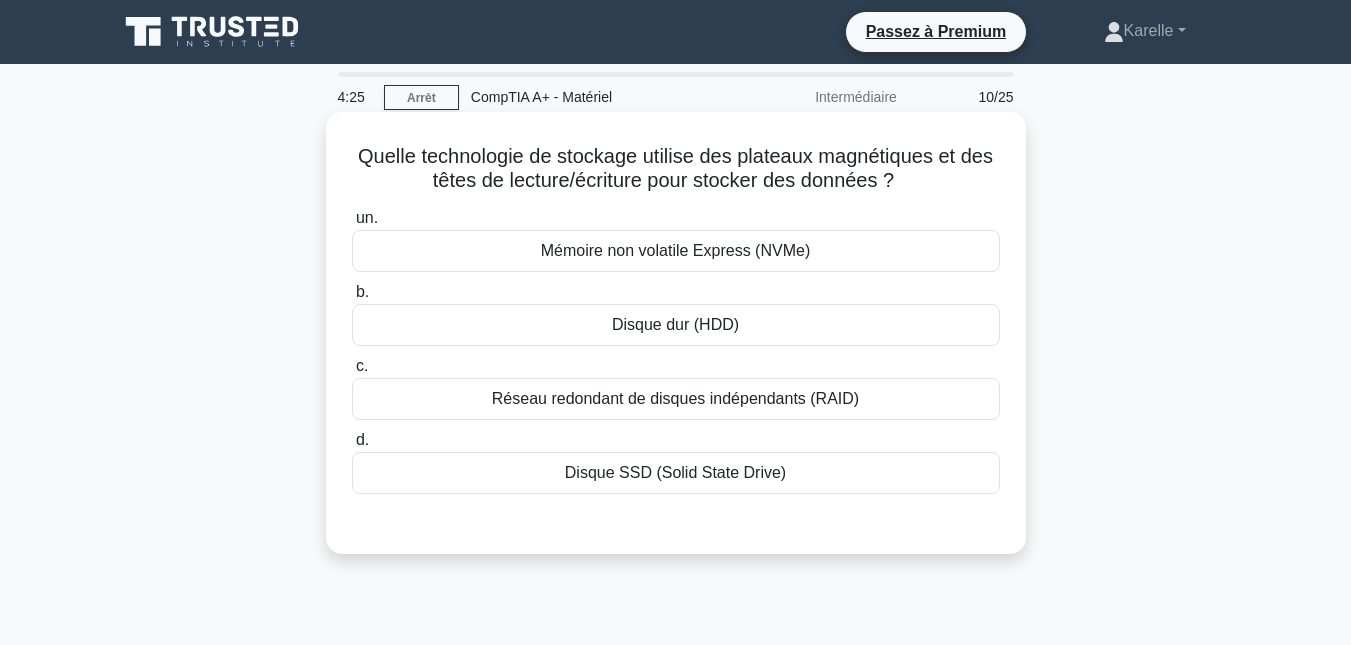 click on "Réseau redondant de disques indépendants (RAID)" at bounding box center [675, 398] 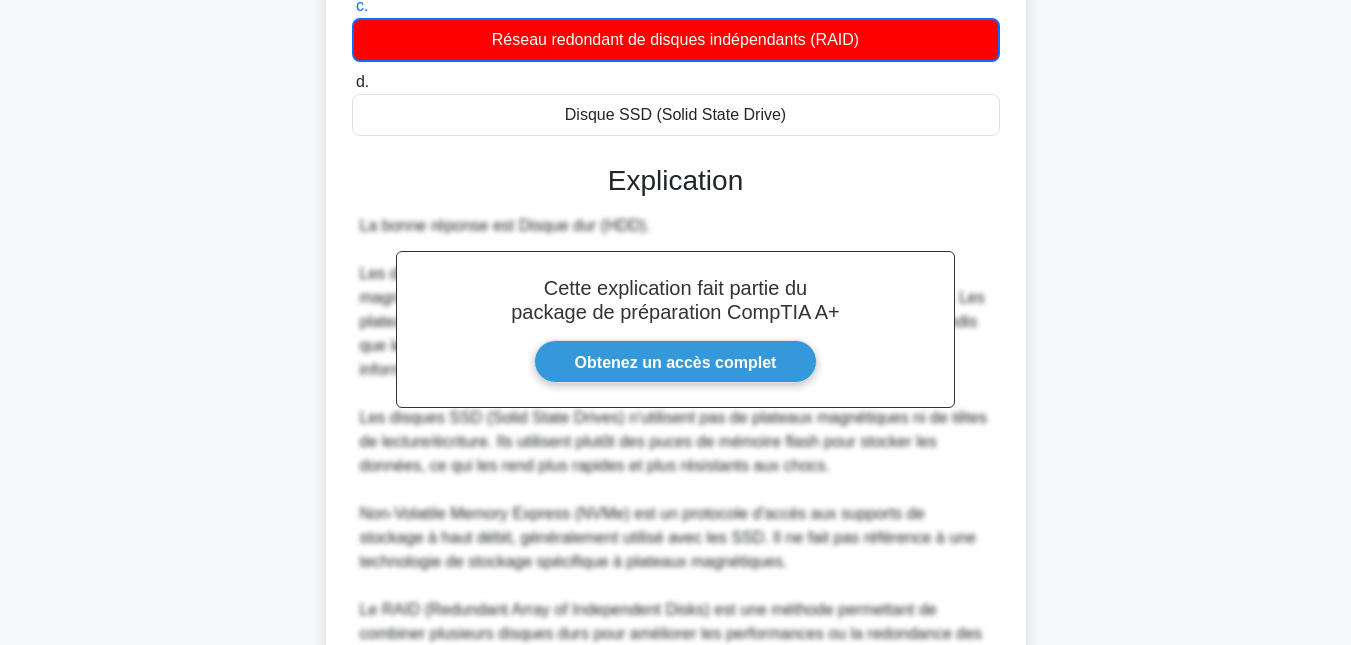 scroll, scrollTop: 594, scrollLeft: 0, axis: vertical 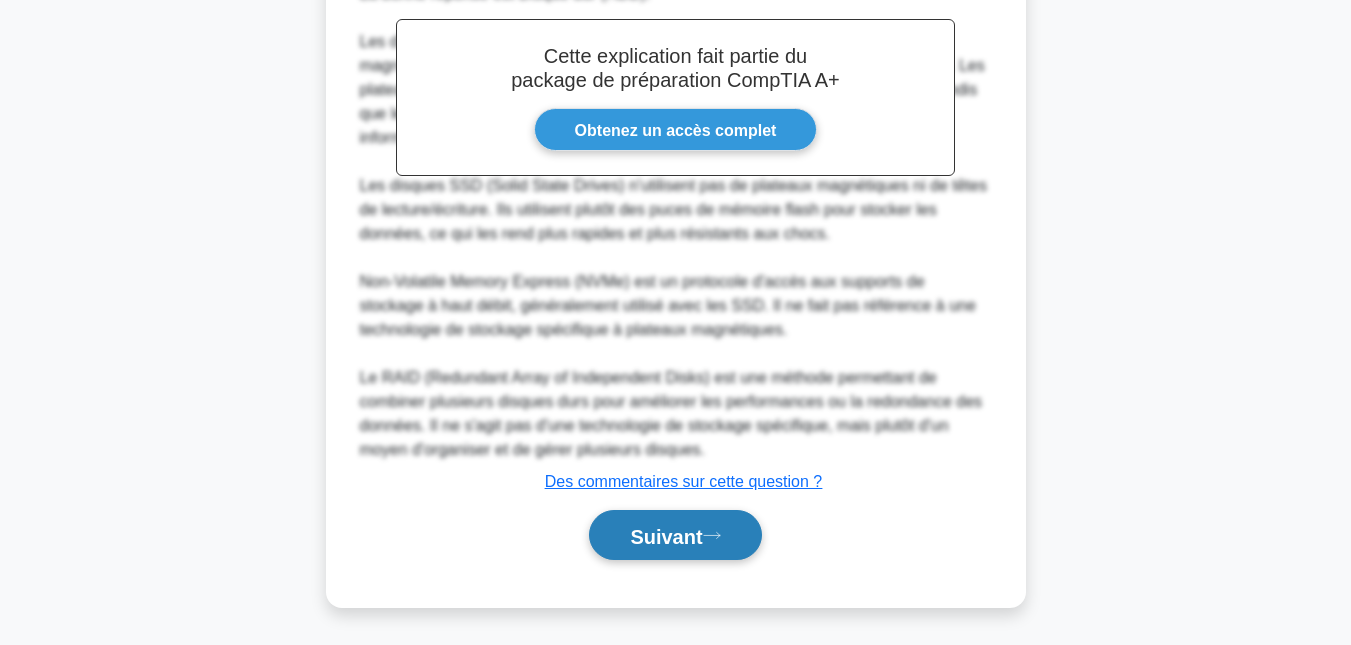 click on "Suivant" at bounding box center (666, 536) 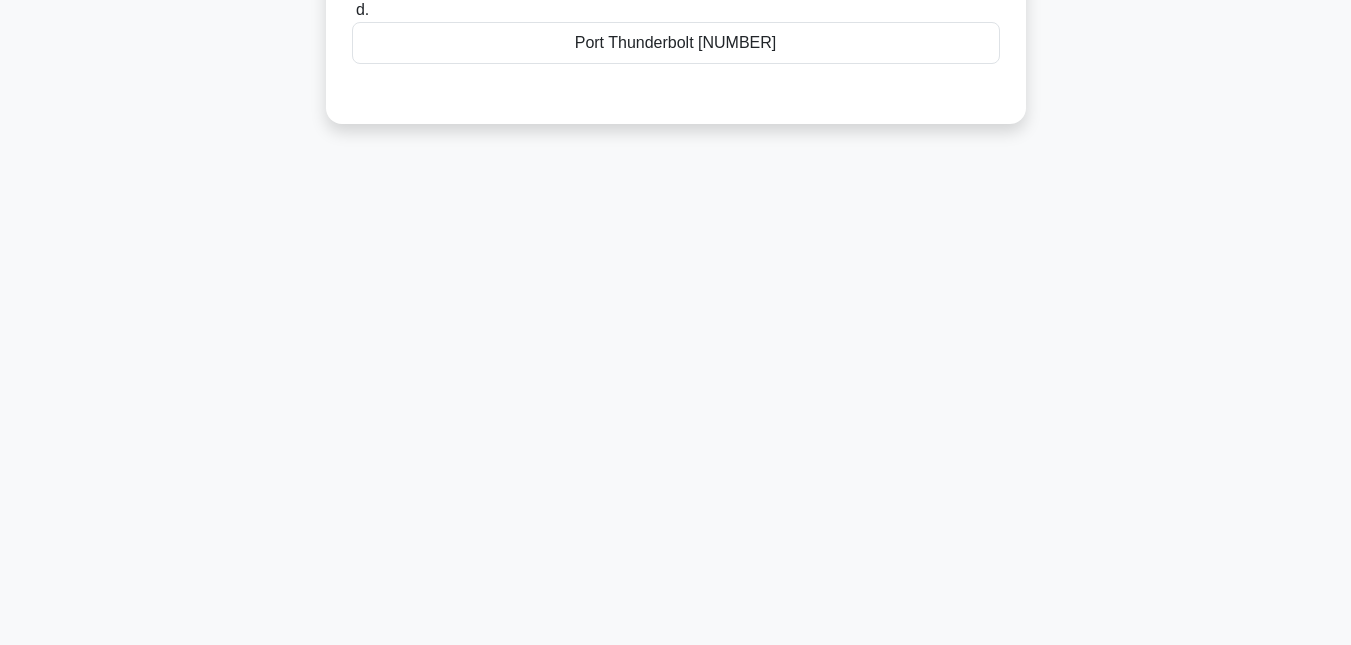 scroll, scrollTop: 0, scrollLeft: 0, axis: both 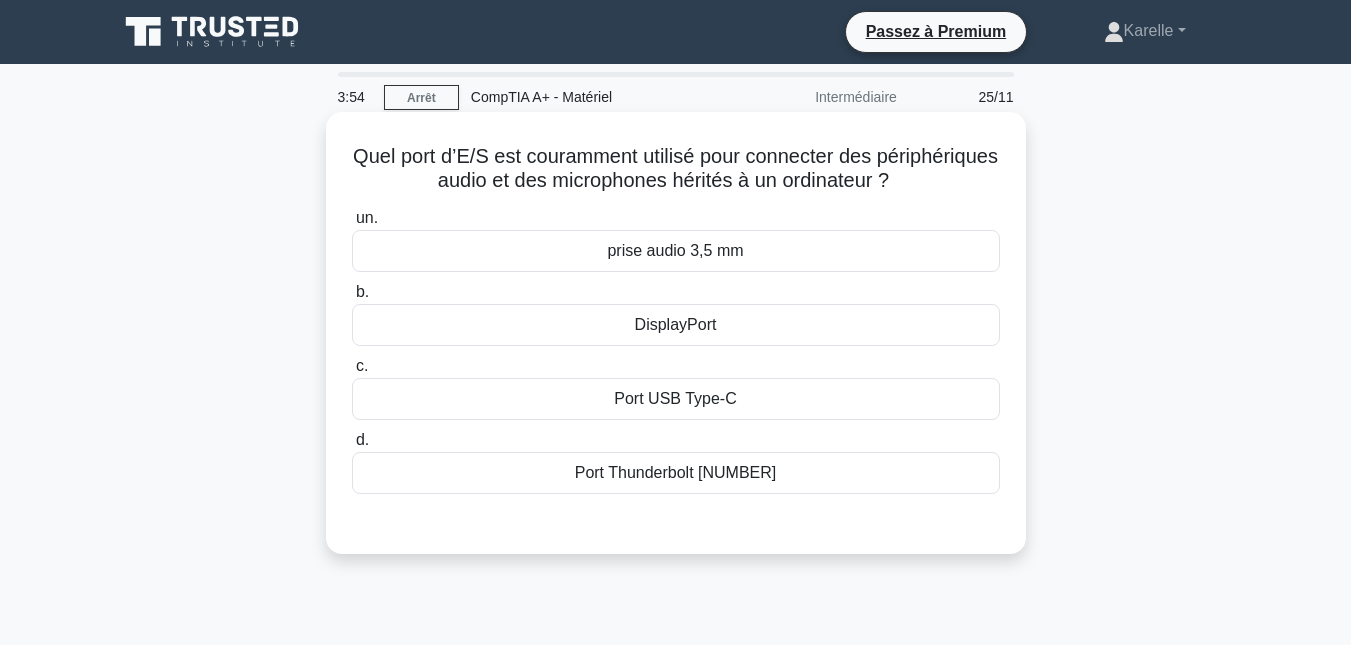 click on "Port USB Type-C" at bounding box center [676, 399] 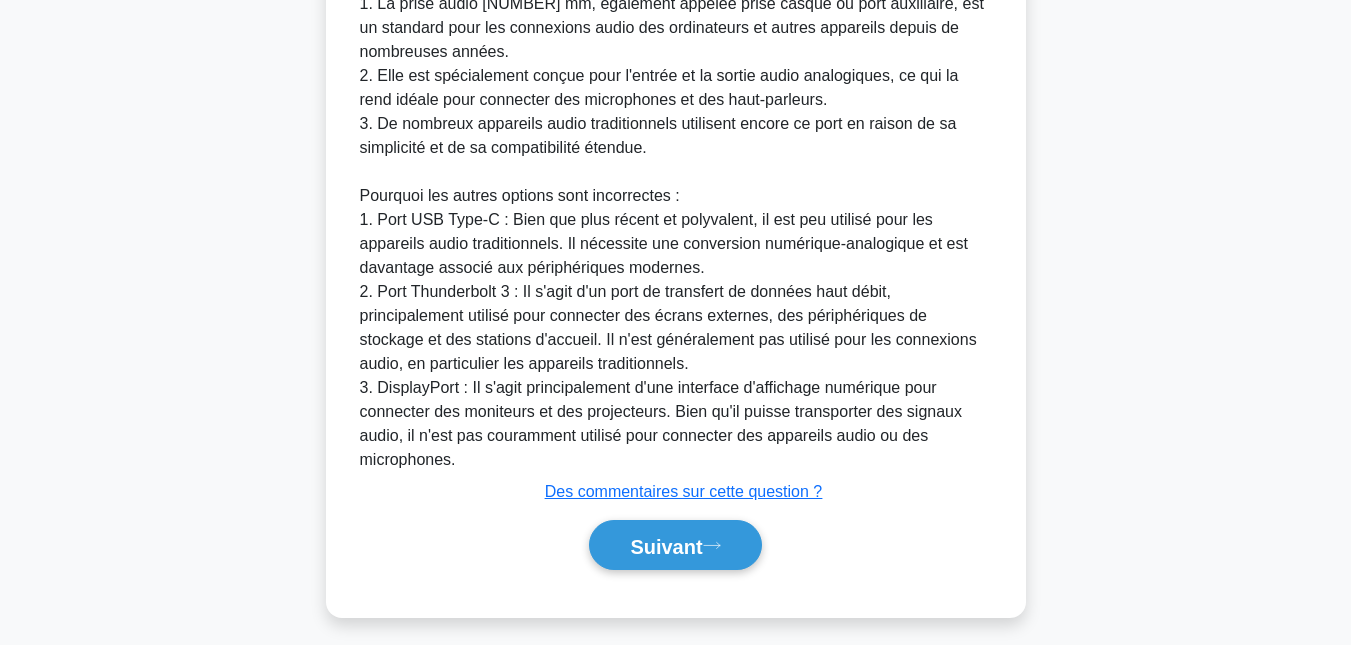 scroll, scrollTop: 690, scrollLeft: 0, axis: vertical 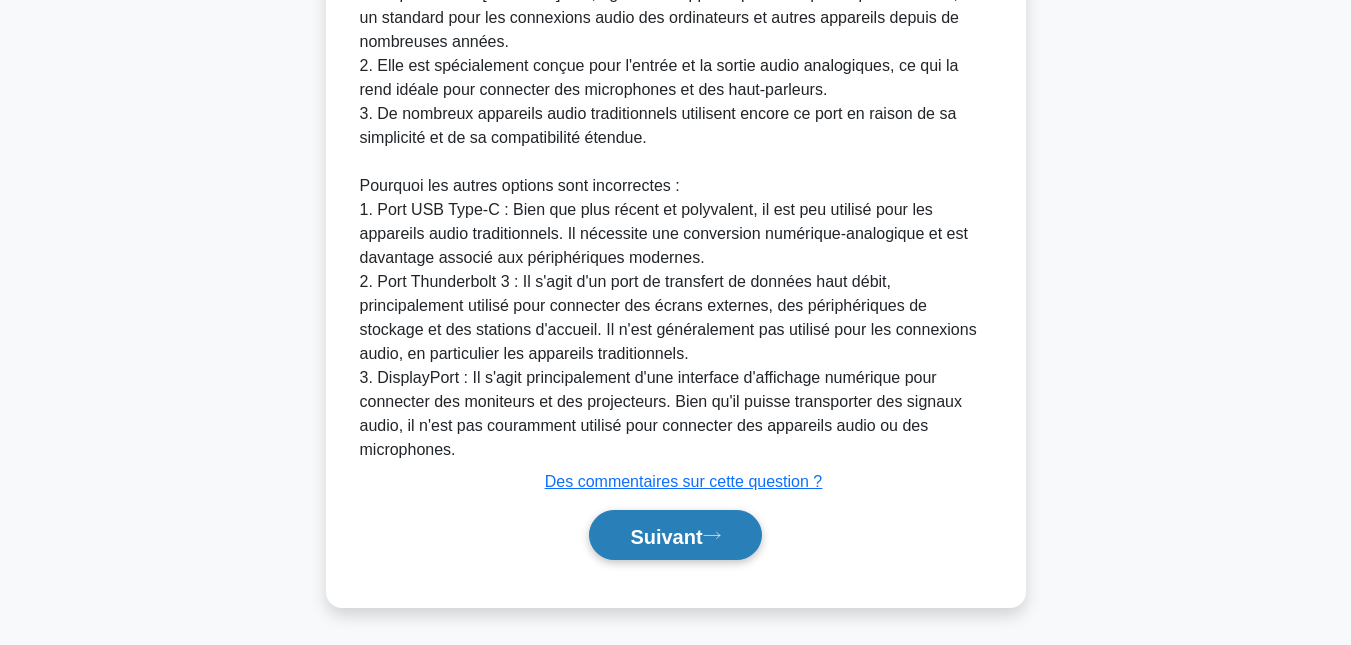 click on "Suivant" at bounding box center (666, 535) 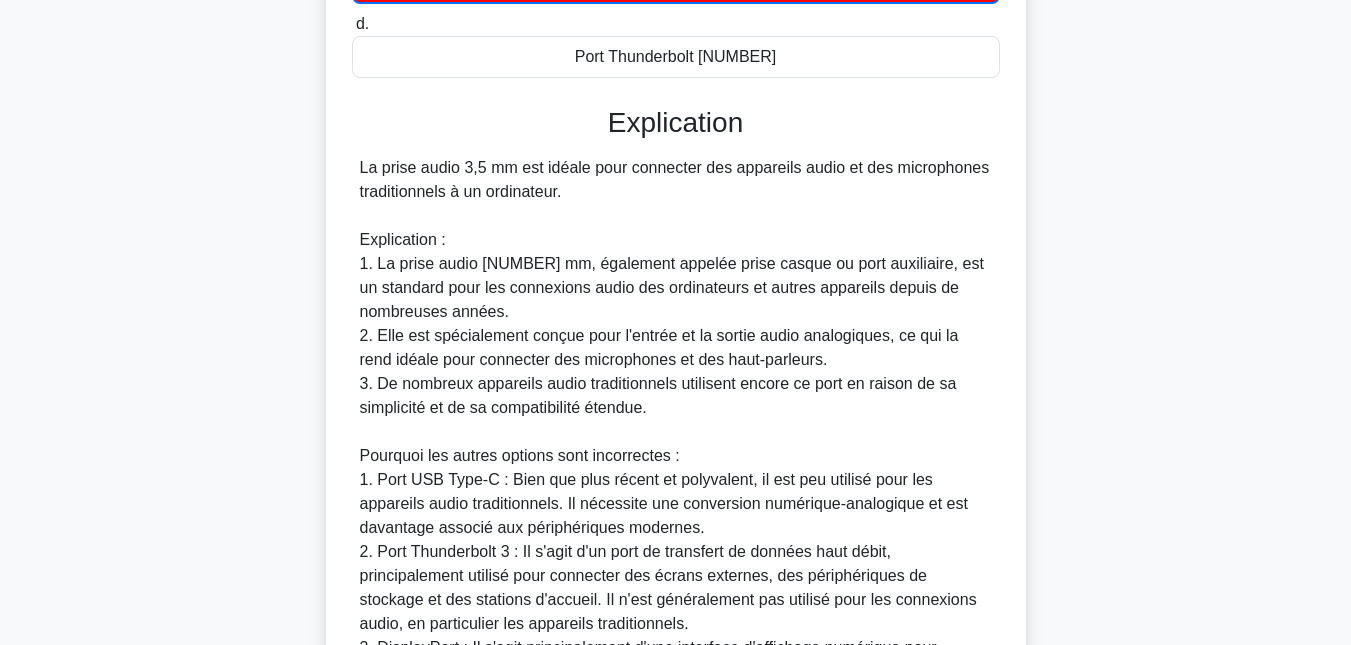 scroll, scrollTop: 0, scrollLeft: 0, axis: both 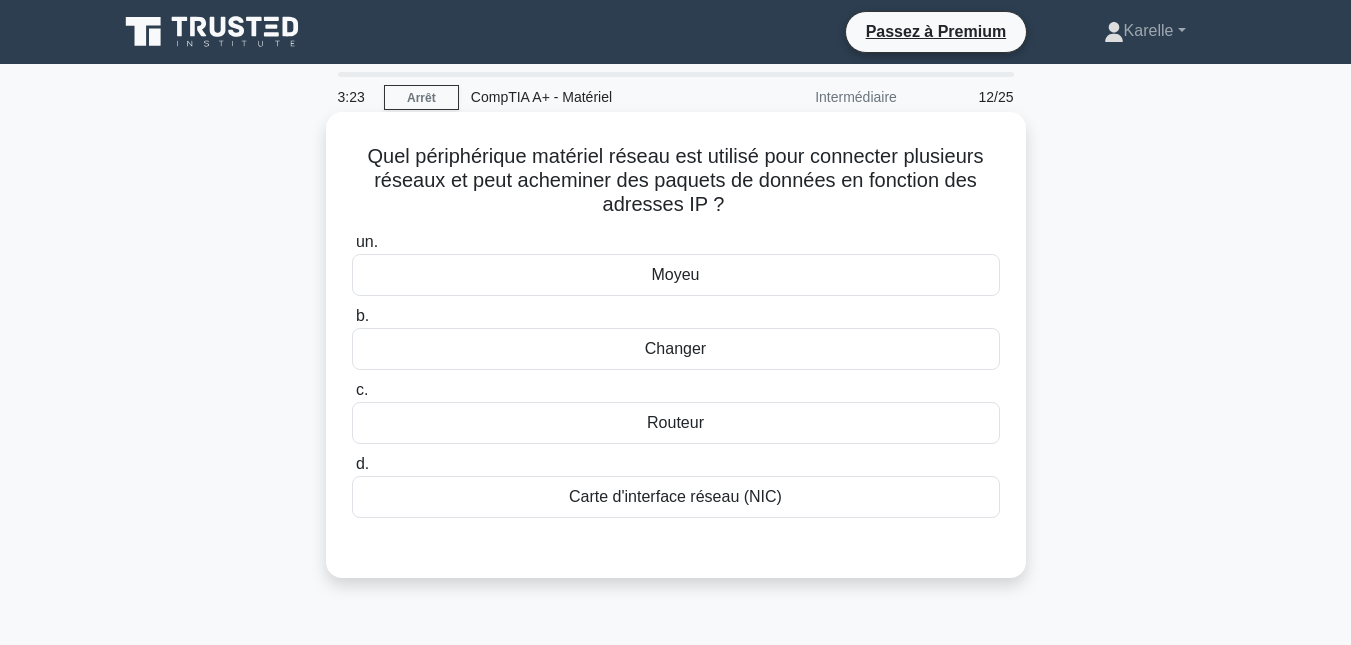 click on "Routeur" at bounding box center [675, 422] 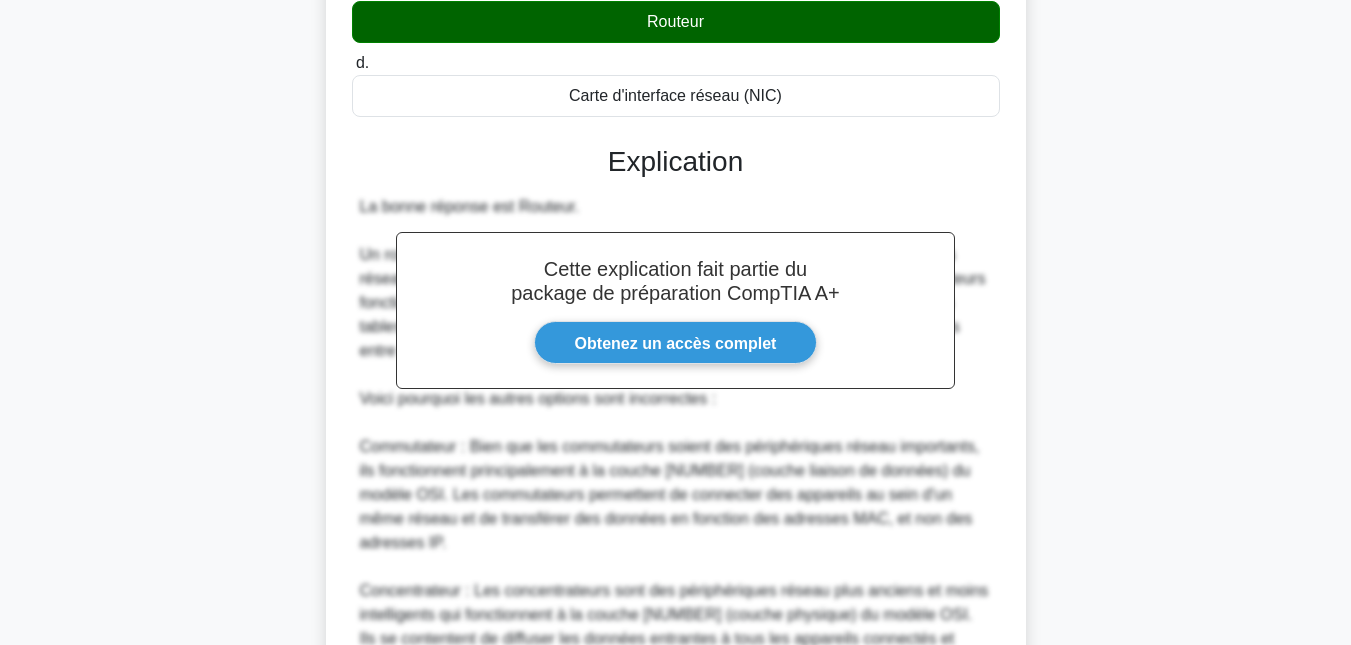 scroll, scrollTop: 712, scrollLeft: 0, axis: vertical 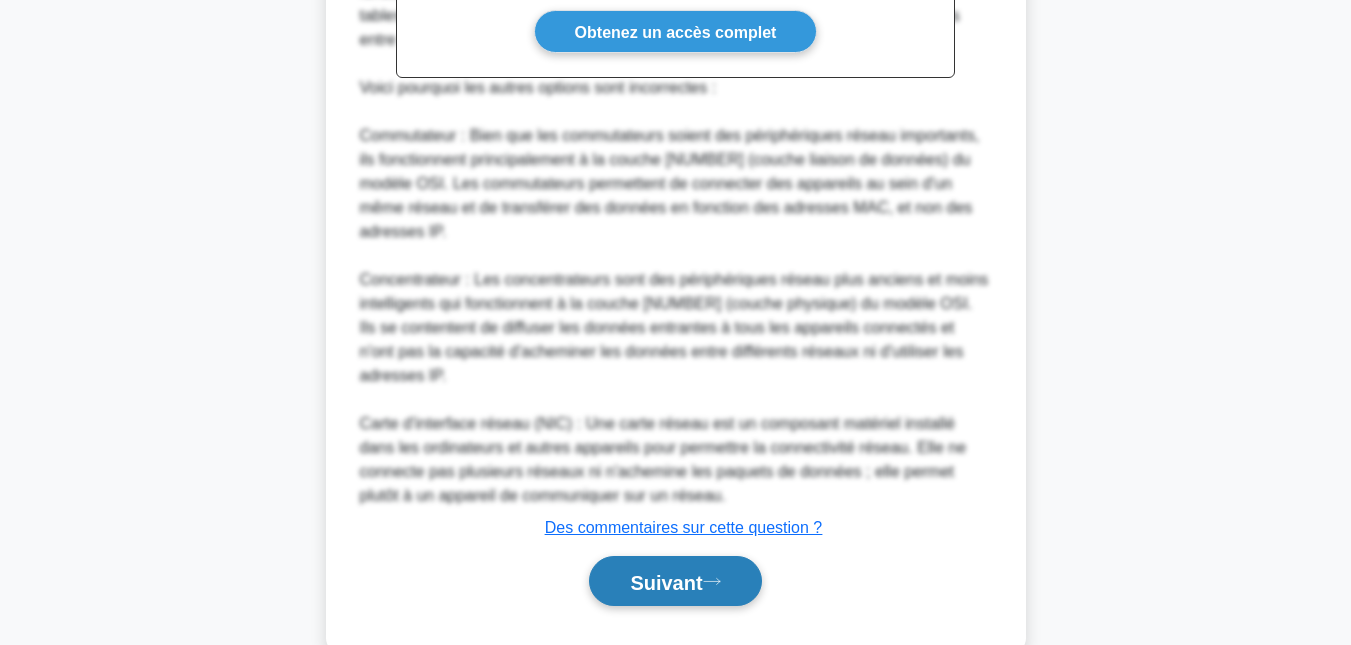 click on "Suivant" at bounding box center (666, 582) 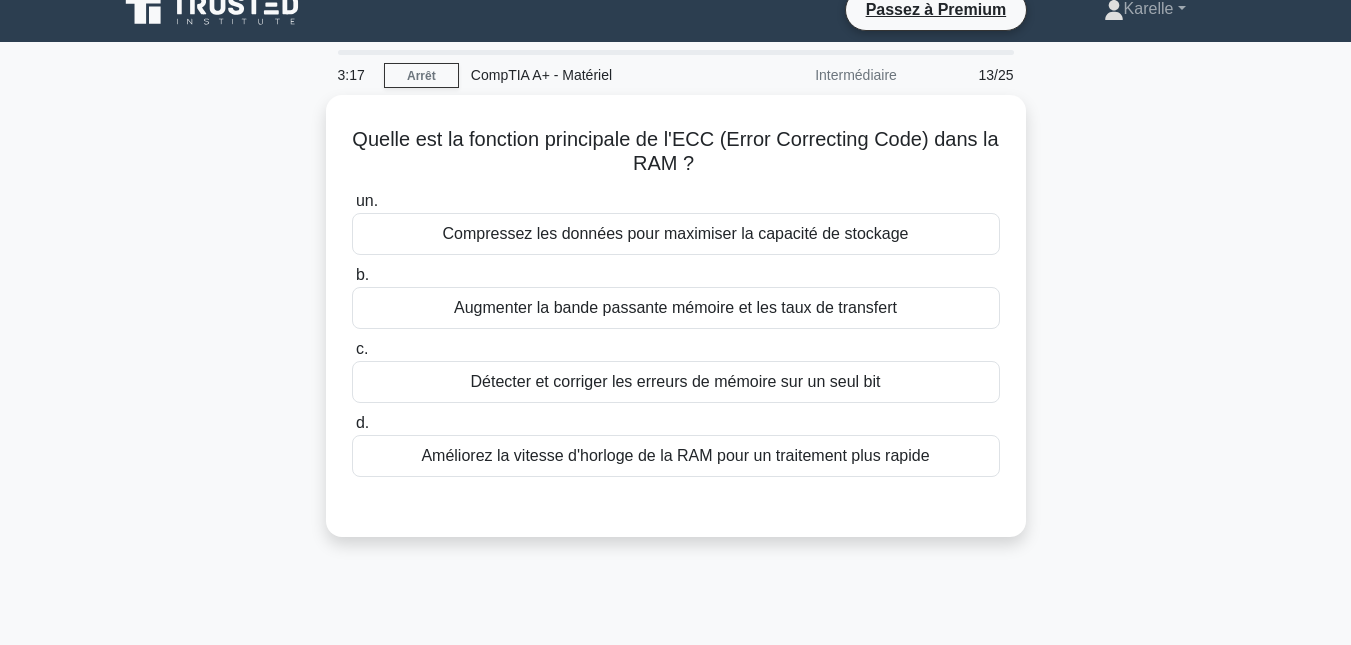 scroll, scrollTop: 0, scrollLeft: 0, axis: both 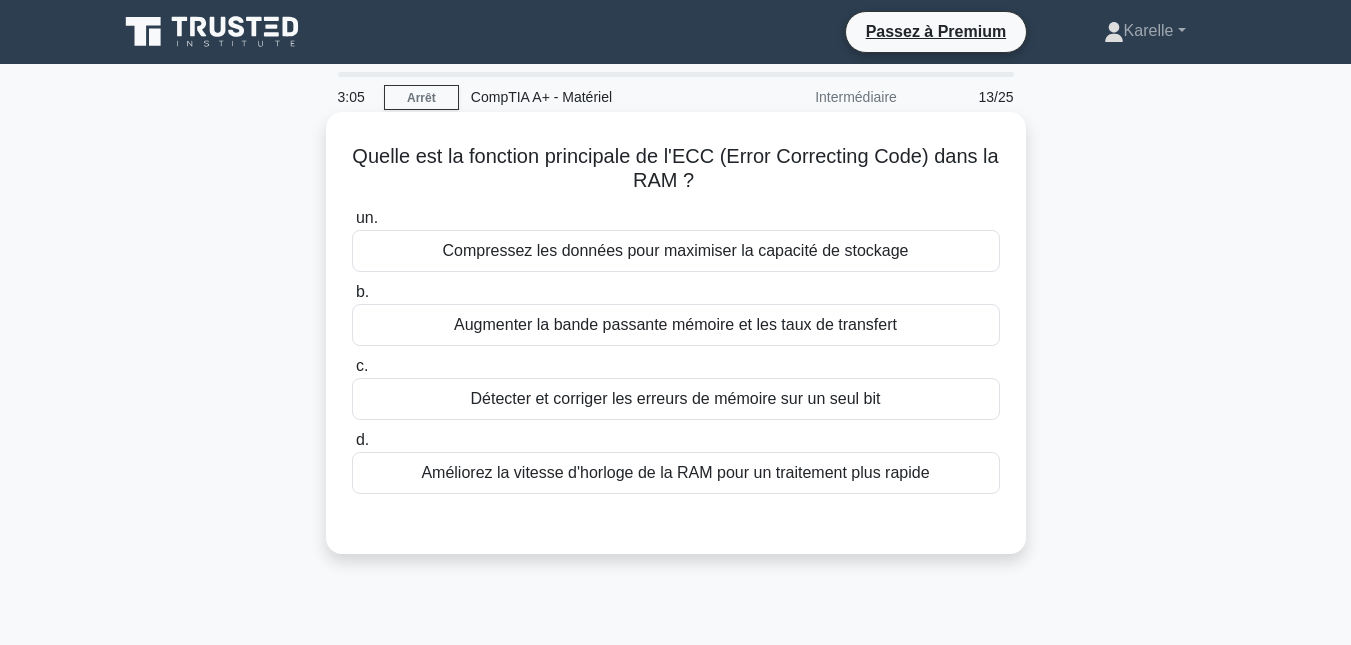 click on "Détecter et corriger les erreurs de mémoire sur un seul bit" at bounding box center [676, 398] 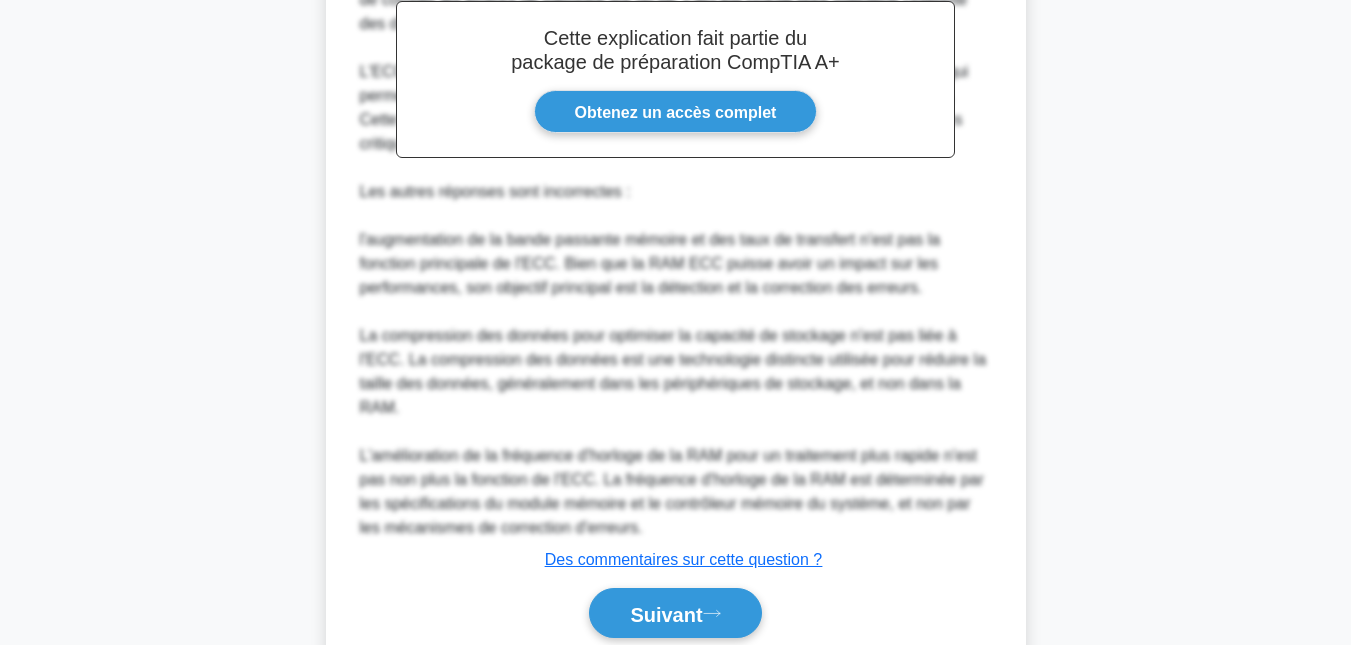 scroll, scrollTop: 664, scrollLeft: 0, axis: vertical 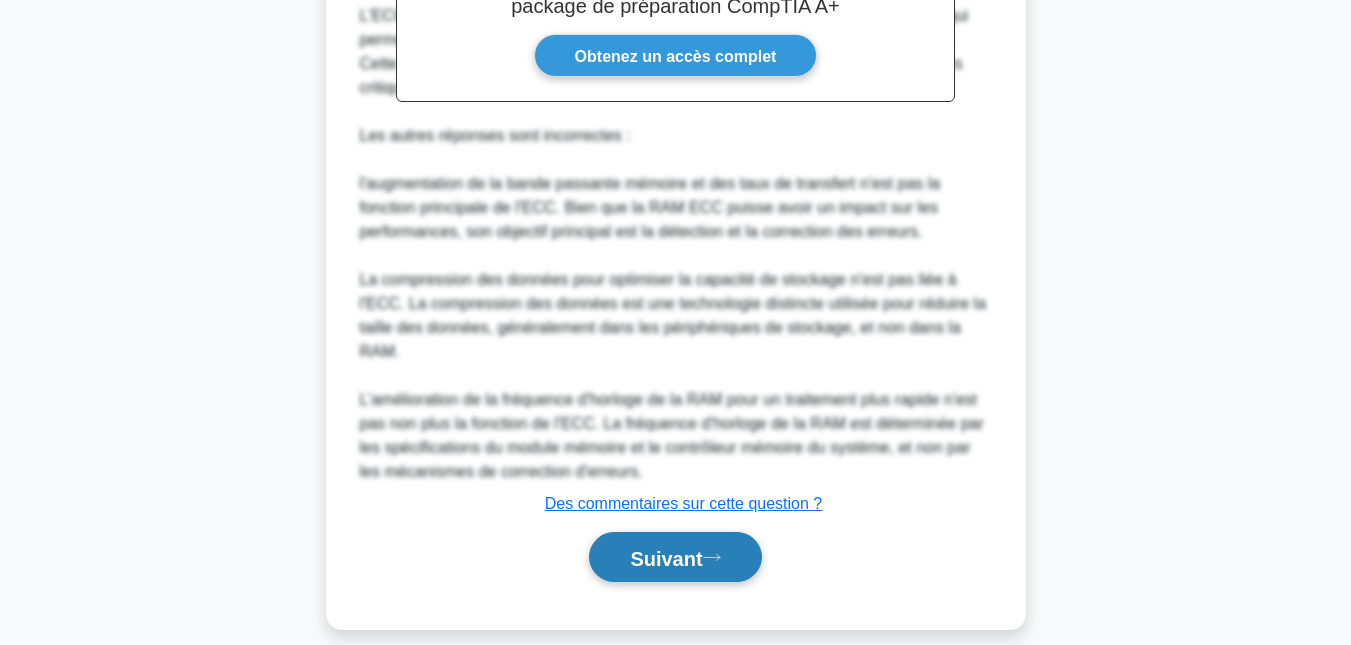 click on "Suivant" at bounding box center (666, 558) 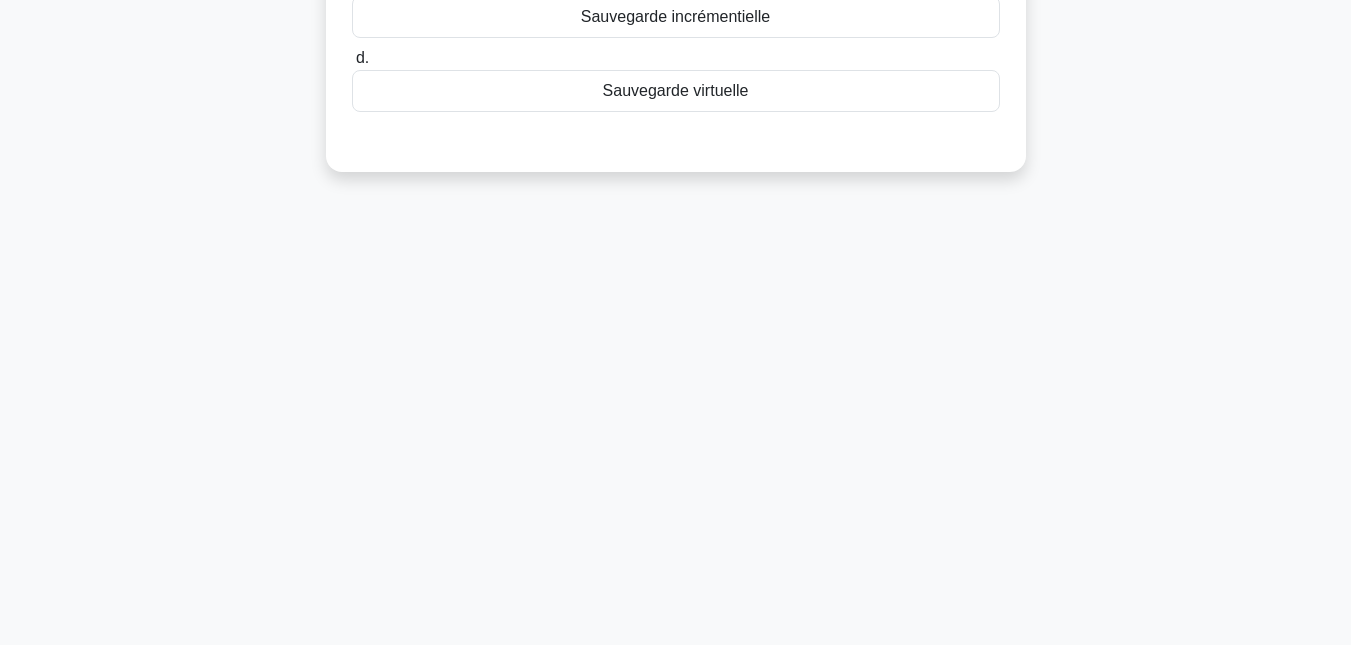 scroll, scrollTop: 0, scrollLeft: 0, axis: both 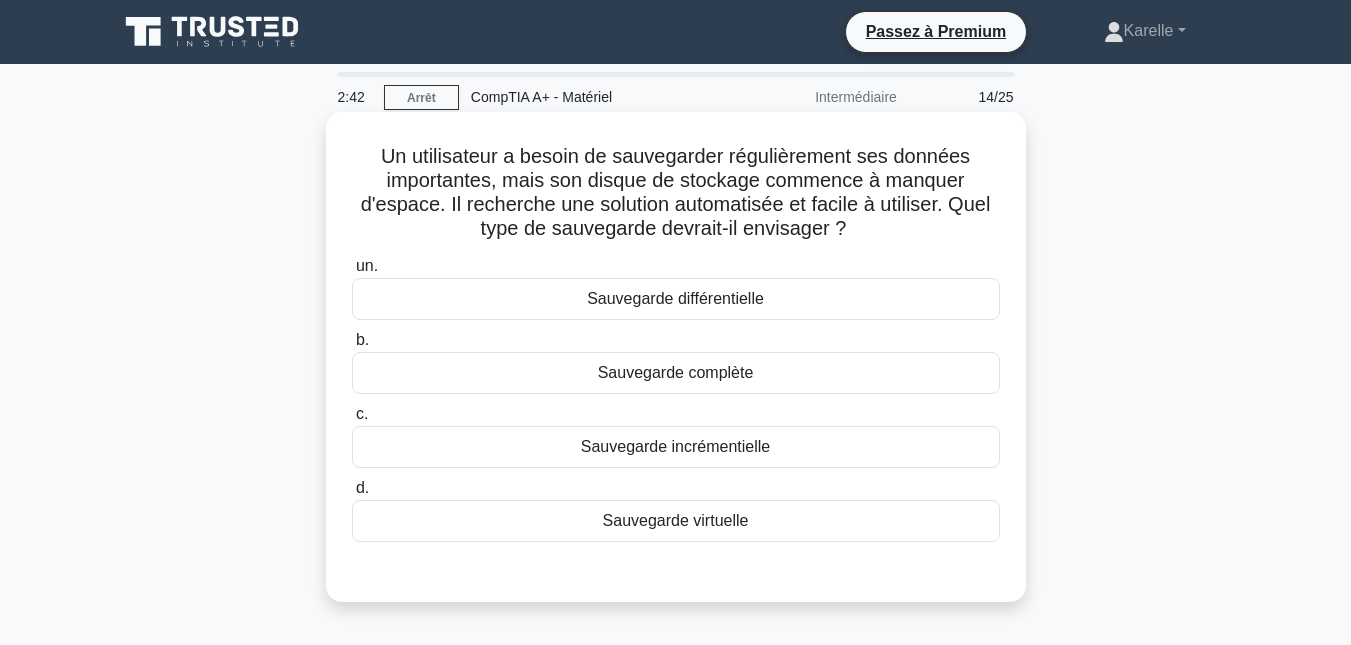 click on "Sauvegarde virtuelle" at bounding box center [676, 520] 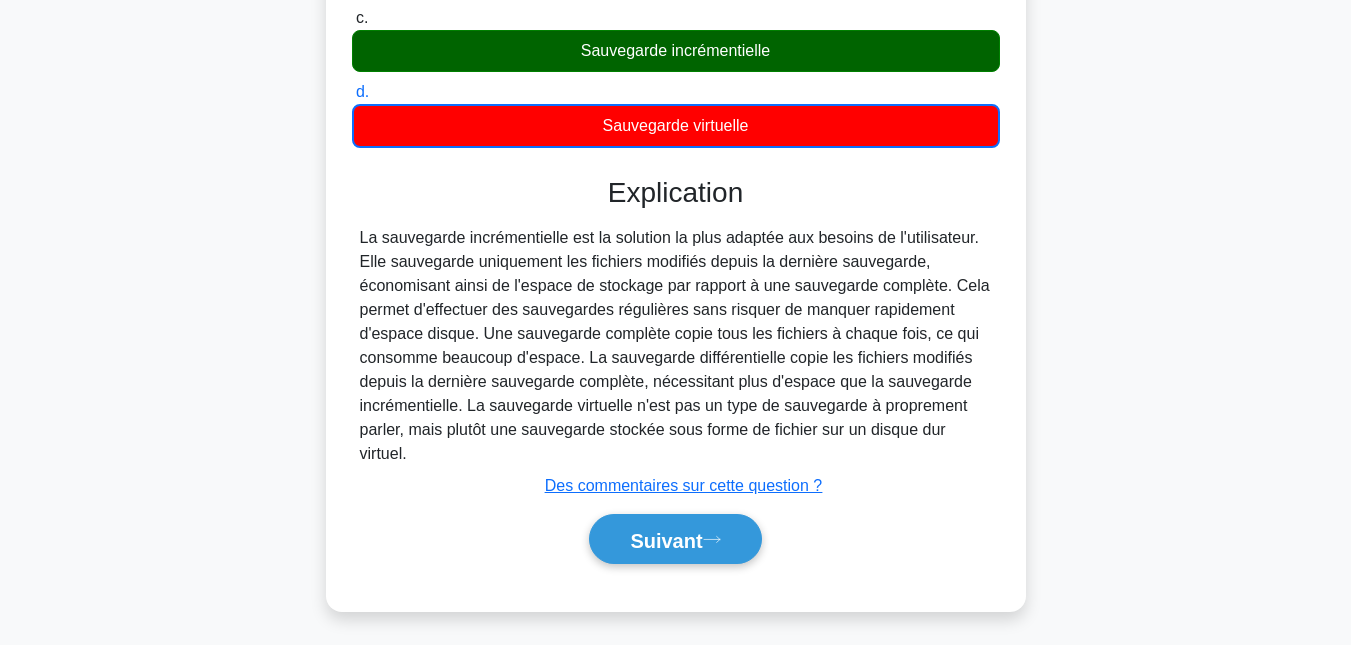 scroll, scrollTop: 402, scrollLeft: 0, axis: vertical 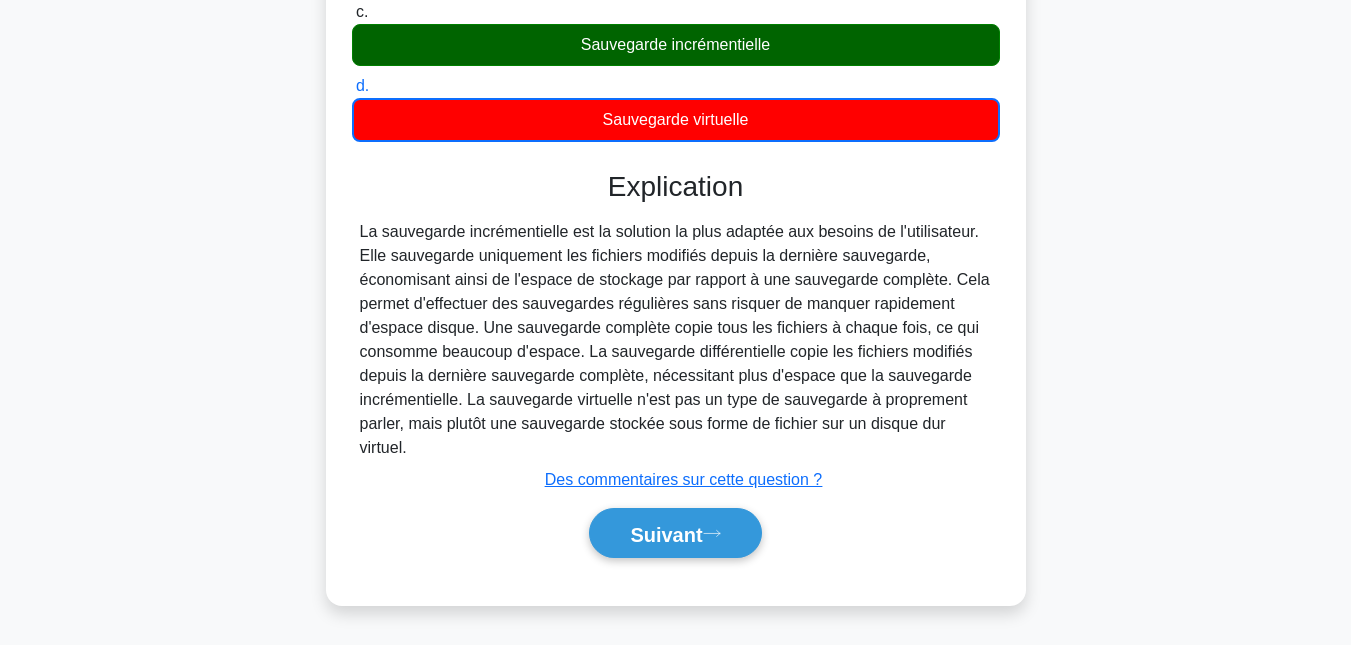 click on "Suivant" at bounding box center [675, 533] 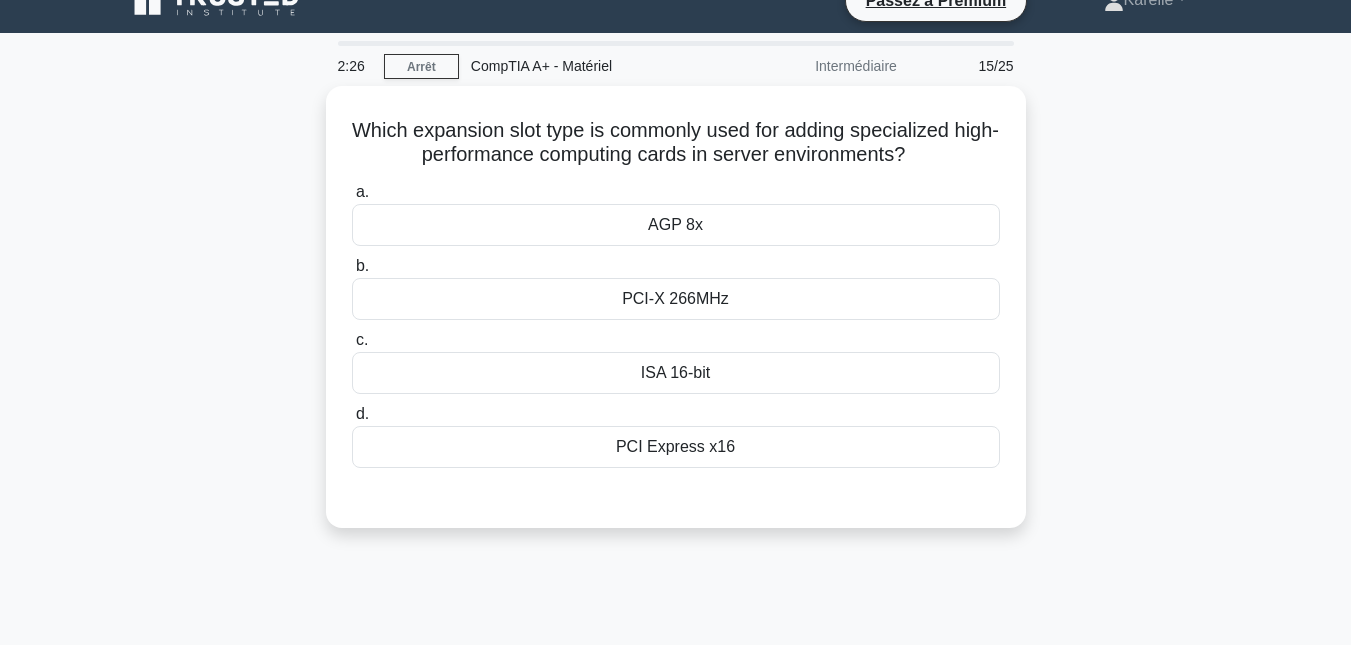 scroll, scrollTop: 0, scrollLeft: 0, axis: both 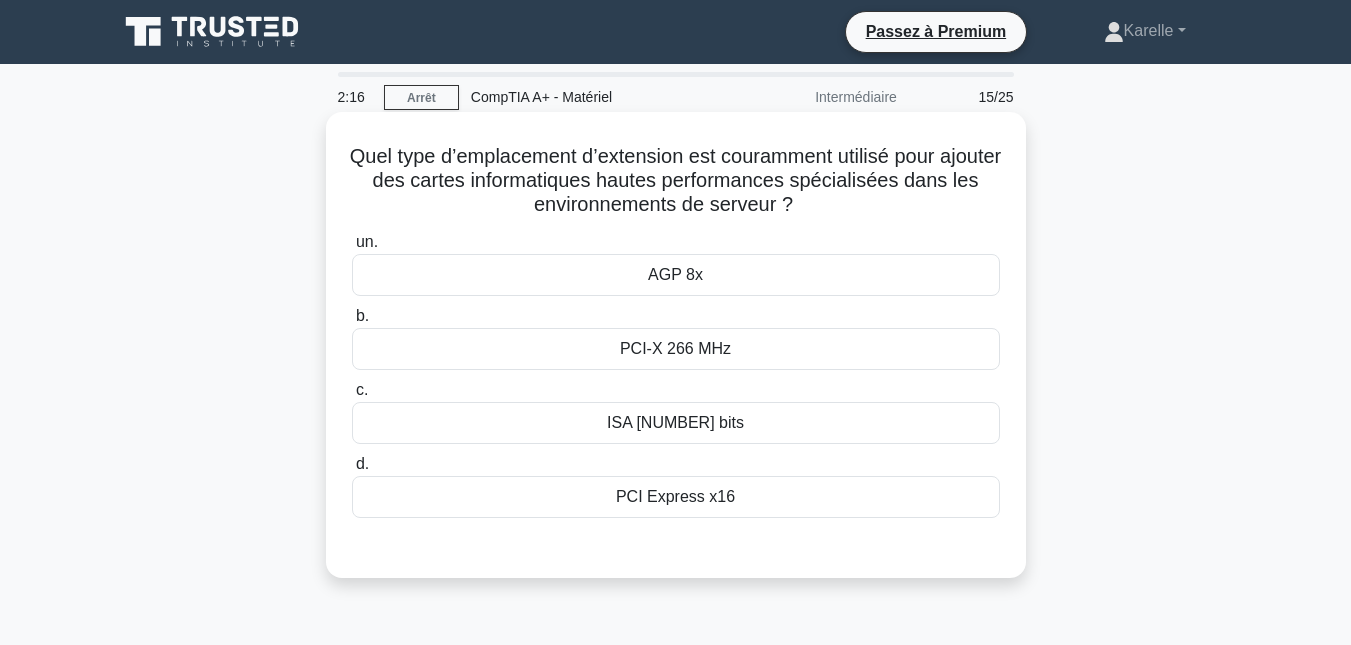 click on "PCI Express x16" at bounding box center [675, 496] 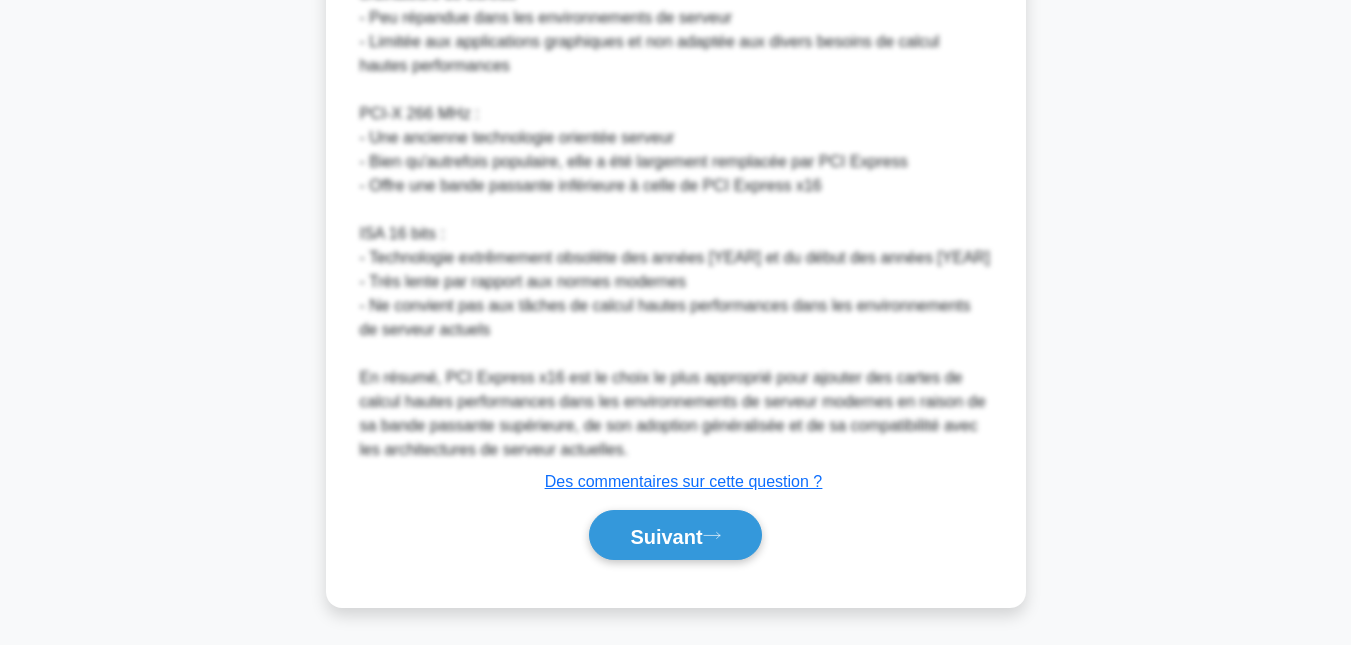 scroll, scrollTop: 928, scrollLeft: 0, axis: vertical 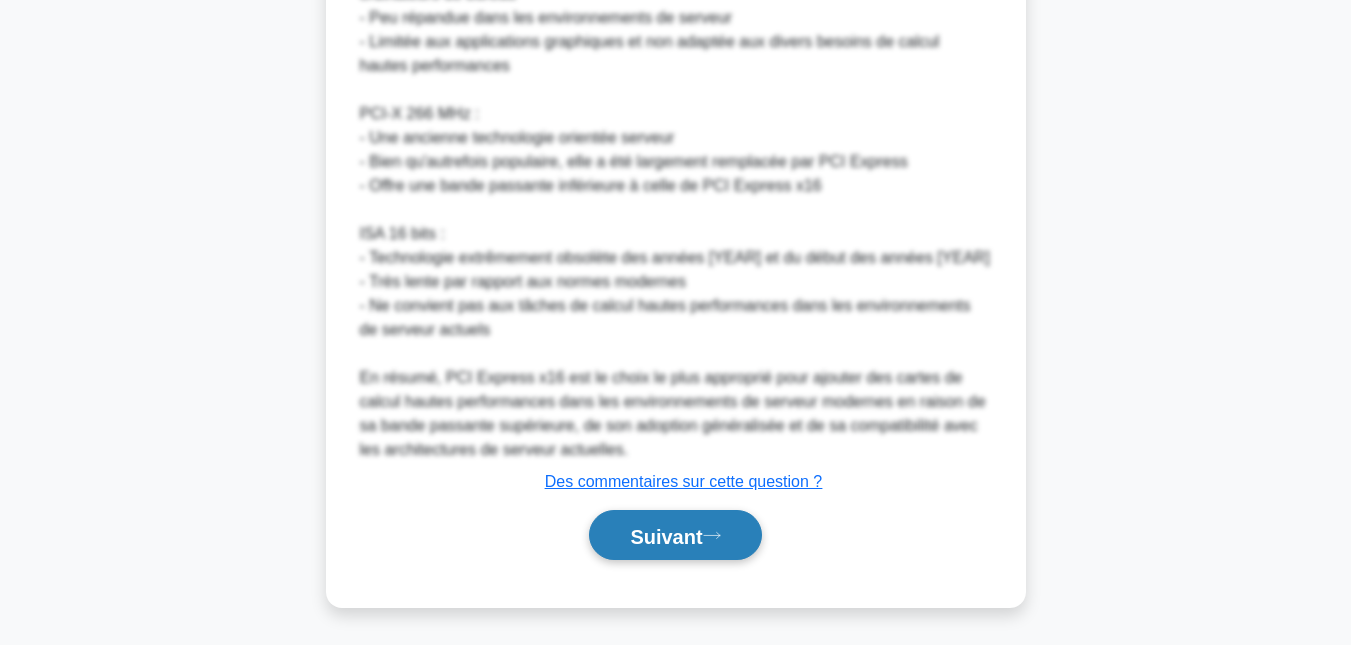 click on "Suivant" at bounding box center (666, 536) 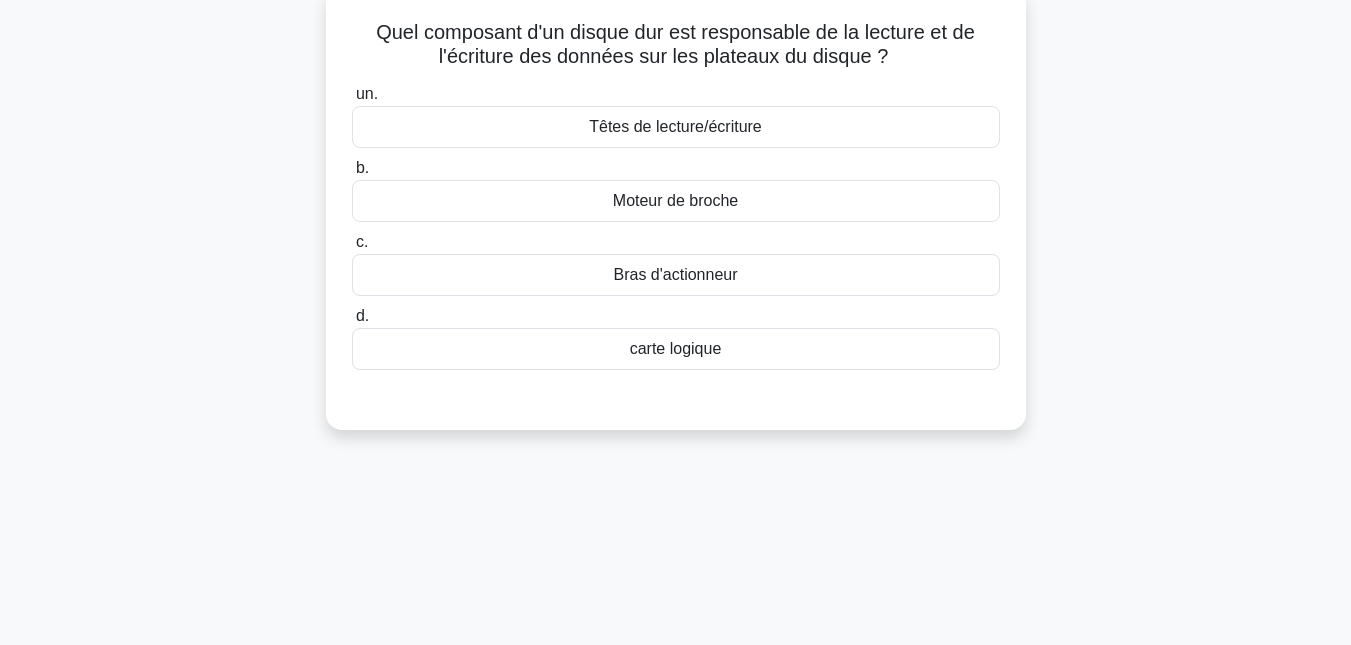 scroll, scrollTop: 0, scrollLeft: 0, axis: both 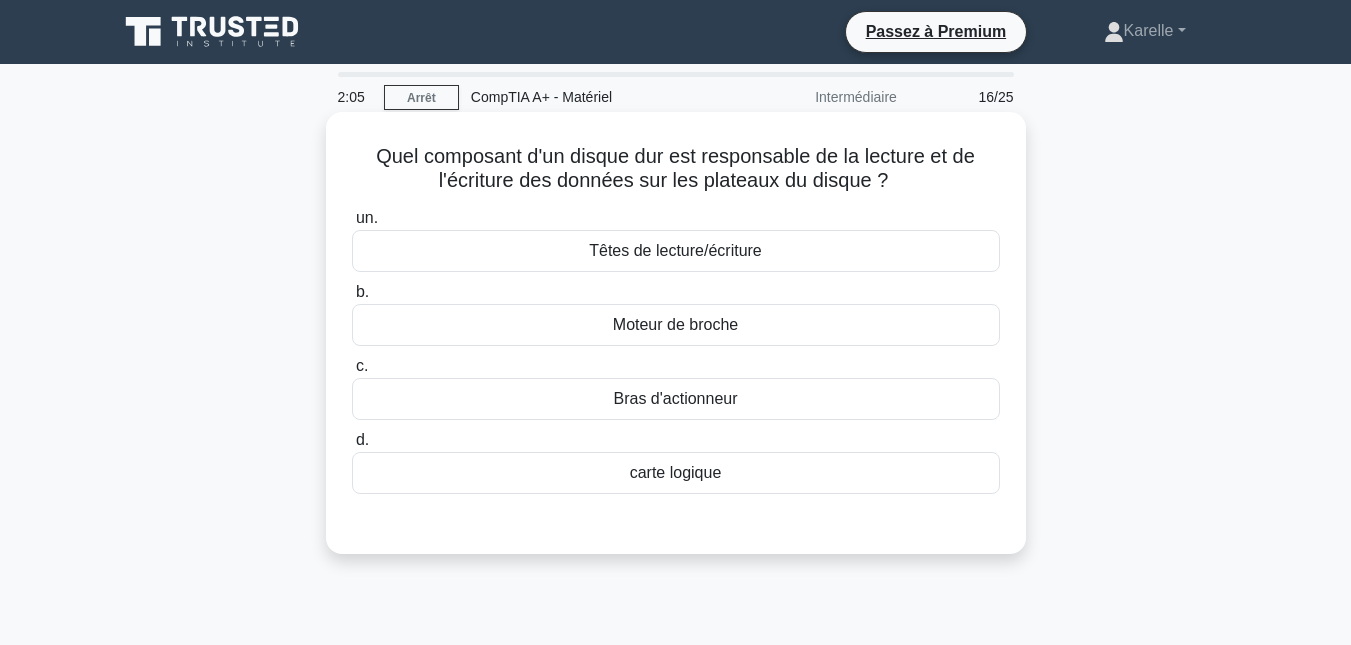 click on "Têtes de lecture/écriture" at bounding box center [676, 251] 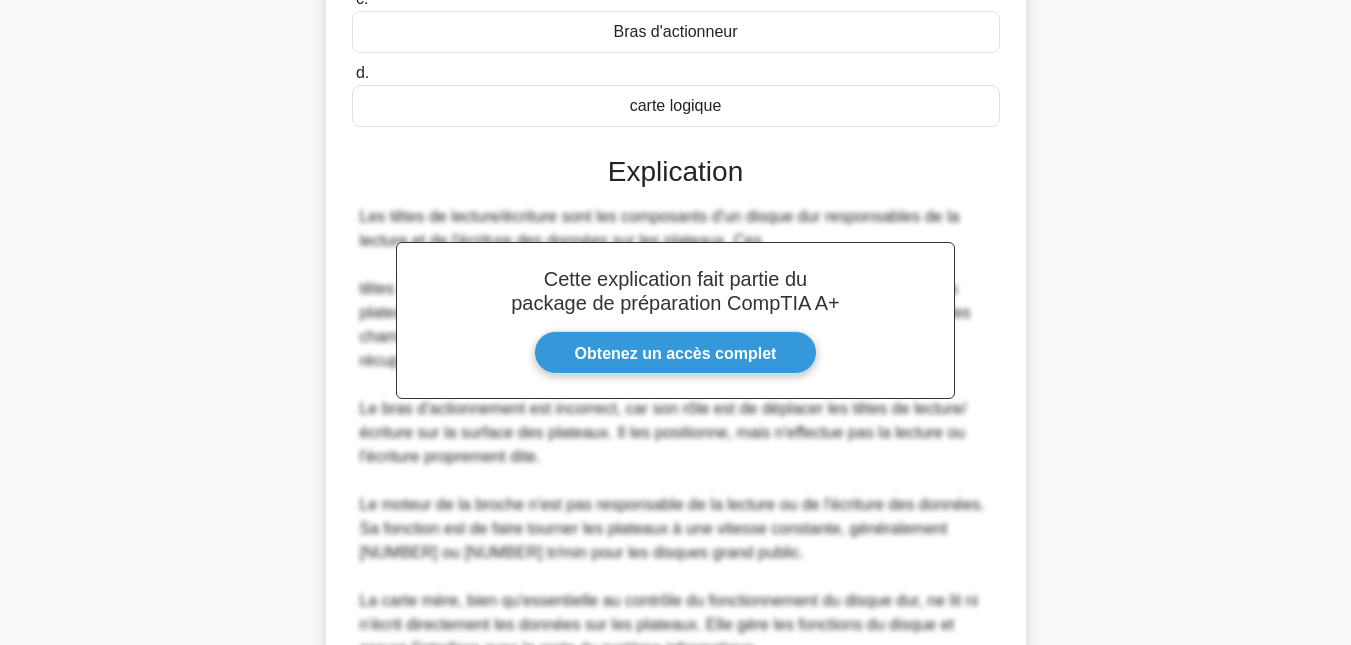 scroll, scrollTop: 568, scrollLeft: 0, axis: vertical 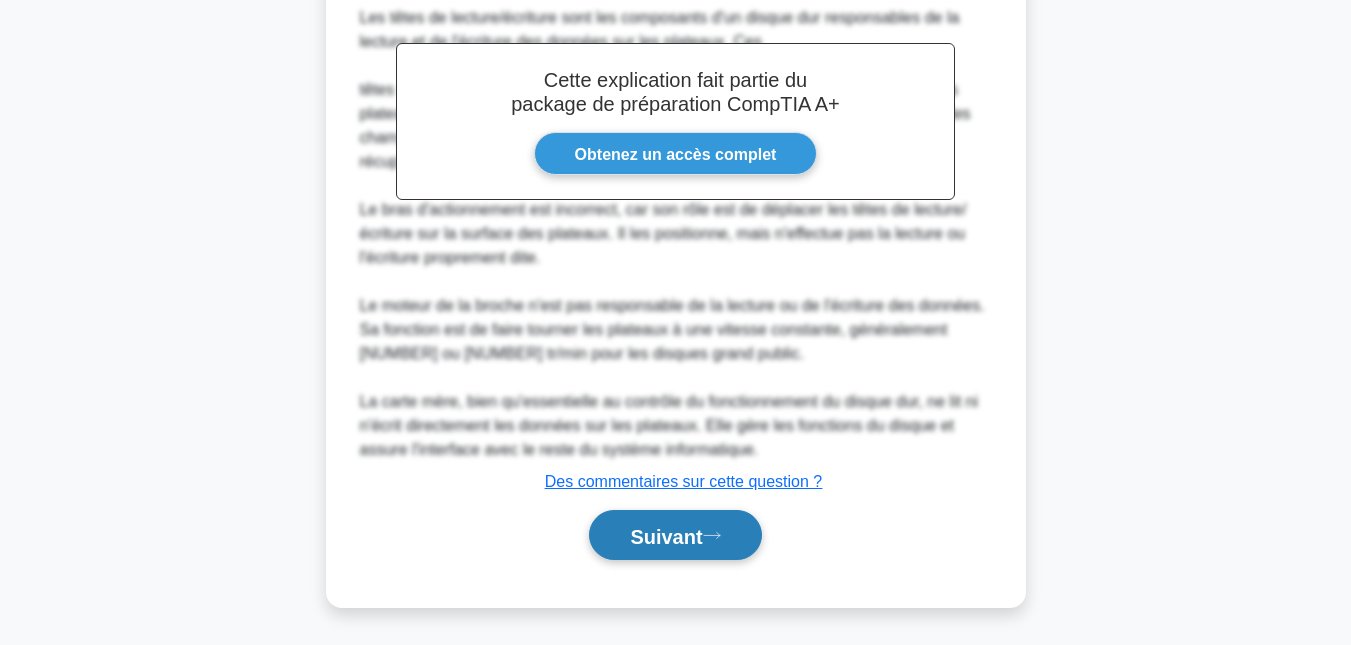 click on "Suivant" at bounding box center (666, 536) 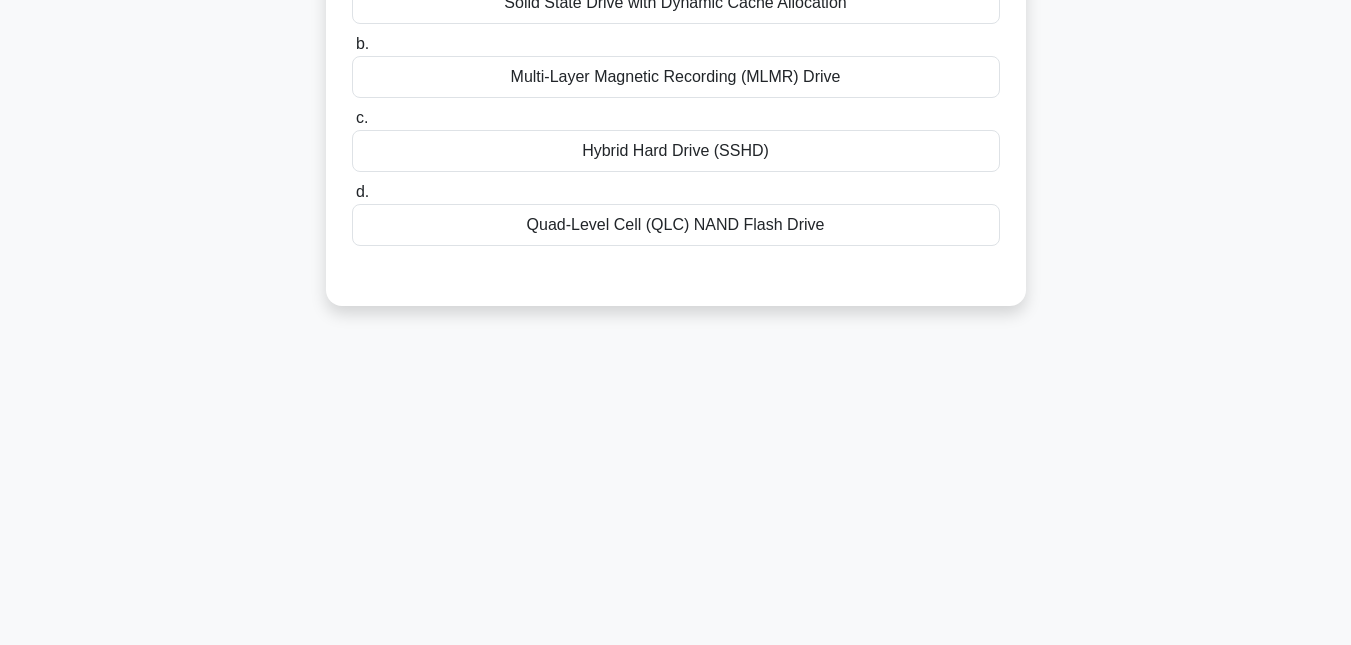 scroll, scrollTop: 0, scrollLeft: 0, axis: both 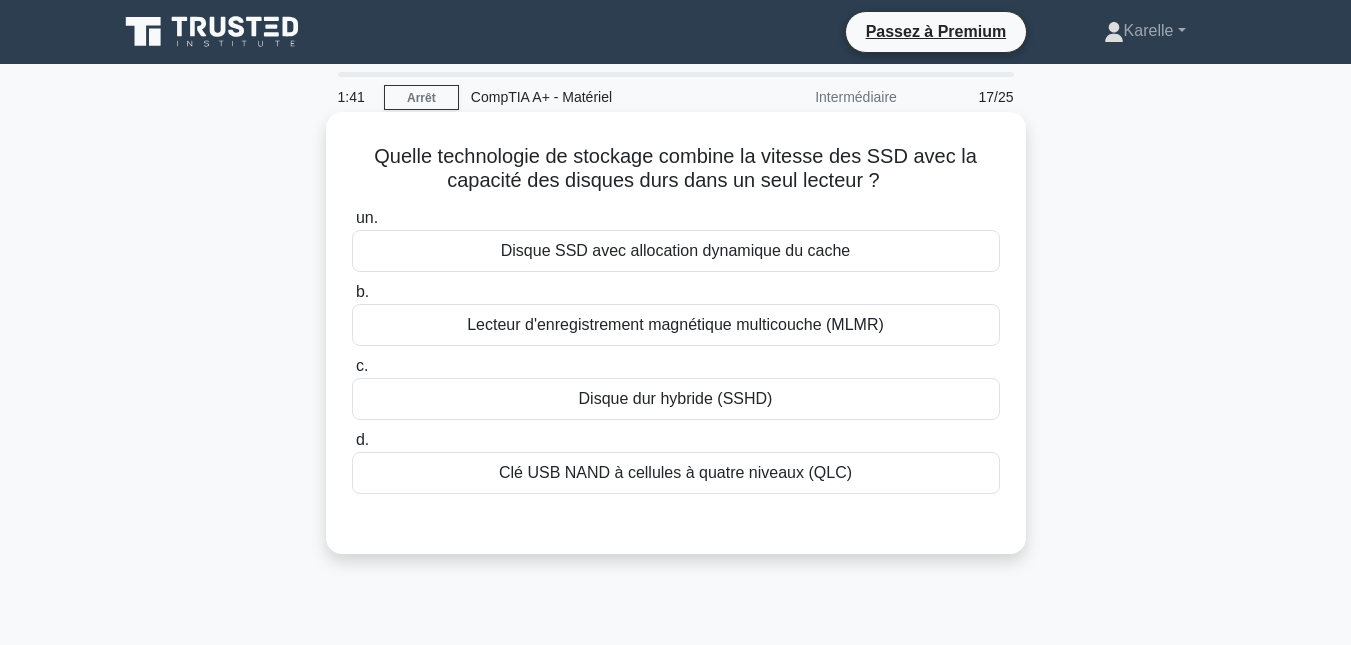 click on "Disque SSD avec allocation dynamique du cache" at bounding box center [676, 250] 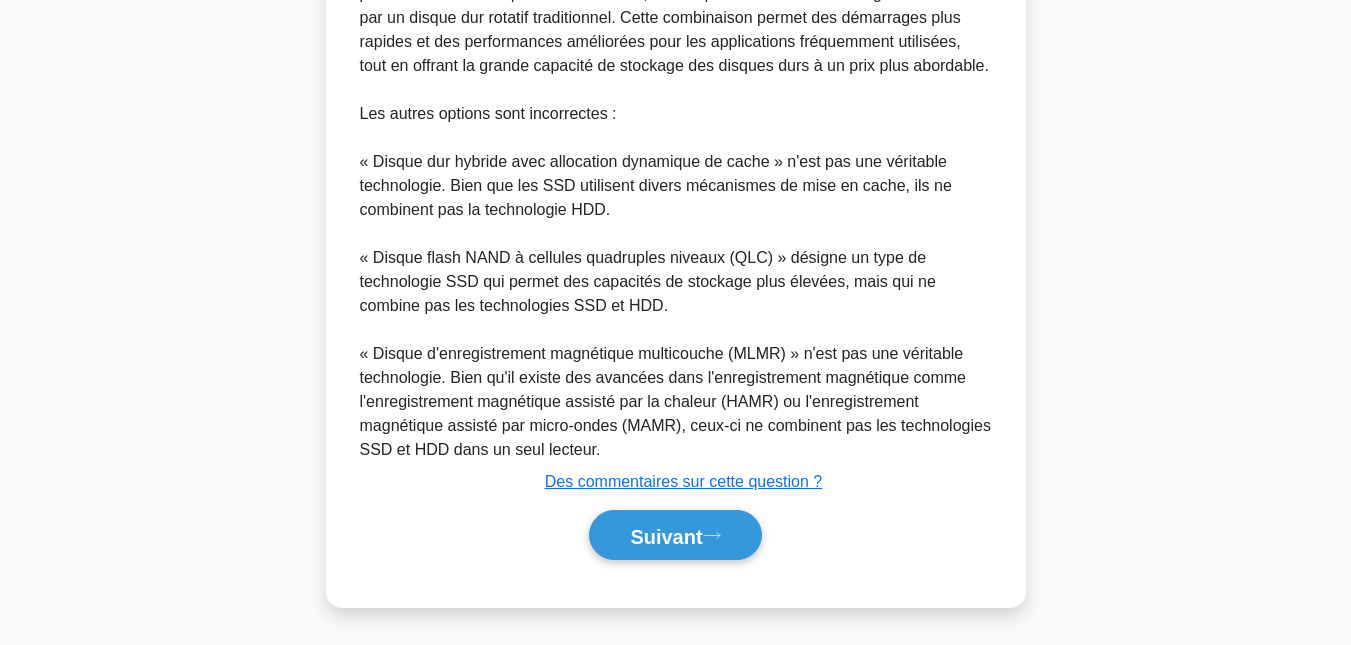 scroll, scrollTop: 714, scrollLeft: 0, axis: vertical 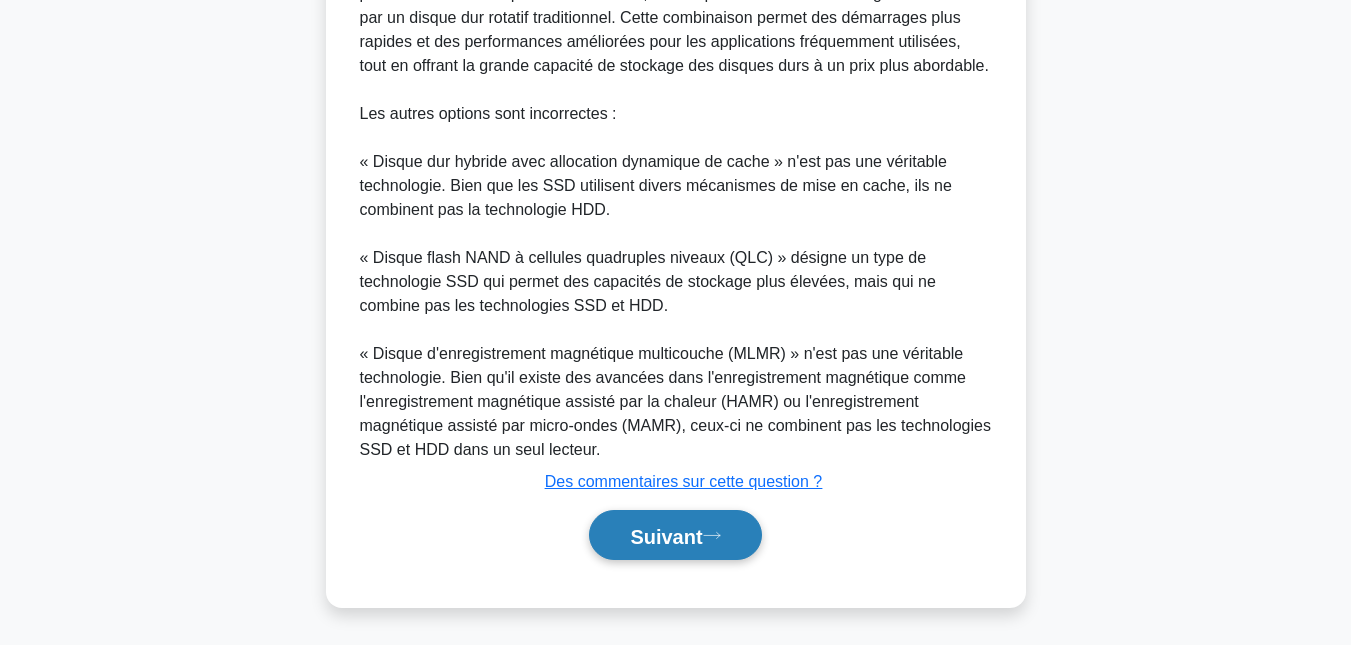 click on "Suivant" at bounding box center [666, 536] 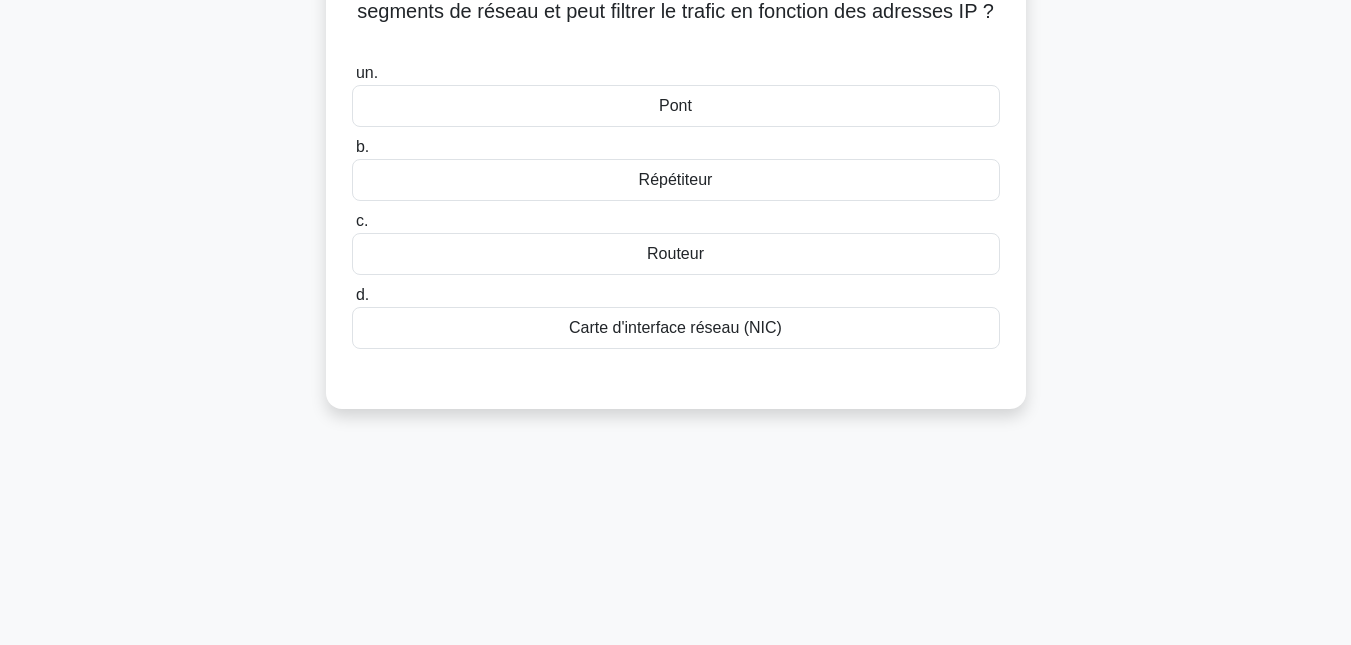 scroll, scrollTop: 0, scrollLeft: 0, axis: both 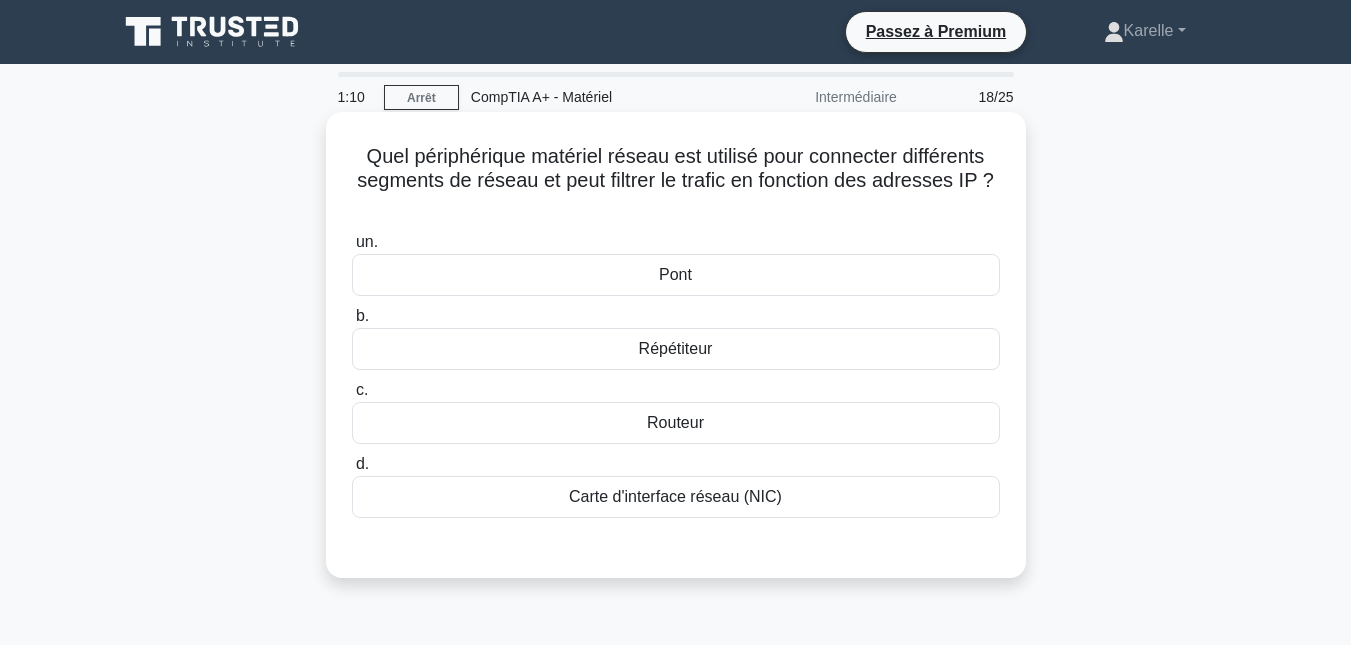 click on "Routeur" at bounding box center (676, 423) 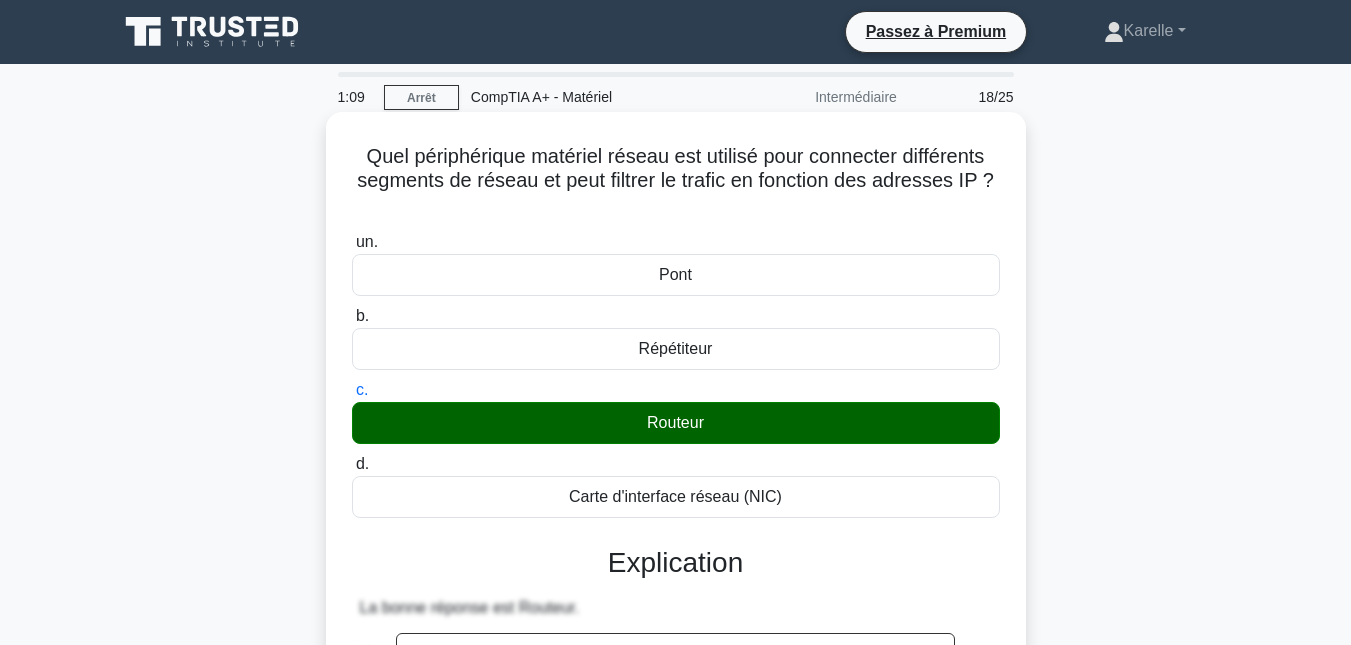 scroll, scrollTop: 832, scrollLeft: 0, axis: vertical 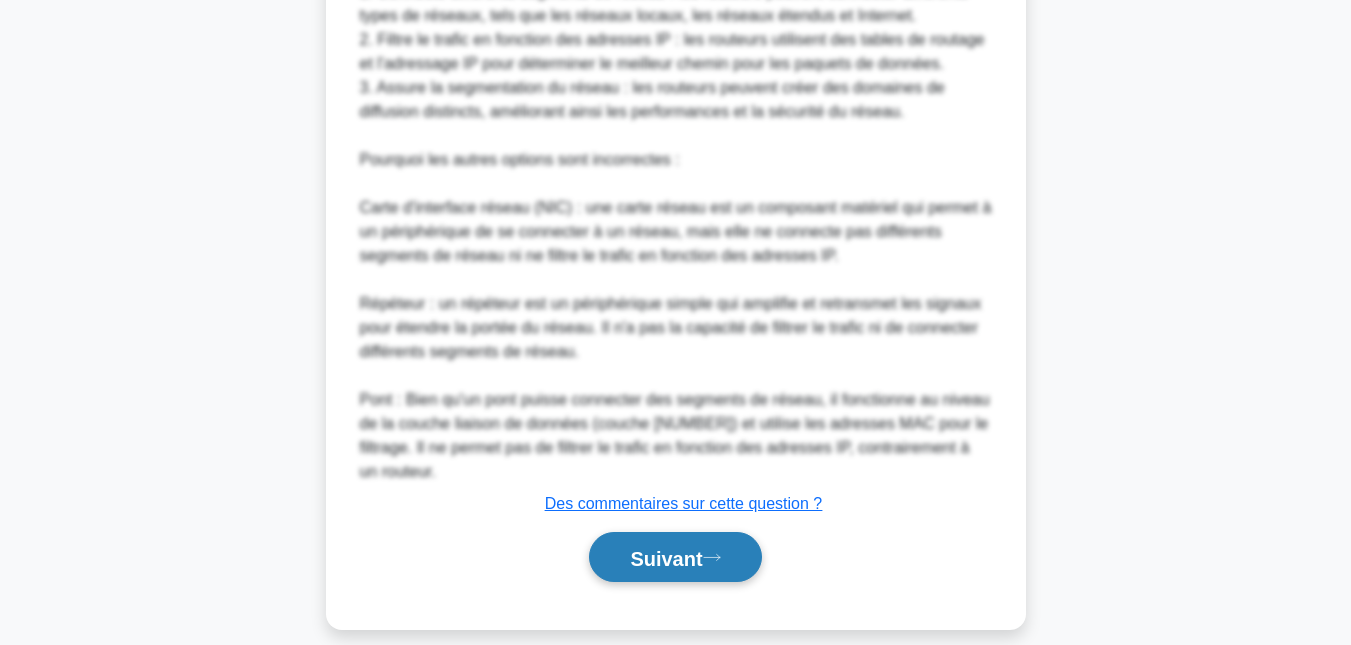 click on "Suivant" at bounding box center (675, 557) 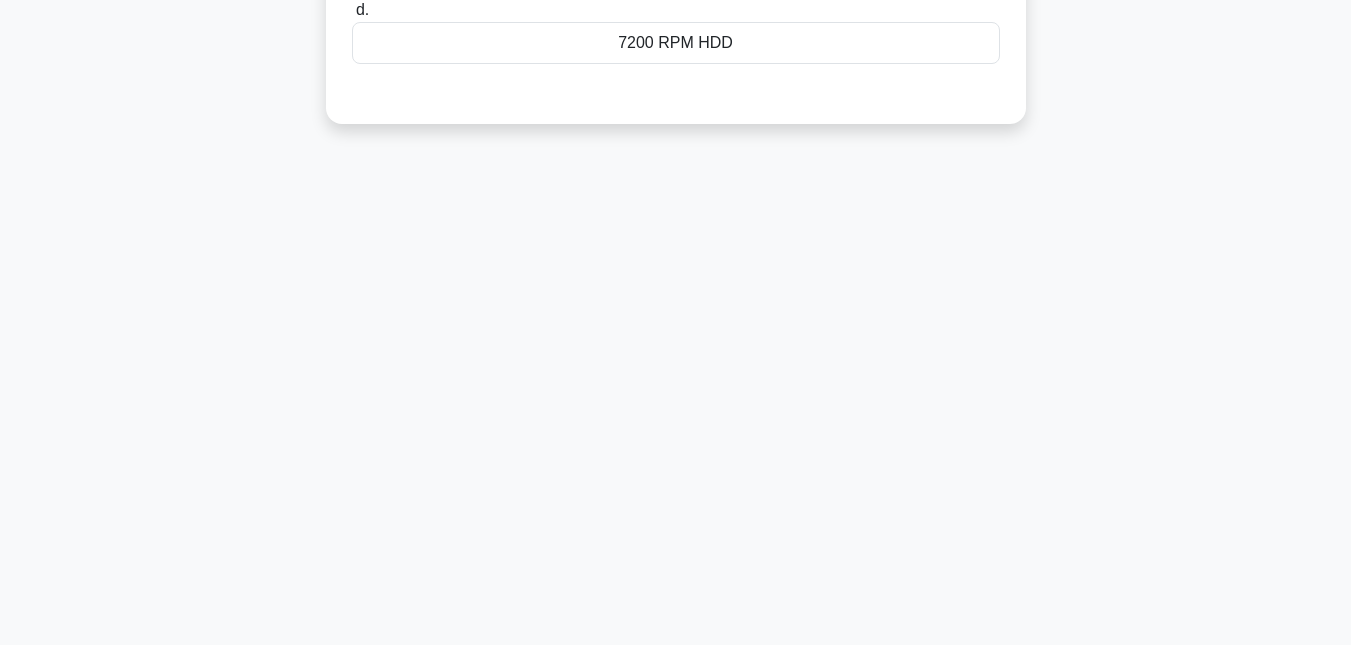 scroll, scrollTop: 0, scrollLeft: 0, axis: both 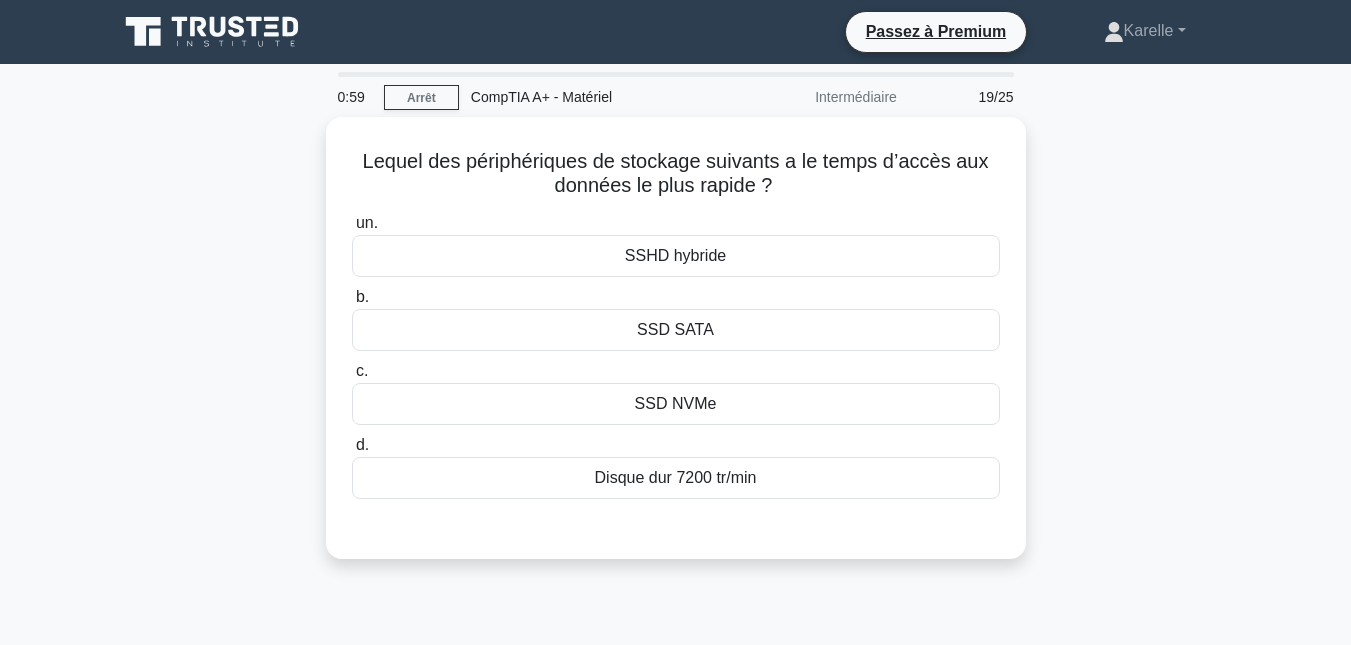 click at bounding box center [676, 519] 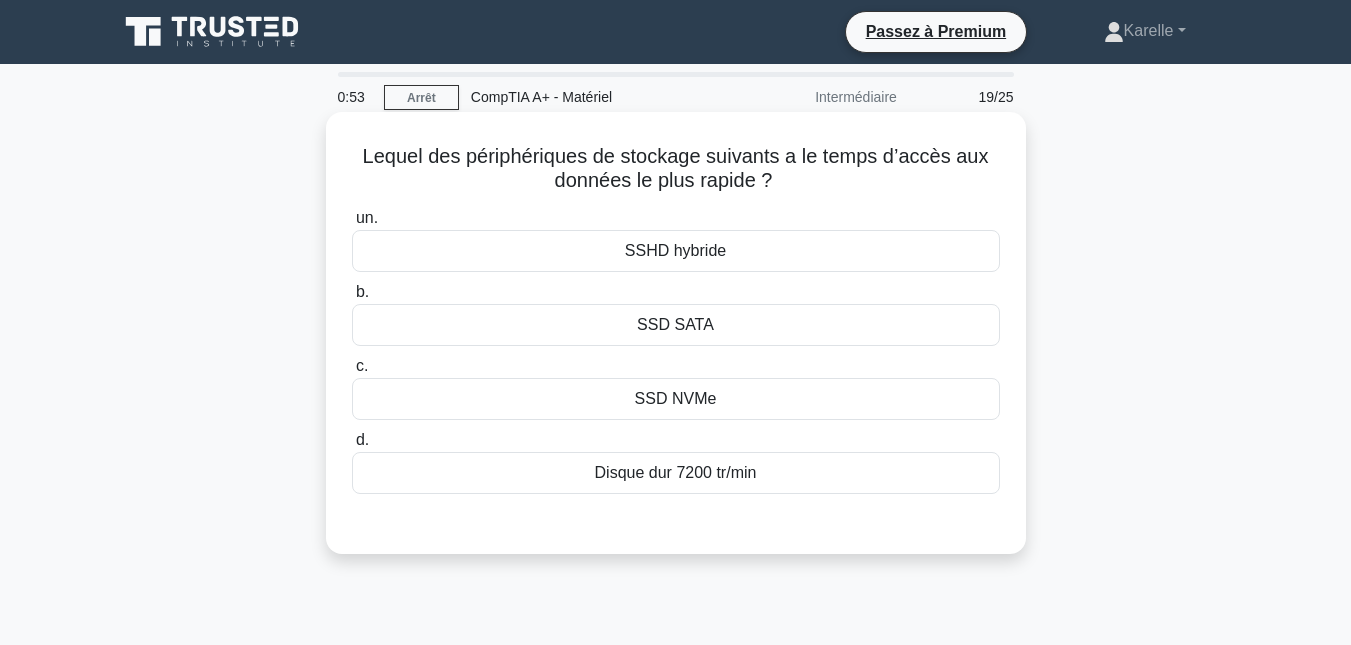 click on "SSD SATA" at bounding box center (676, 325) 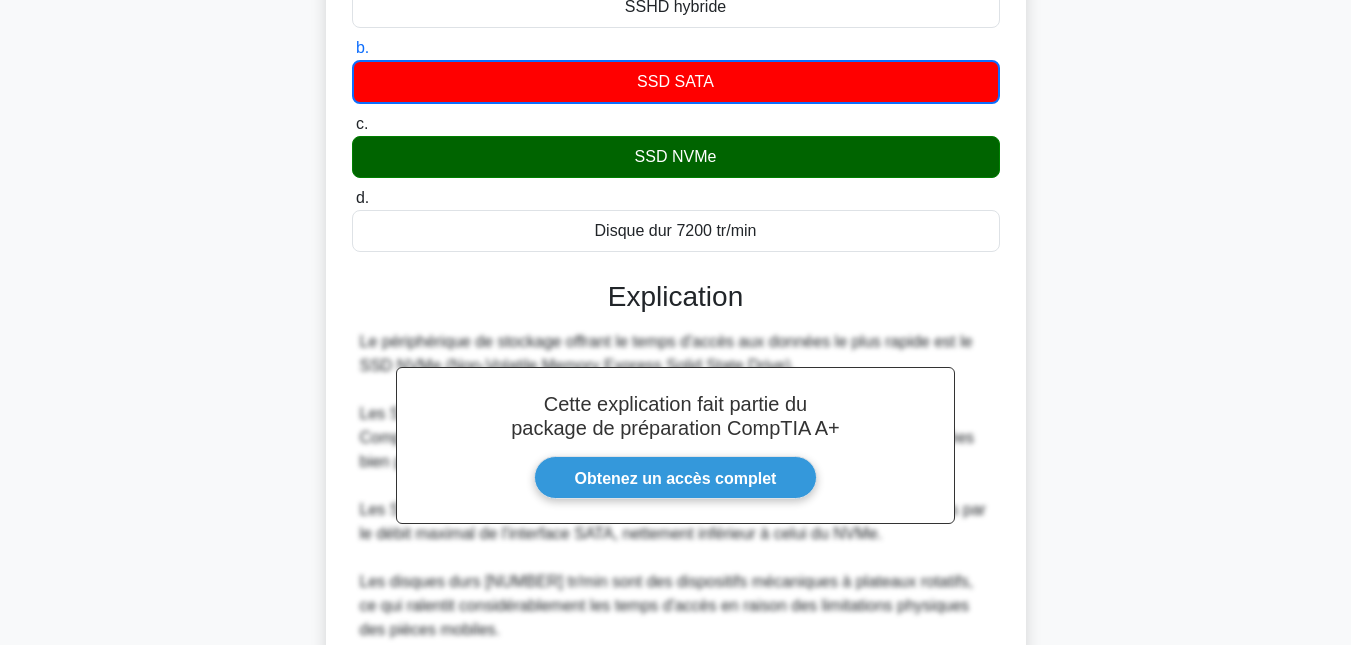 scroll, scrollTop: 618, scrollLeft: 0, axis: vertical 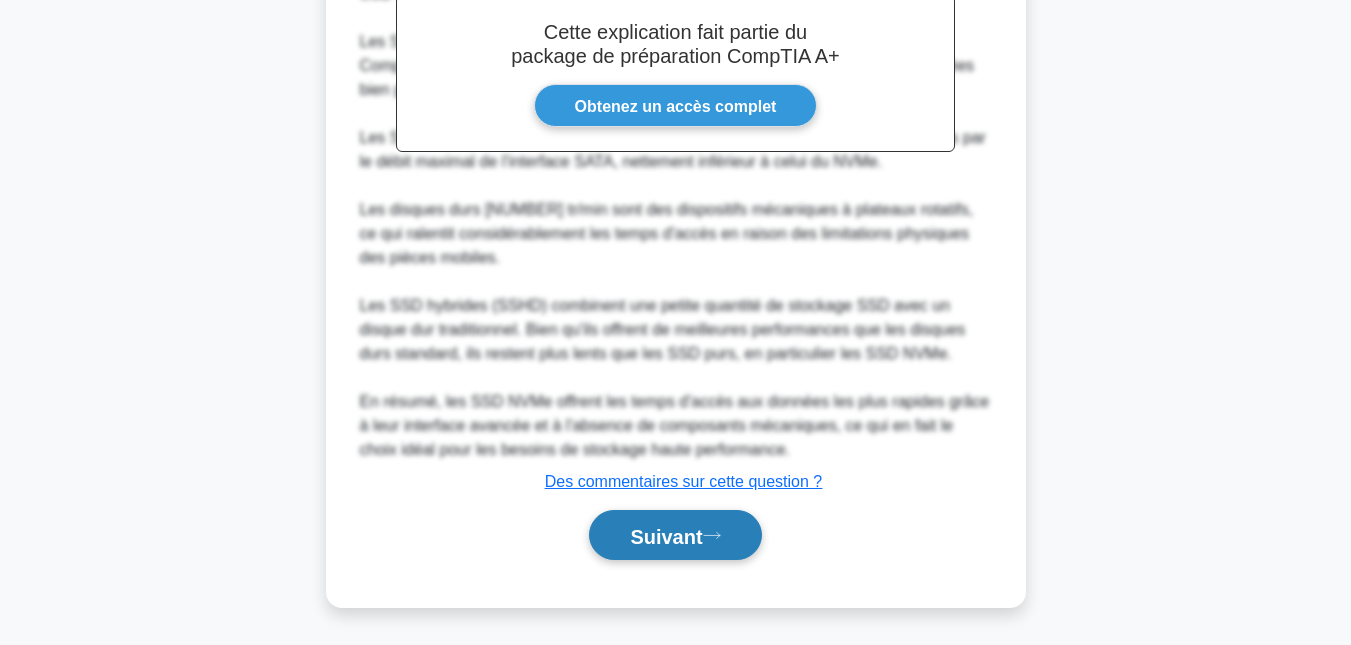 click on "Suivant" at bounding box center (666, 536) 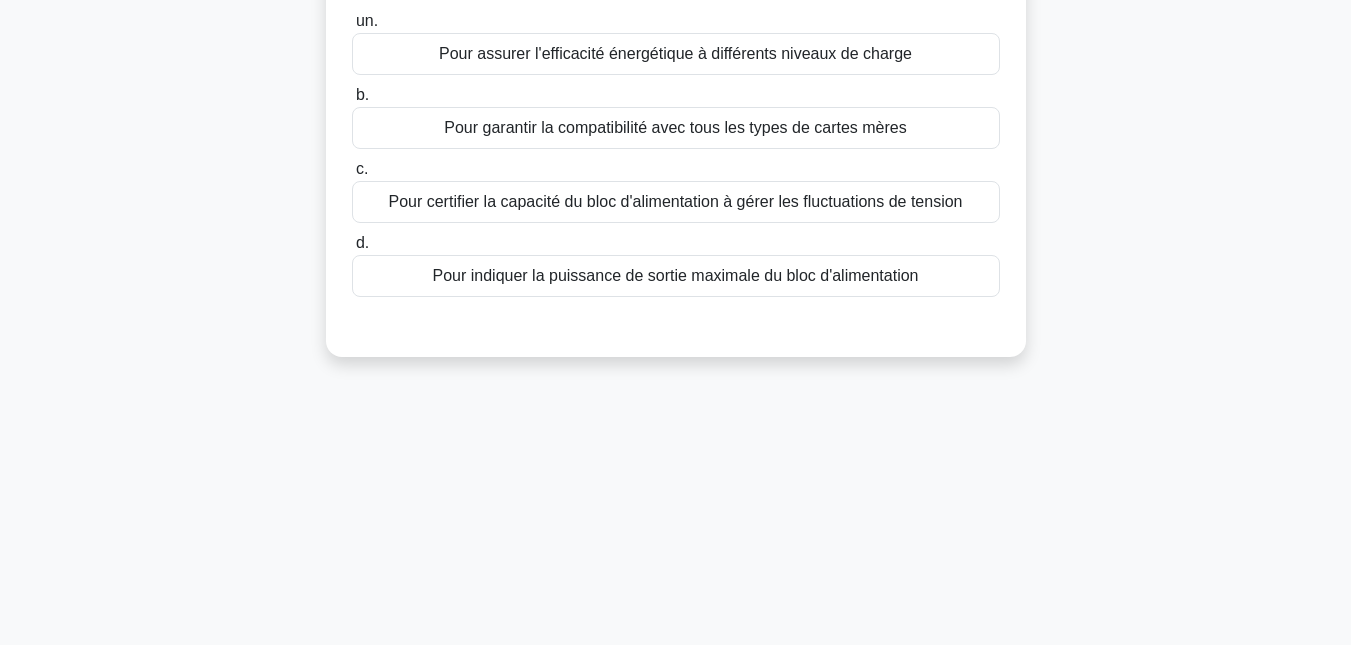 scroll, scrollTop: 0, scrollLeft: 0, axis: both 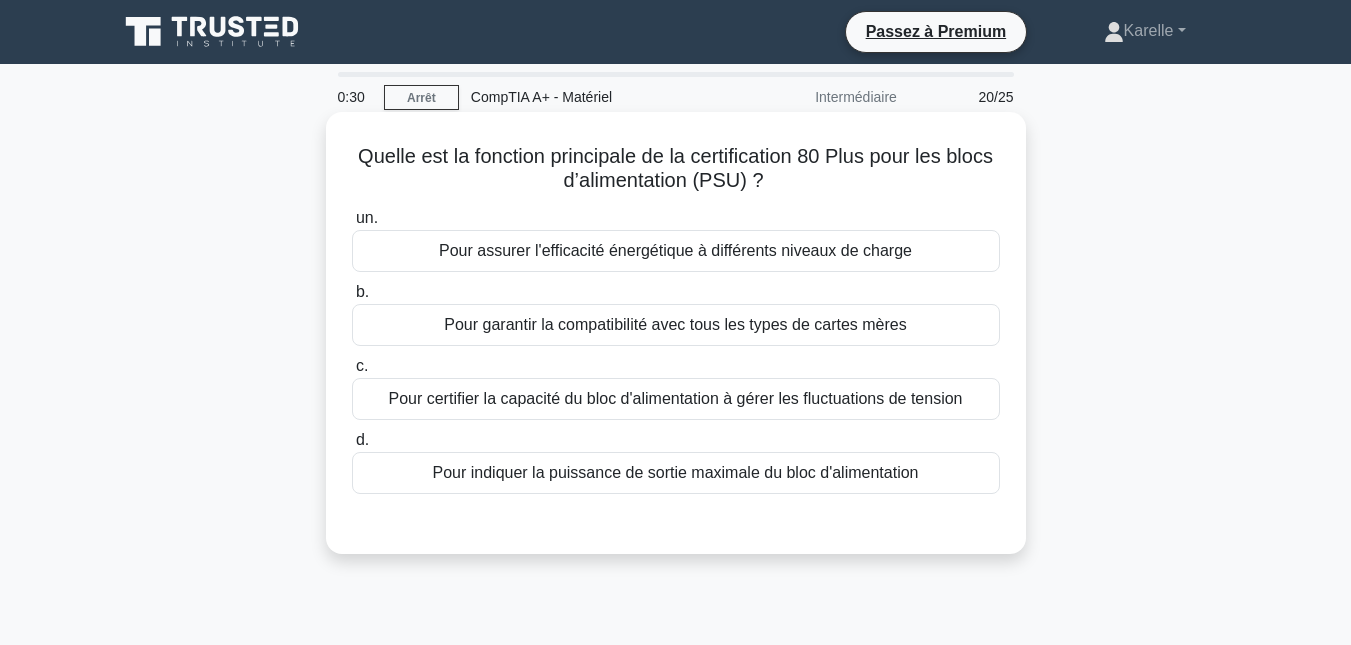 click on "Pour indiquer la puissance de sortie maximale du bloc d'alimentation" at bounding box center (676, 472) 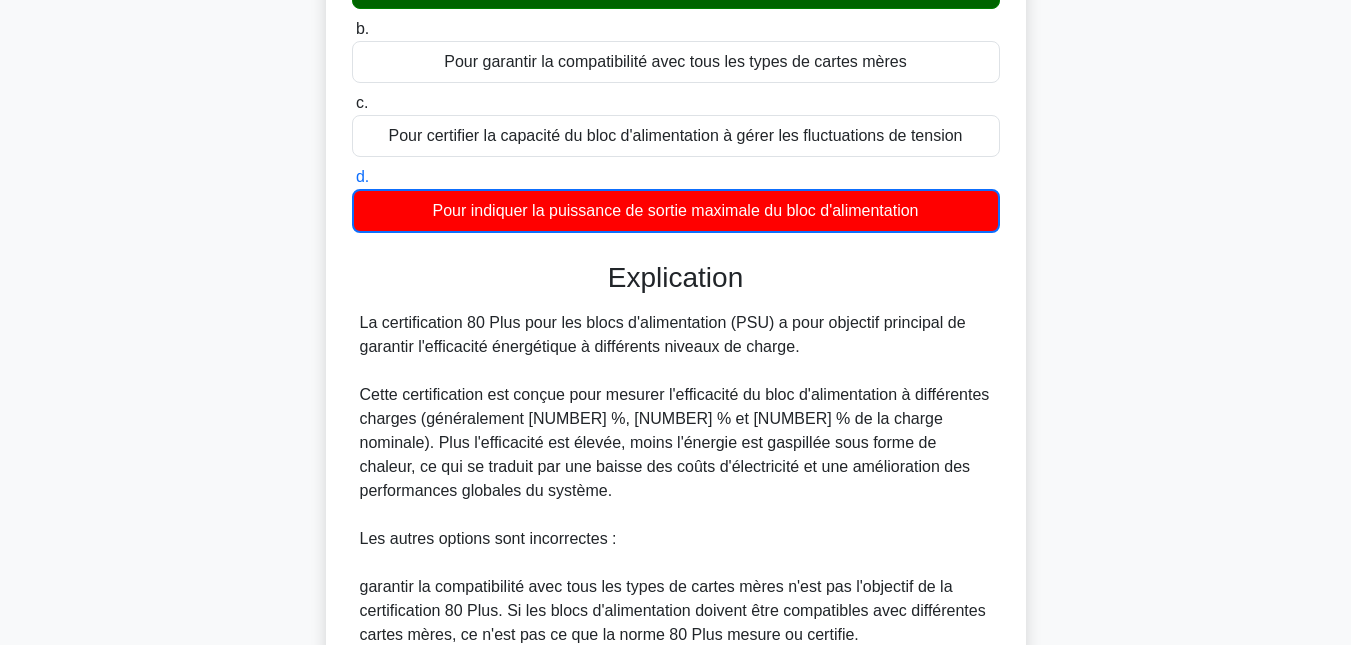 scroll, scrollTop: 642, scrollLeft: 0, axis: vertical 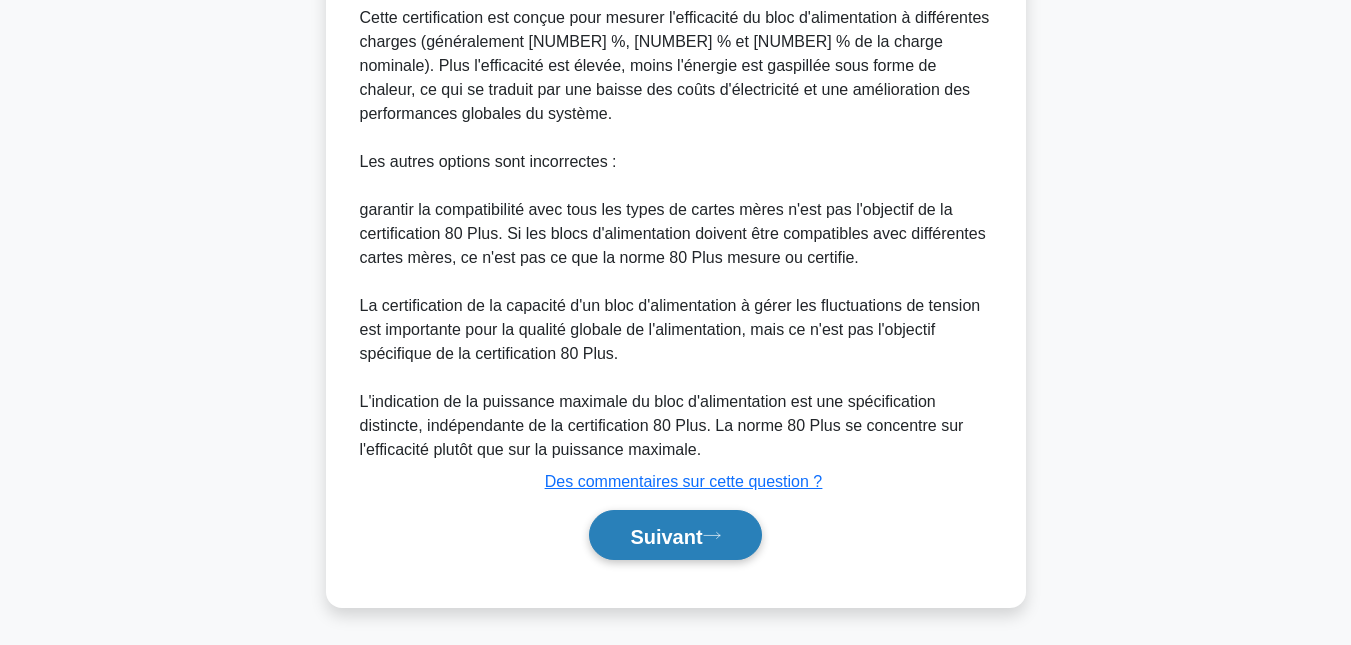 click on "Suivant" at bounding box center (675, 535) 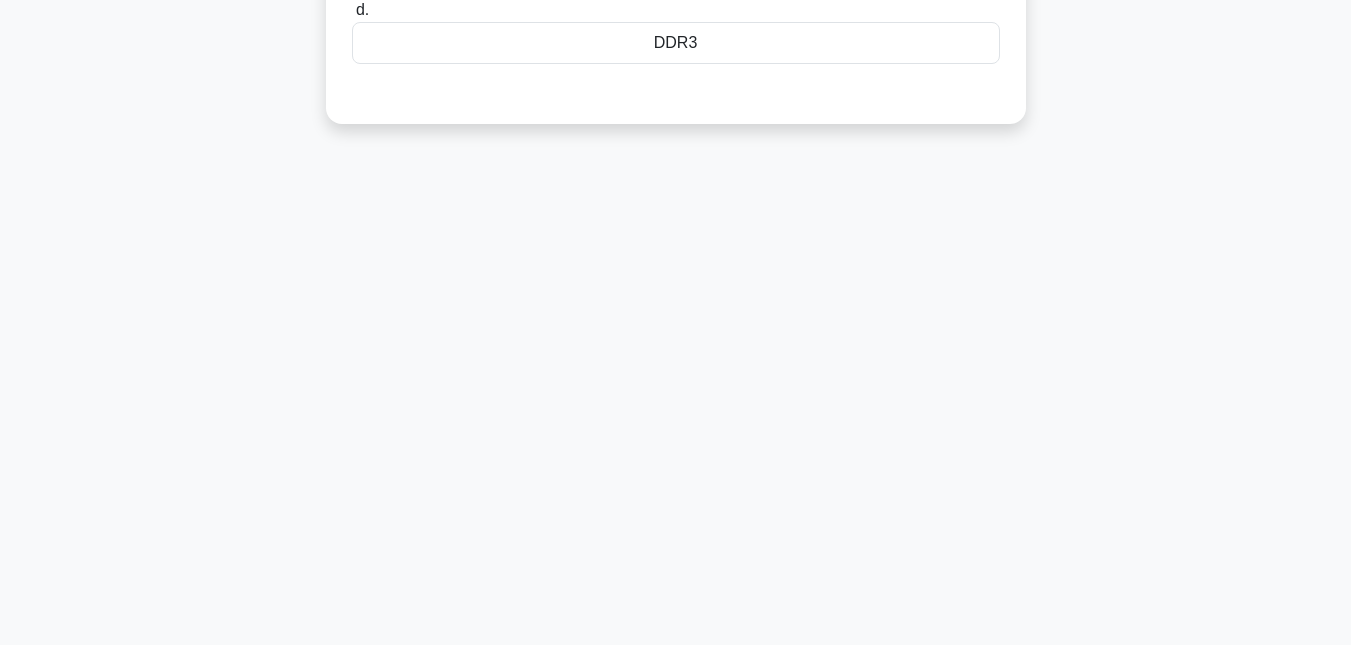 click on "0:24
Arrêt
CompTIA A+ - Matériel
Intermédiaire
21/25
Which of the following RAM technologies offers the highest data transfer rates?
.spinner_0XTQ{transform-origin:center;animation:spinner_y6GP .75s linear infinite}@keyframes spinner_y6GP{100%{transform:rotate(360deg)}}
a.
b. c. d." at bounding box center [676, 137] 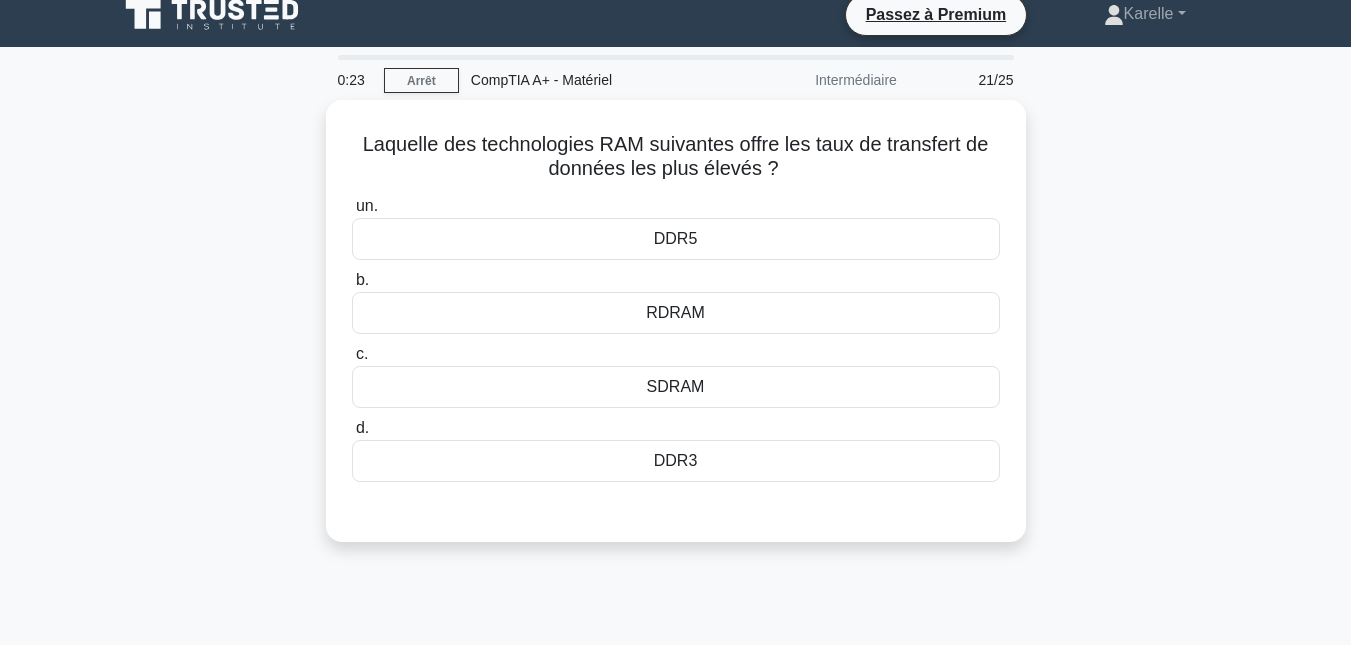scroll, scrollTop: 0, scrollLeft: 0, axis: both 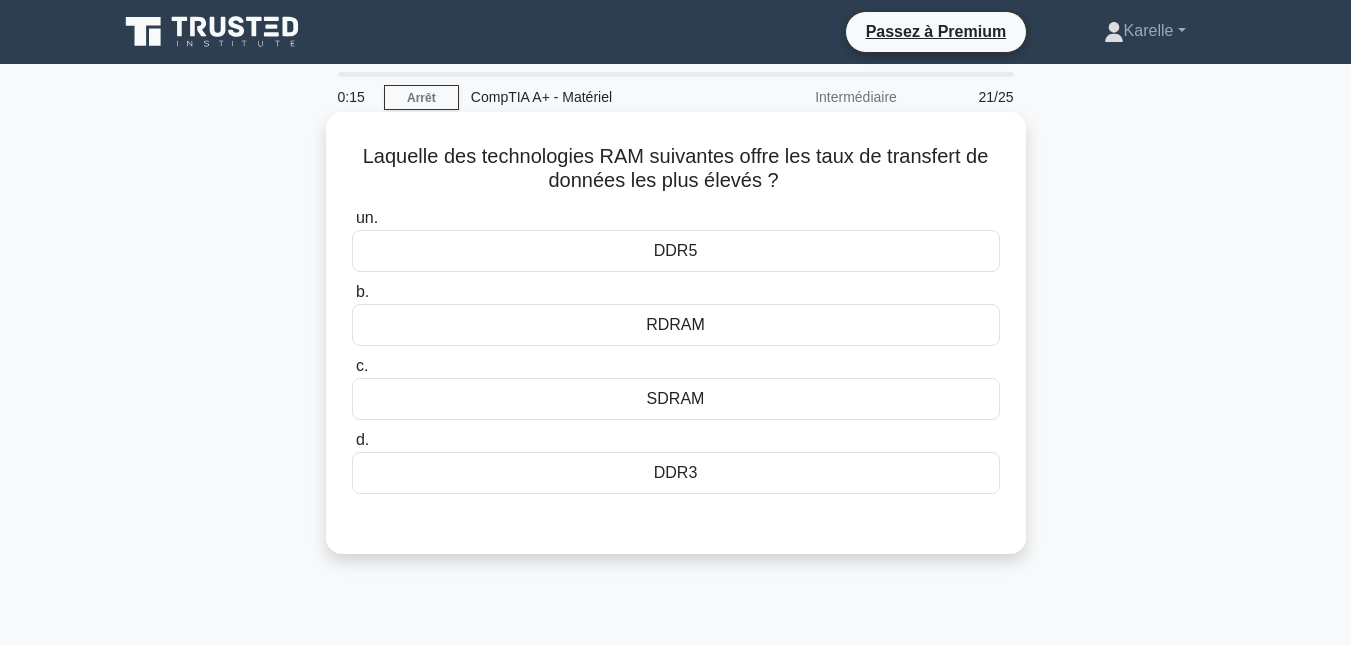 click on "DDR5" at bounding box center [676, 251] 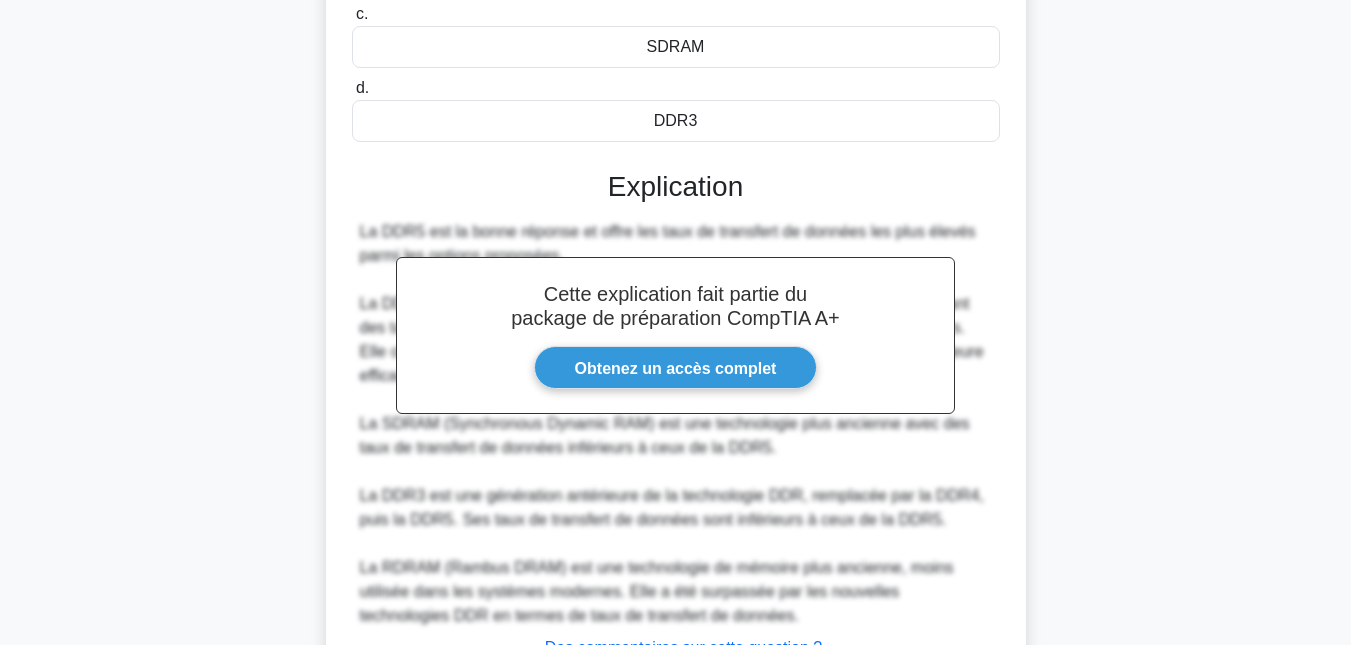 scroll, scrollTop: 520, scrollLeft: 0, axis: vertical 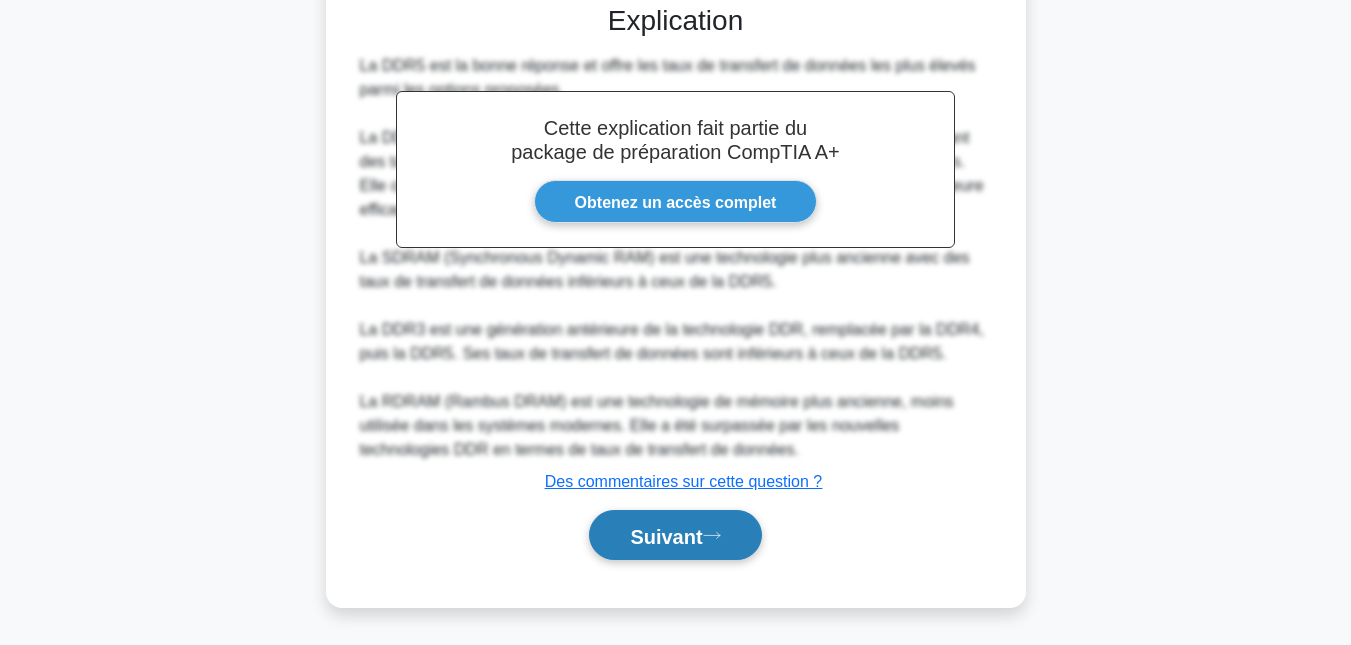 click on "Suivant" at bounding box center [666, 536] 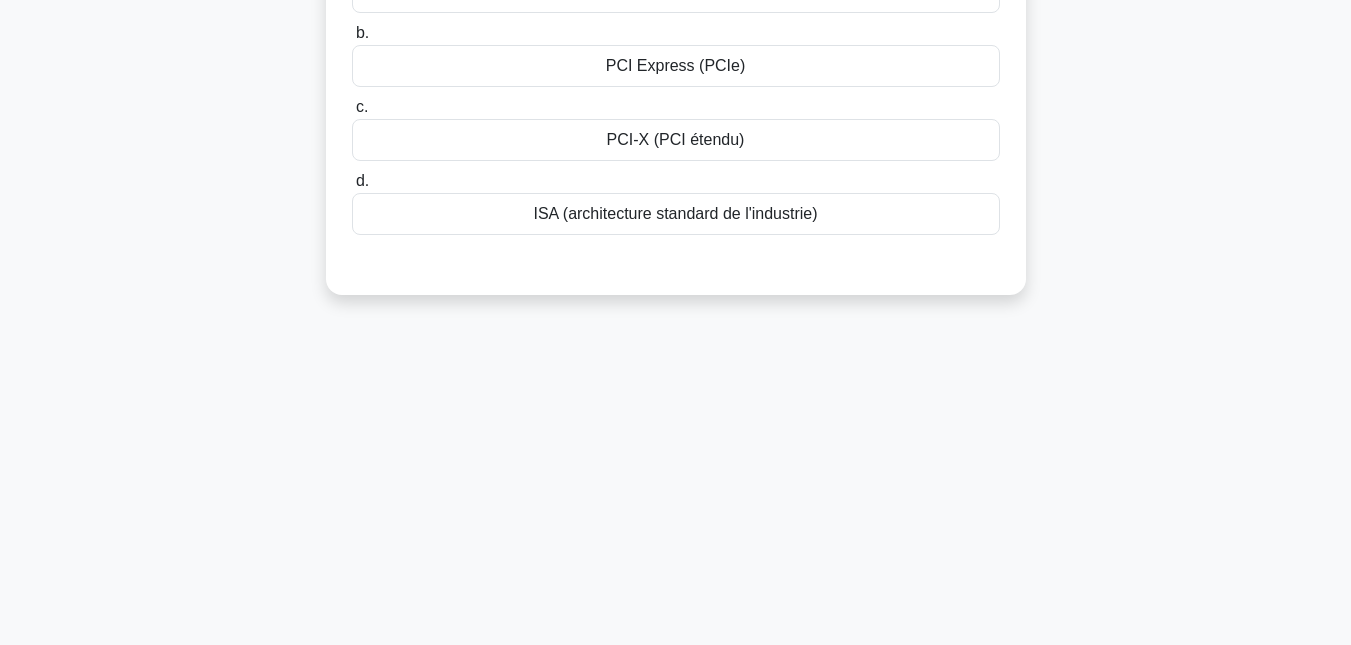 scroll, scrollTop: 0, scrollLeft: 0, axis: both 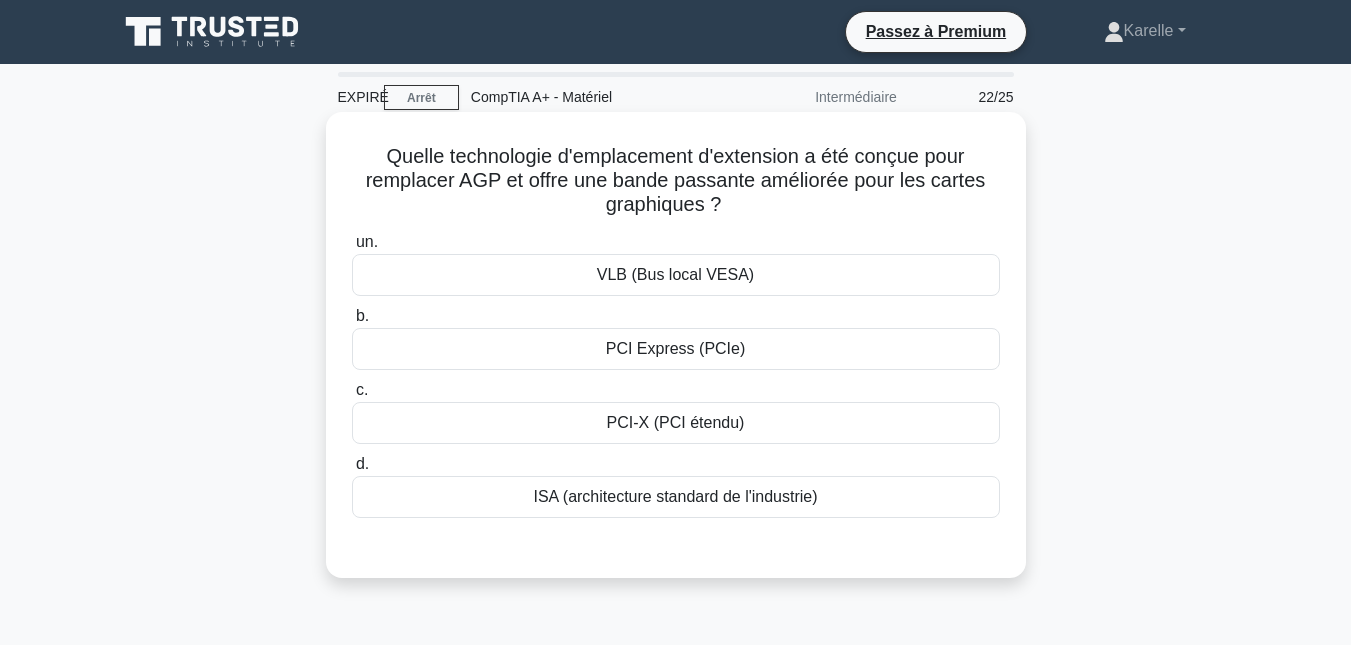 click on "PCI Express (PCIe)" at bounding box center [676, 348] 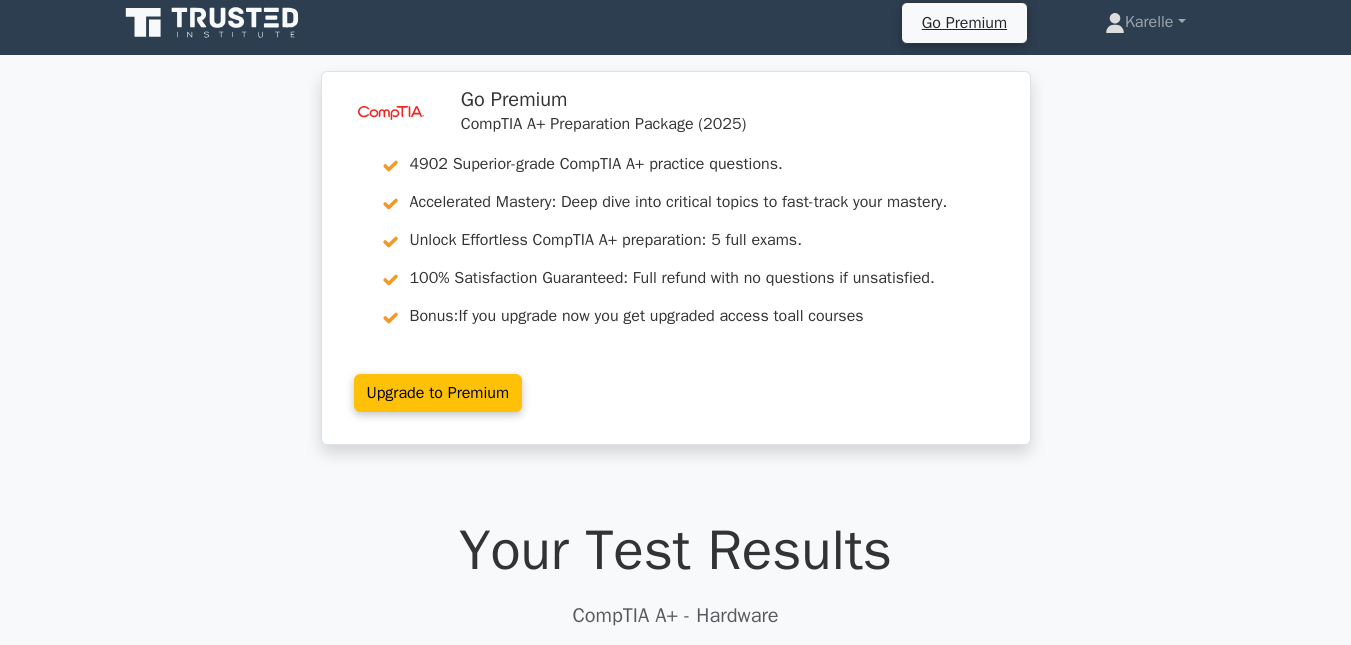 scroll, scrollTop: 620, scrollLeft: 0, axis: vertical 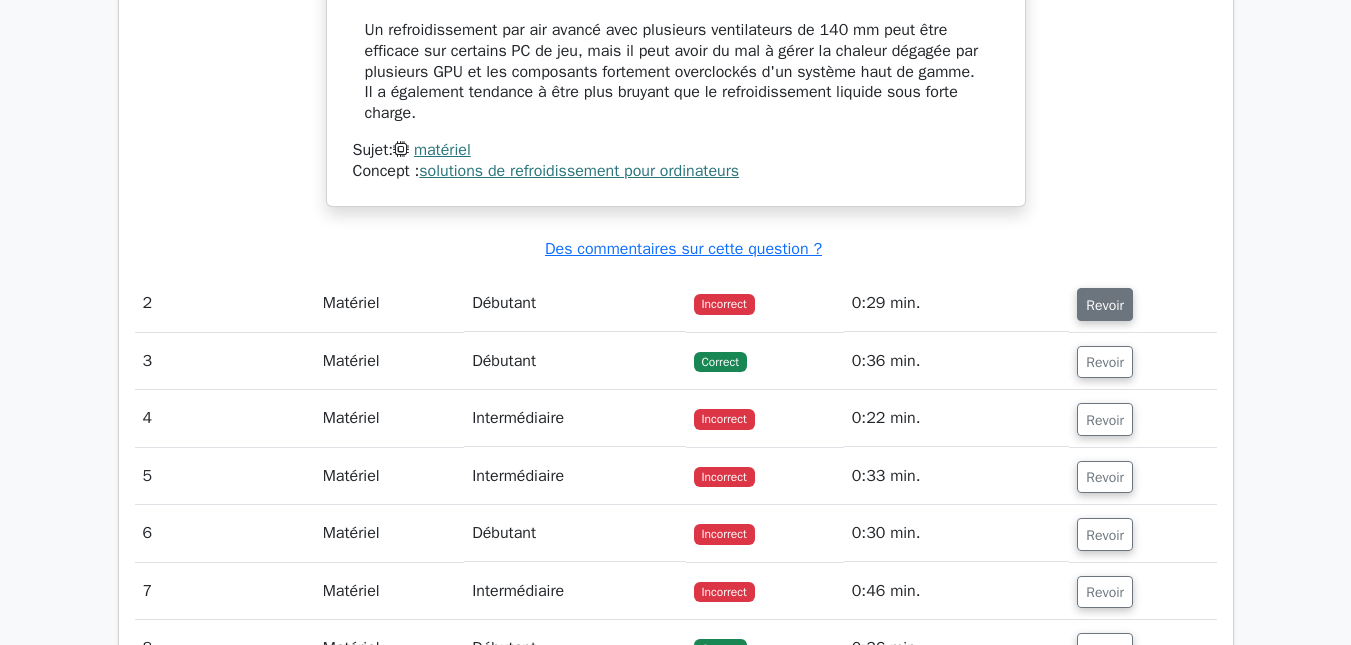 click on "Revoir" at bounding box center [1105, 305] 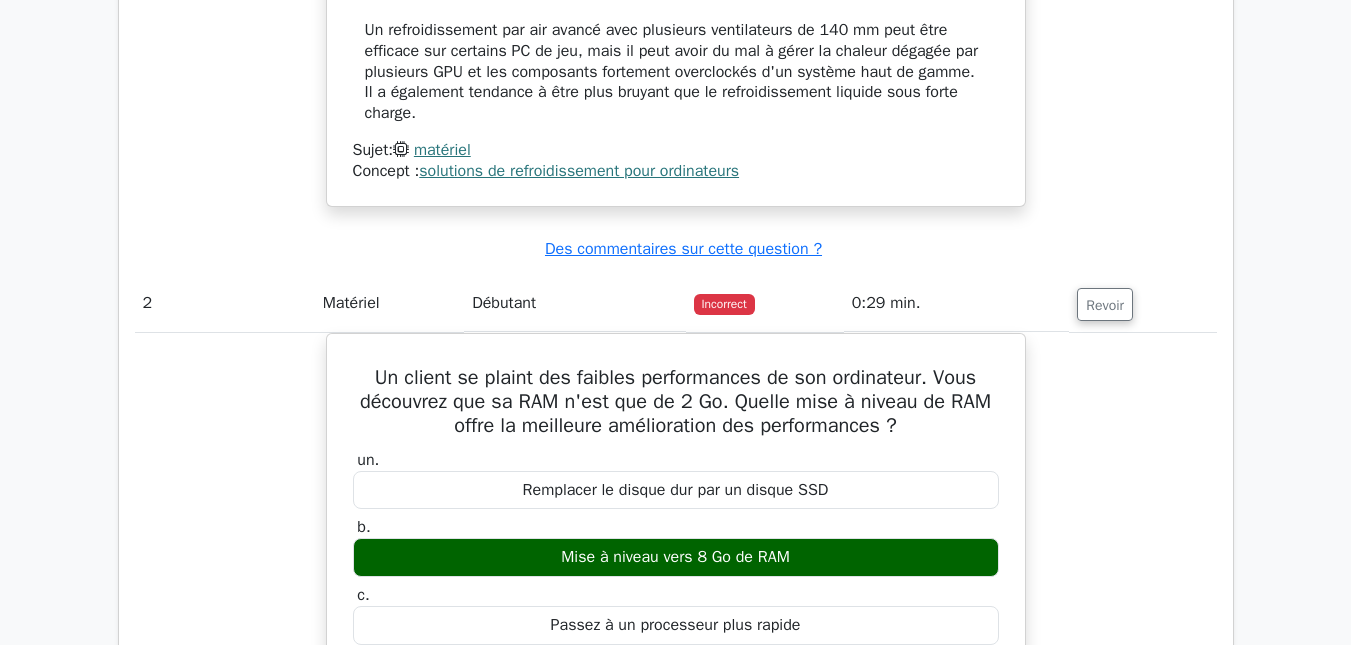 click on "Quelle solution de refroidissement est la plus efficace pour un PC de jeu haut de gamme qui exécute plusieurs GPU et composants overclockés ?
un.
Boucle de refroidissement liquide personnalisée
b.
c. d." at bounding box center [676, -404] 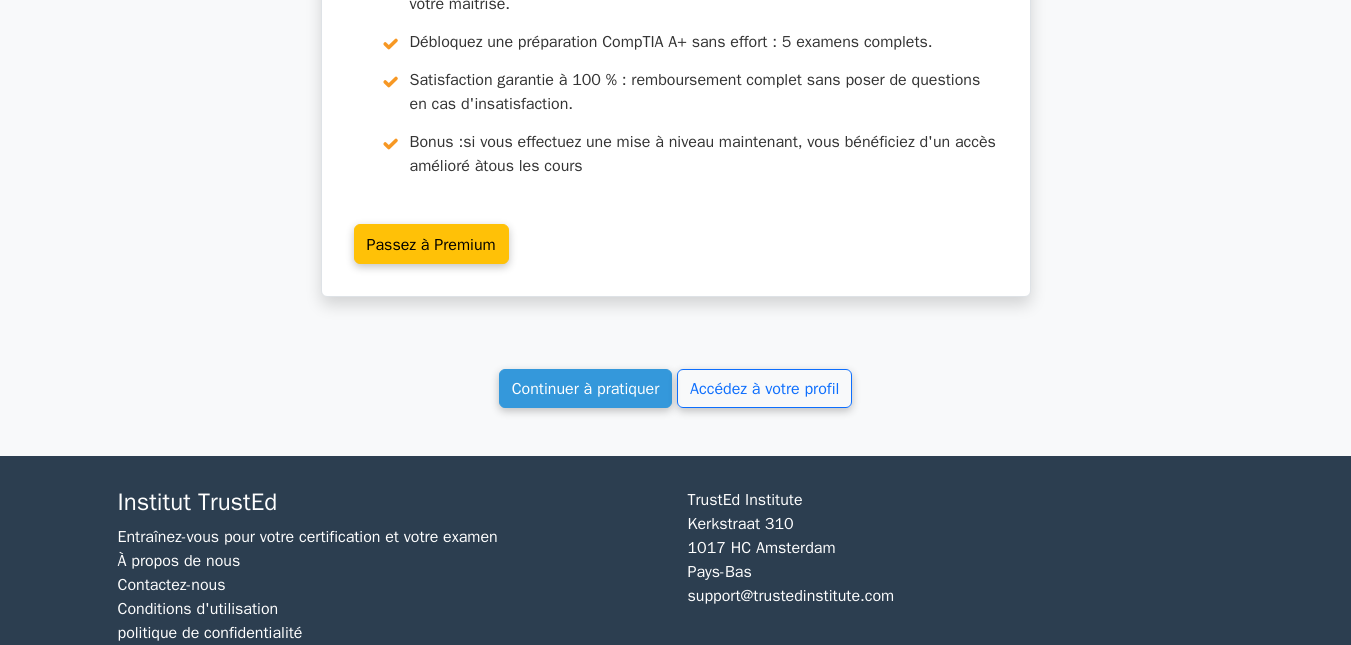 scroll, scrollTop: 5037, scrollLeft: 0, axis: vertical 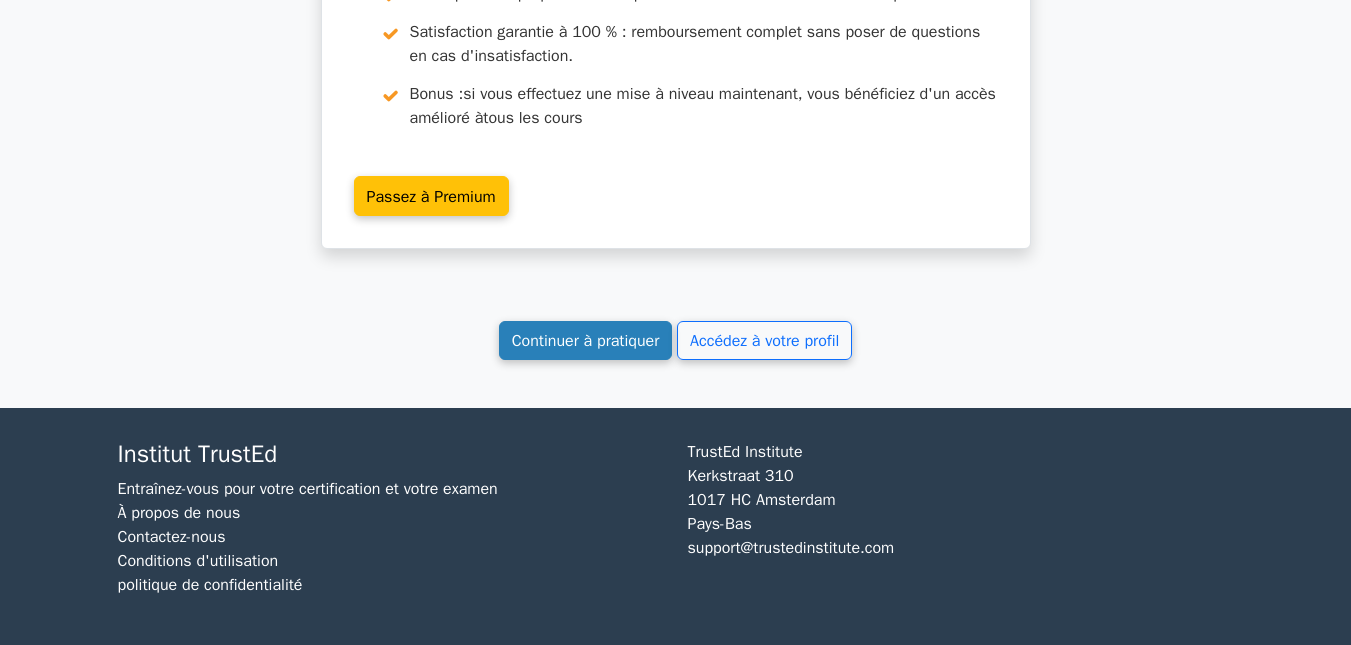 click on "Continuer à pratiquer" at bounding box center [586, 341] 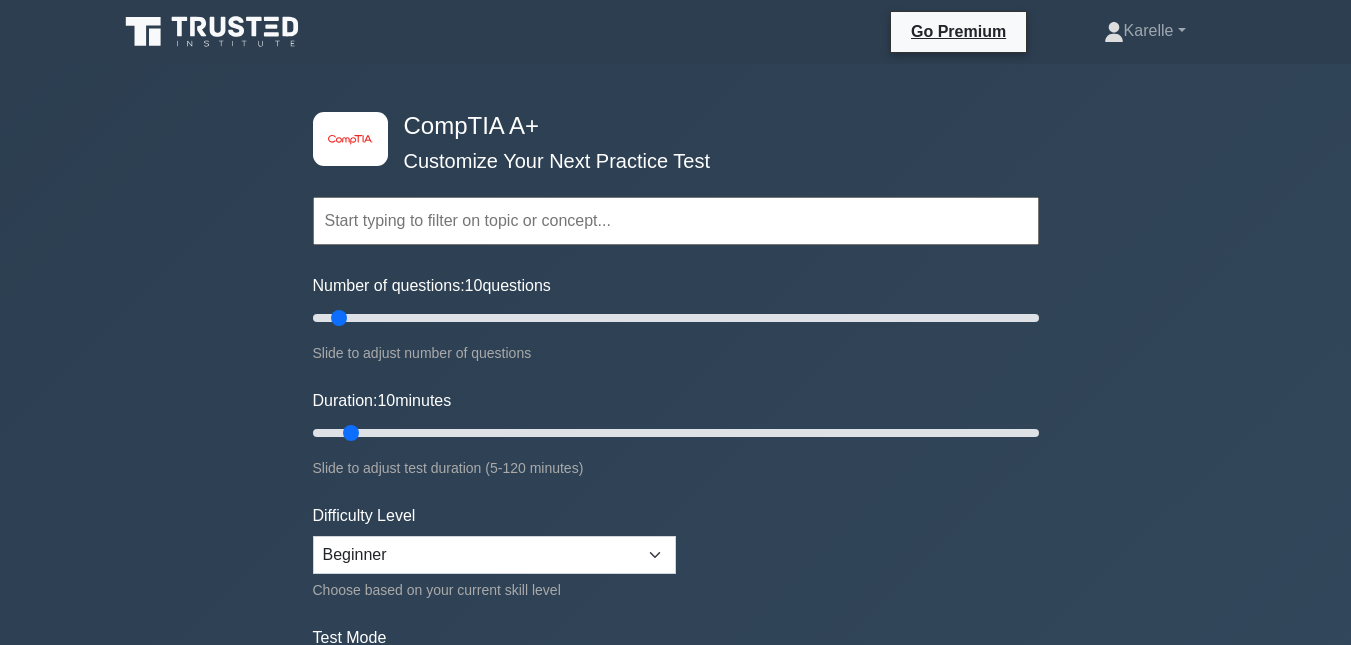scroll, scrollTop: 0, scrollLeft: 0, axis: both 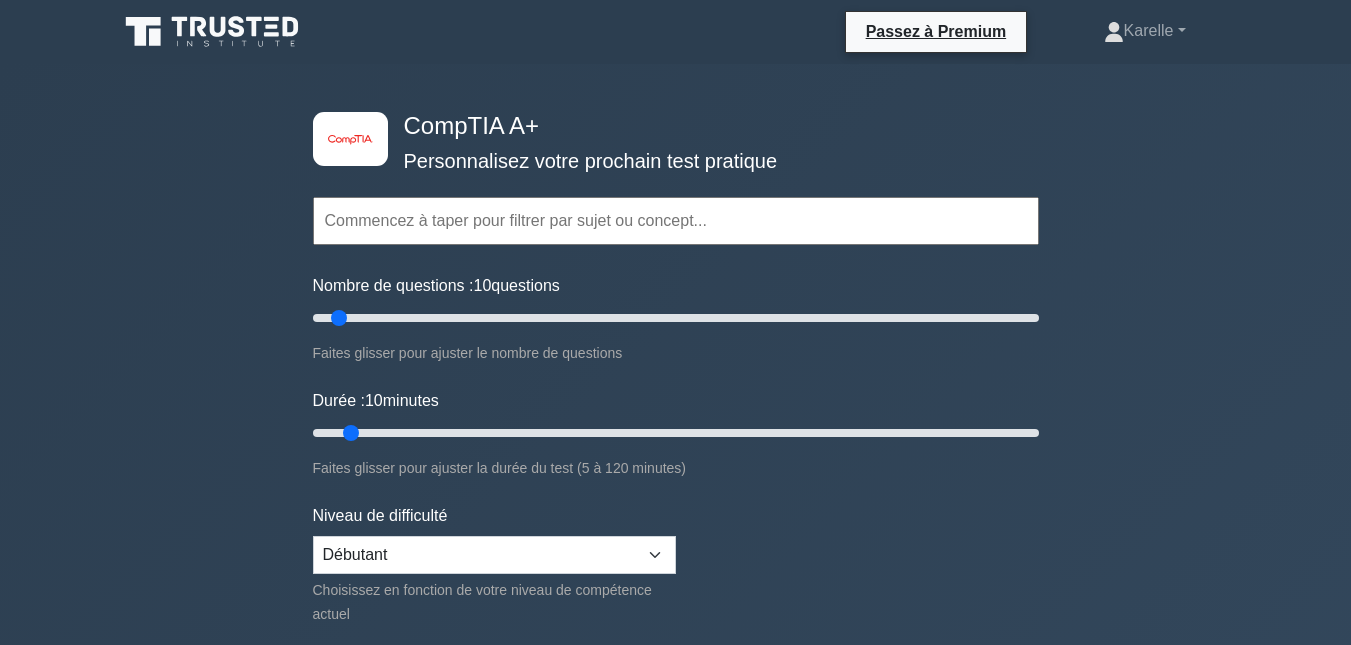 click at bounding box center (676, 221) 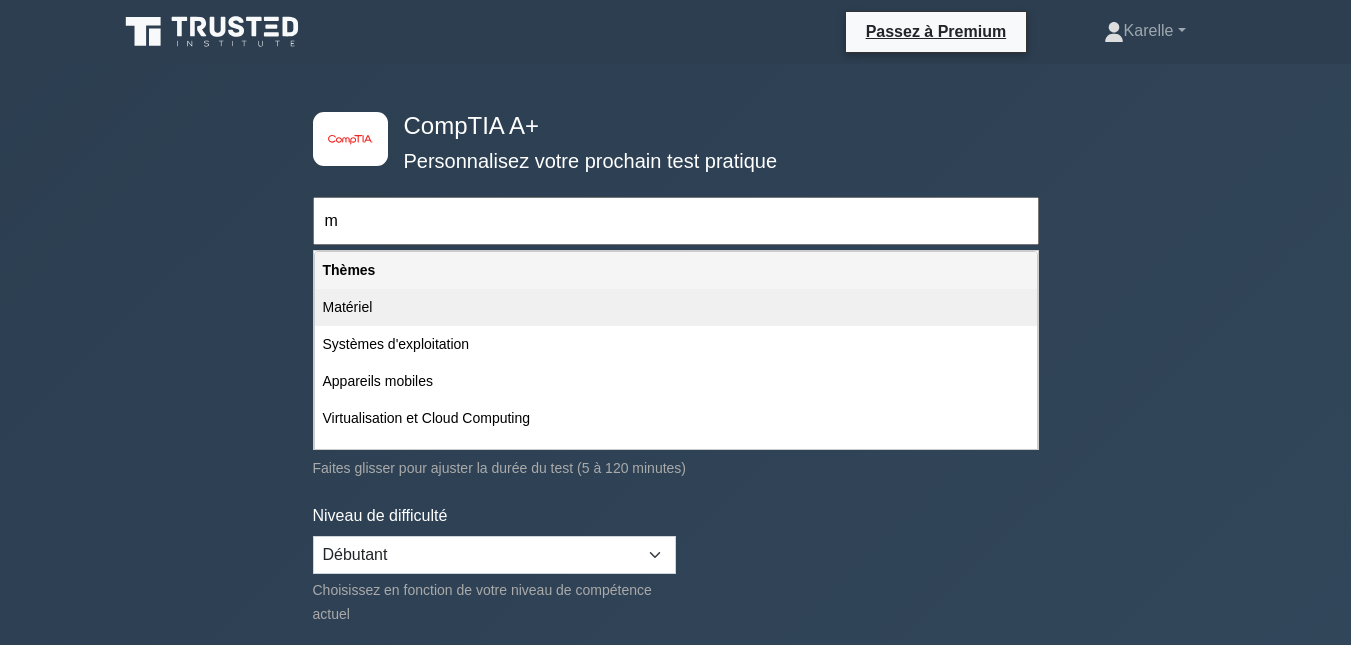 click on "Matériel" at bounding box center (676, 307) 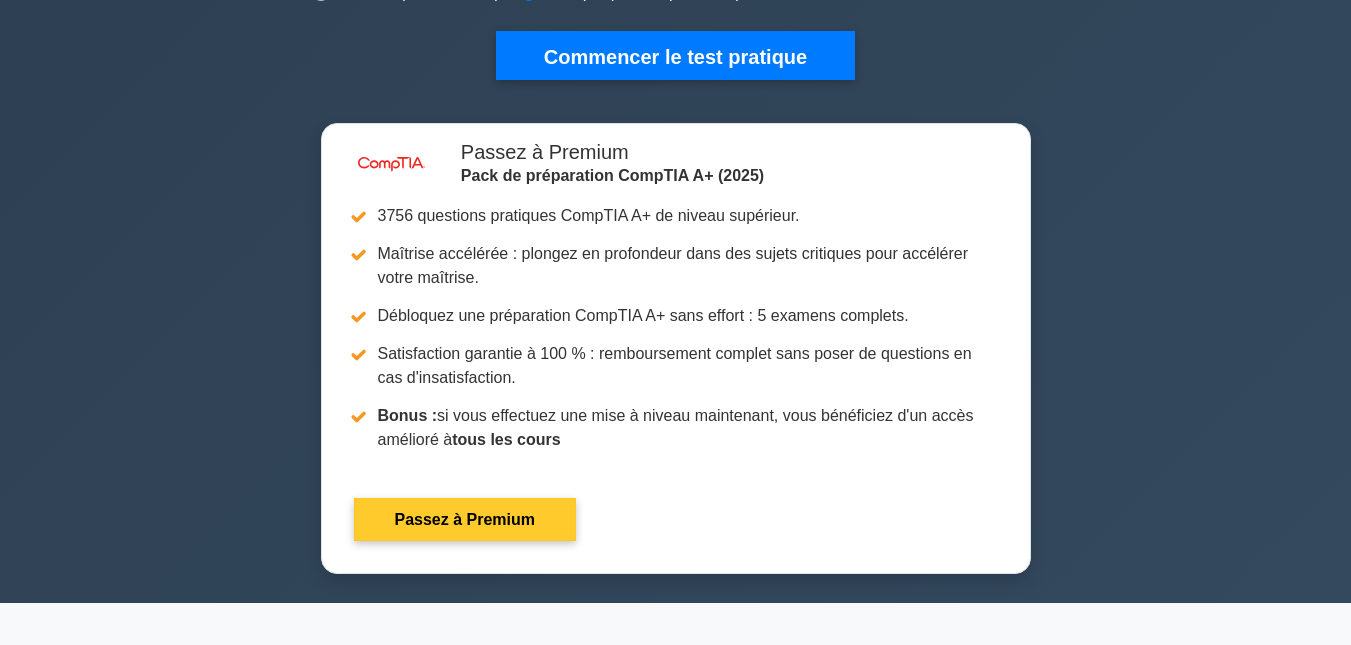 scroll, scrollTop: 700, scrollLeft: 0, axis: vertical 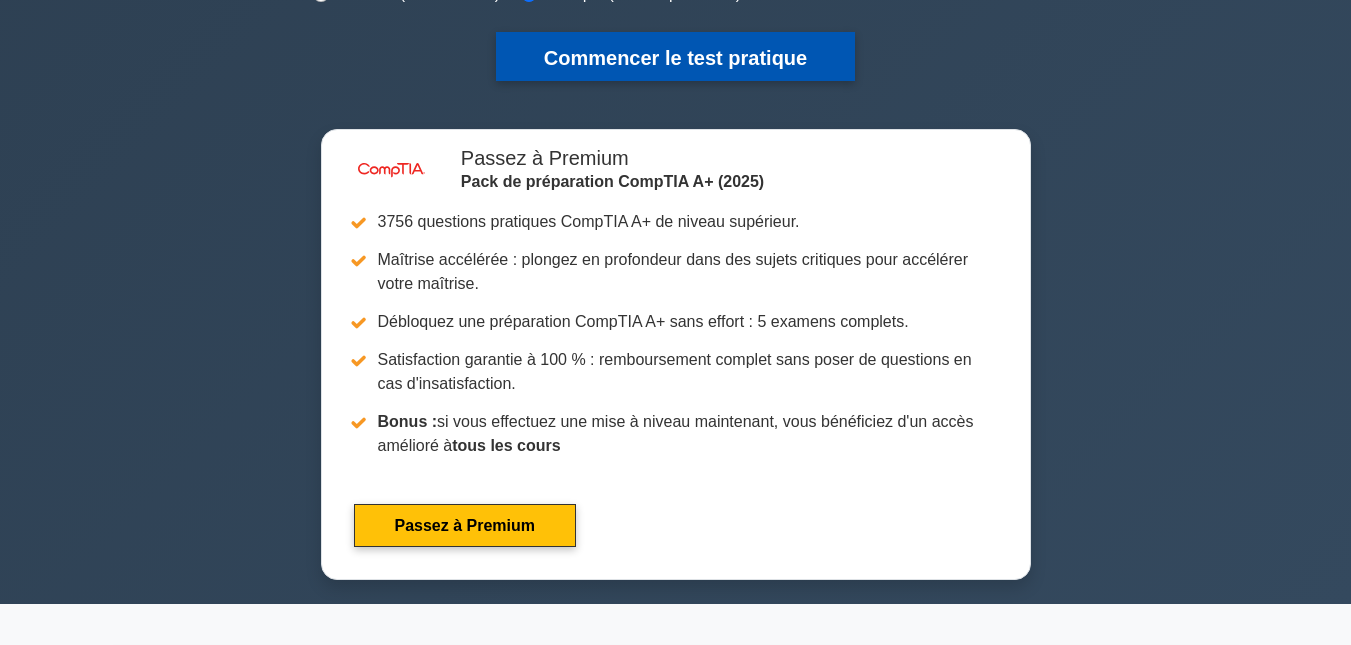 click on "Commencer le test pratique" at bounding box center [675, 56] 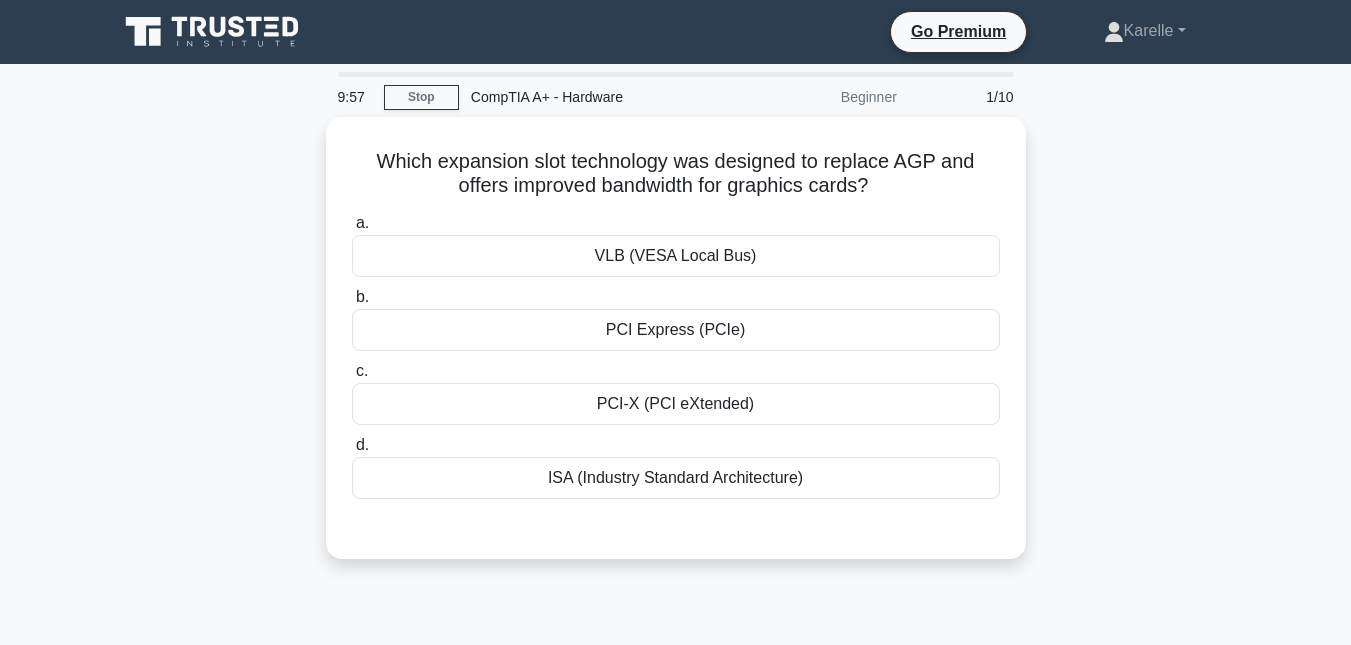 scroll, scrollTop: 0, scrollLeft: 0, axis: both 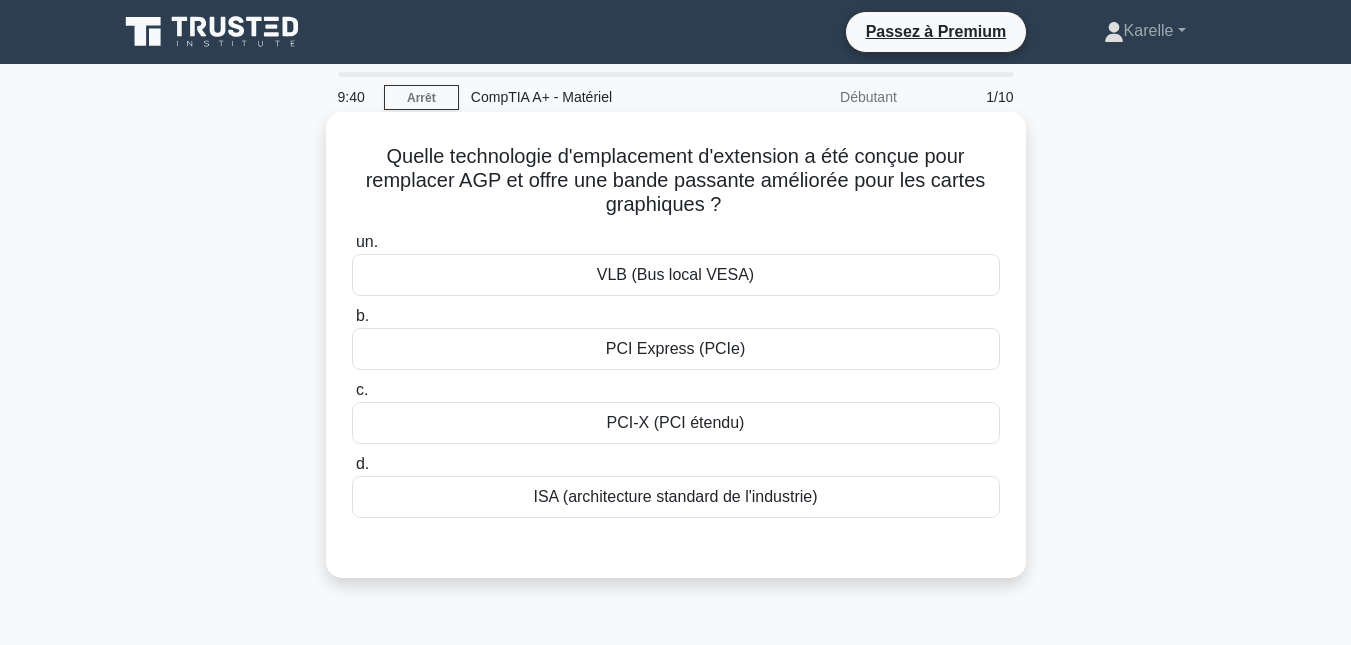 click on "PCI Express (PCIe)" at bounding box center [676, 348] 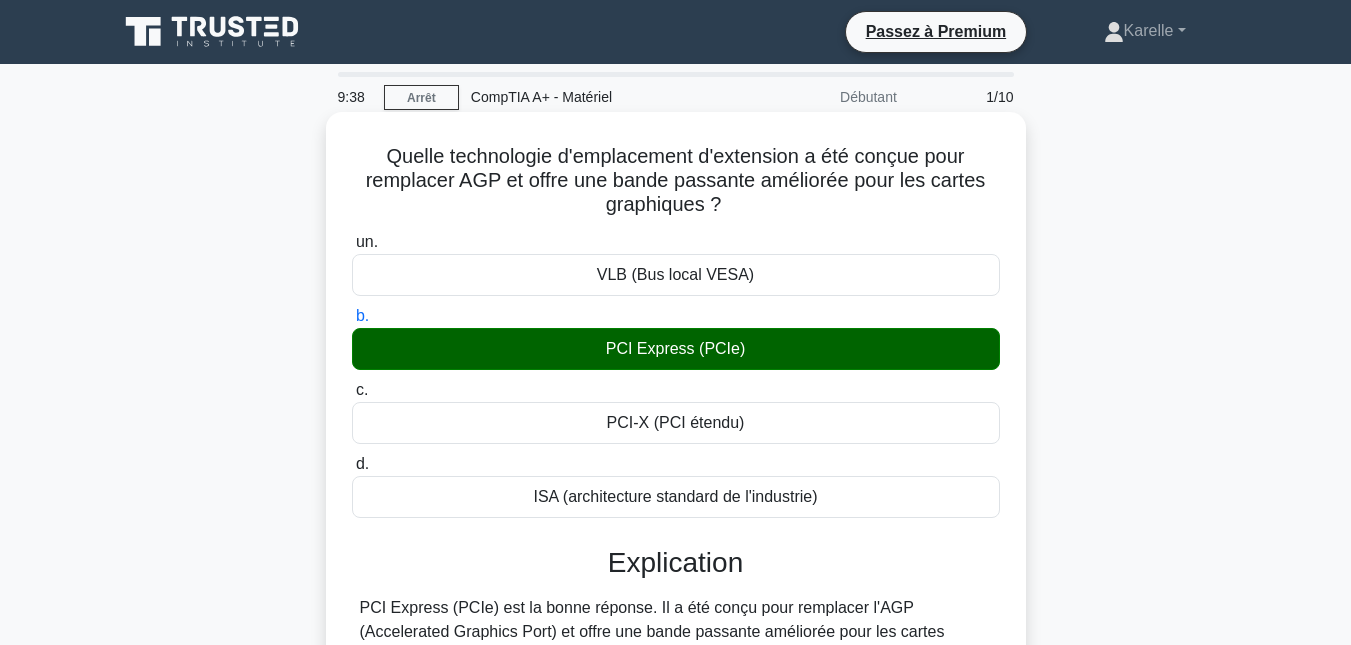 scroll, scrollTop: 712, scrollLeft: 0, axis: vertical 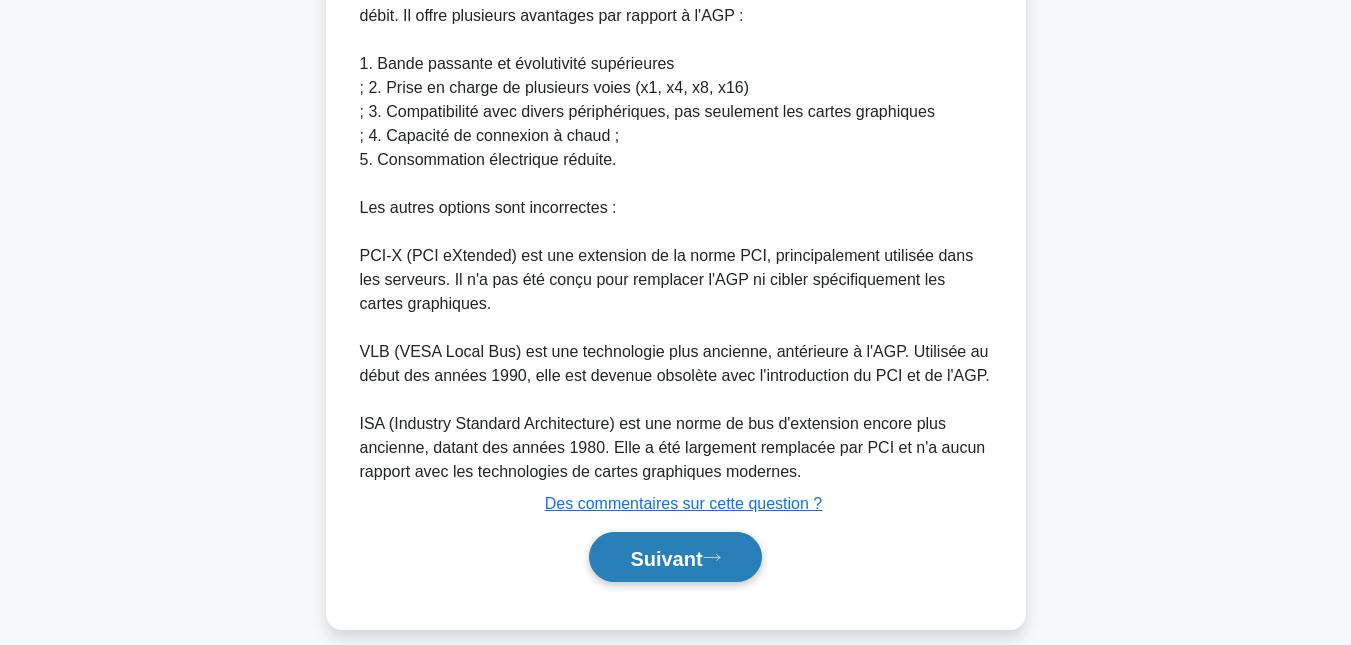 click on "Suivant" at bounding box center [666, 558] 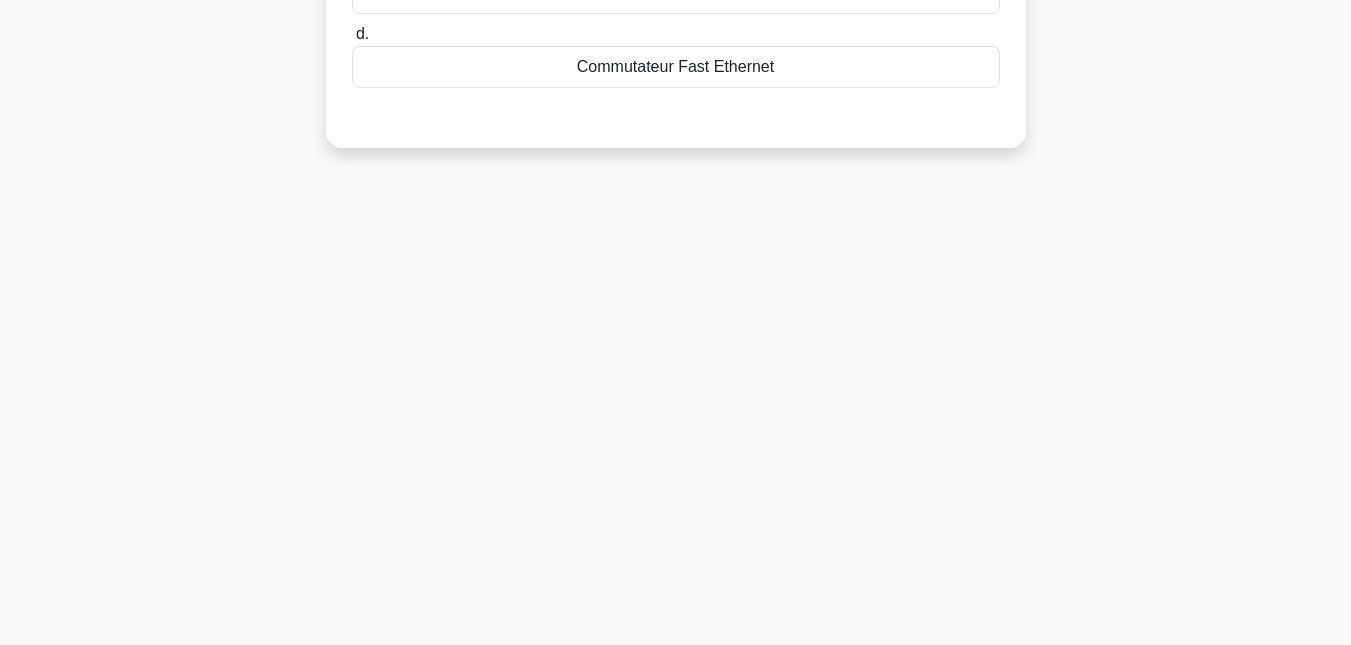 scroll, scrollTop: 0, scrollLeft: 0, axis: both 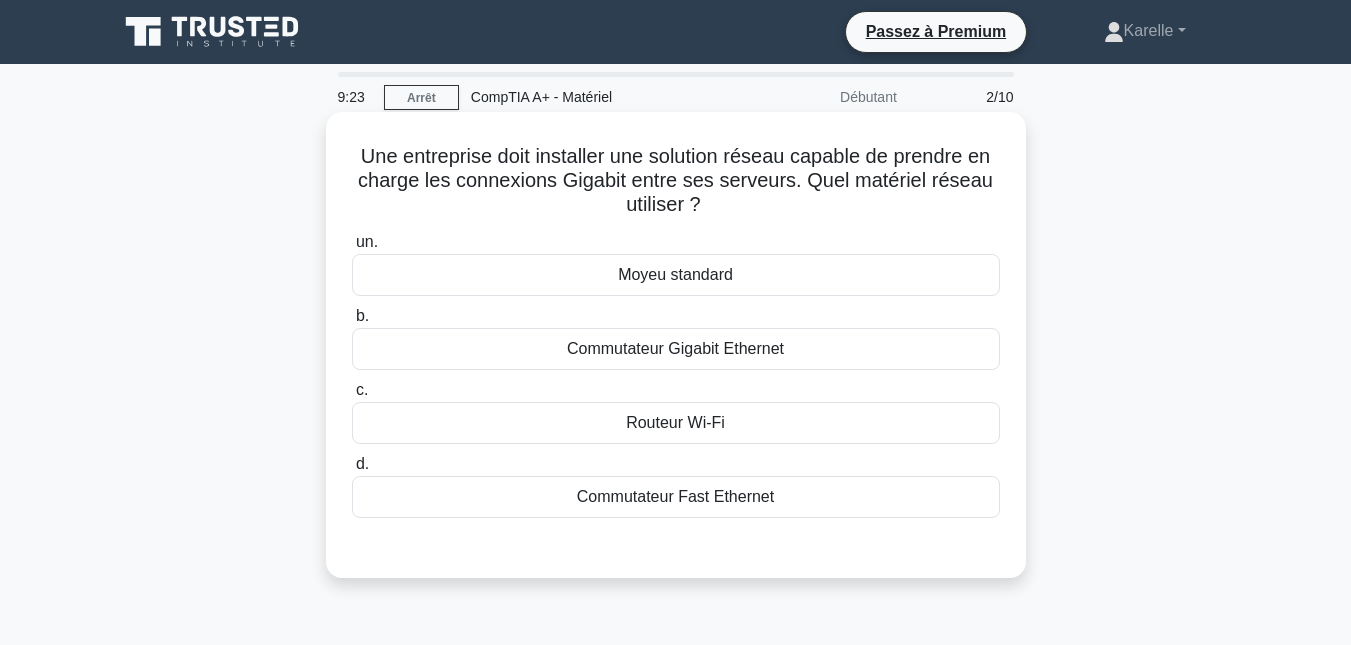 click on "Commutateur Gigabit Ethernet" at bounding box center (675, 348) 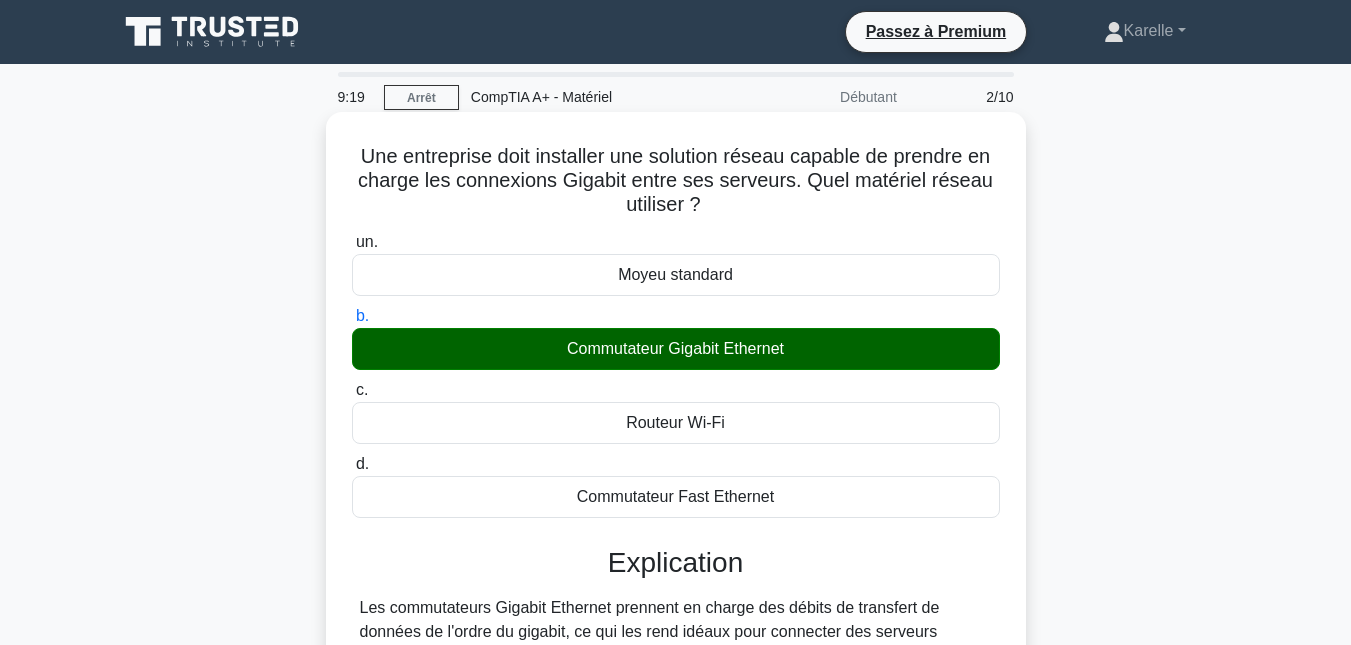 scroll, scrollTop: 435, scrollLeft: 0, axis: vertical 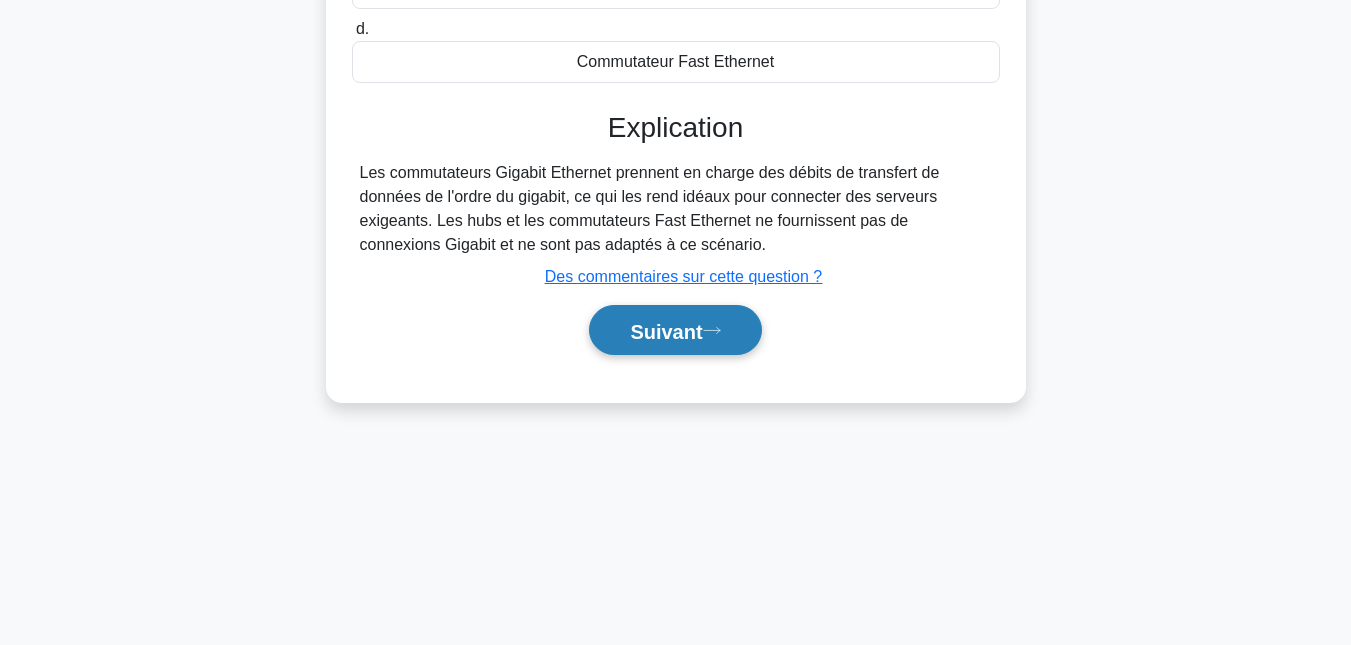 click on "Suivant" at bounding box center (675, 330) 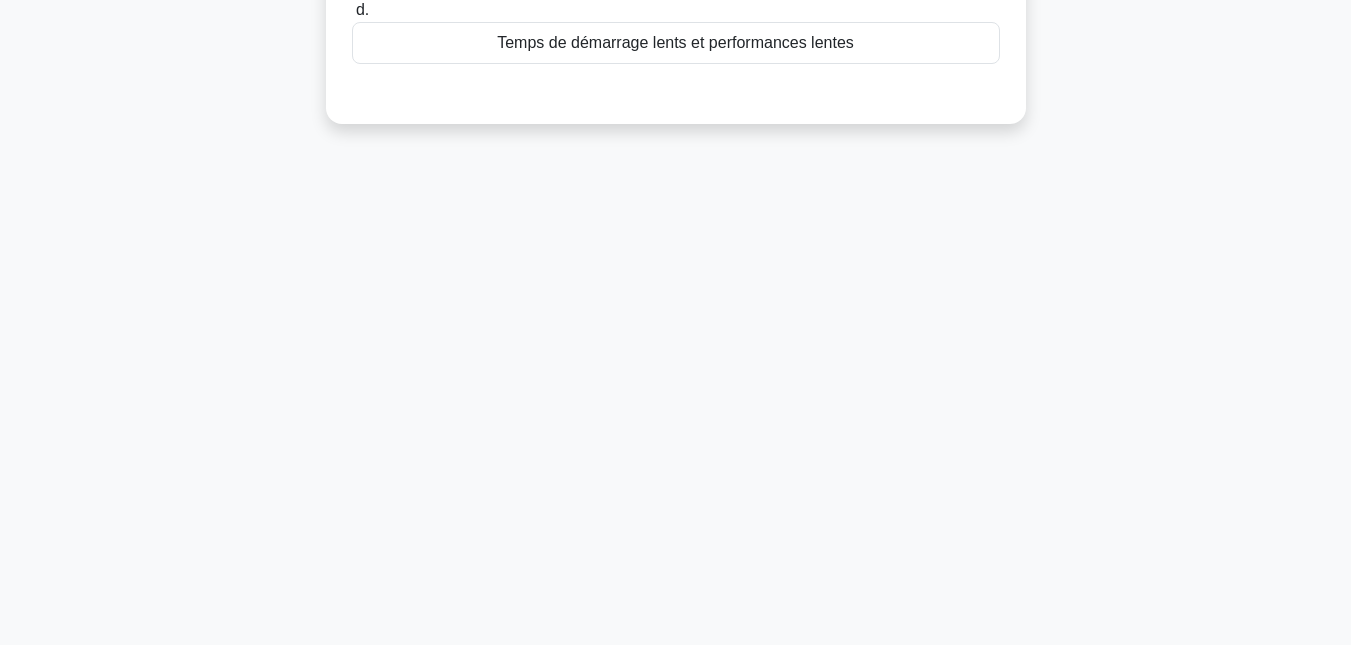 scroll, scrollTop: 0, scrollLeft: 0, axis: both 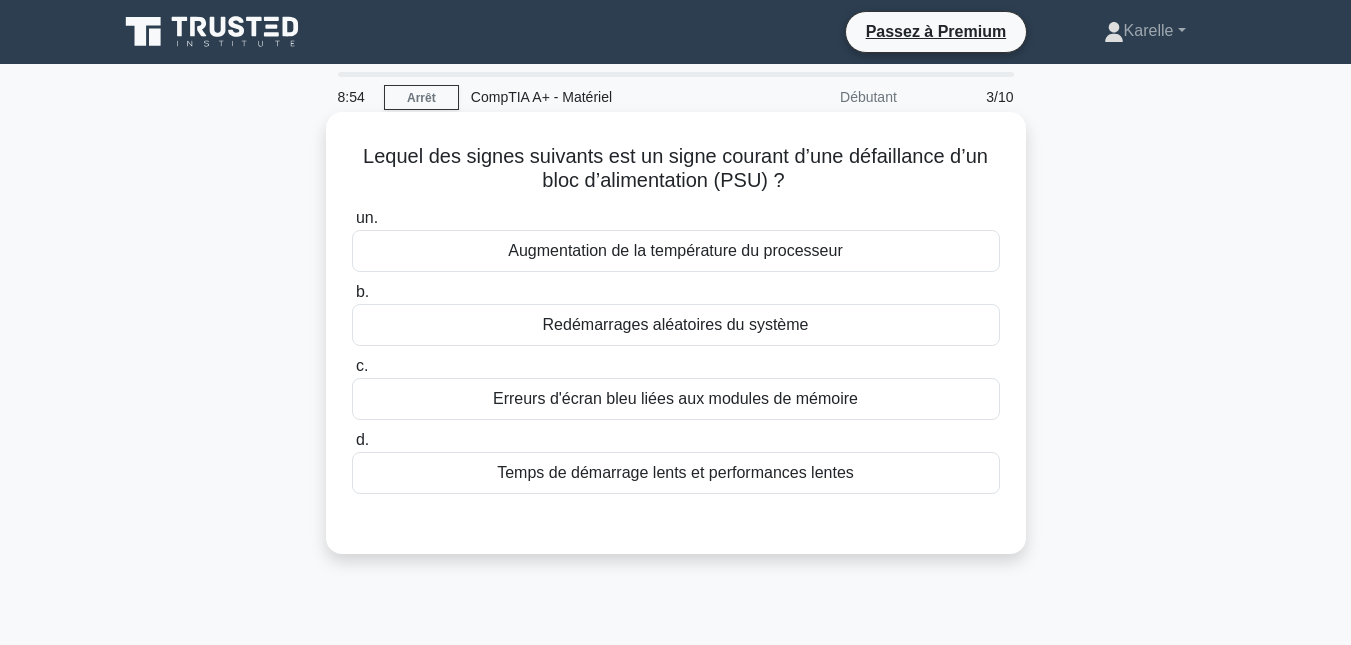 click on "Augmentation de la température du processeur" at bounding box center (675, 250) 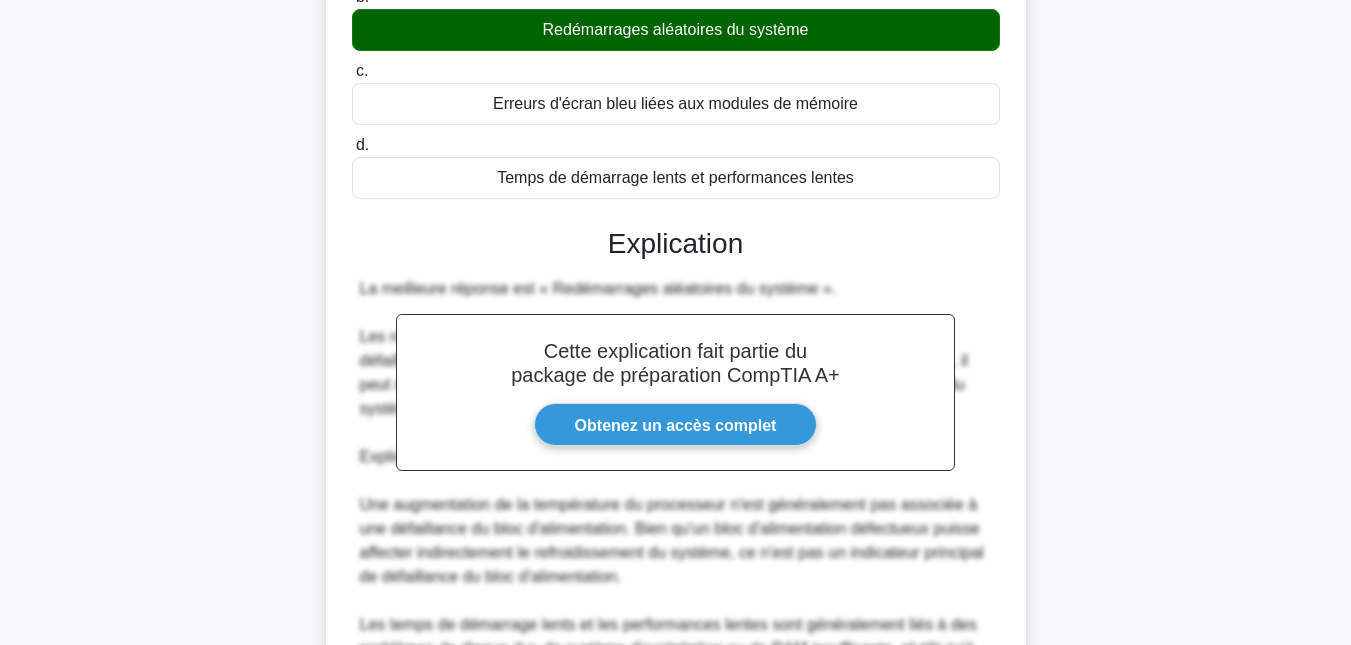 scroll, scrollTop: 738, scrollLeft: 0, axis: vertical 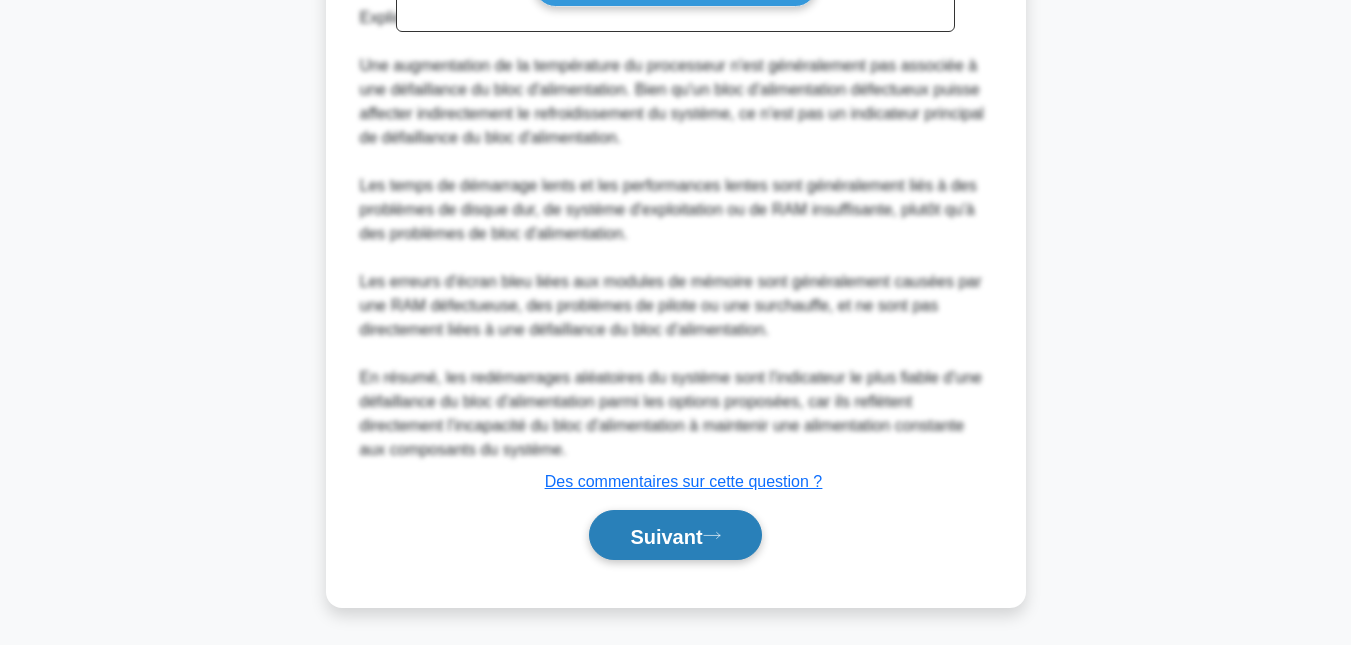 click on "Suivant" at bounding box center [675, 535] 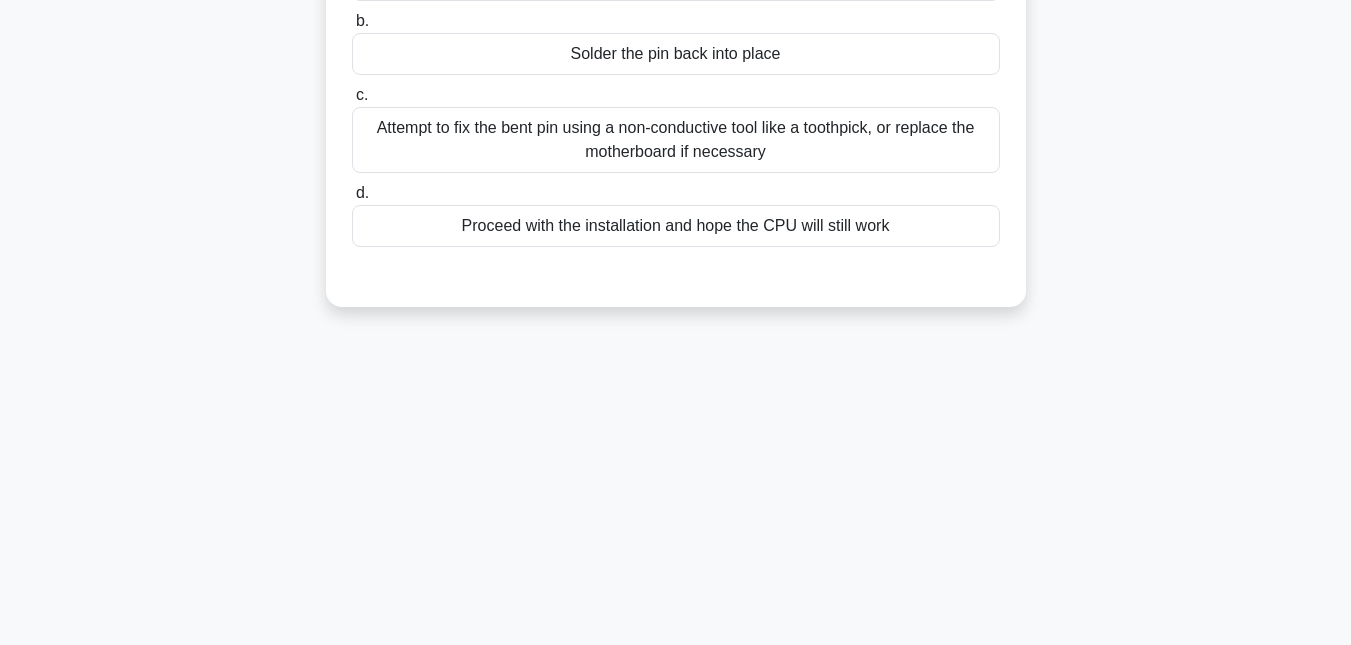scroll, scrollTop: 0, scrollLeft: 0, axis: both 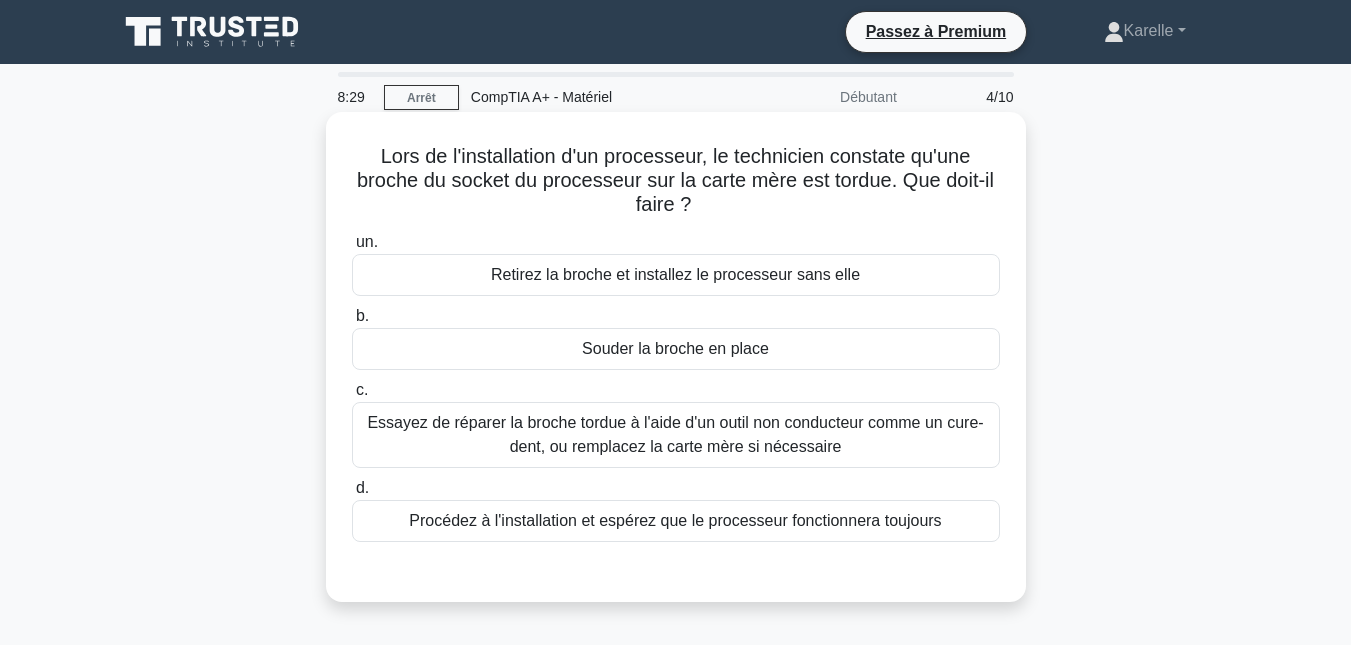 click on "Essayez de réparer la broche tordue à l'aide d'un outil non conducteur comme un cure-dent, ou remplacez la carte mère si nécessaire" at bounding box center (675, 434) 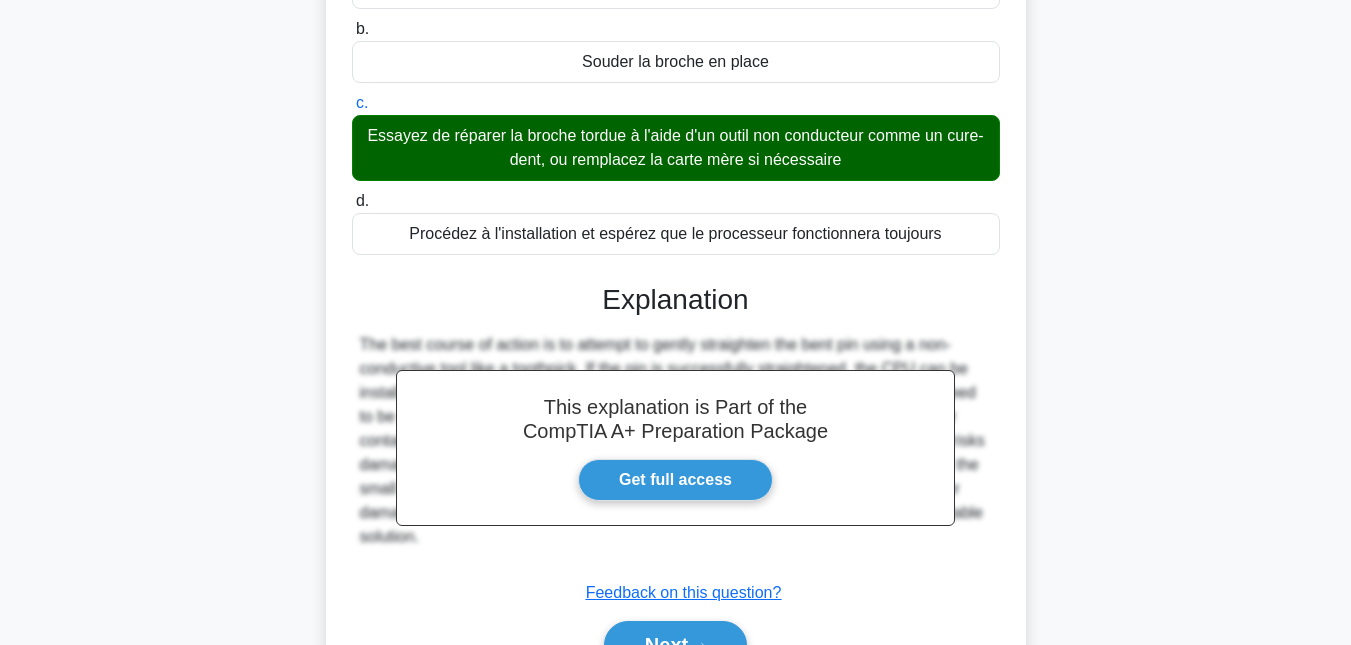 scroll, scrollTop: 435, scrollLeft: 0, axis: vertical 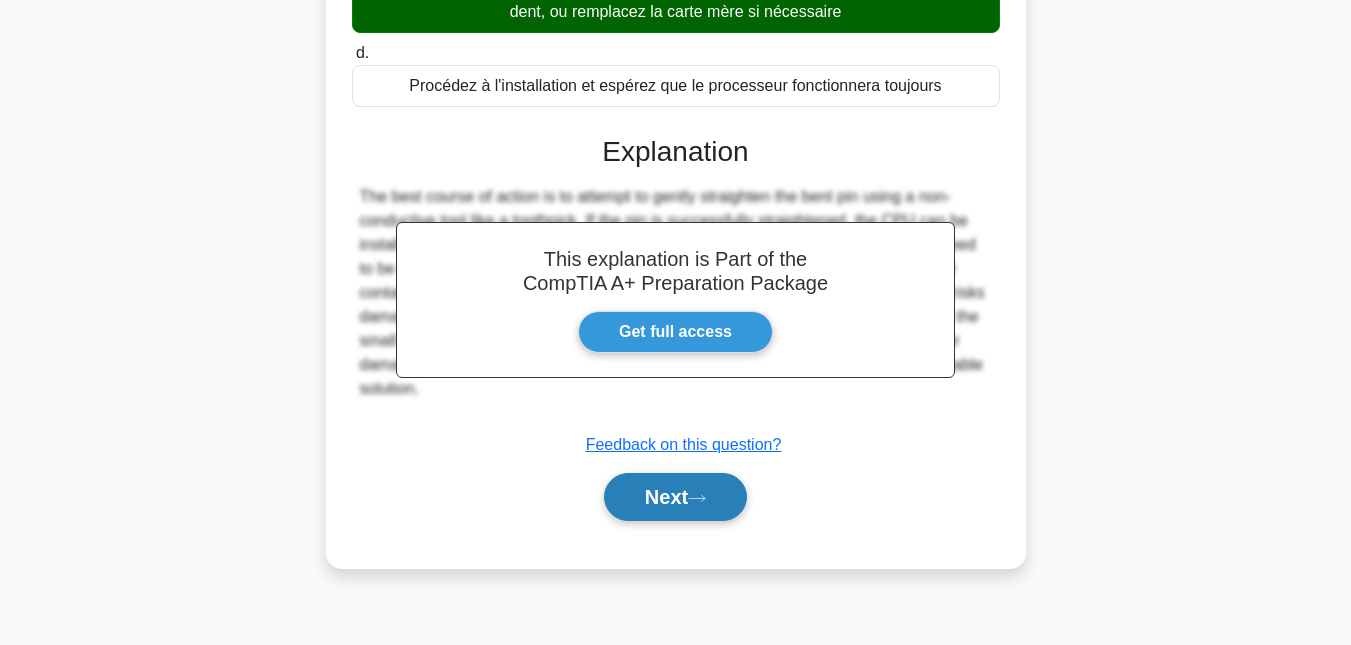 click on "Next" at bounding box center (675, 497) 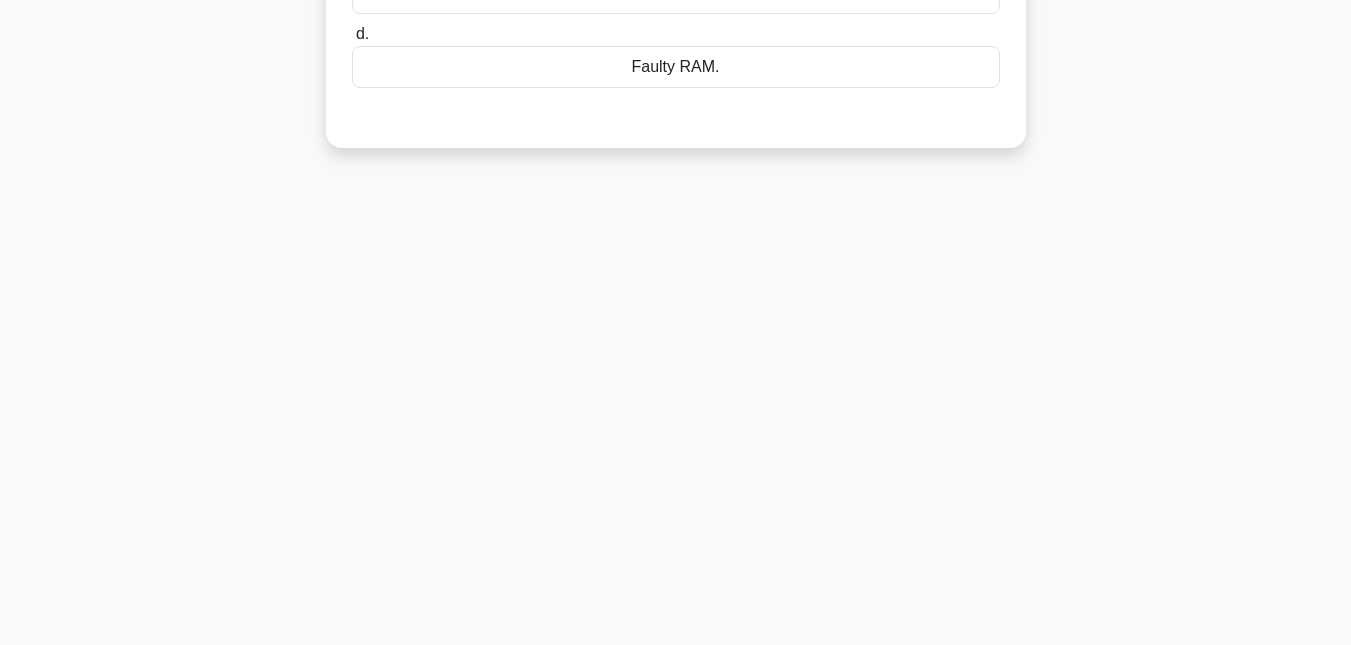 click on "[TIME]
Arrêt
CompTIA A+ - Matériel
Débutant
5/10
a.
b. c. d." at bounding box center (676, 137) 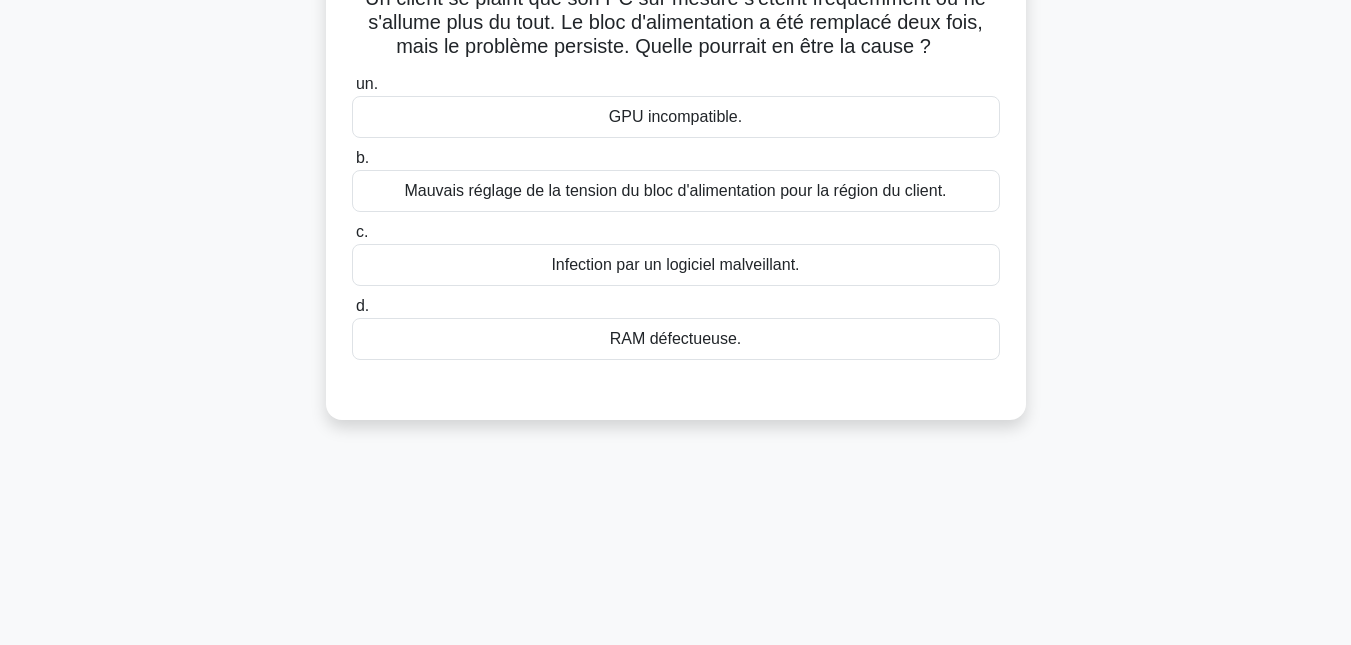 scroll, scrollTop: 0, scrollLeft: 0, axis: both 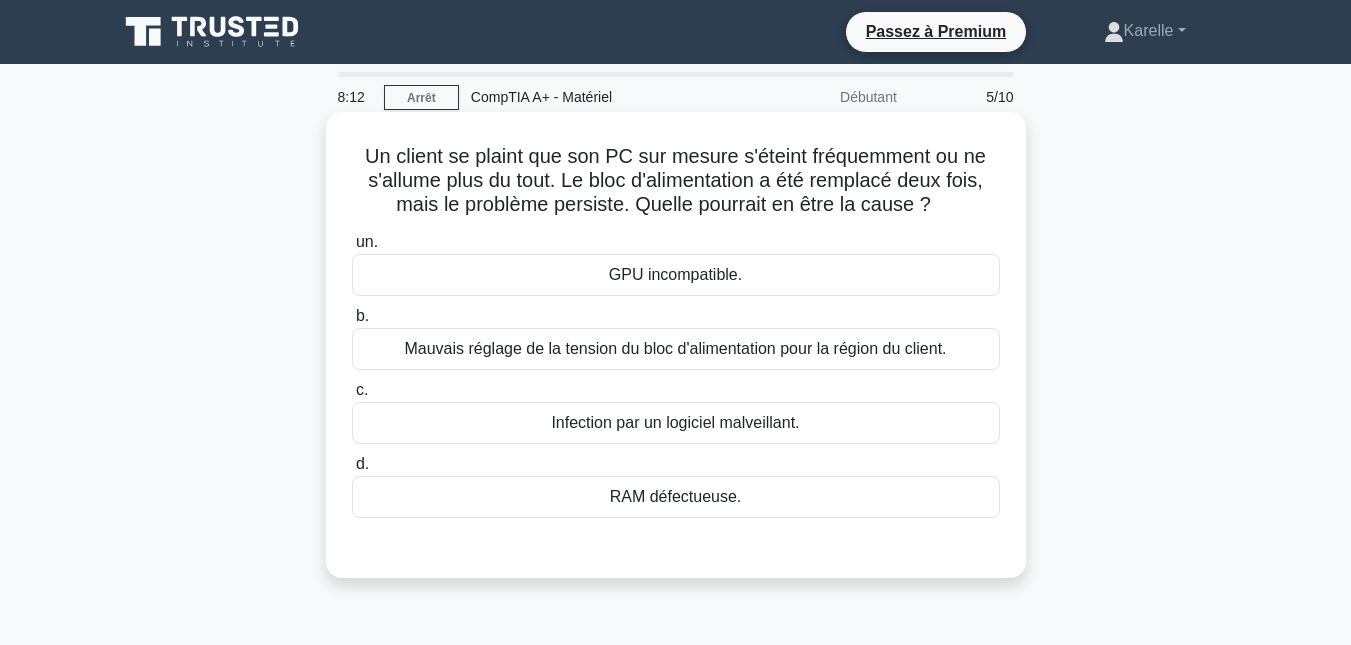 click on "Mauvais réglage de la tension du bloc d'alimentation pour la région du client." at bounding box center [675, 348] 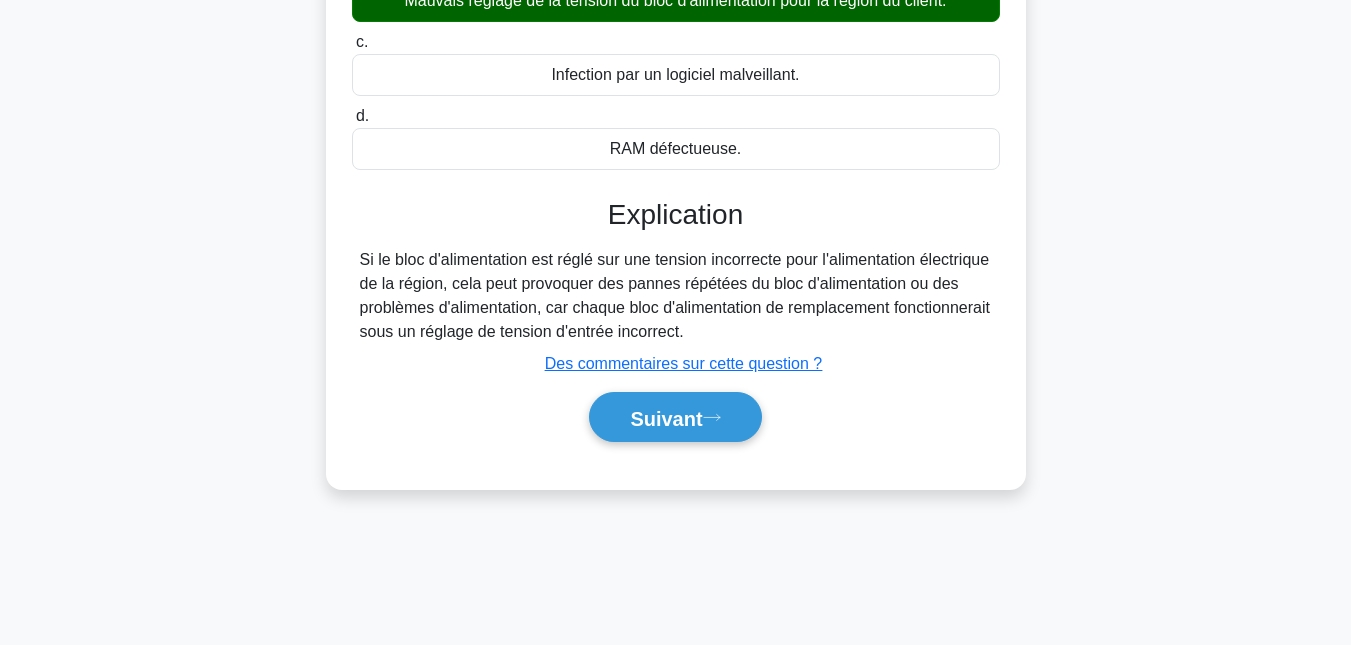 scroll, scrollTop: 435, scrollLeft: 0, axis: vertical 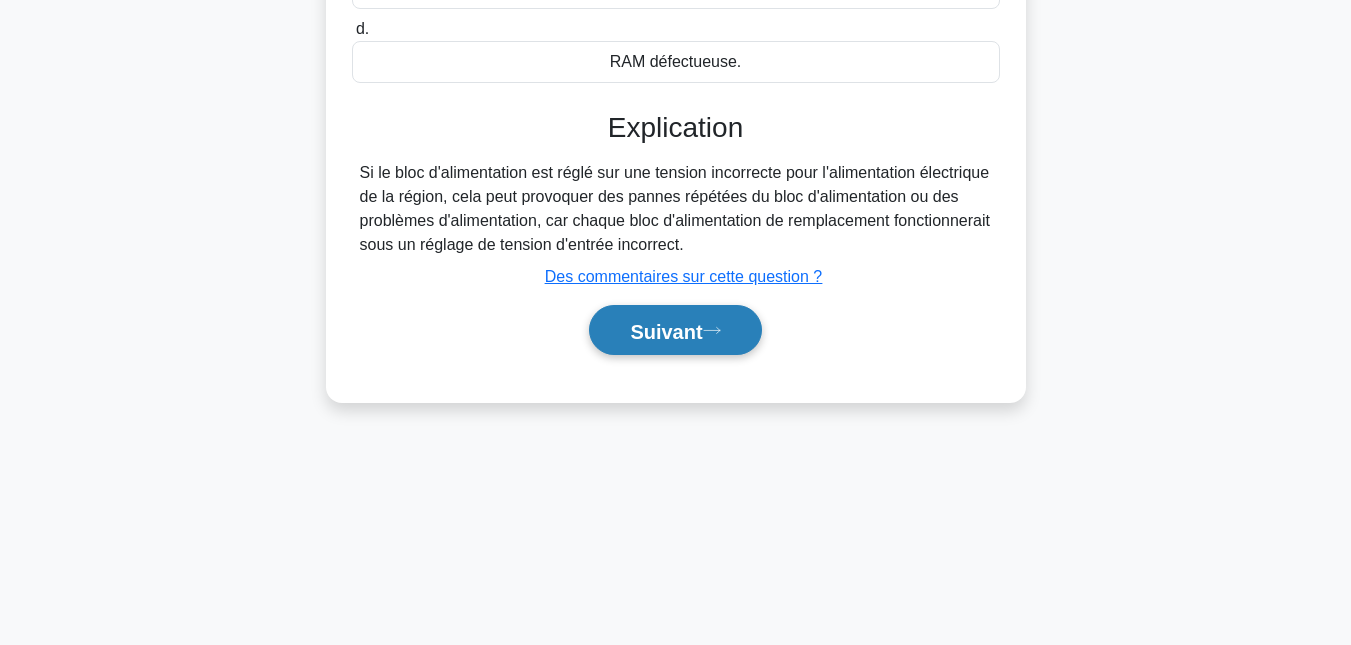 click on "Suivant" at bounding box center [666, 331] 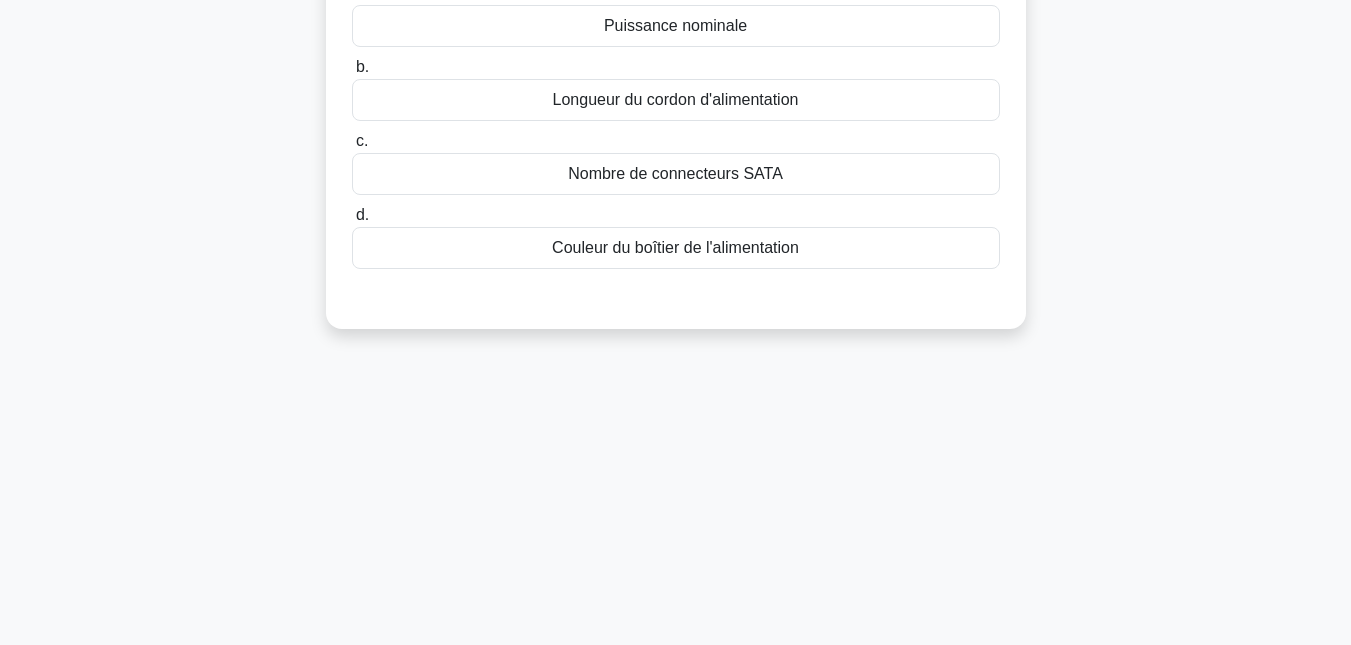 scroll, scrollTop: 0, scrollLeft: 0, axis: both 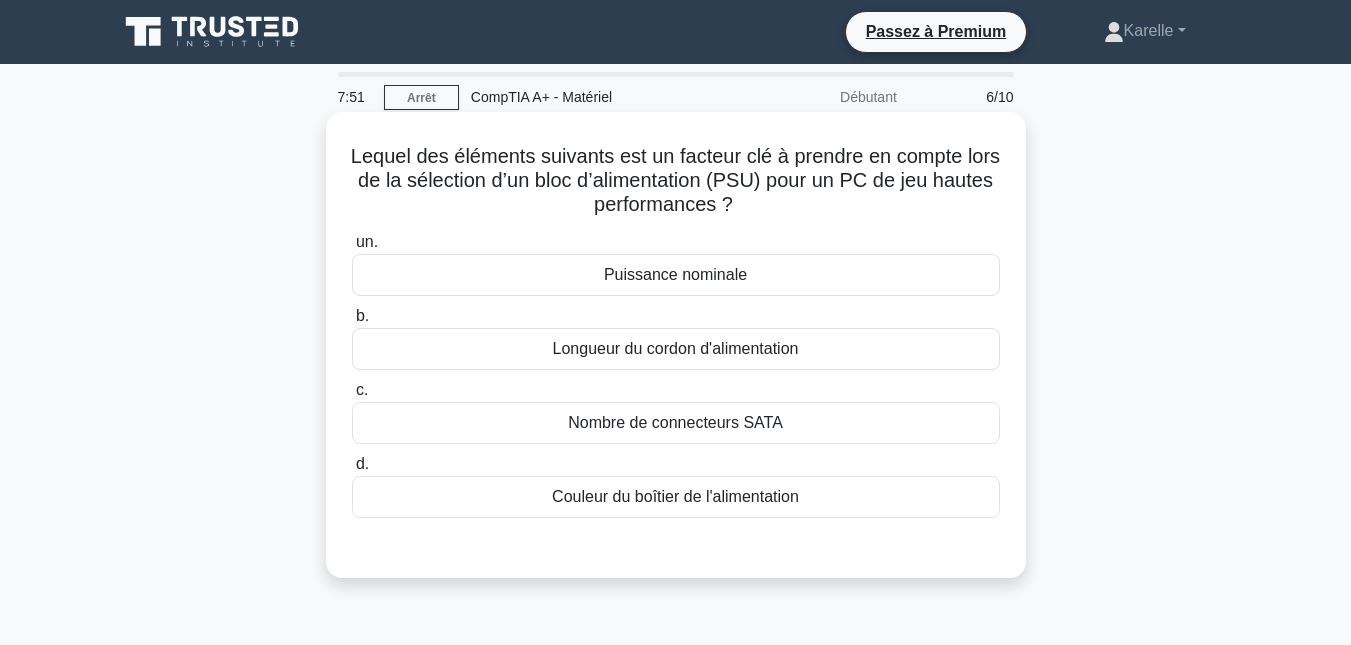 click on "Puissance nominale" at bounding box center [675, 274] 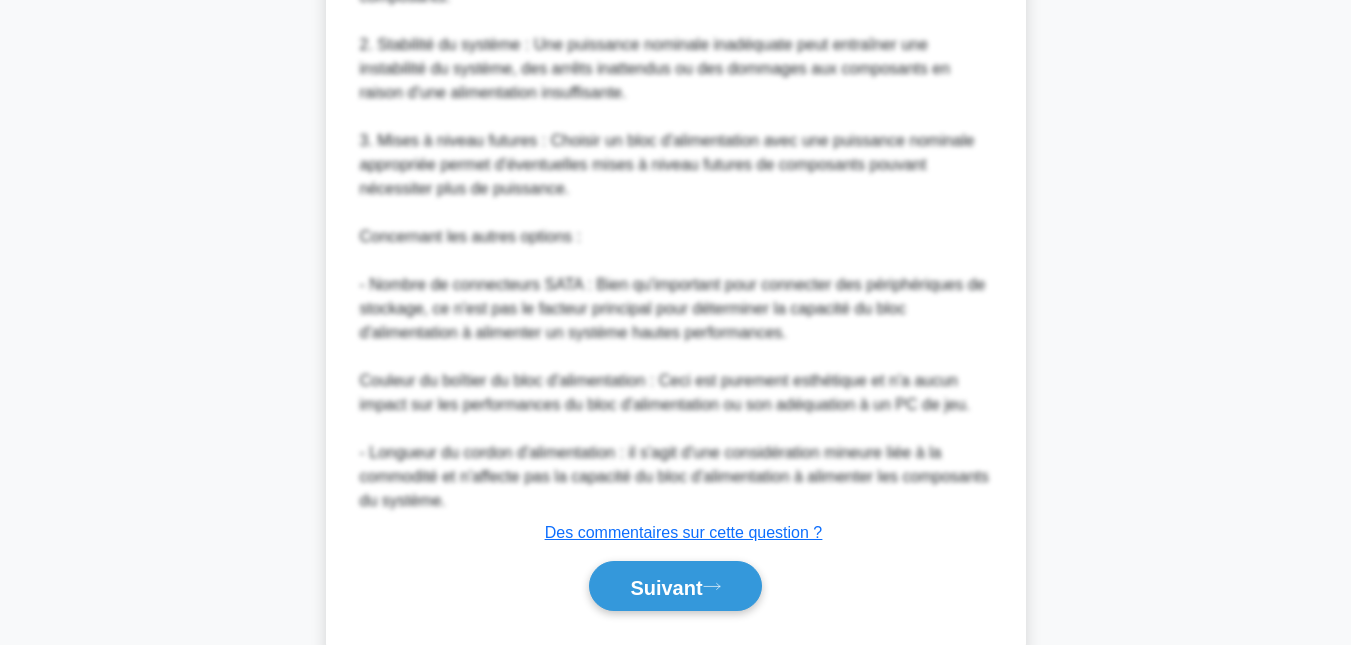 scroll, scrollTop: 880, scrollLeft: 0, axis: vertical 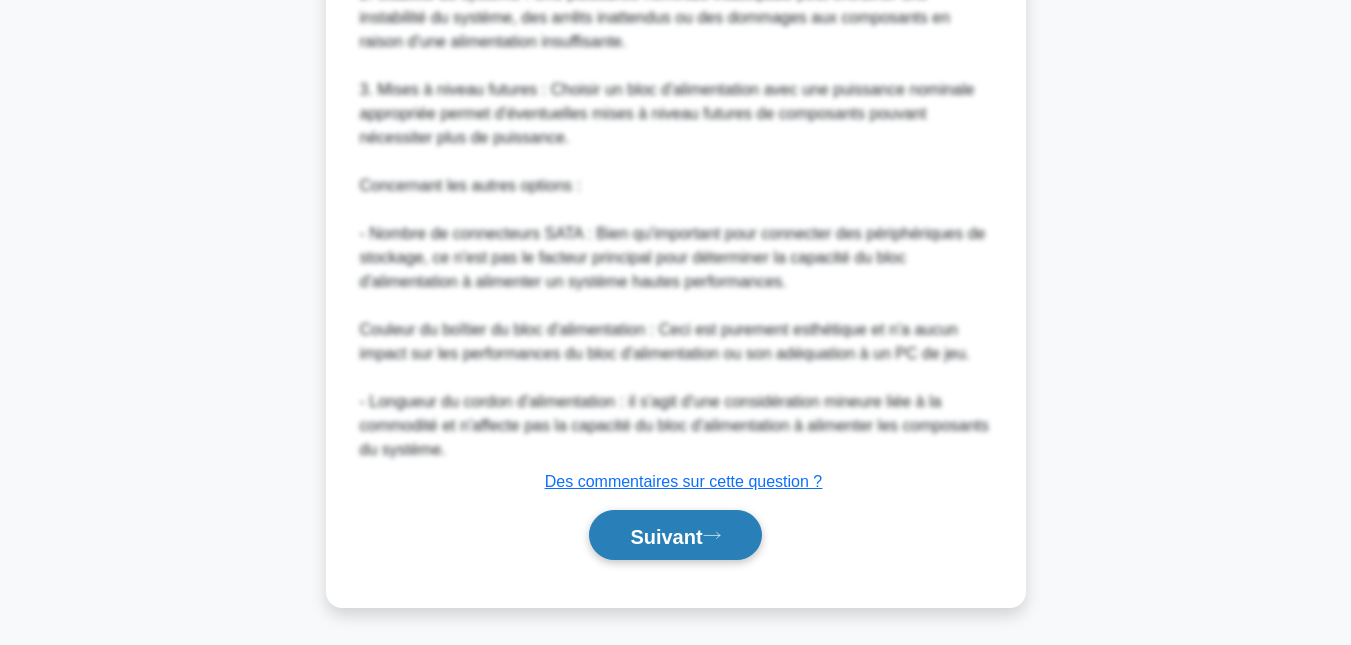 click on "Suivant" at bounding box center [666, 536] 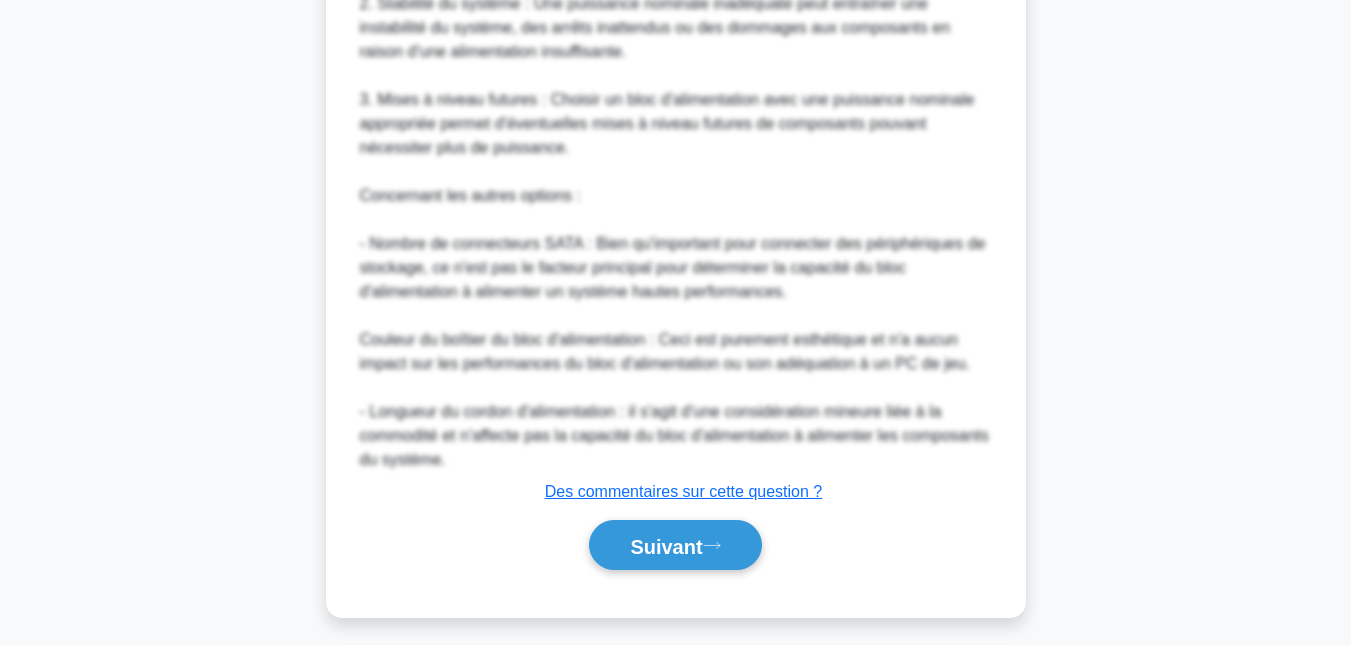 scroll, scrollTop: 880, scrollLeft: 0, axis: vertical 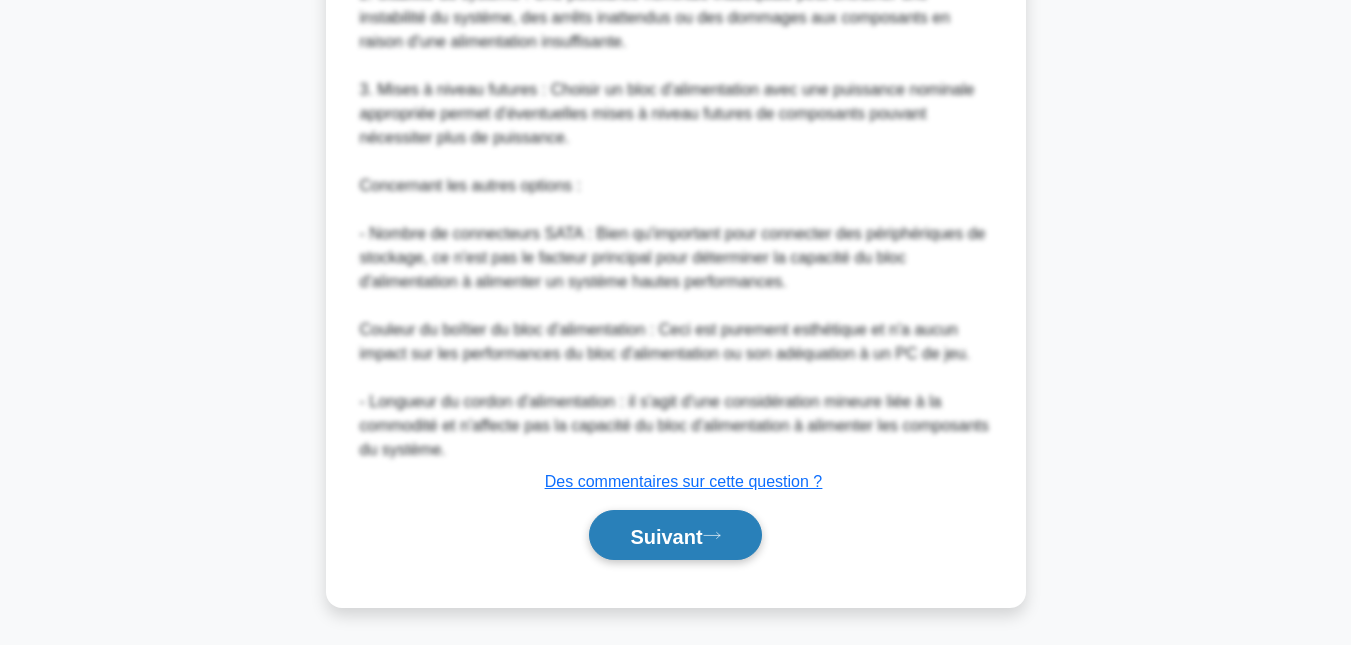 click on "Suivant" at bounding box center [666, 536] 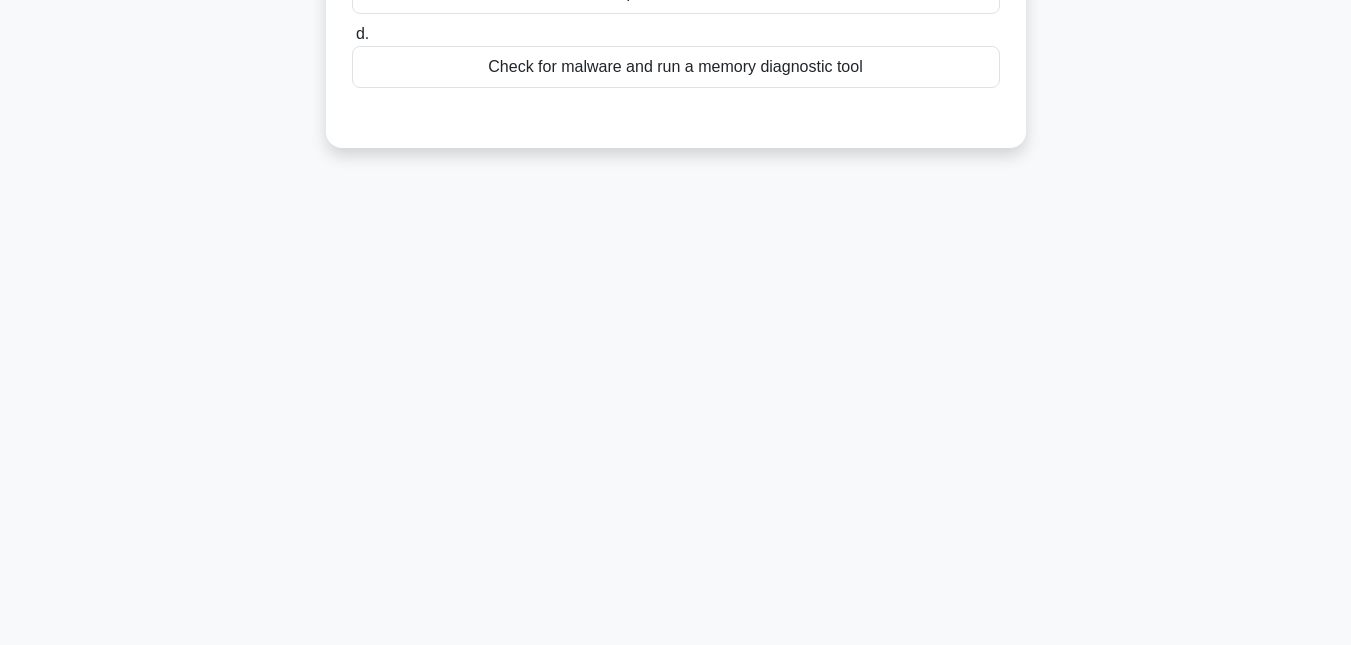 scroll, scrollTop: 435, scrollLeft: 0, axis: vertical 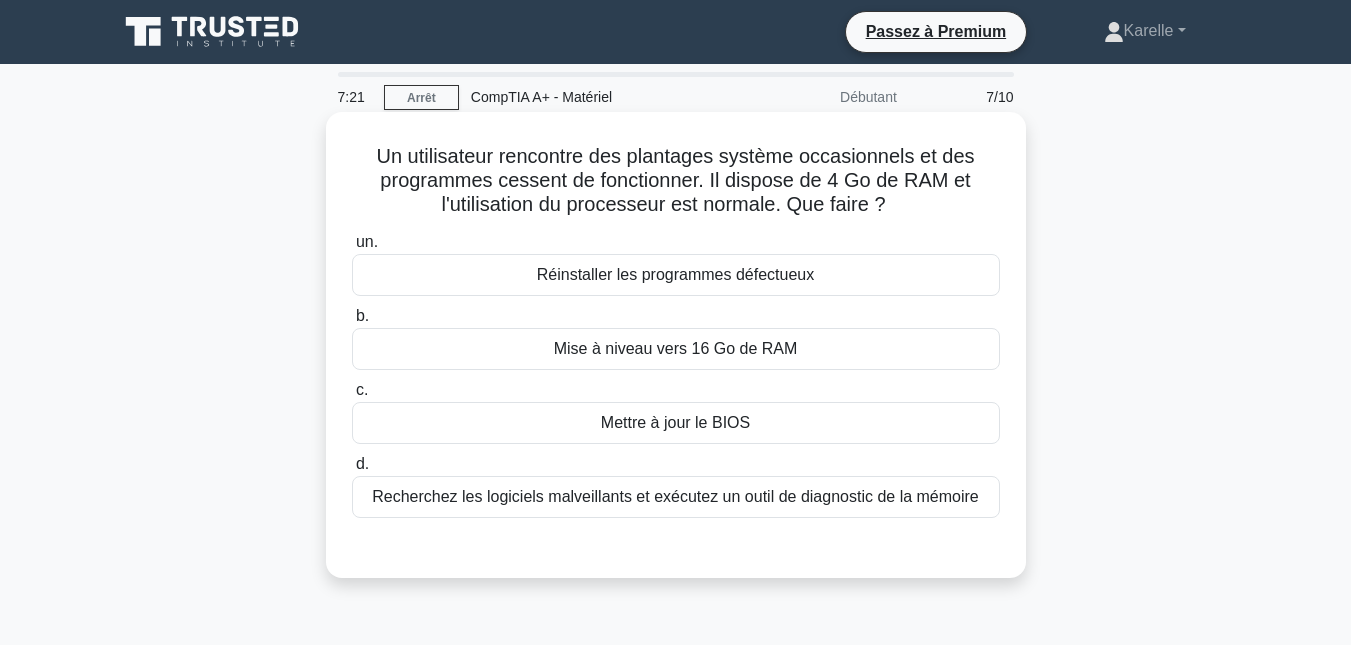 click on "Mise à niveau vers 16 Go de RAM" at bounding box center (676, 348) 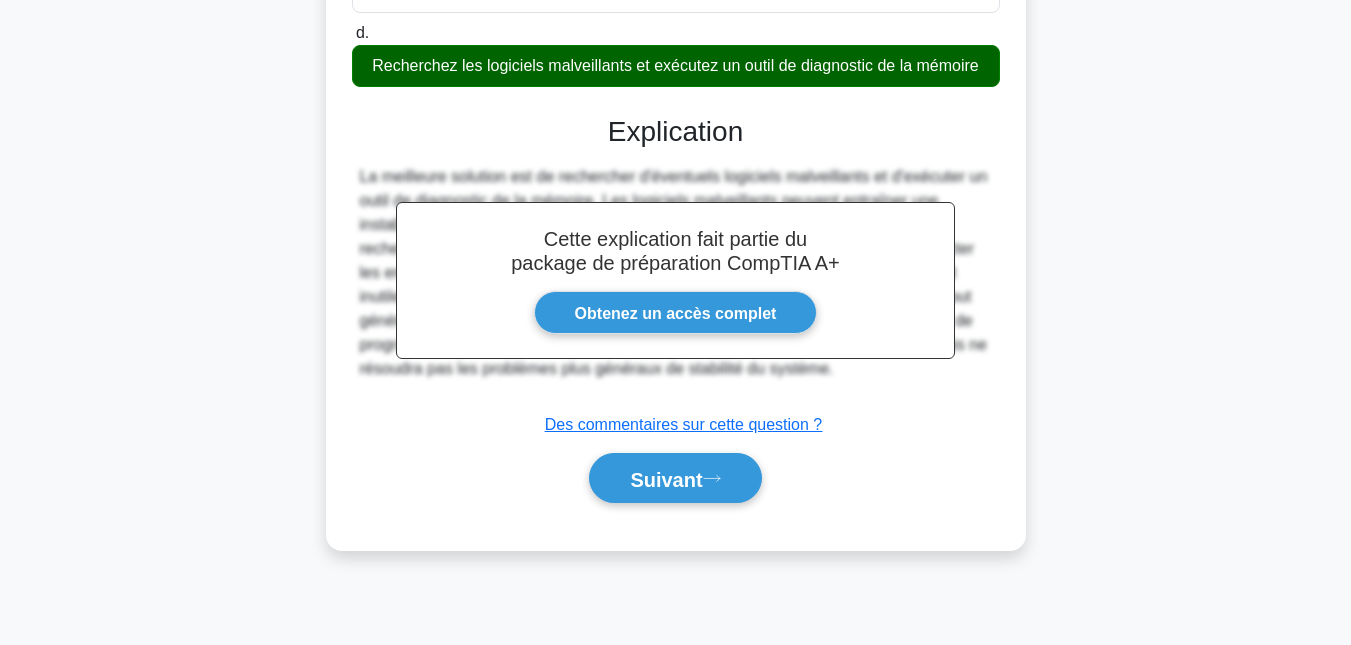 scroll, scrollTop: 435, scrollLeft: 0, axis: vertical 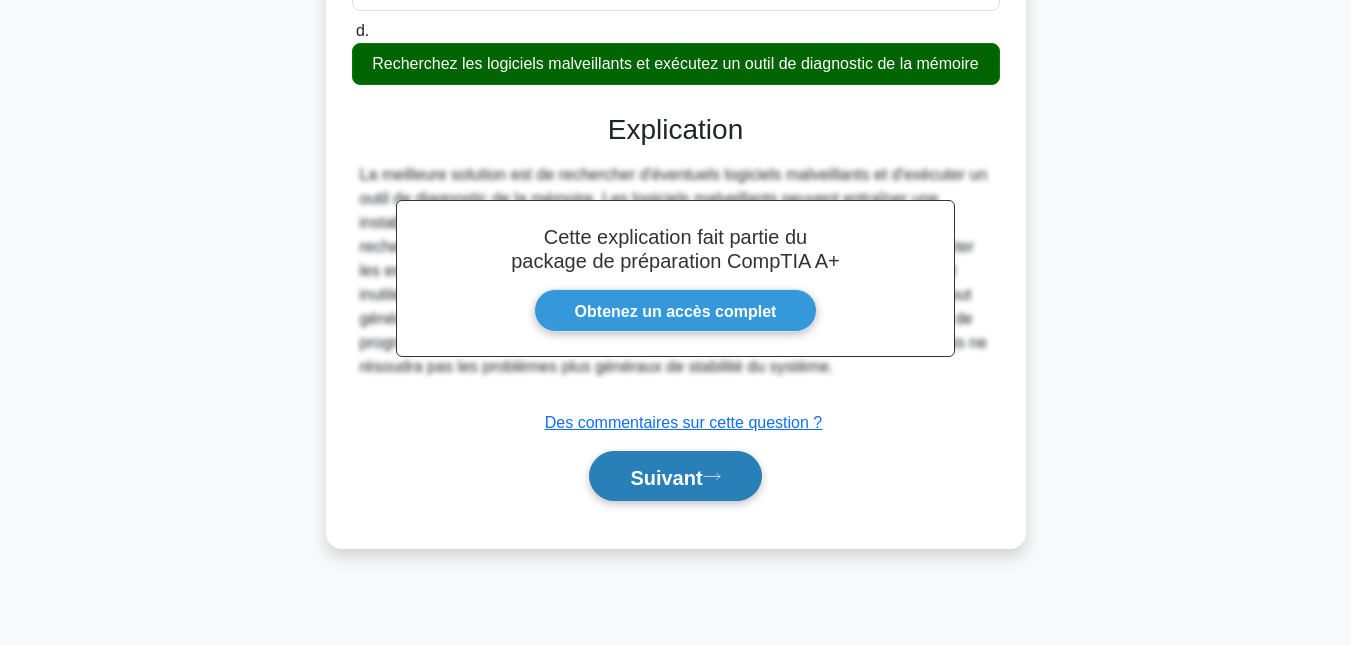 click on "Suivant" at bounding box center [666, 477] 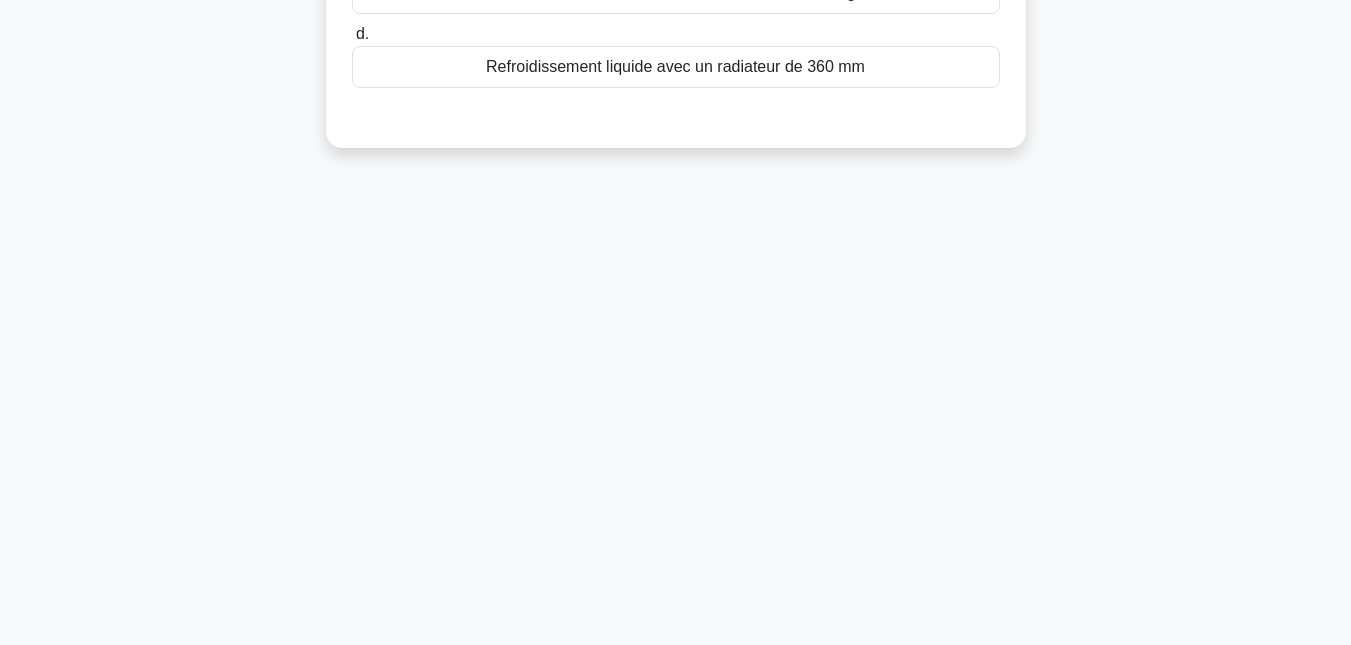 scroll, scrollTop: 0, scrollLeft: 0, axis: both 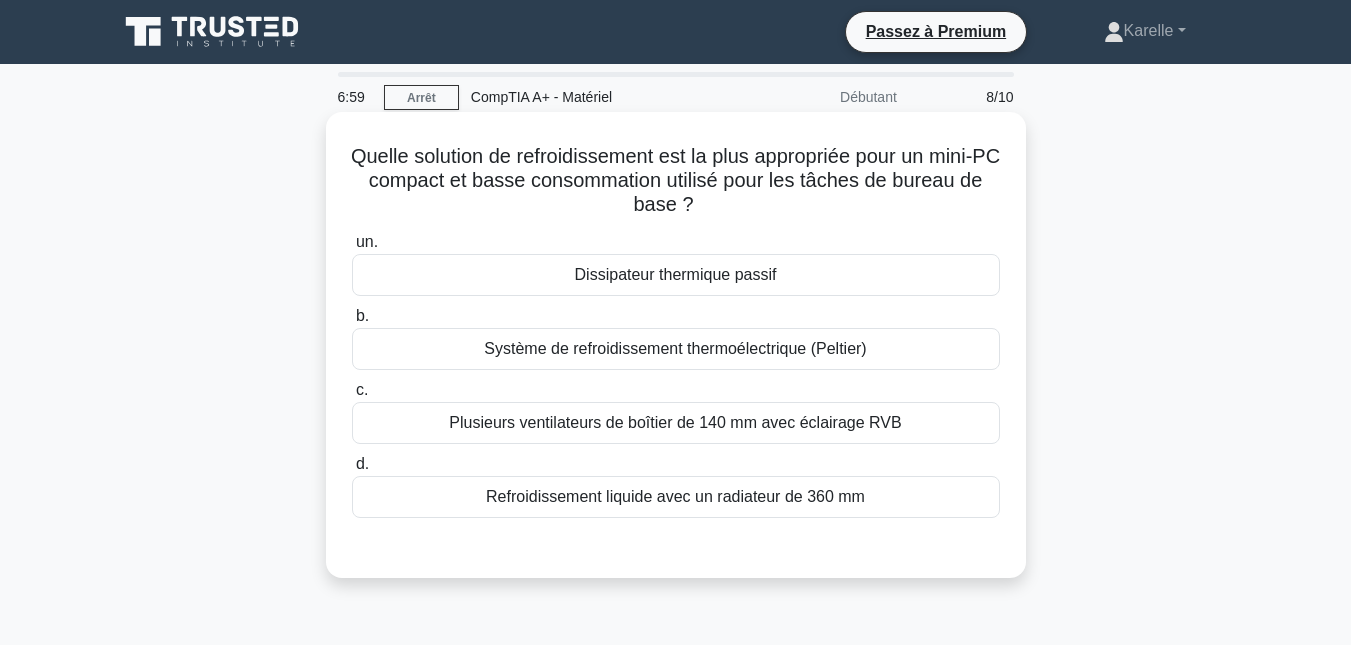 click on "Plusieurs ventilateurs de boîtier de 140 mm avec éclairage RVB" at bounding box center (675, 422) 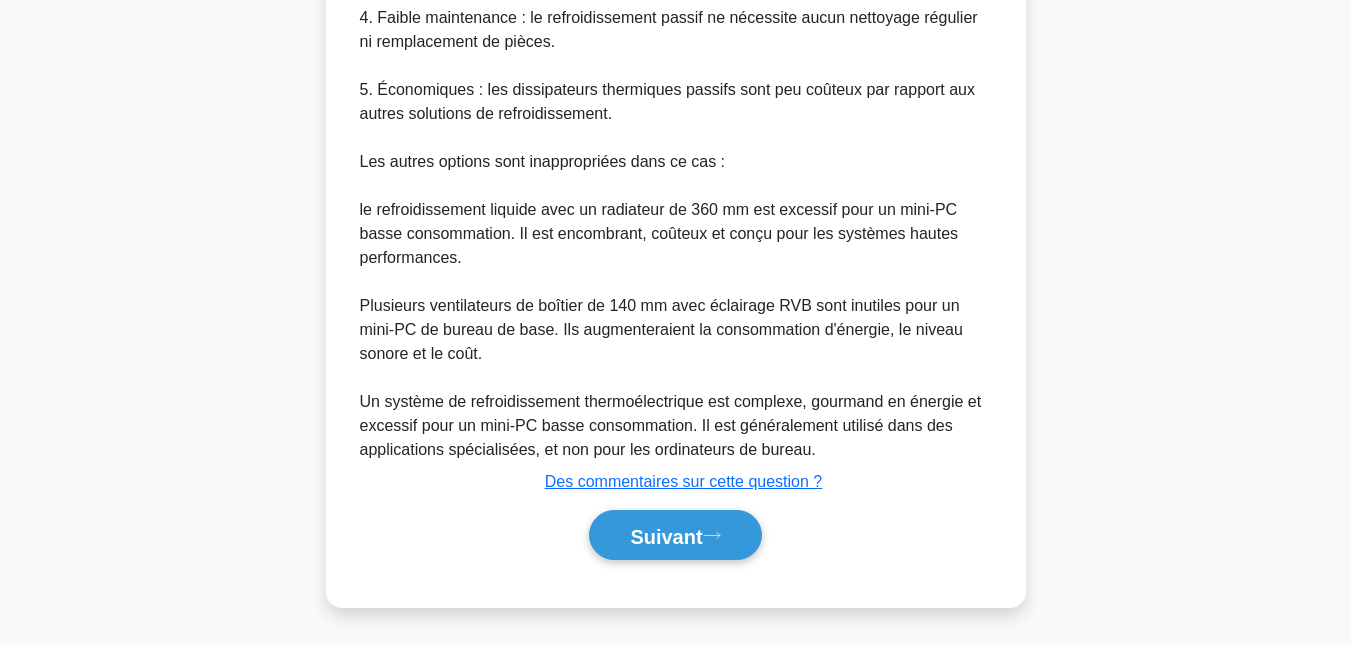 scroll, scrollTop: 930, scrollLeft: 0, axis: vertical 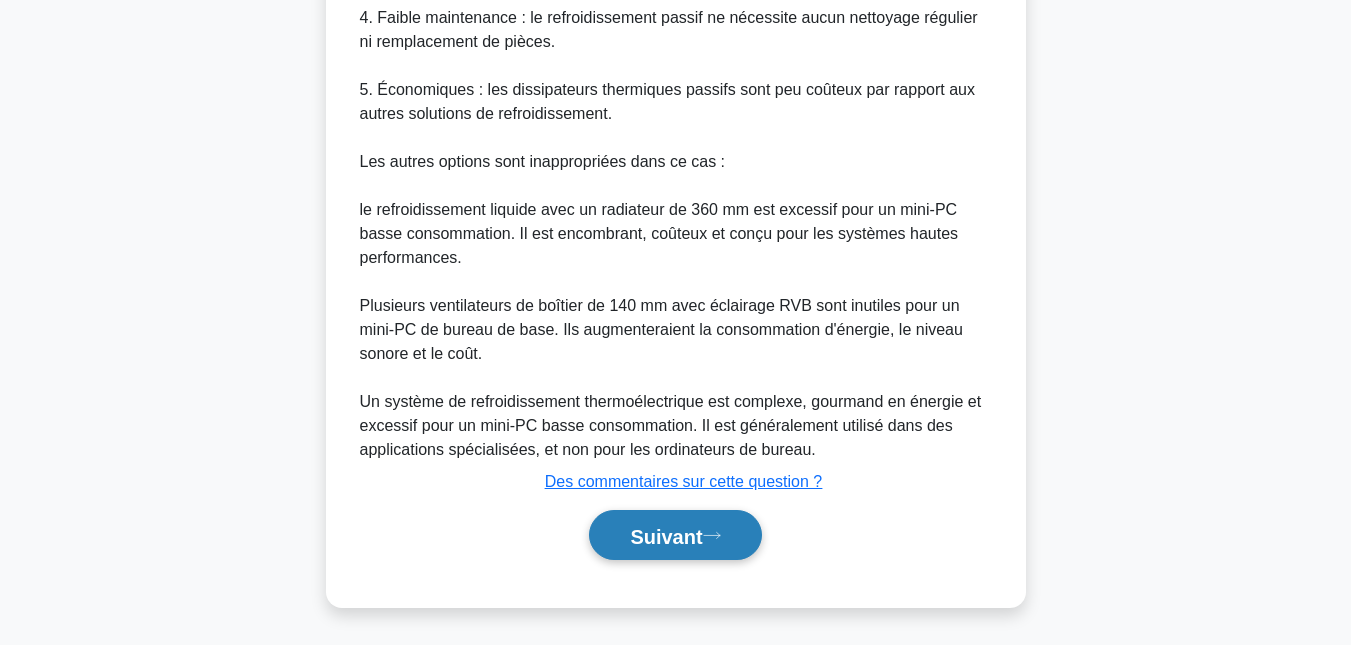 click on "Suivant" at bounding box center (666, 536) 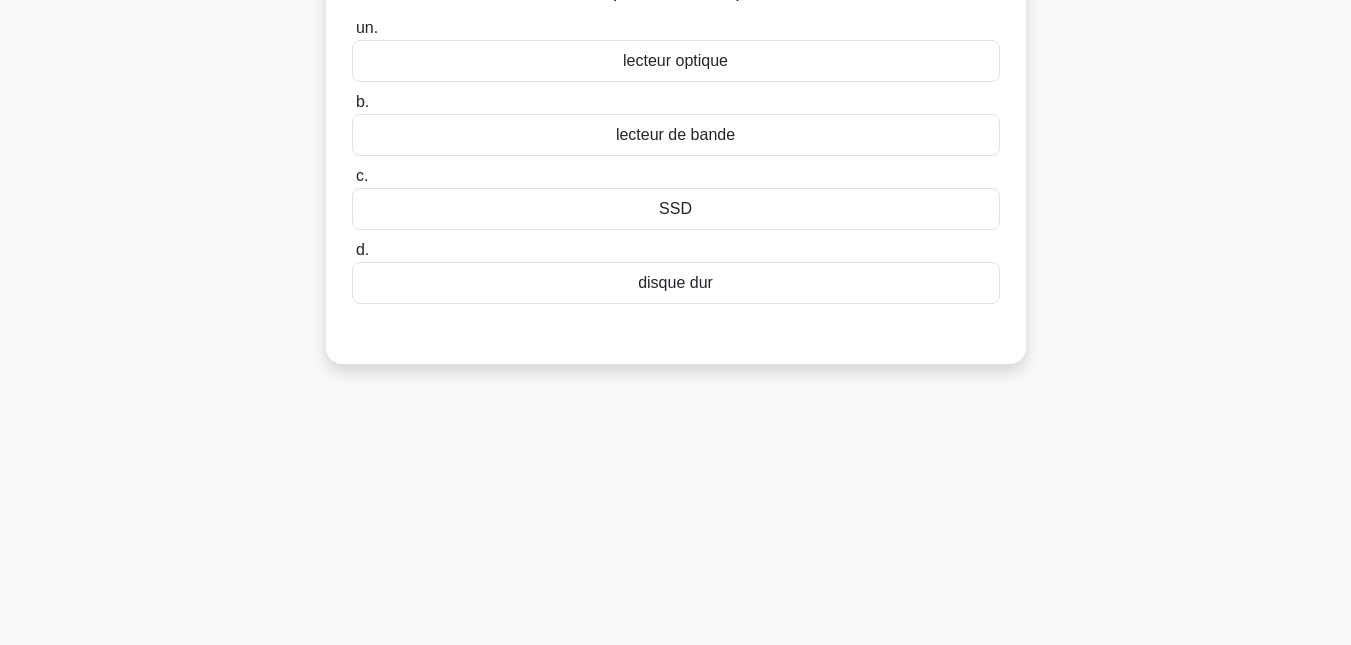 scroll, scrollTop: 0, scrollLeft: 0, axis: both 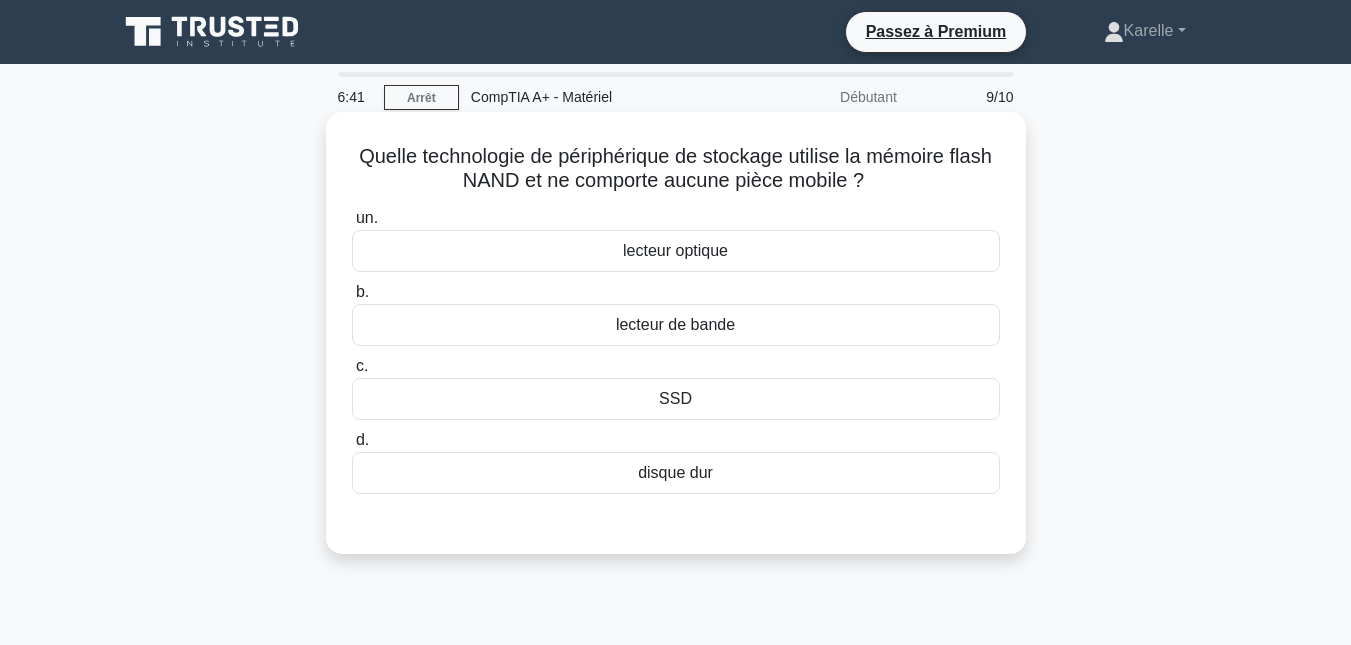 click on "disque dur" at bounding box center (676, 473) 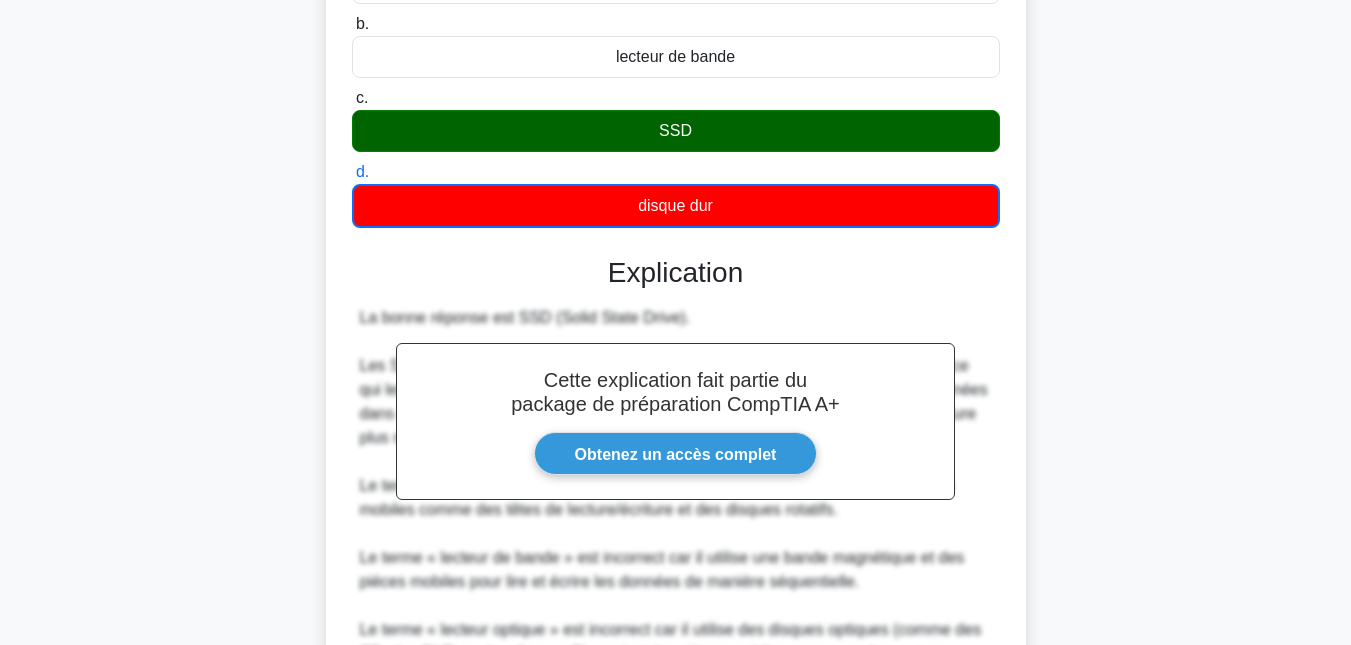 scroll, scrollTop: 498, scrollLeft: 0, axis: vertical 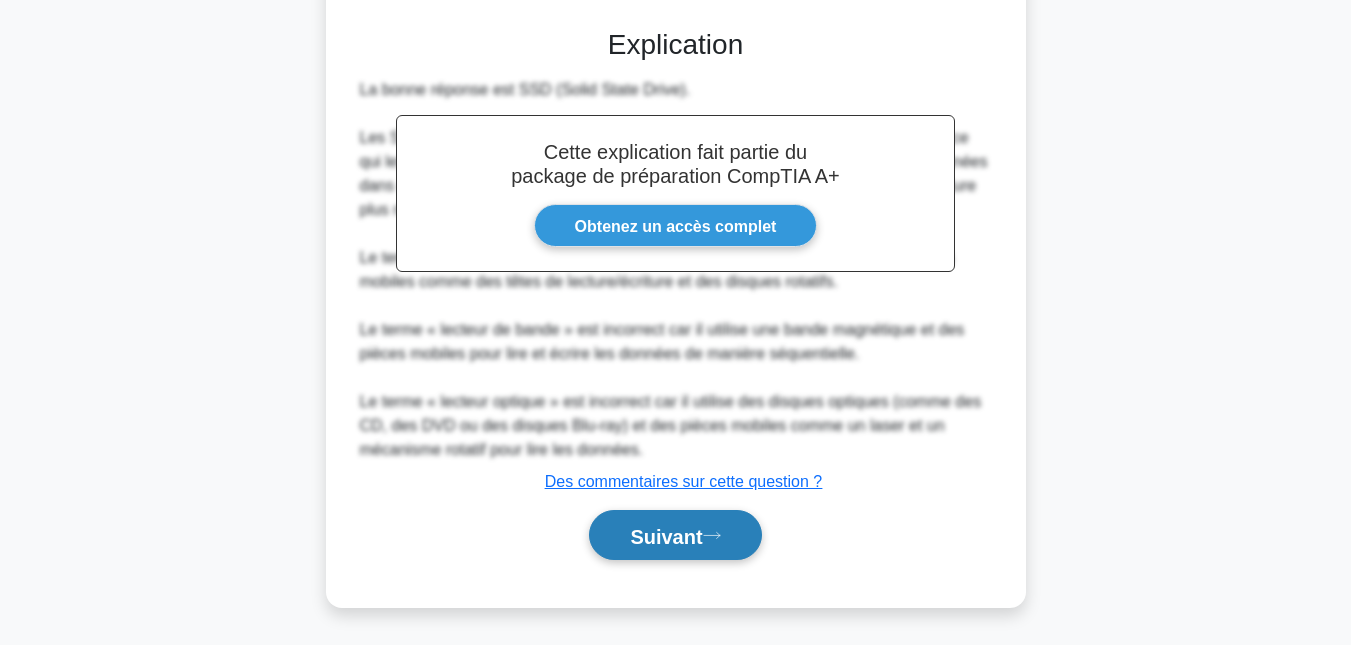 click on "Suivant" at bounding box center (666, 536) 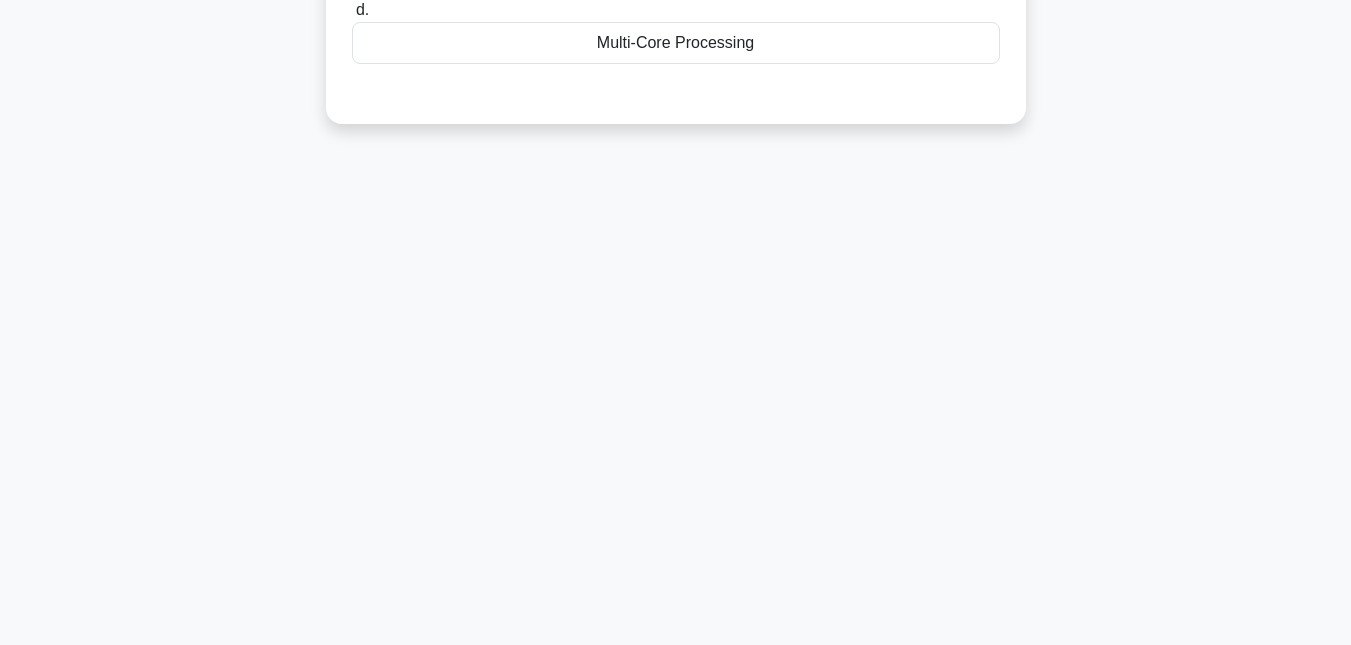 click on "6:33
Arrêt
CompTIA A+ - Matériel
Débutant
10/10
Which CPU feature allows a single processor core to handle multiple threads simultaneously?
.spinner_0XTQ{transform-origin:center;animation:spinner_y6GP .75s linear infinite}@keyframes spinner_y6GP{100%{transform:rotate(360deg)}}
a.
b. c. d." at bounding box center [676, 137] 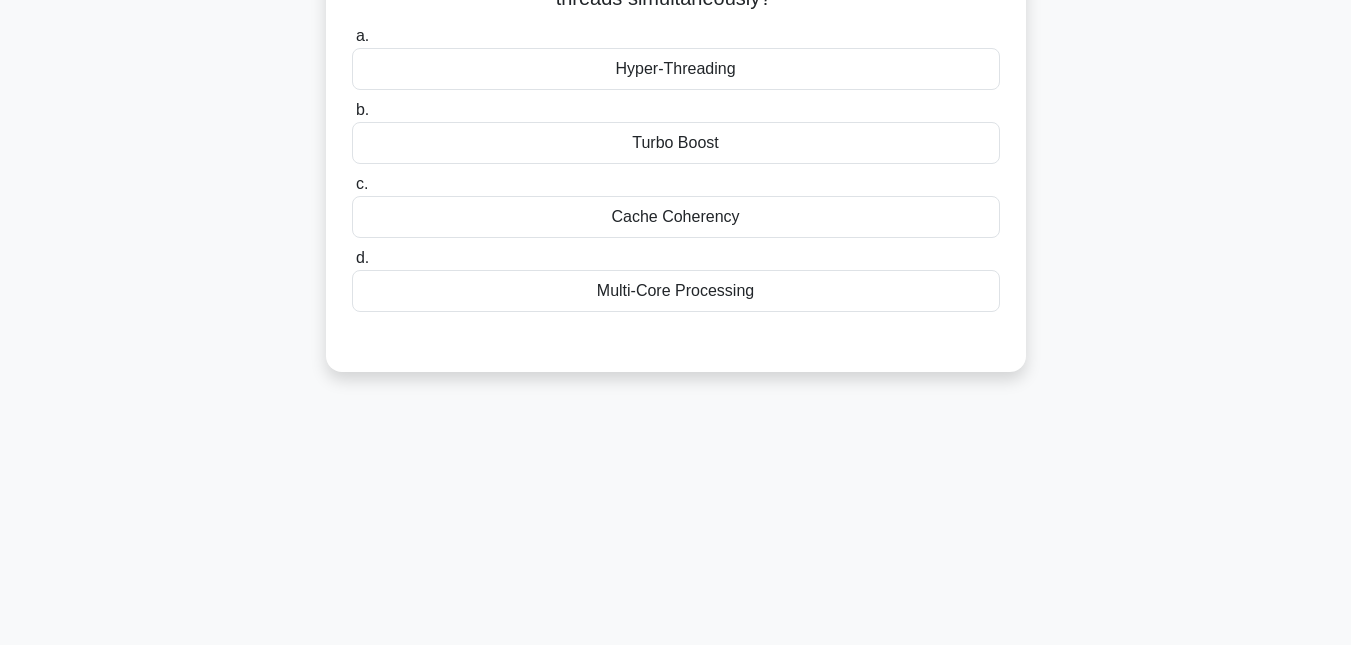 scroll, scrollTop: 0, scrollLeft: 0, axis: both 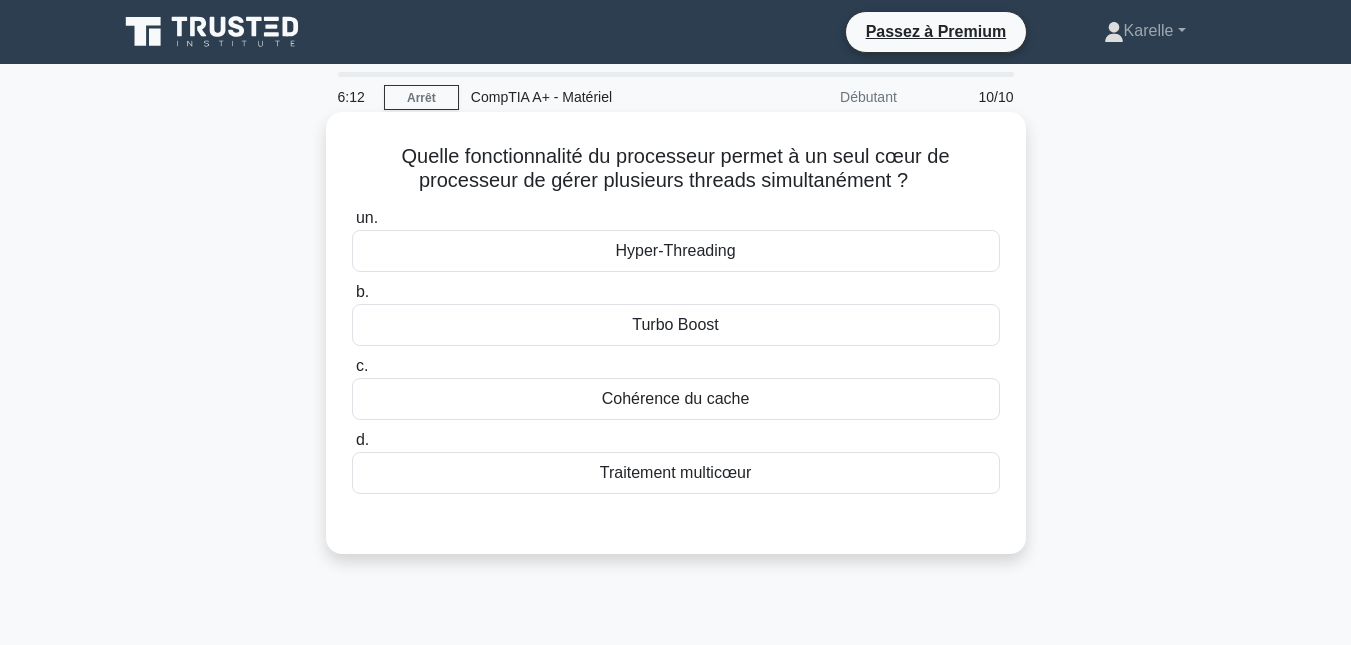 click on "Hyper-Threading" at bounding box center [676, 251] 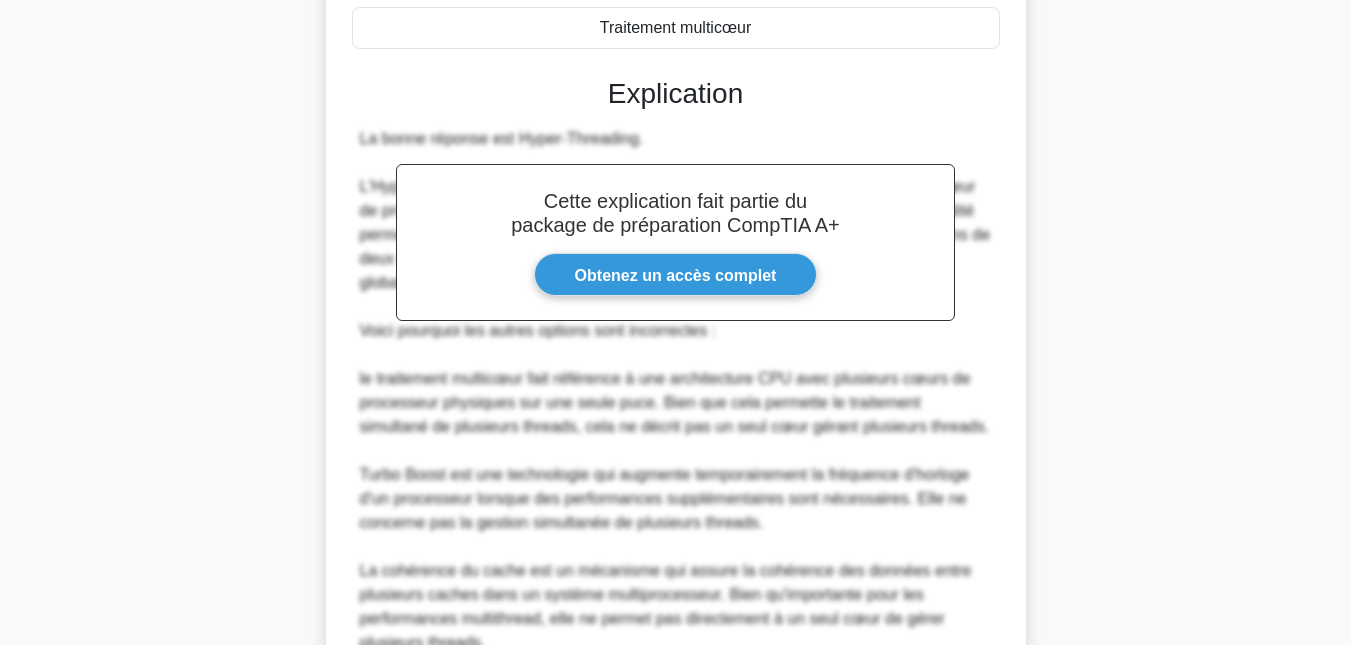 scroll, scrollTop: 640, scrollLeft: 0, axis: vertical 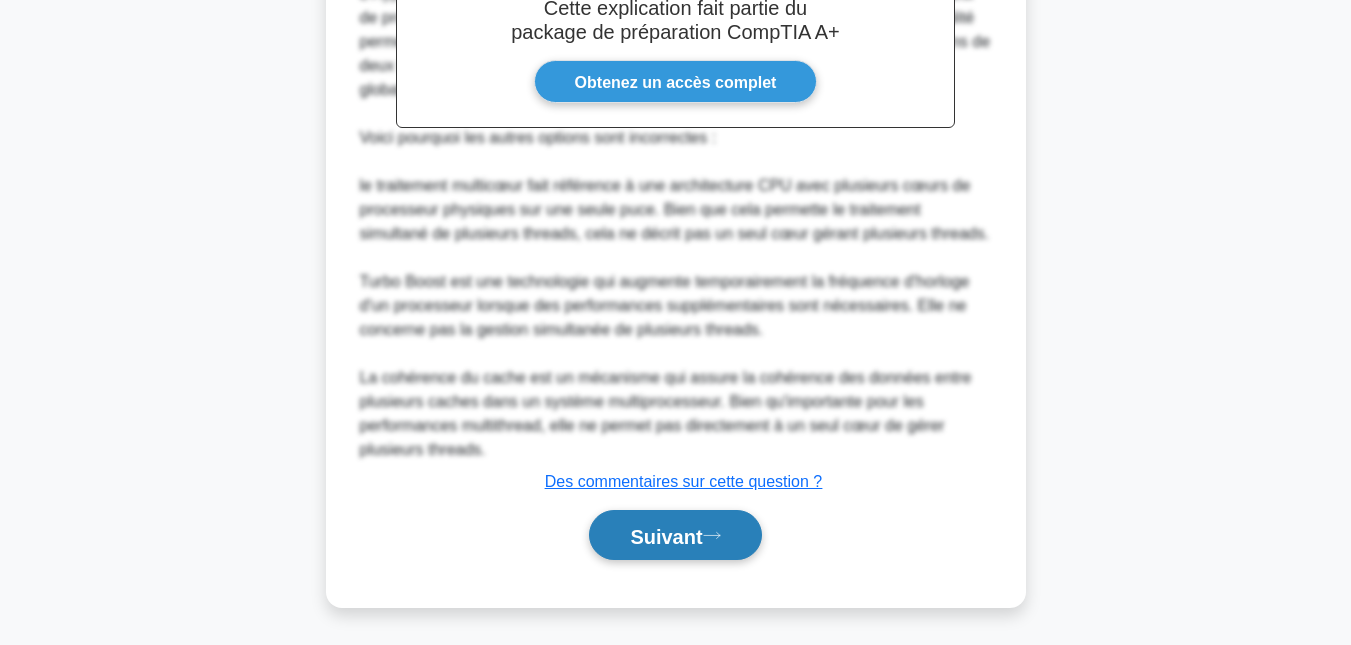 click on "Suivant" at bounding box center (666, 536) 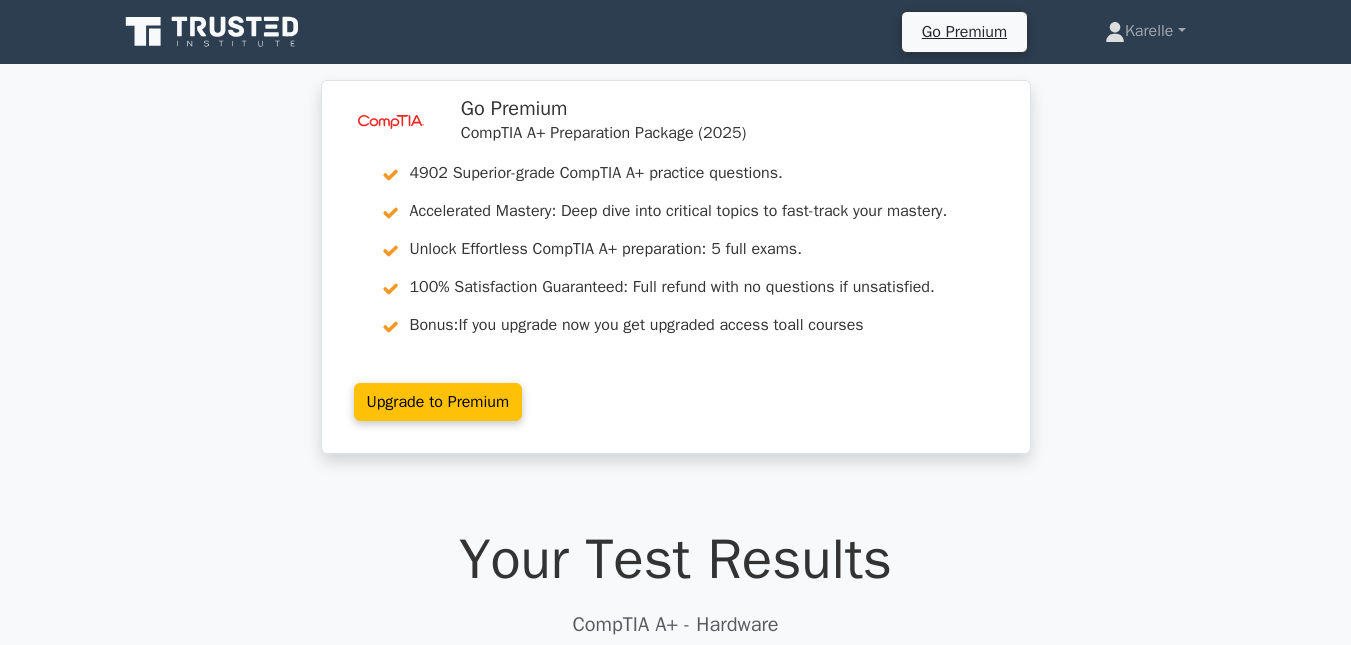 scroll, scrollTop: 0, scrollLeft: 0, axis: both 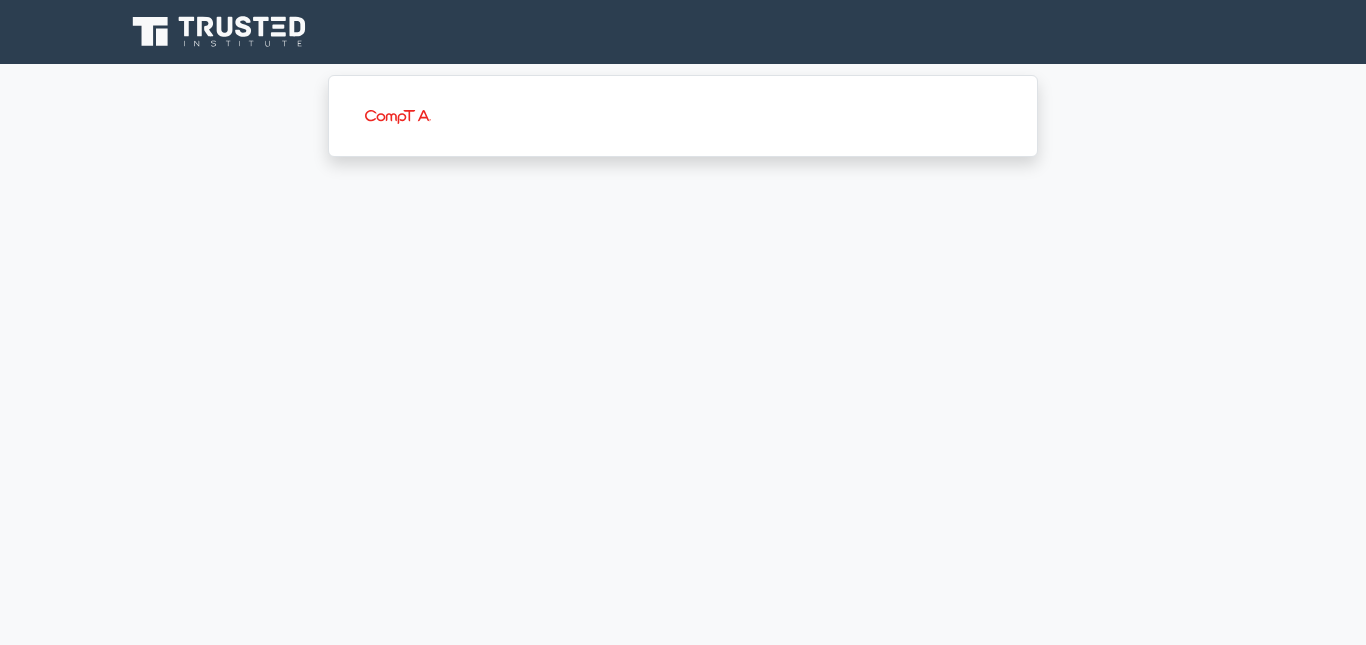 click on "image/svg+xml" at bounding box center [671, 116] 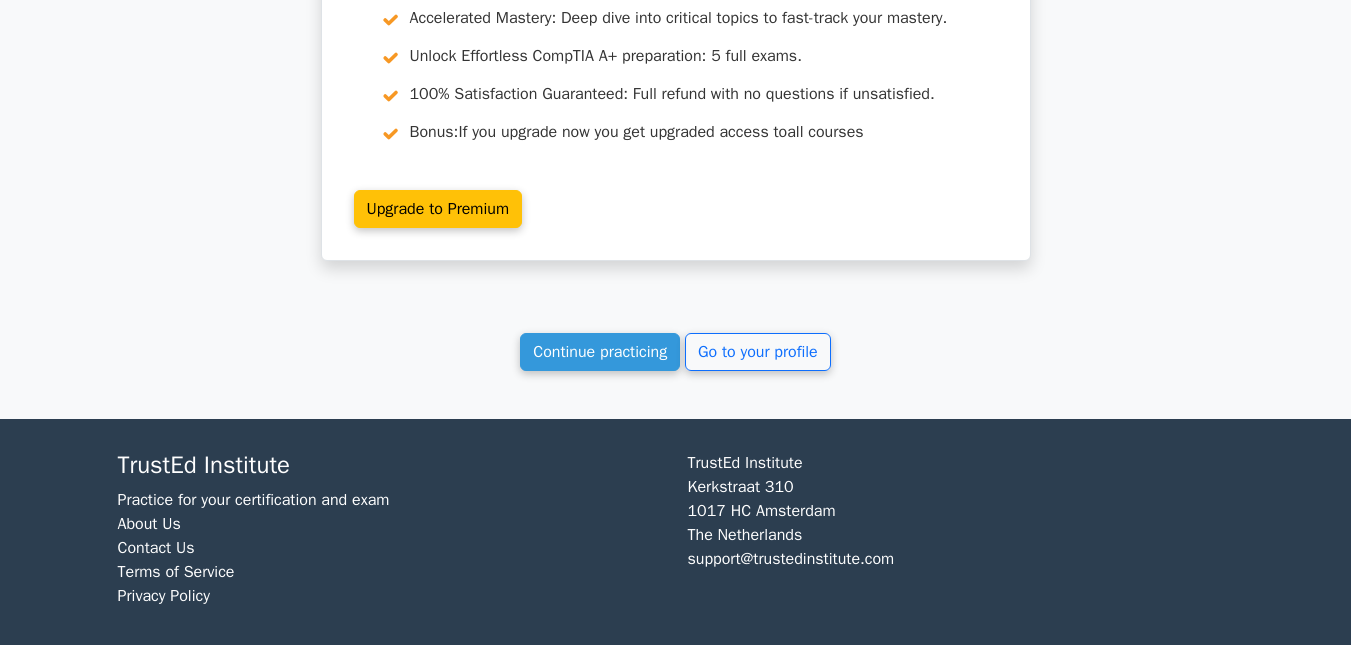 scroll, scrollTop: 3280, scrollLeft: 0, axis: vertical 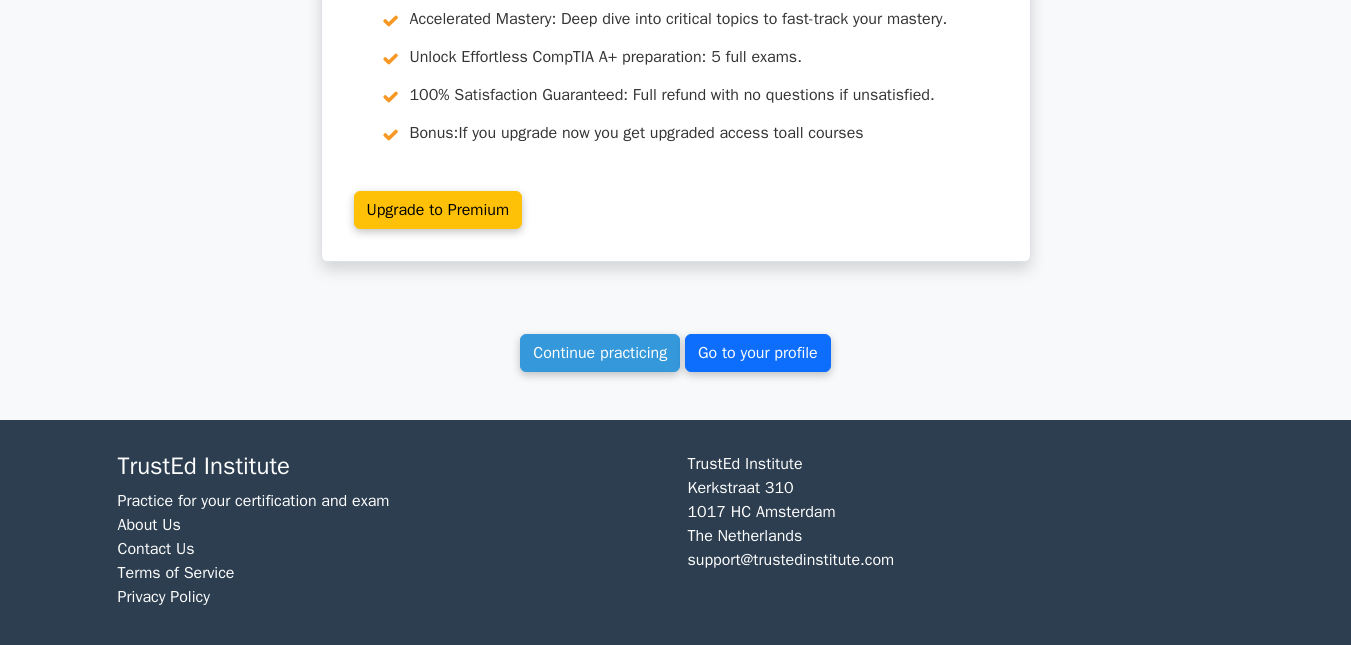 click on "Go to your profile" at bounding box center (758, 353) 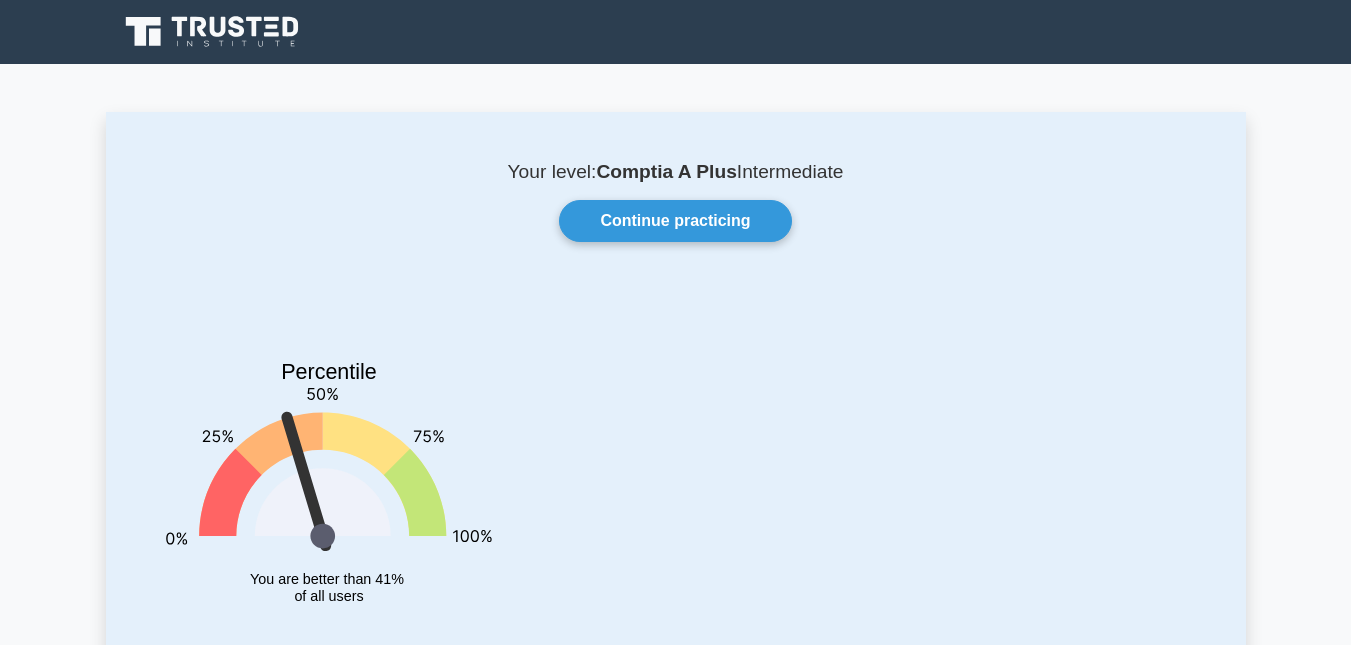 scroll, scrollTop: 0, scrollLeft: 0, axis: both 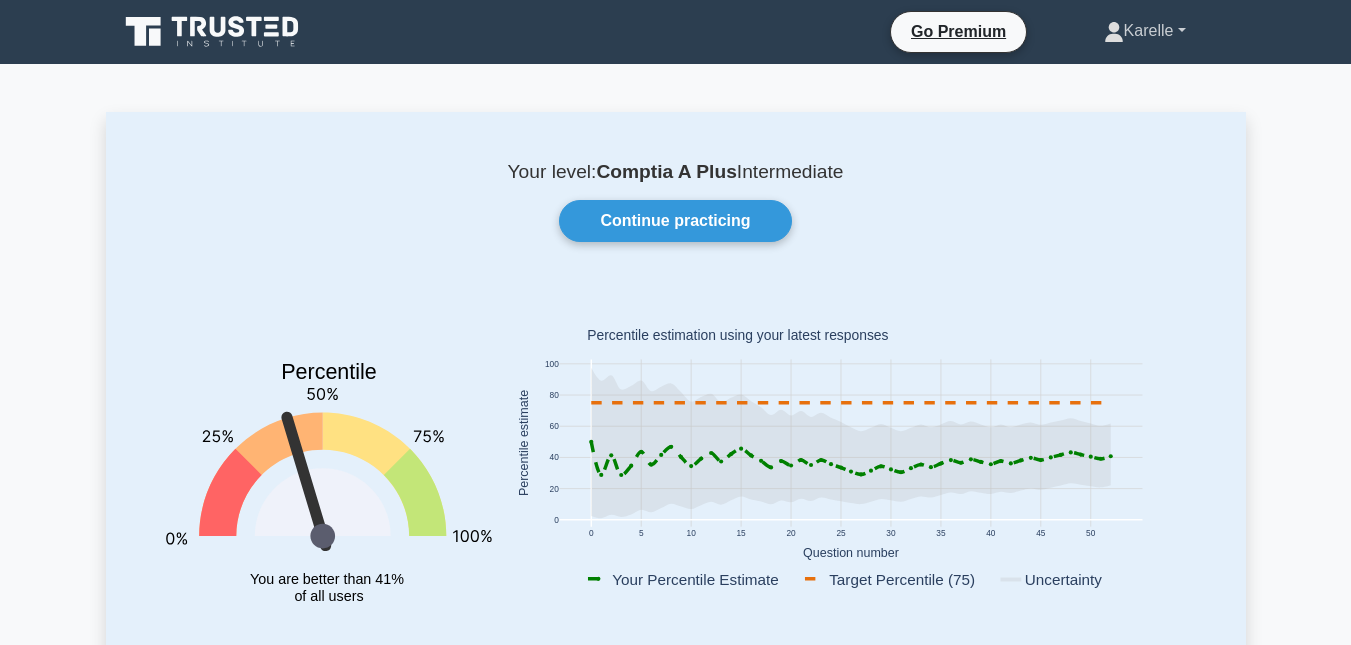 click on "Karelle" at bounding box center (1145, 31) 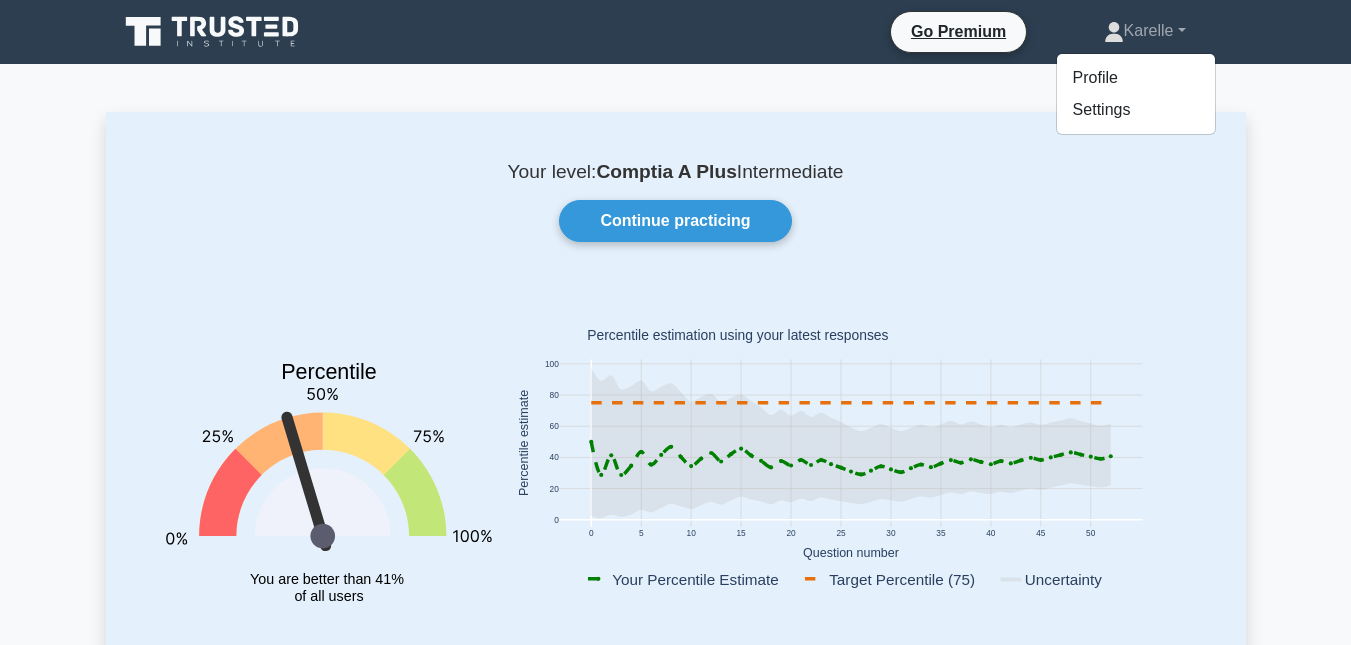 click on "Your level:
Comptia A Plus  Intermediate
Continue practicing
Percentile
You are better than 41%
of all  users
0 5 10 15 20 25 30 35 40 45 50 0 20 40" at bounding box center (675, 1466) 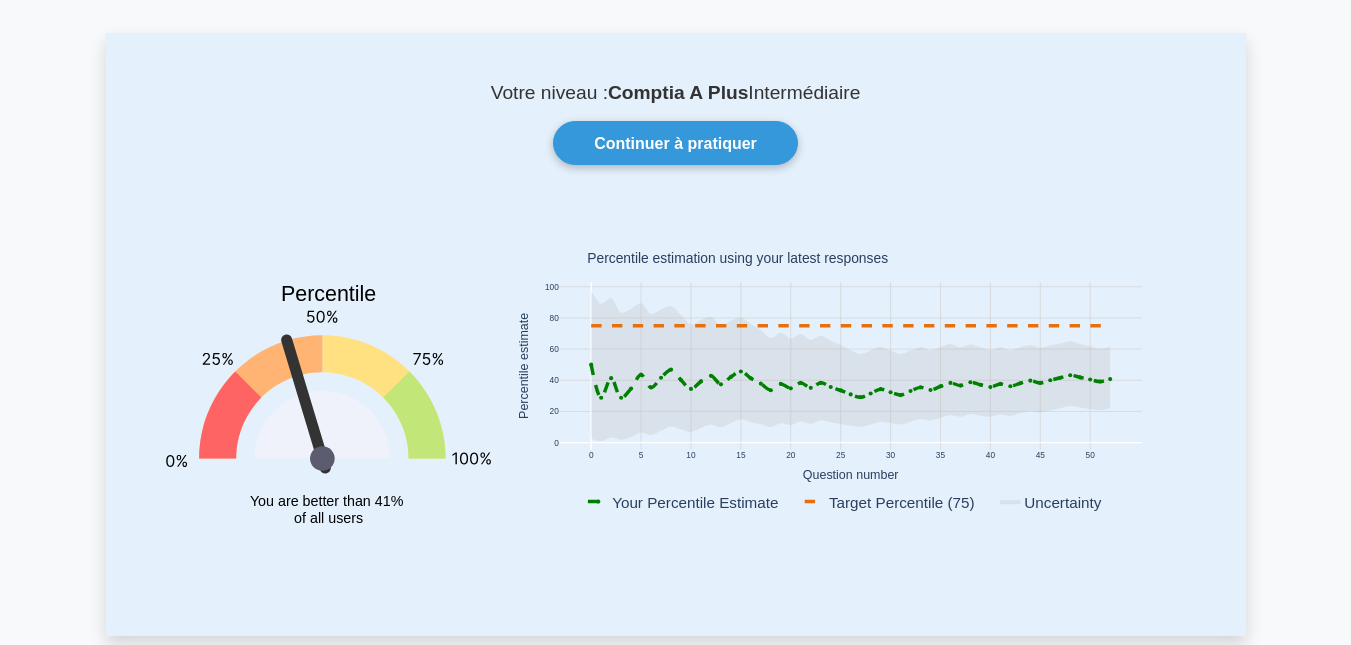 scroll, scrollTop: 80, scrollLeft: 0, axis: vertical 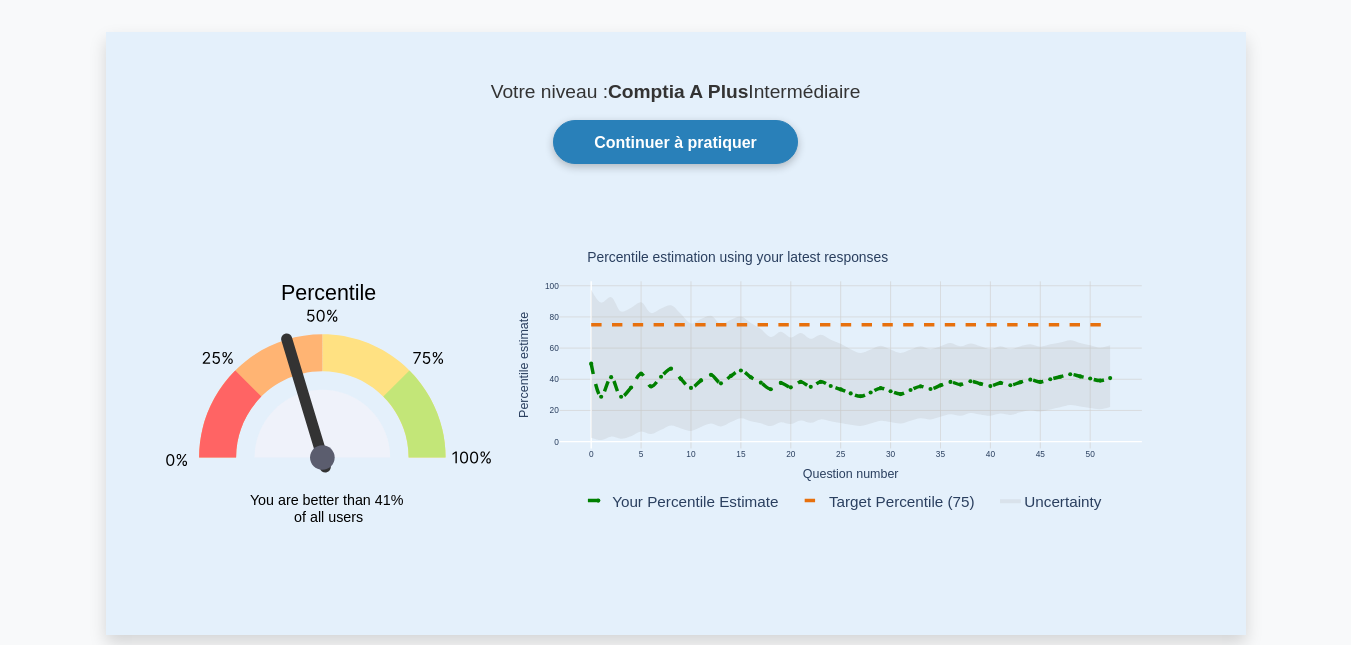 click on "Continuer à pratiquer" at bounding box center [675, 141] 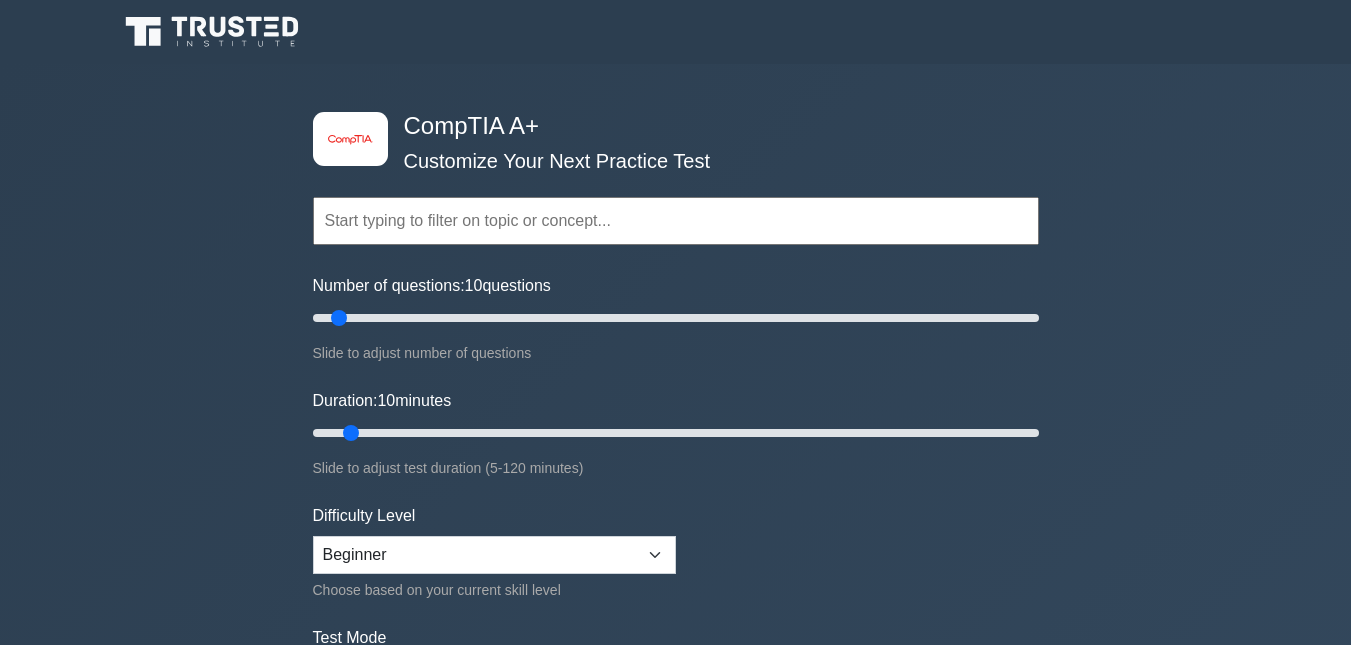 scroll, scrollTop: 0, scrollLeft: 0, axis: both 